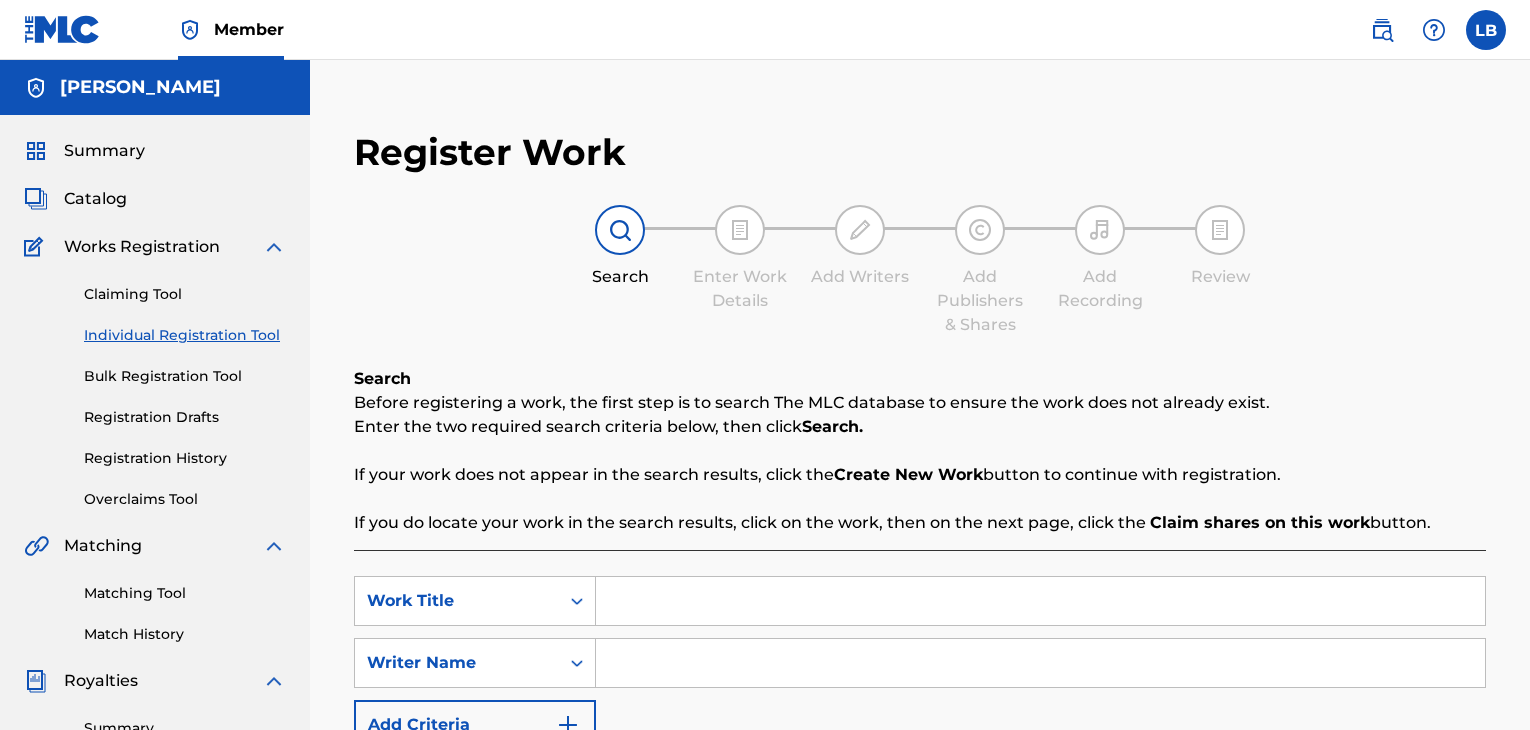 scroll, scrollTop: 131, scrollLeft: 0, axis: vertical 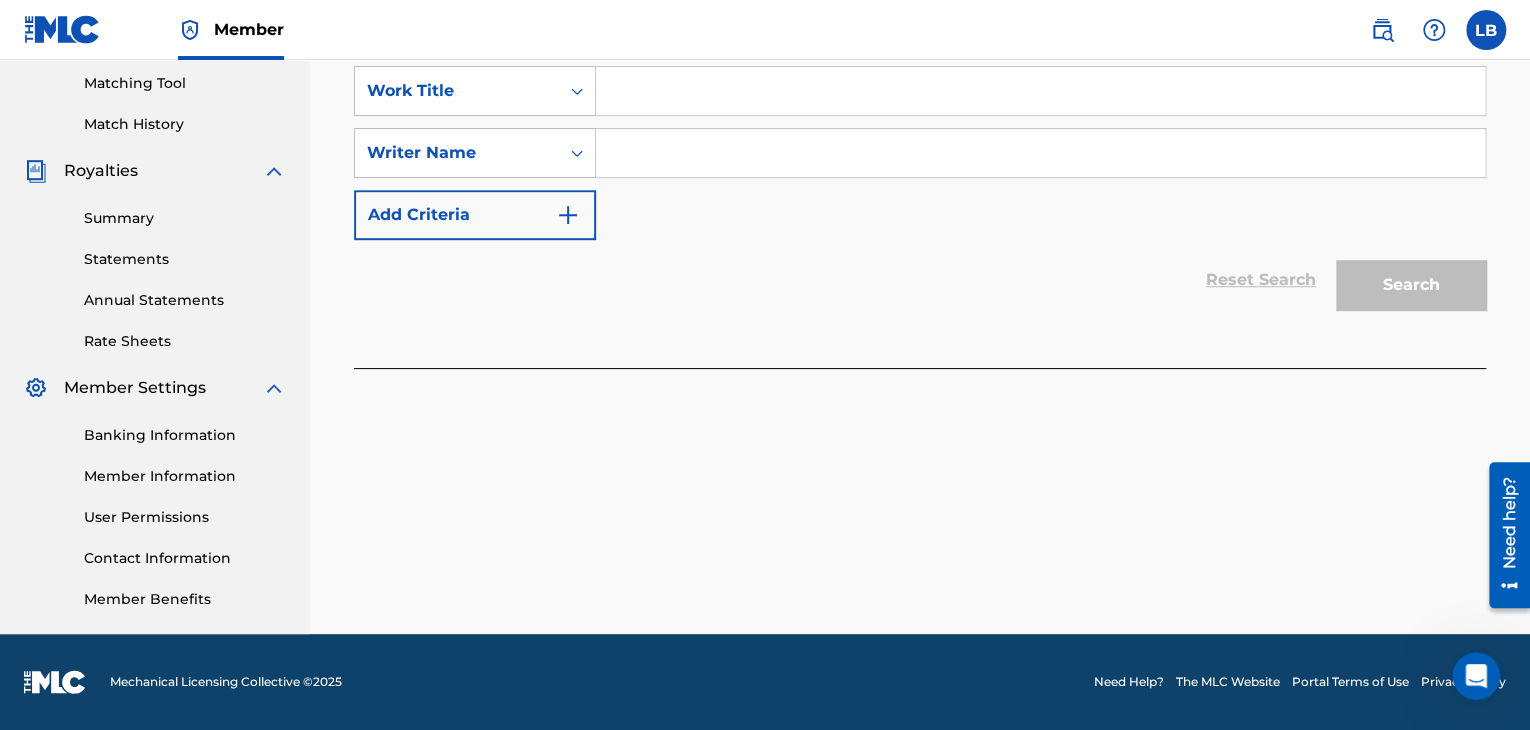click on "Banking Information" at bounding box center [185, 435] 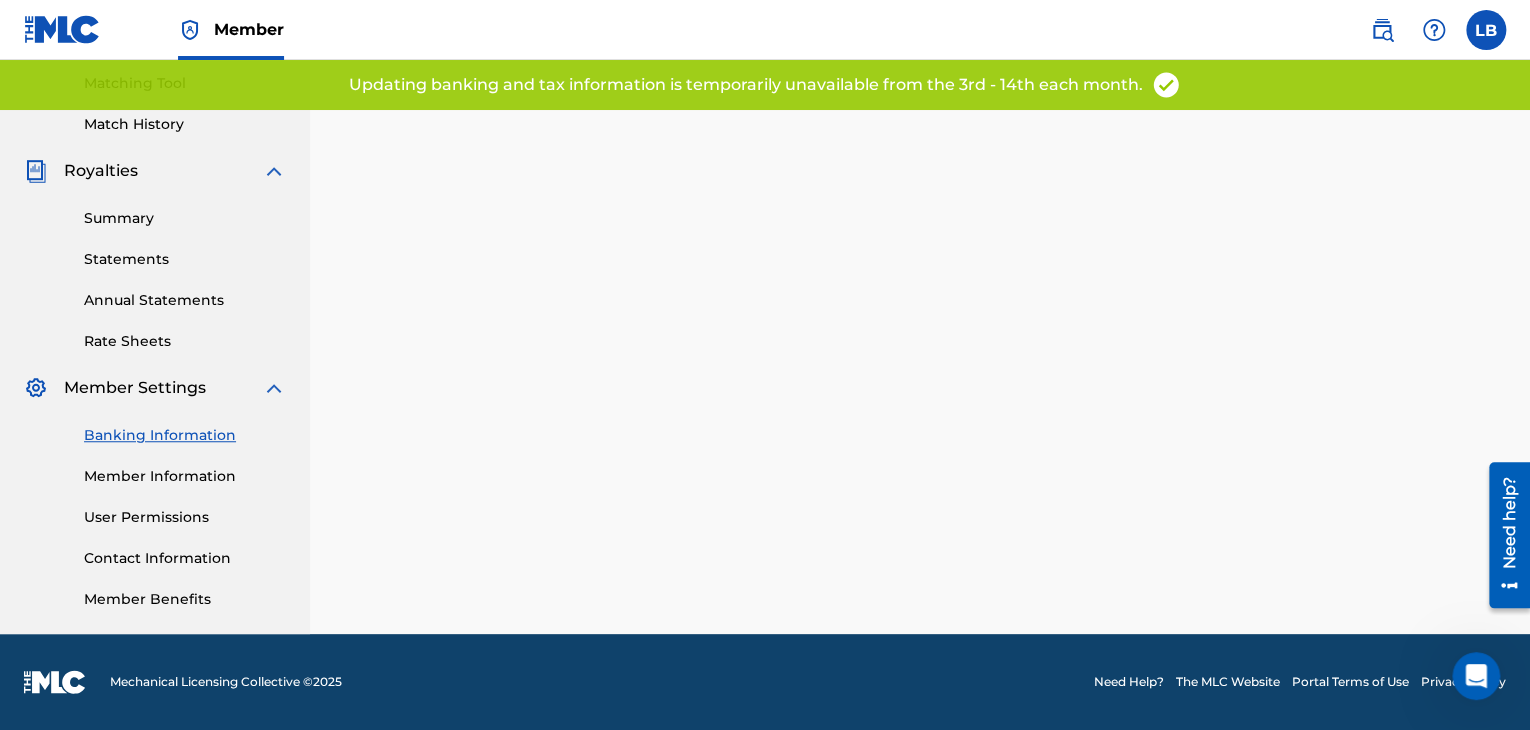 scroll, scrollTop: 0, scrollLeft: 0, axis: both 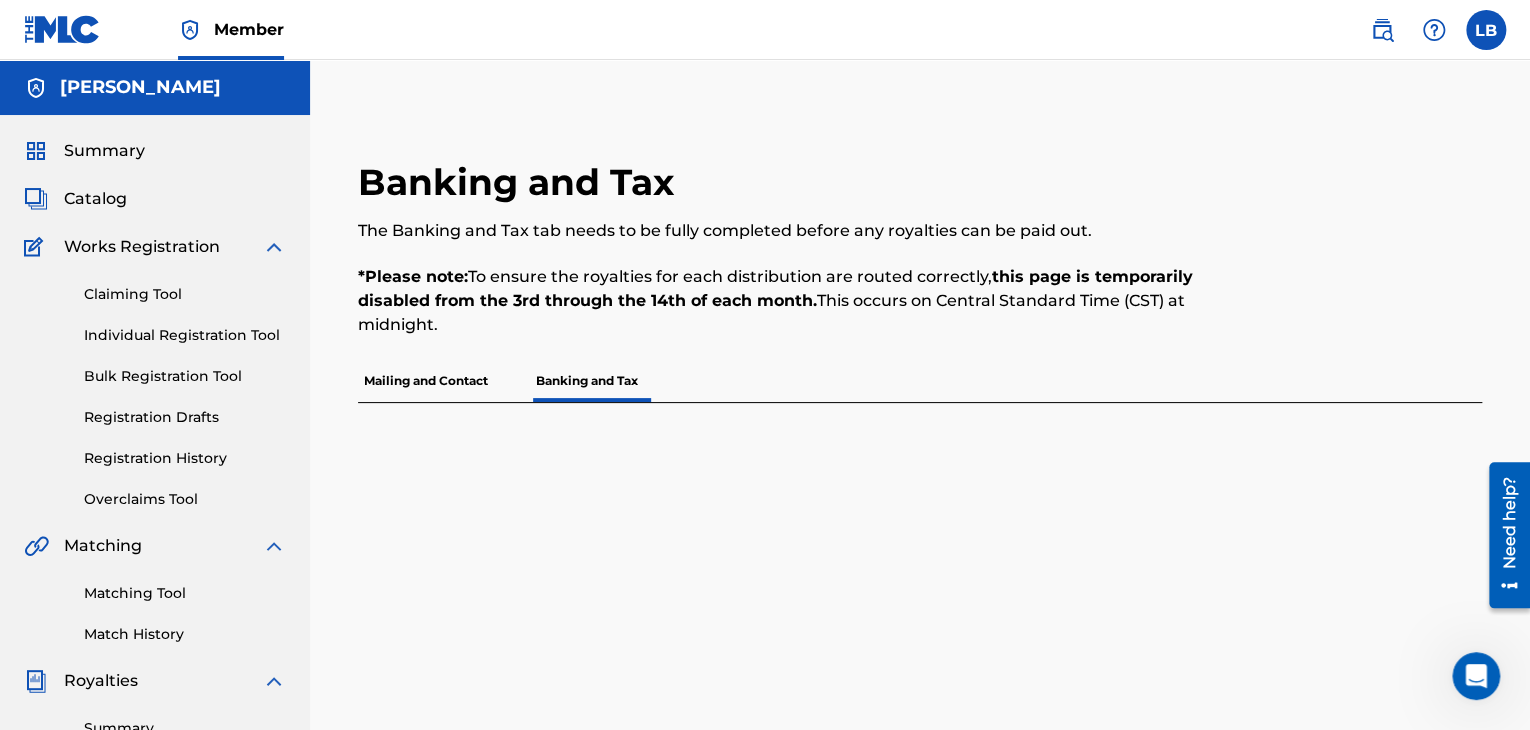 click on "Mailing and Contact" at bounding box center (426, 381) 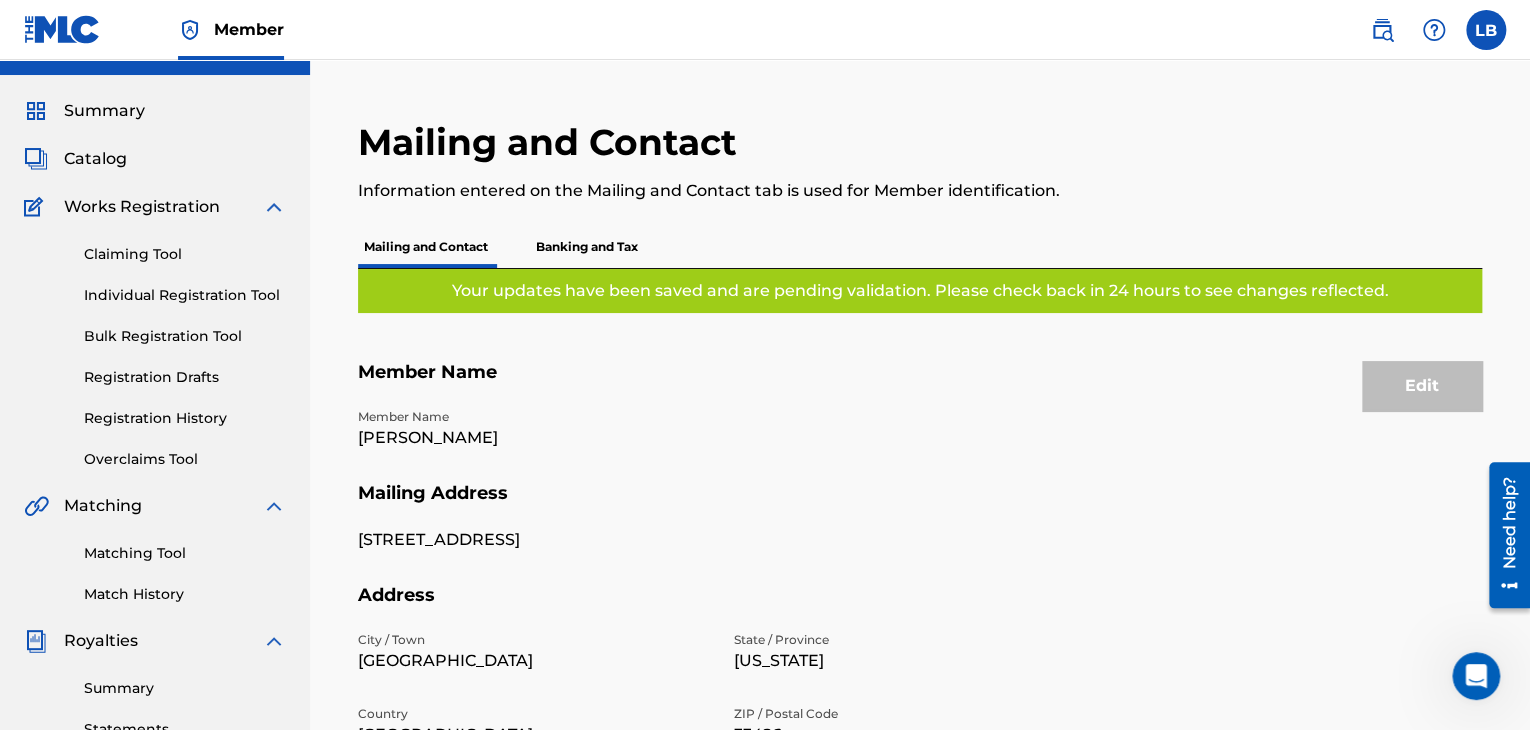 scroll, scrollTop: 0, scrollLeft: 0, axis: both 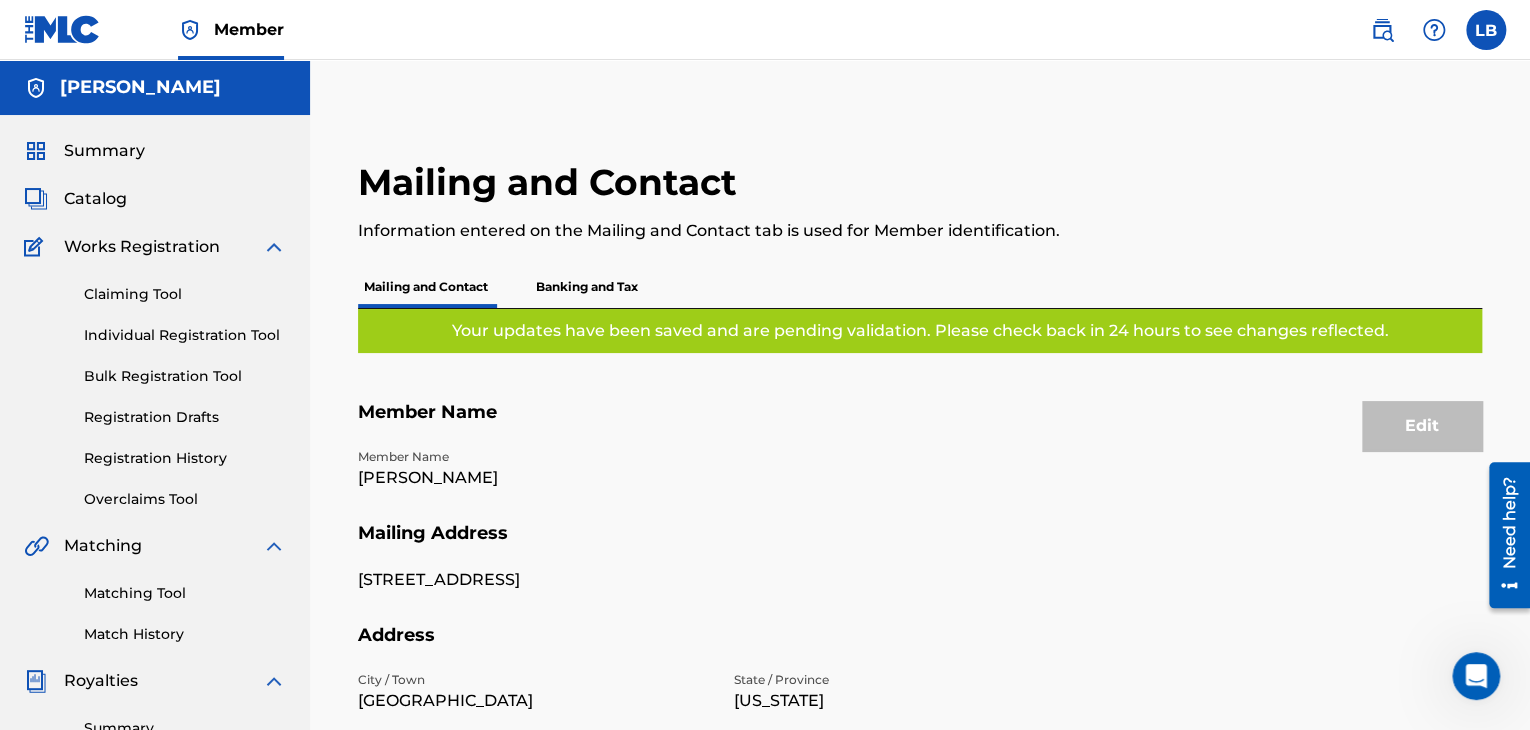 click on "Banking and Tax" at bounding box center [587, 287] 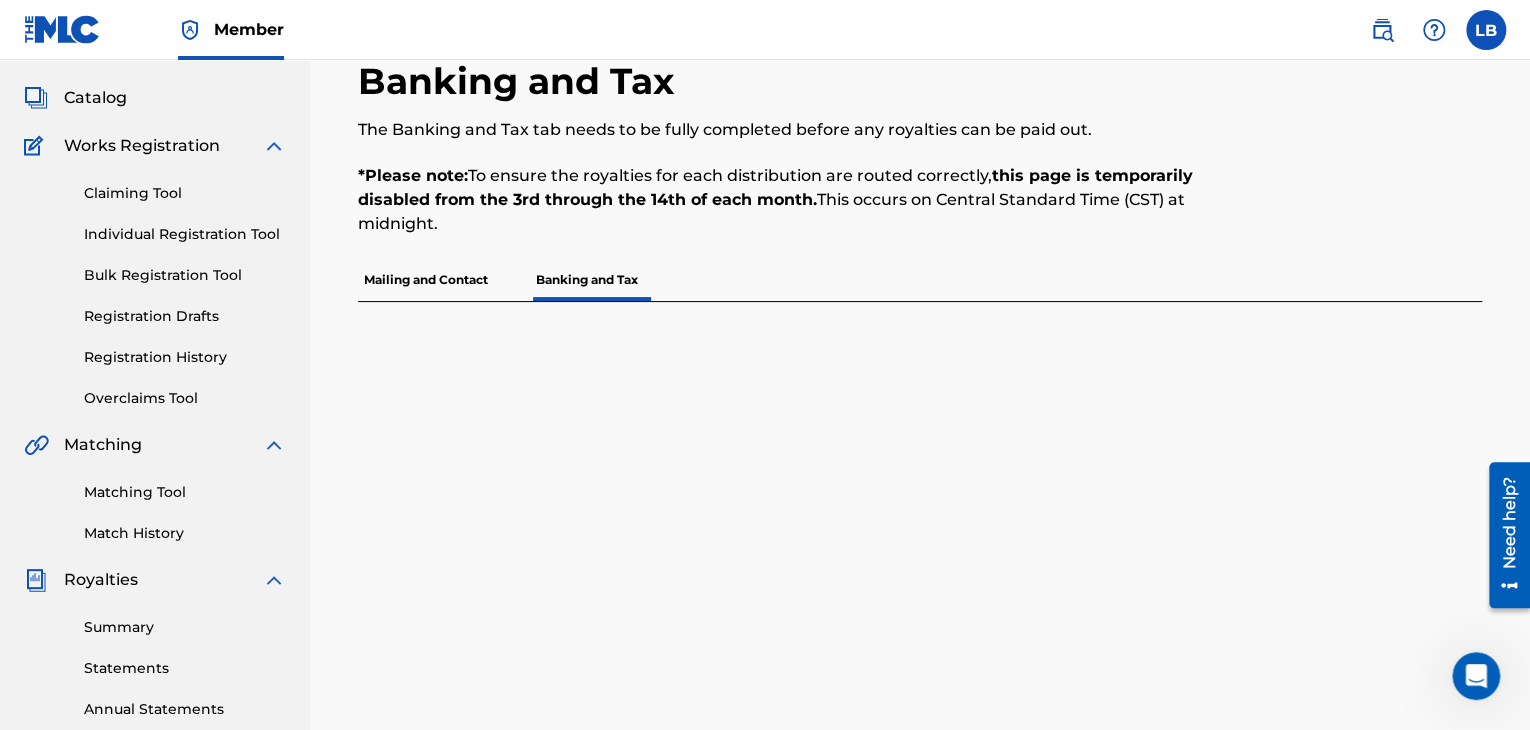 scroll, scrollTop: 0, scrollLeft: 0, axis: both 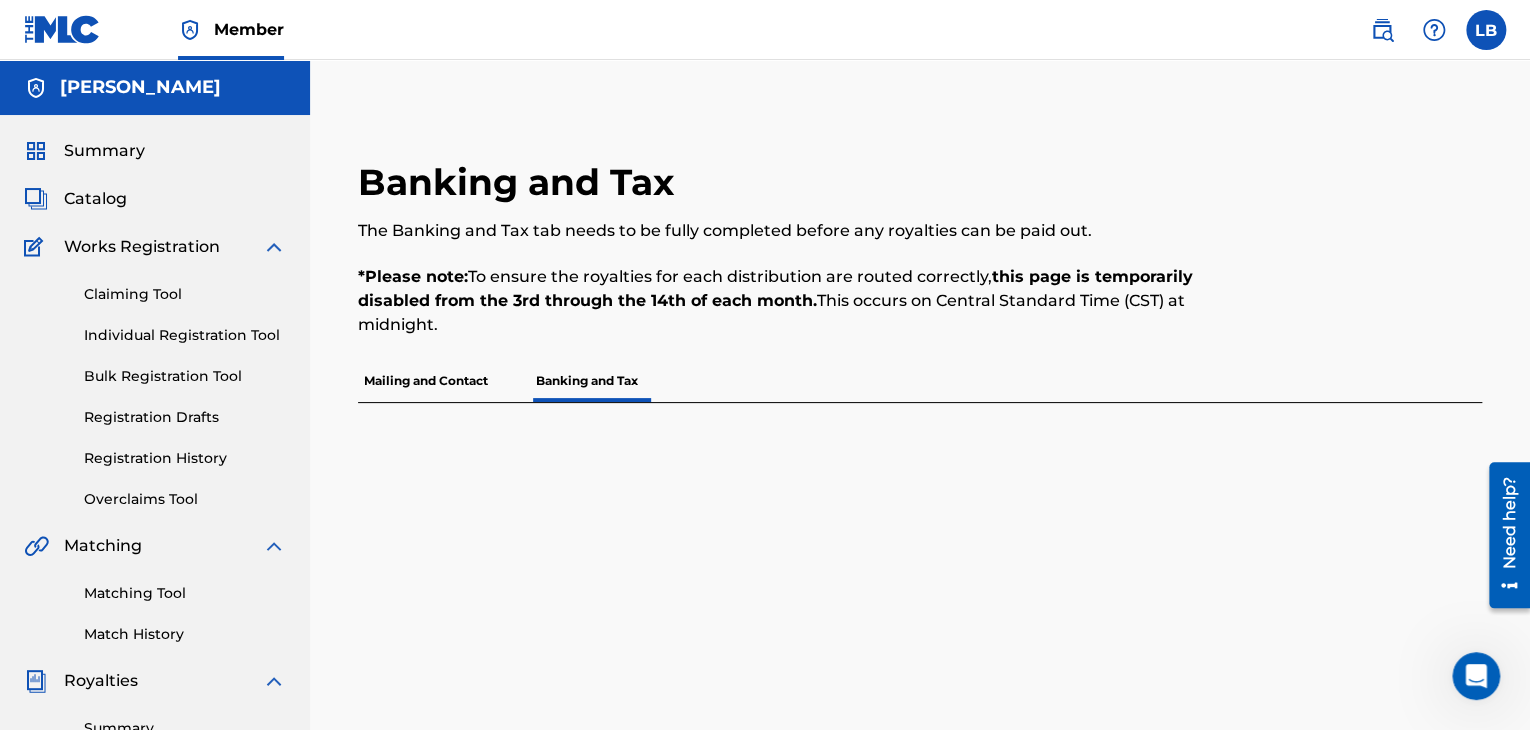 click on "Catalog" at bounding box center (95, 199) 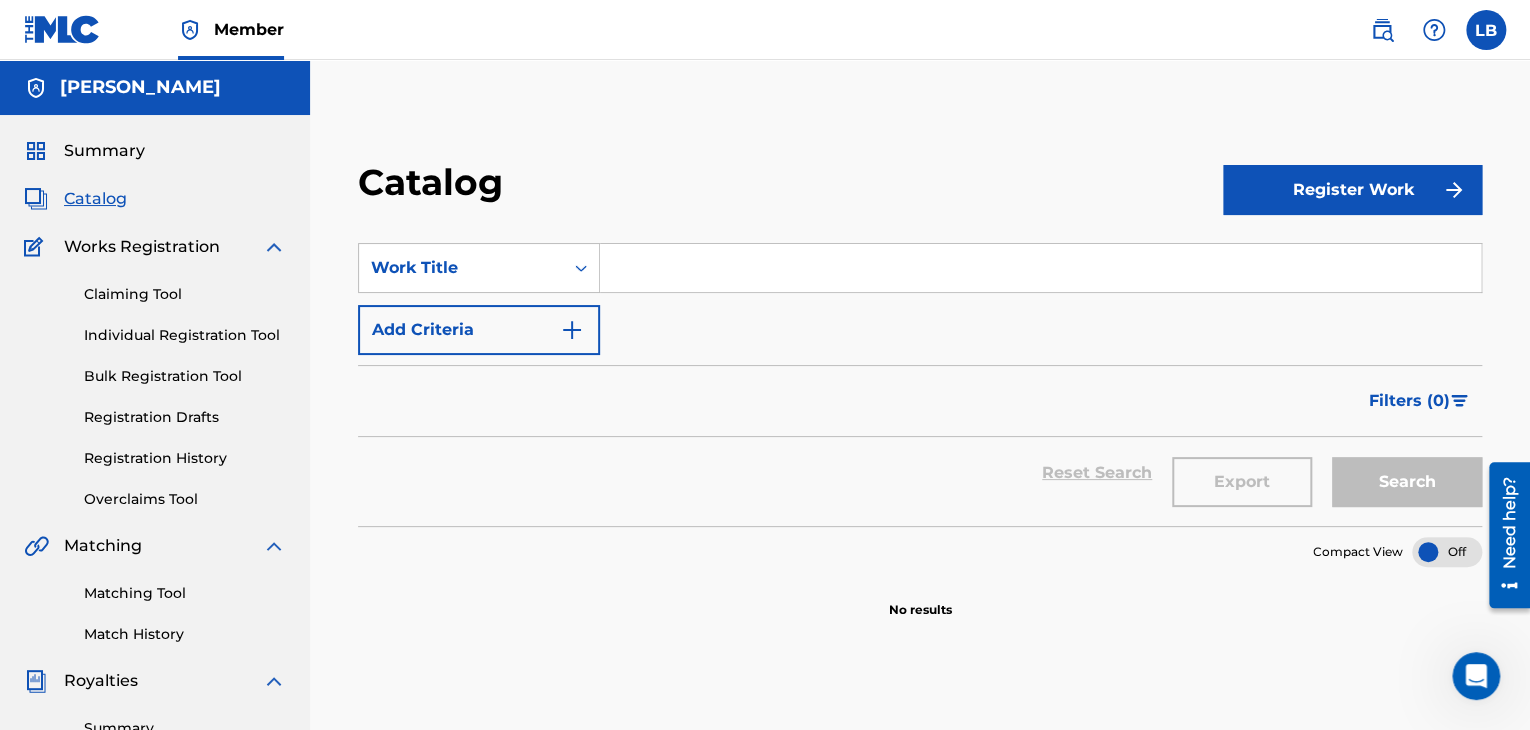 click on "Individual Registration Tool" at bounding box center (185, 335) 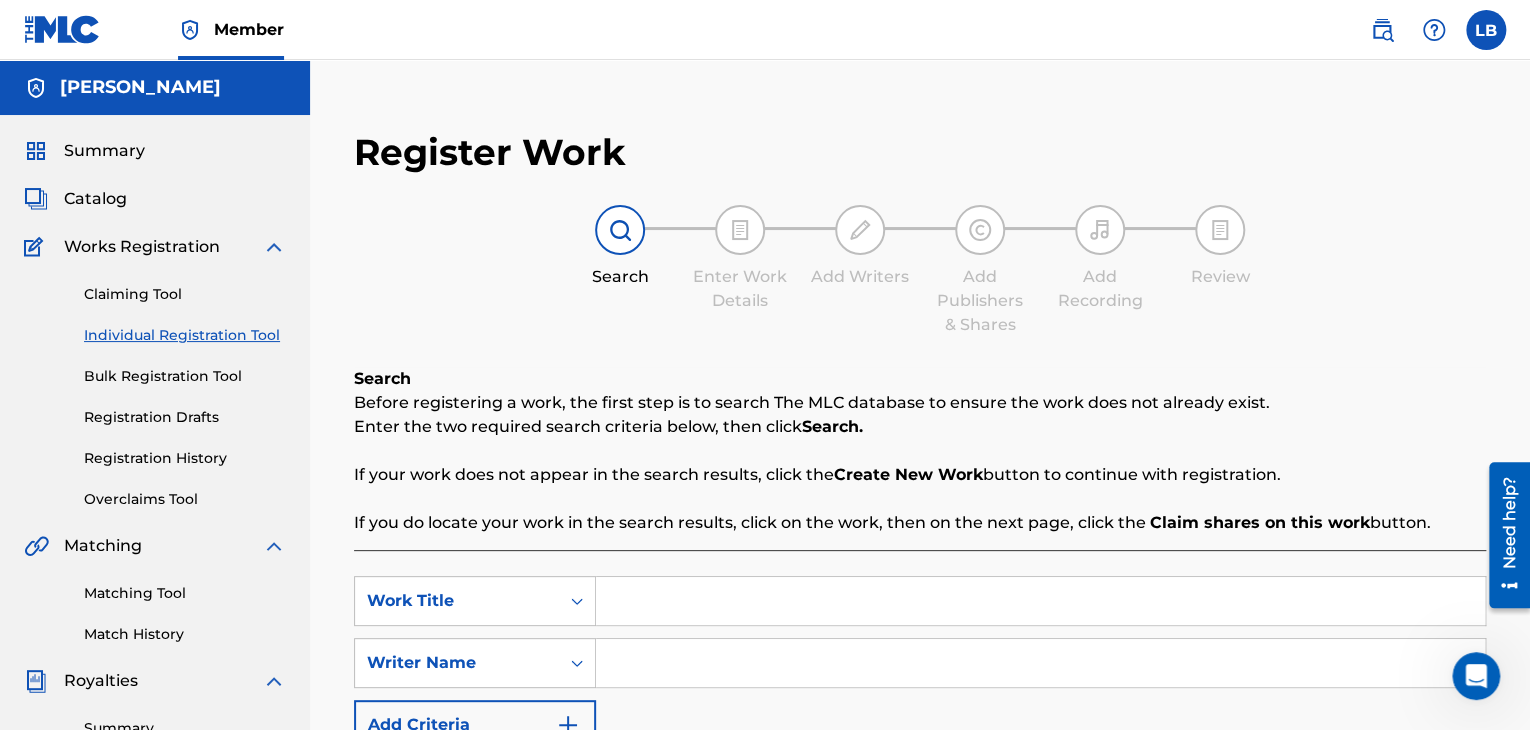 scroll, scrollTop: 396, scrollLeft: 0, axis: vertical 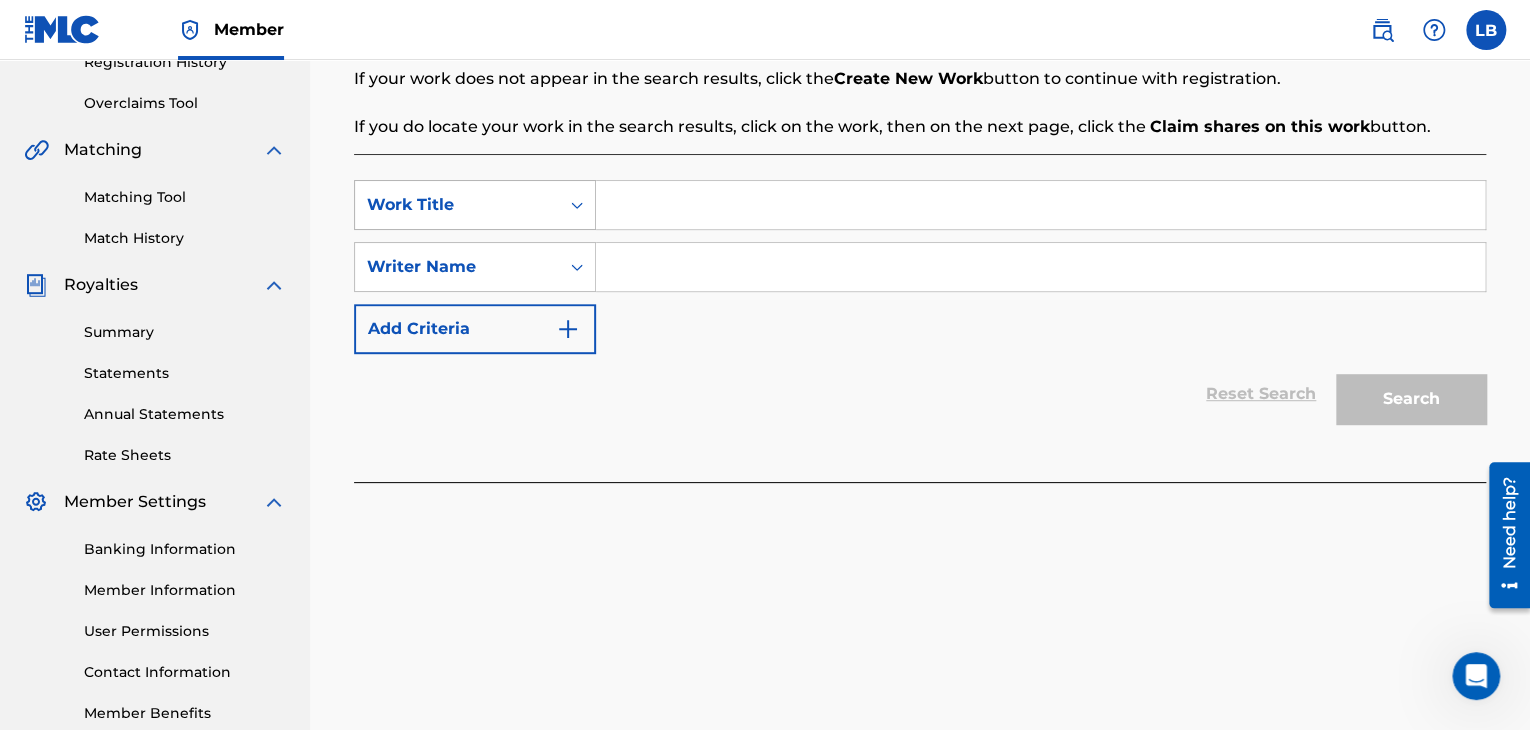 click at bounding box center [577, 205] 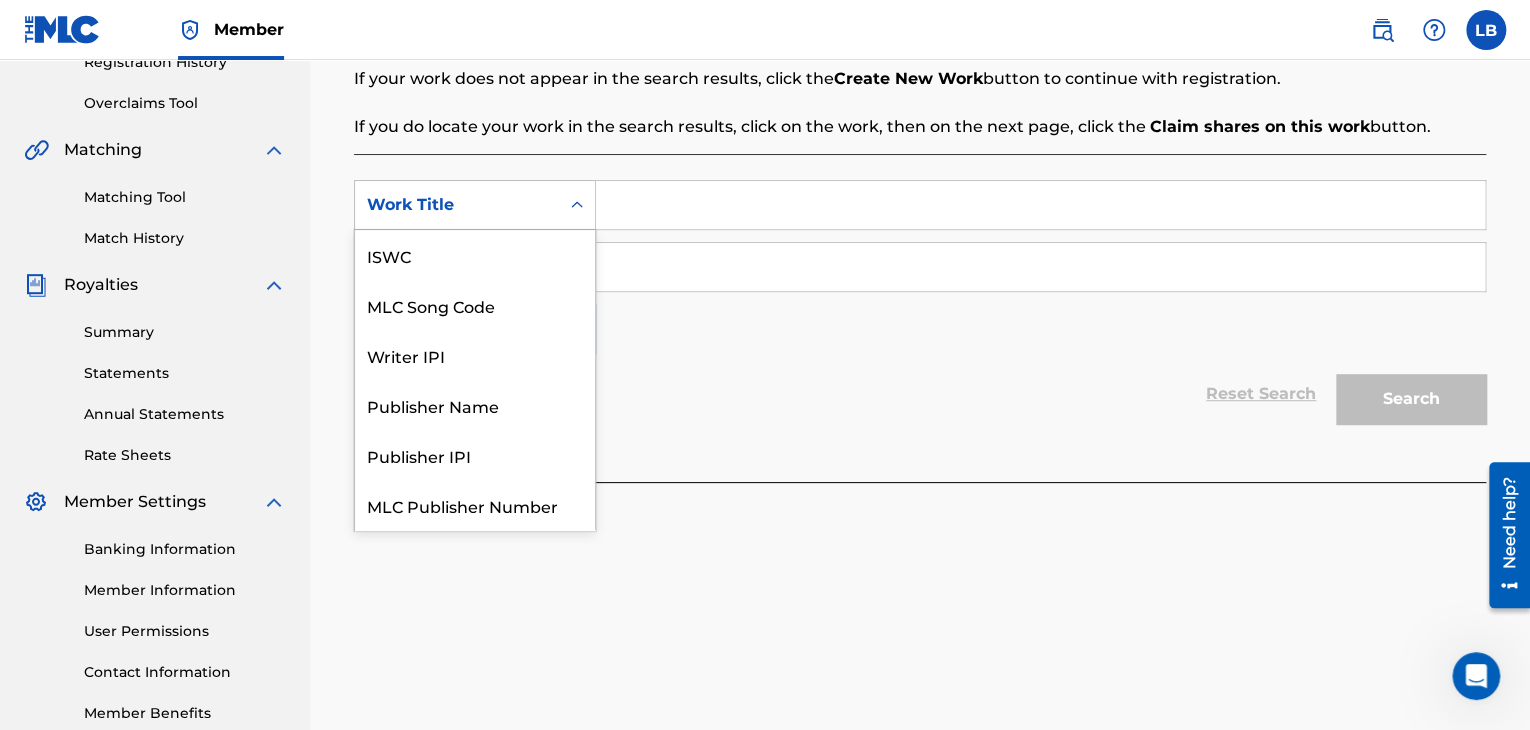 scroll, scrollTop: 50, scrollLeft: 0, axis: vertical 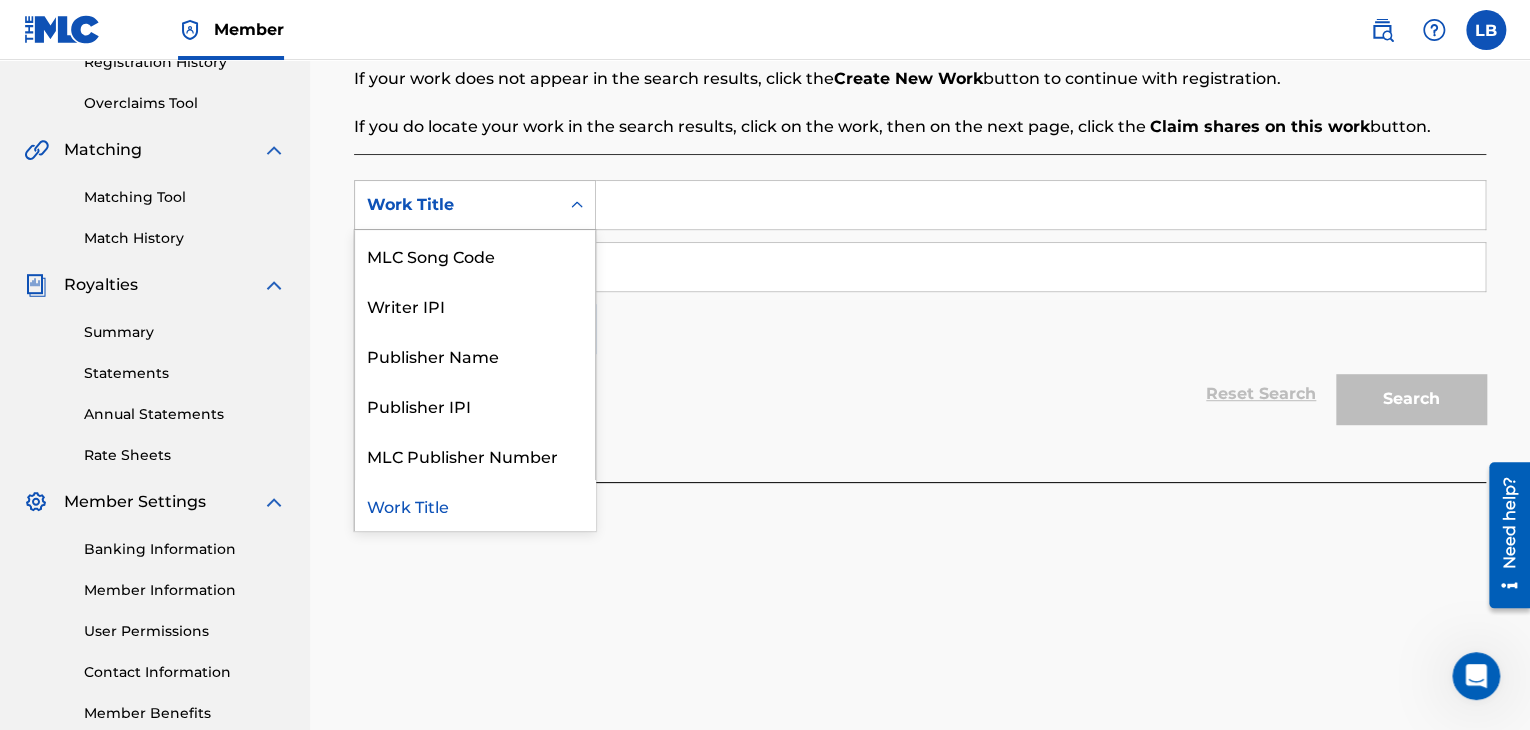 click on "SearchWithCriteriadb0a6978-68a0-4517-9a16-067e58c8c0b5 7 results available. Use Up and Down to choose options, press Enter to select the currently focused option, press Escape to exit the menu, press Tab to select the option and exit the menu. Work Title ISWC MLC Song Code Writer IPI Publisher Name Publisher IPI MLC Publisher Number Work Title SearchWithCriteria69102d20-f923-4d69-a5ee-69f52acb7751 Writer Name Add Criteria" at bounding box center [920, 267] 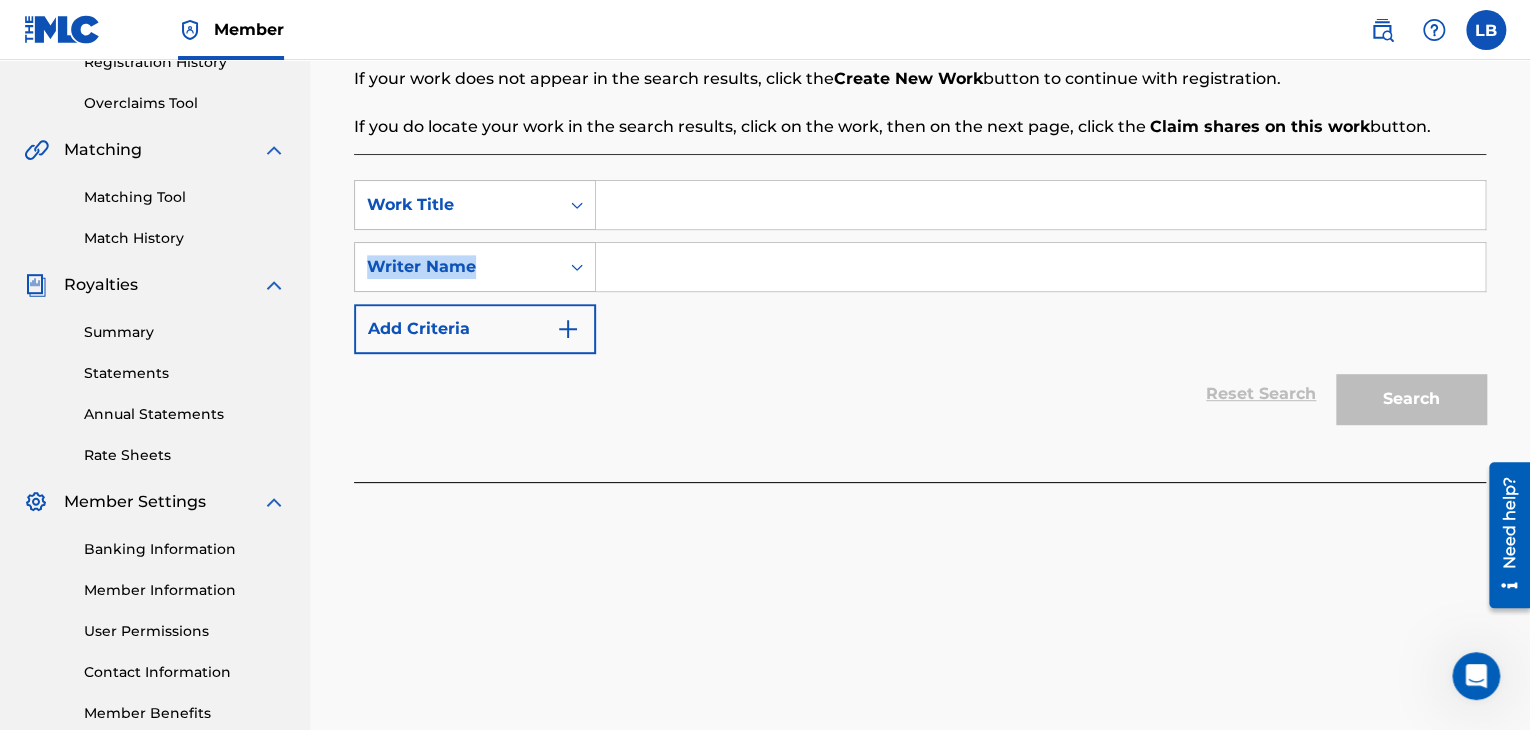 click at bounding box center [1040, 205] 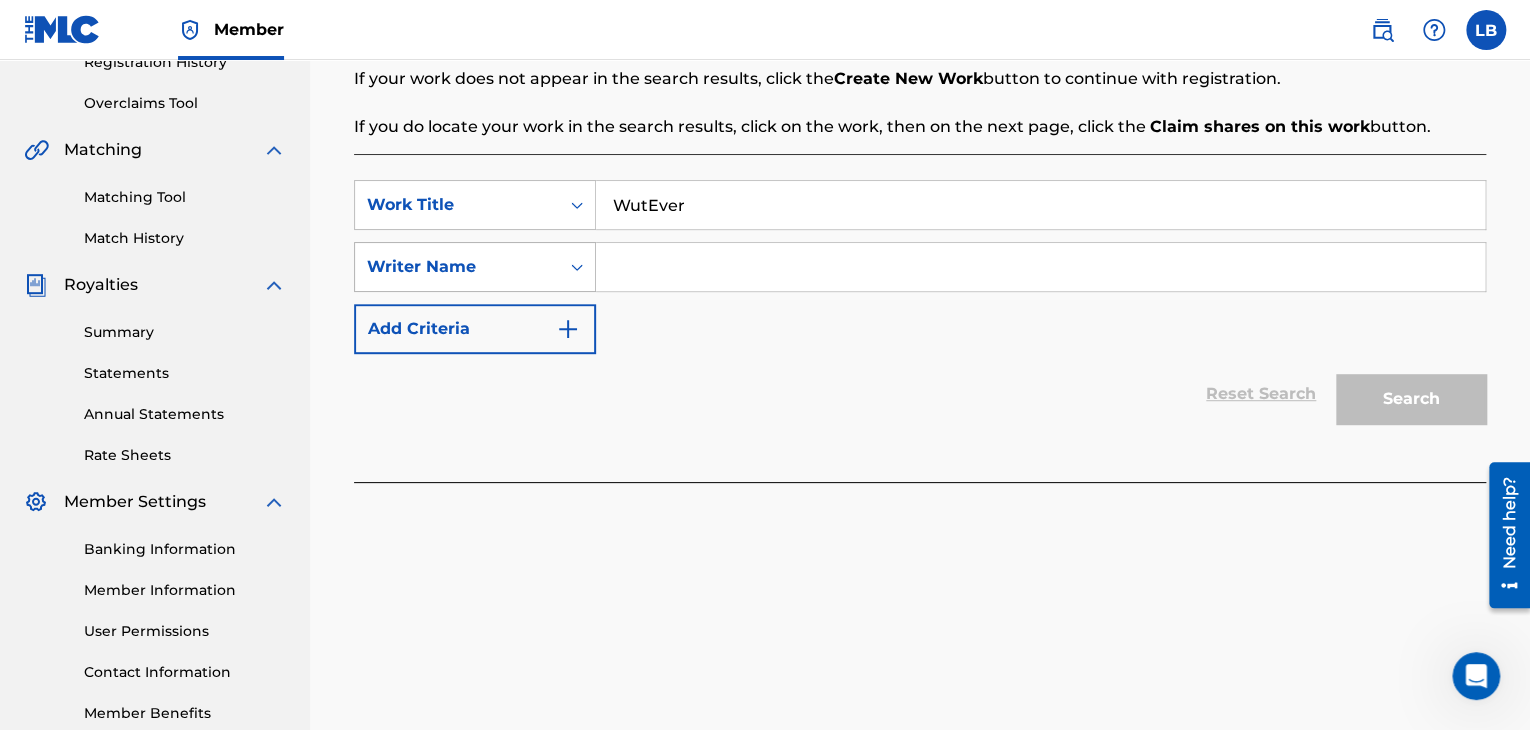 type on "WutEver" 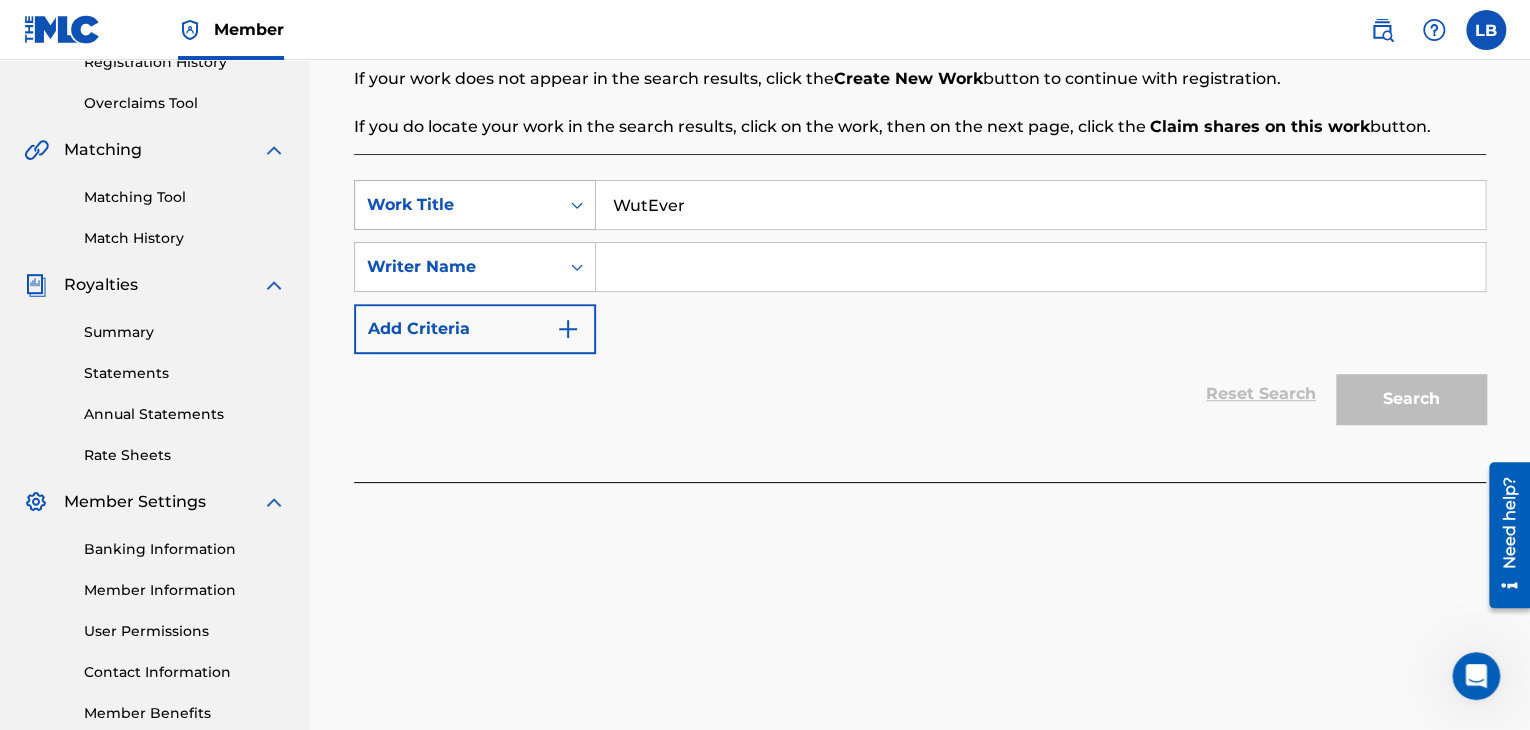 drag, startPoint x: 689, startPoint y: 205, endPoint x: 525, endPoint y: 195, distance: 164.3046 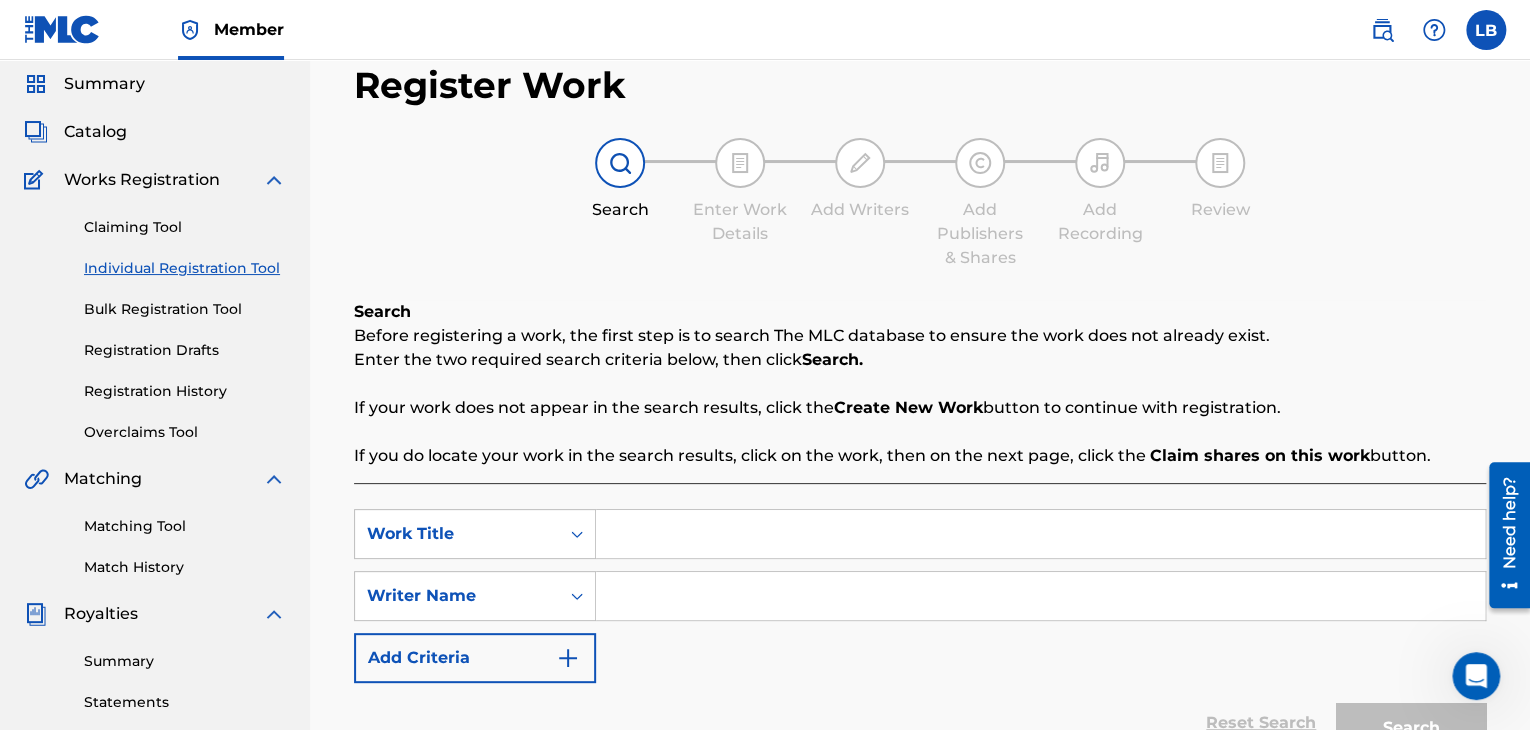 scroll, scrollTop: 44, scrollLeft: 0, axis: vertical 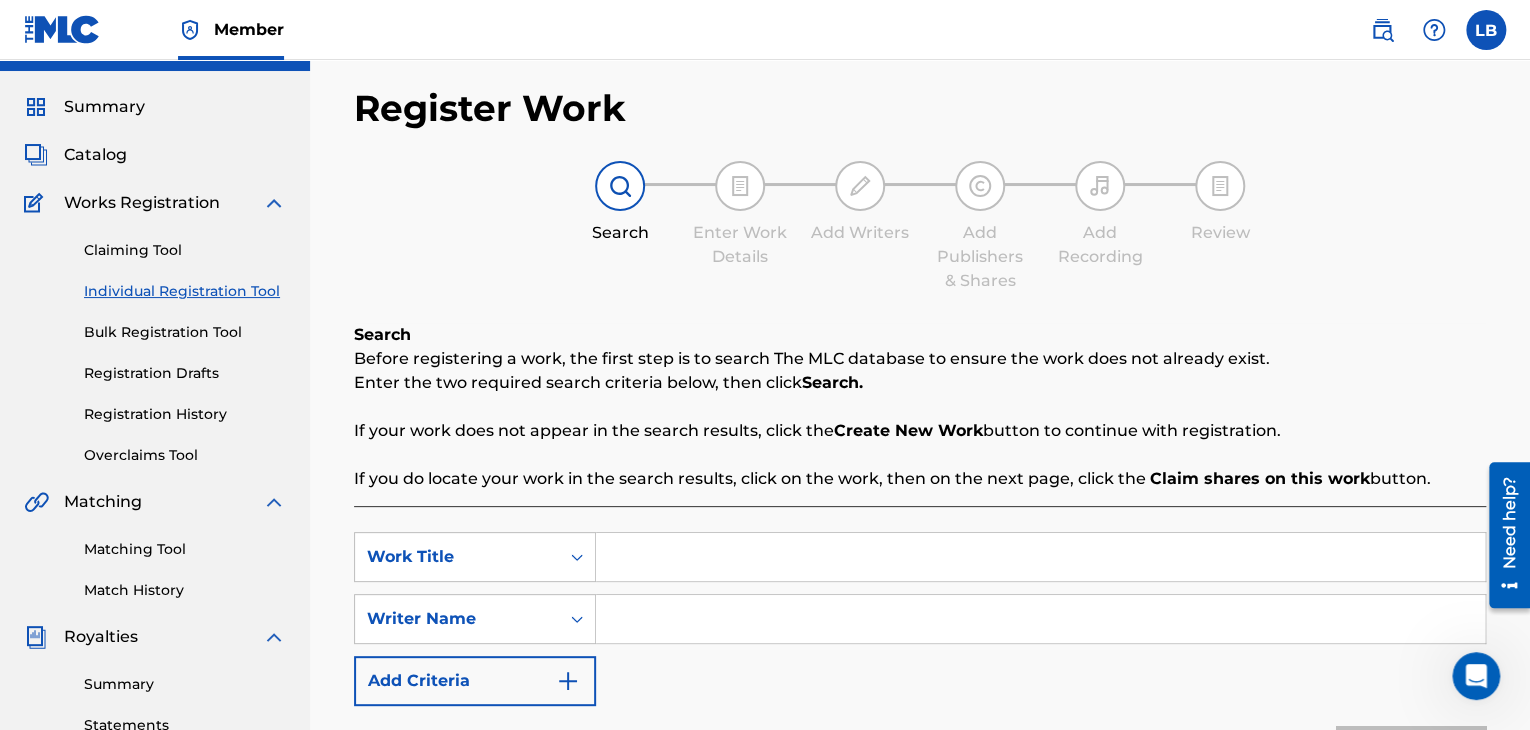 type 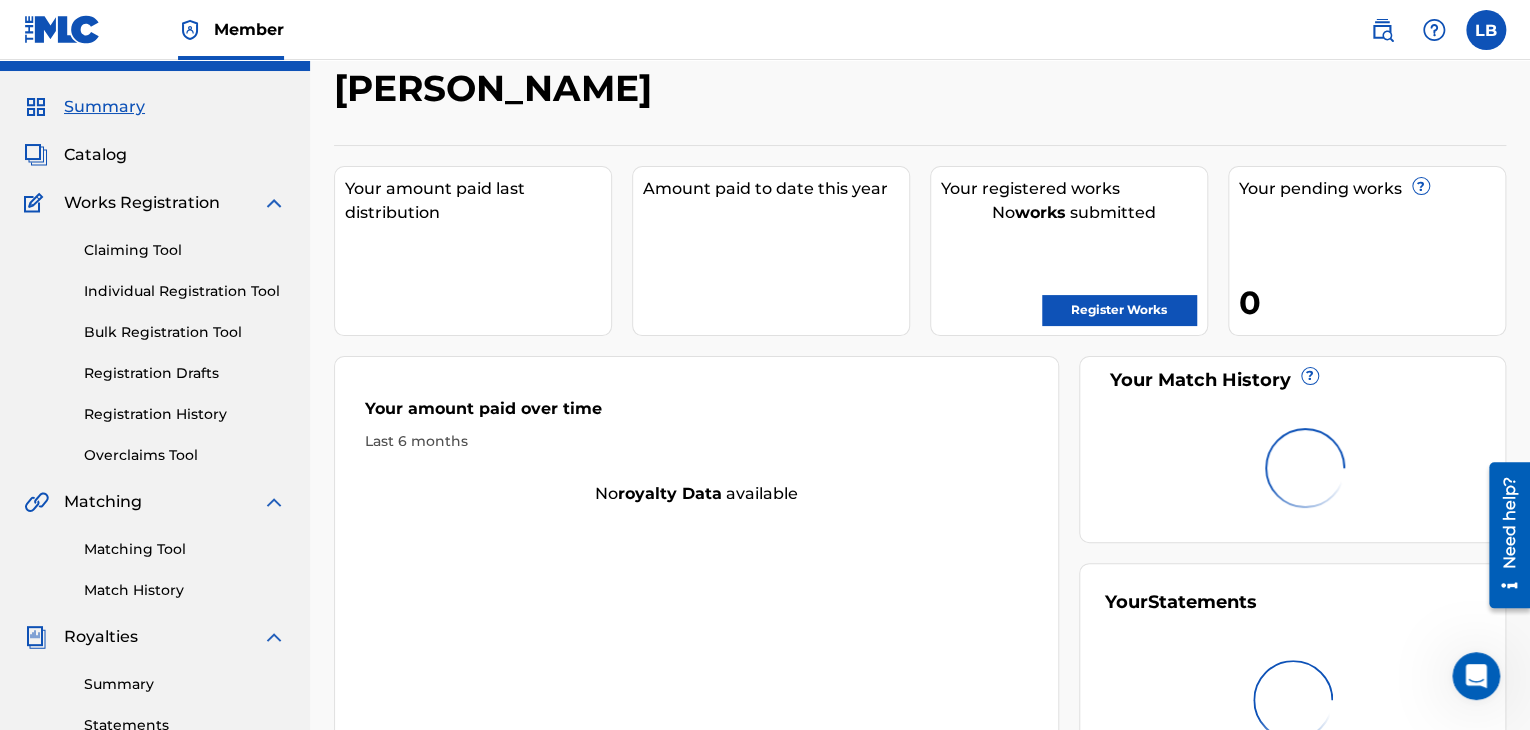 scroll, scrollTop: 0, scrollLeft: 0, axis: both 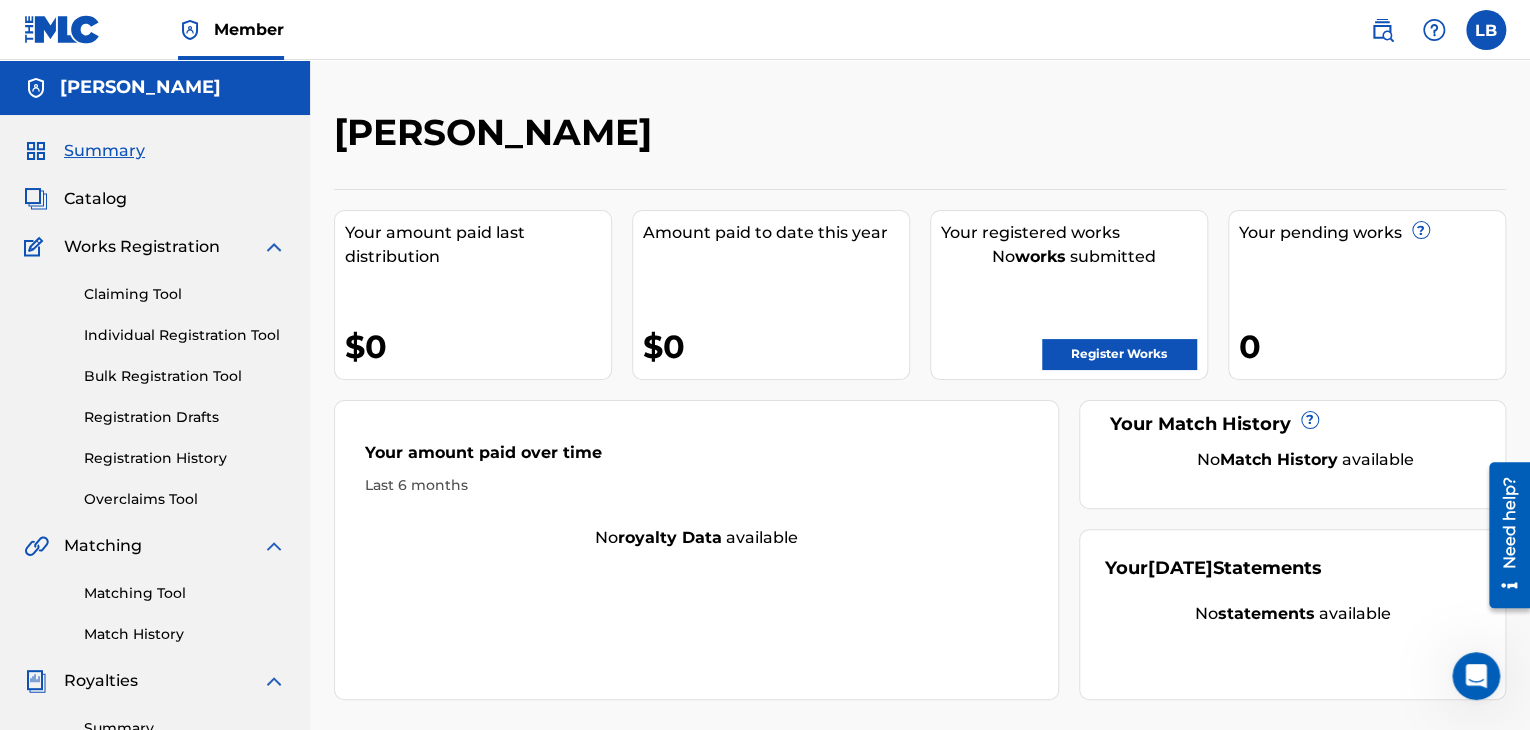 click on "Catalog" at bounding box center (95, 199) 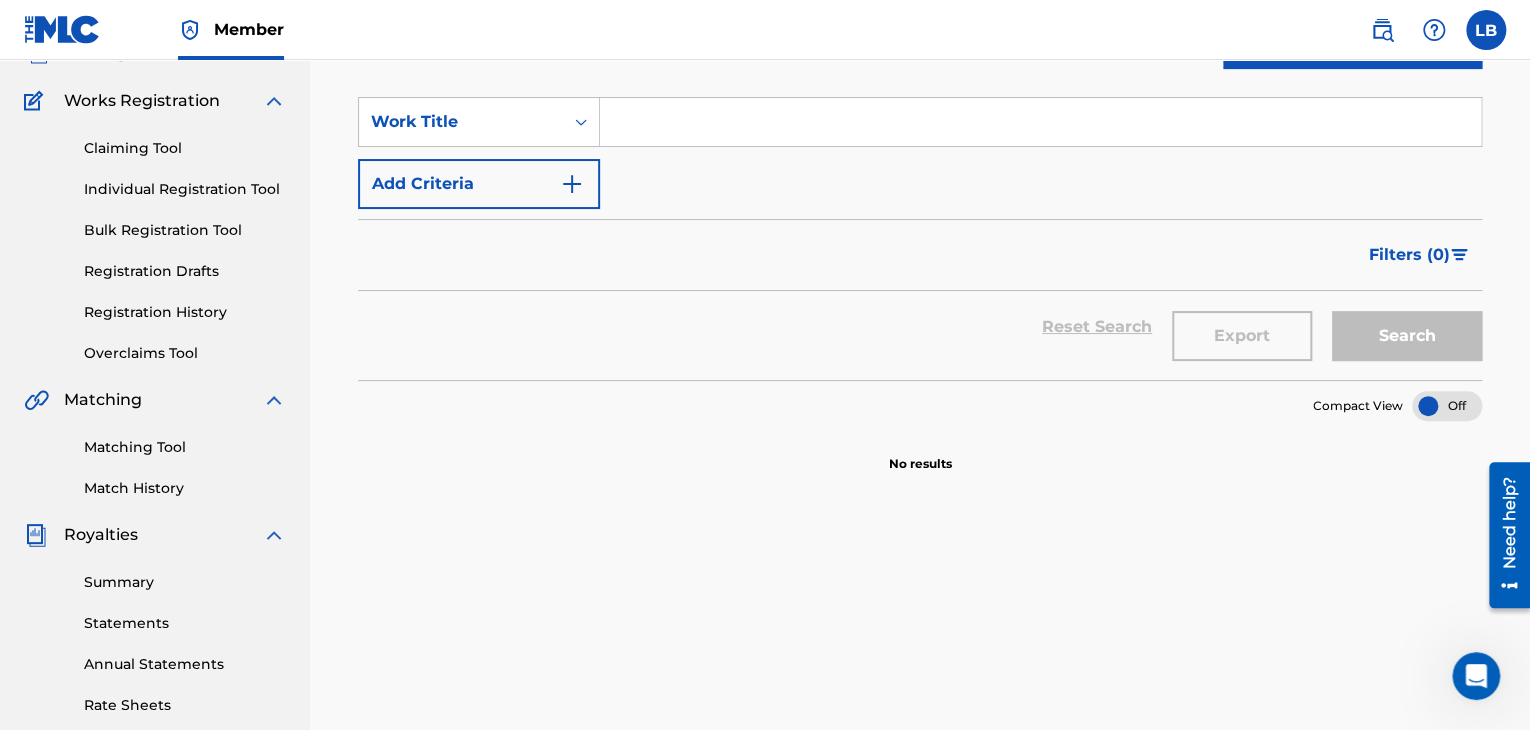 scroll, scrollTop: 2, scrollLeft: 0, axis: vertical 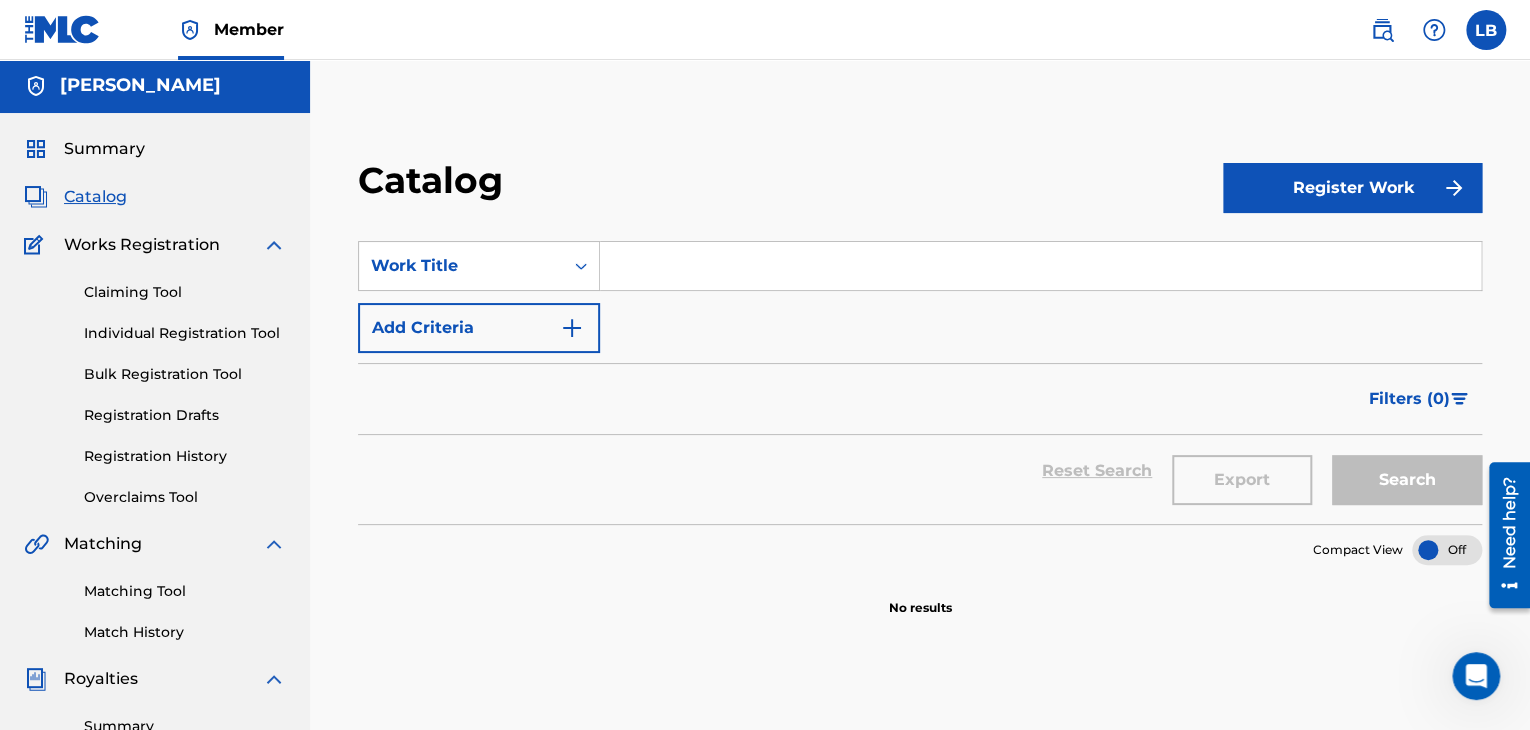 click on "Registration History" at bounding box center [185, 456] 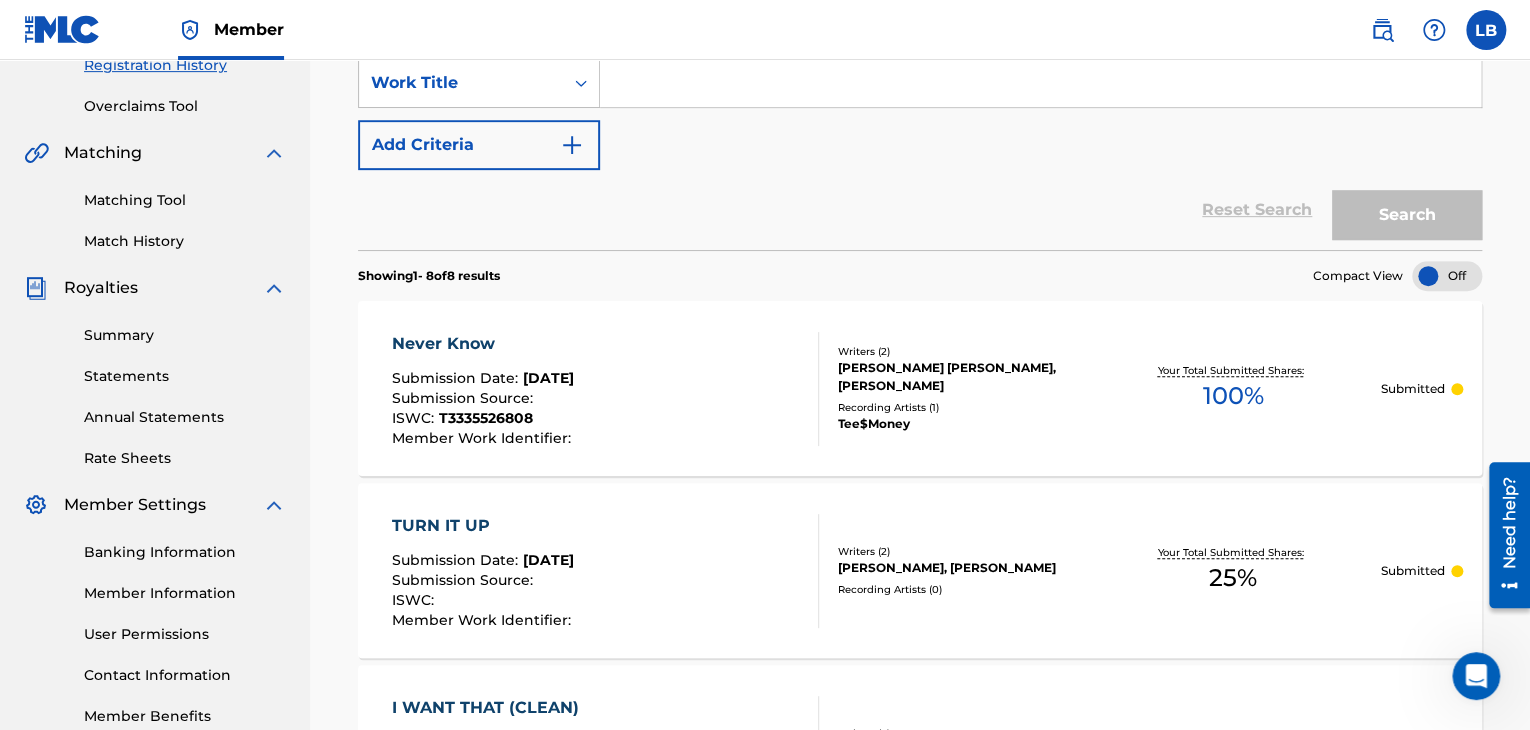 scroll, scrollTop: 219, scrollLeft: 0, axis: vertical 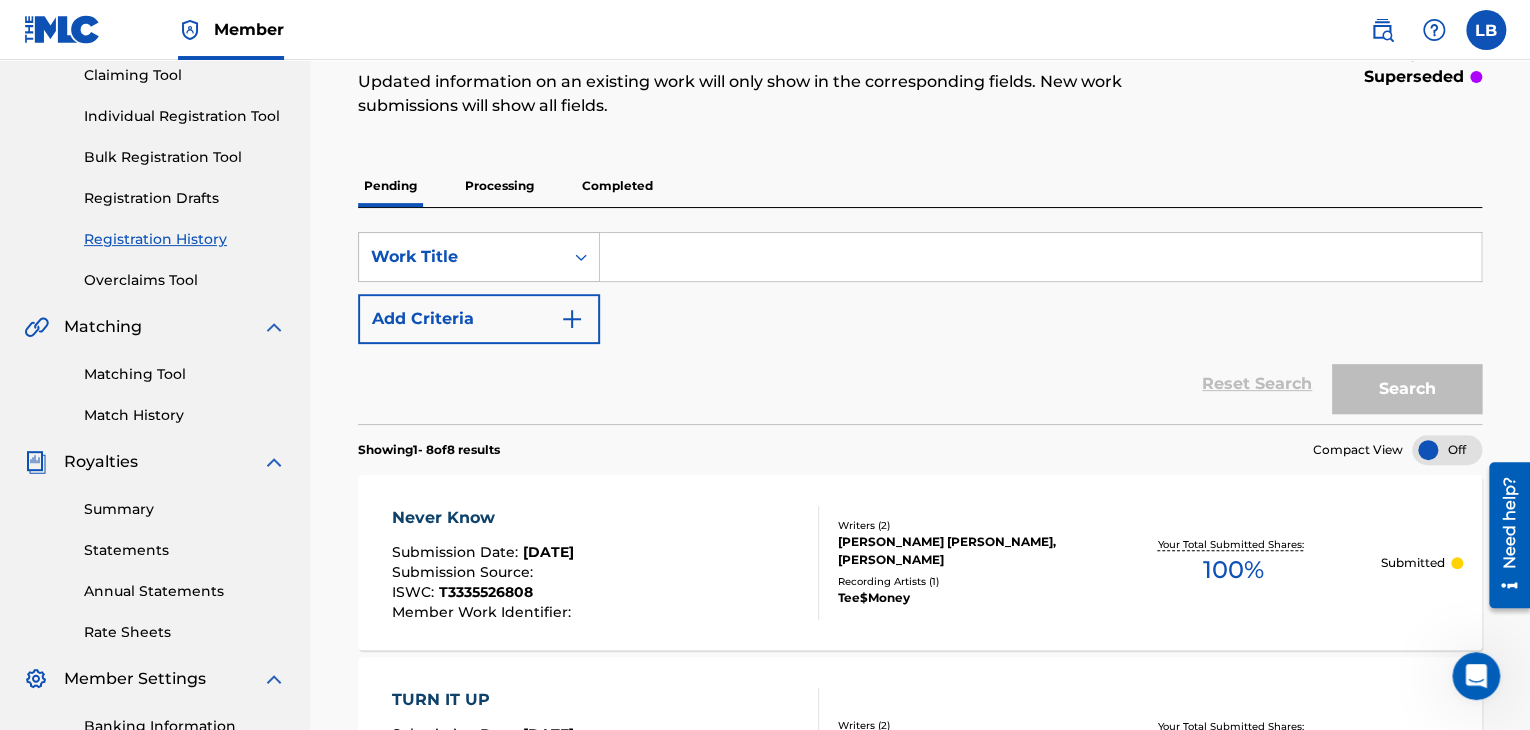 click on "Completed" at bounding box center (617, 186) 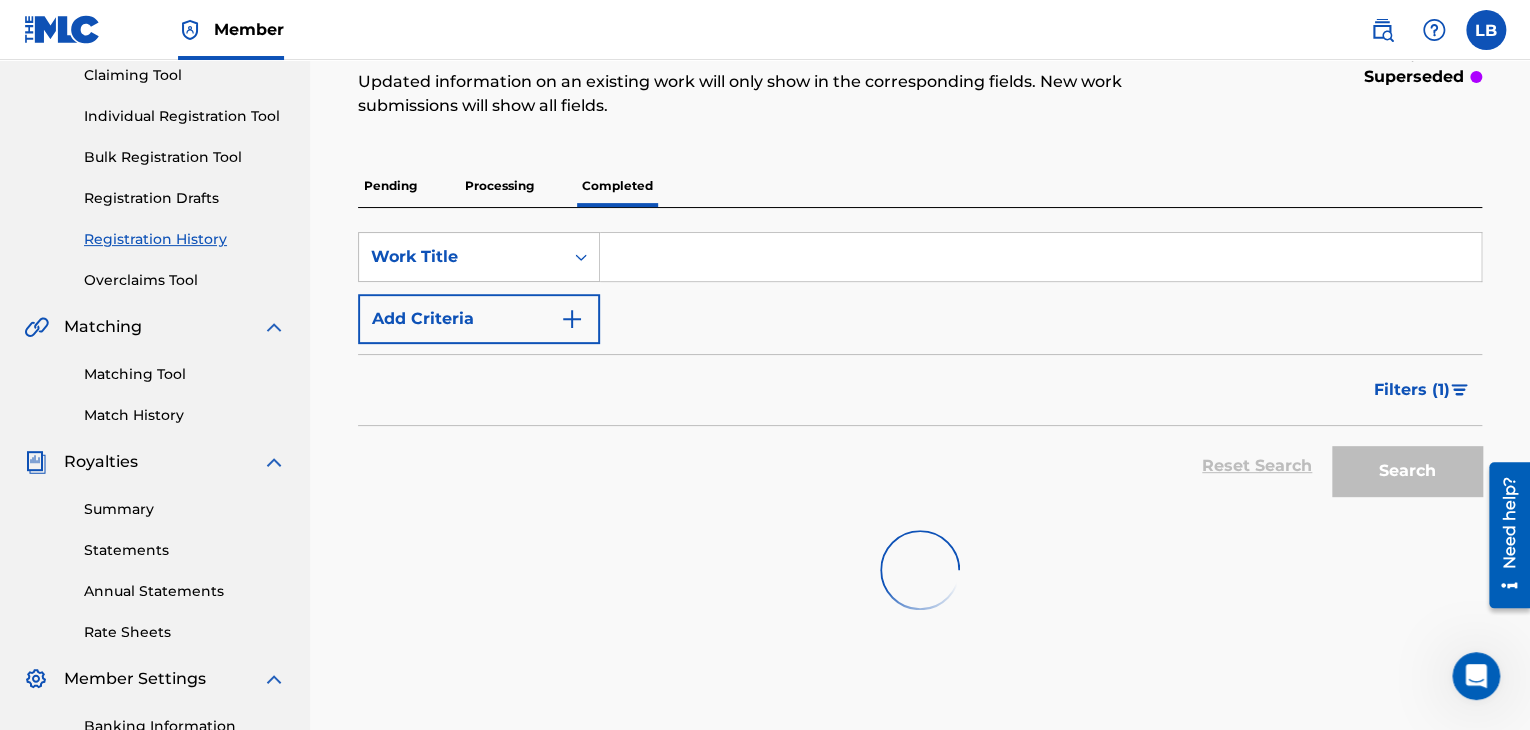 scroll, scrollTop: 0, scrollLeft: 0, axis: both 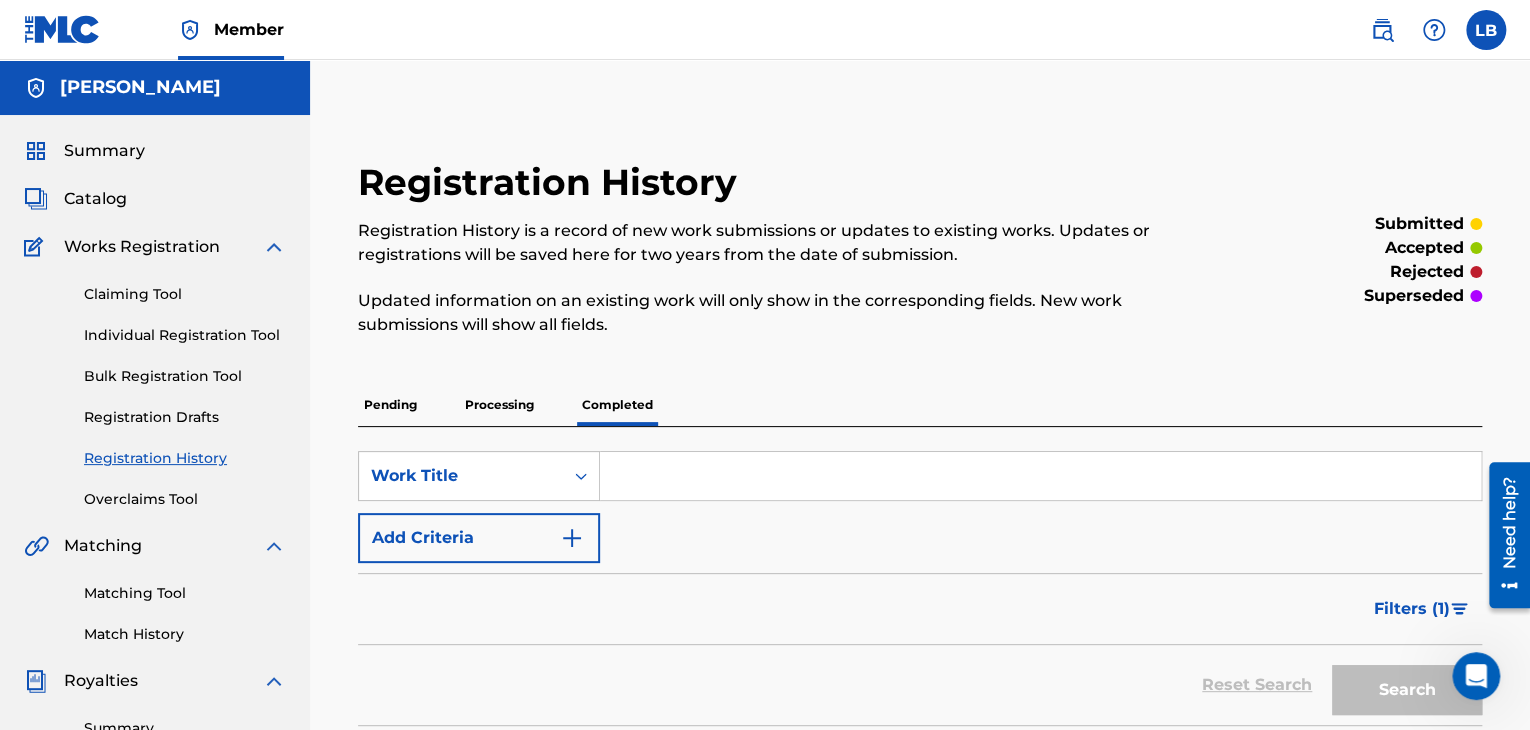click on "Processing" at bounding box center [499, 405] 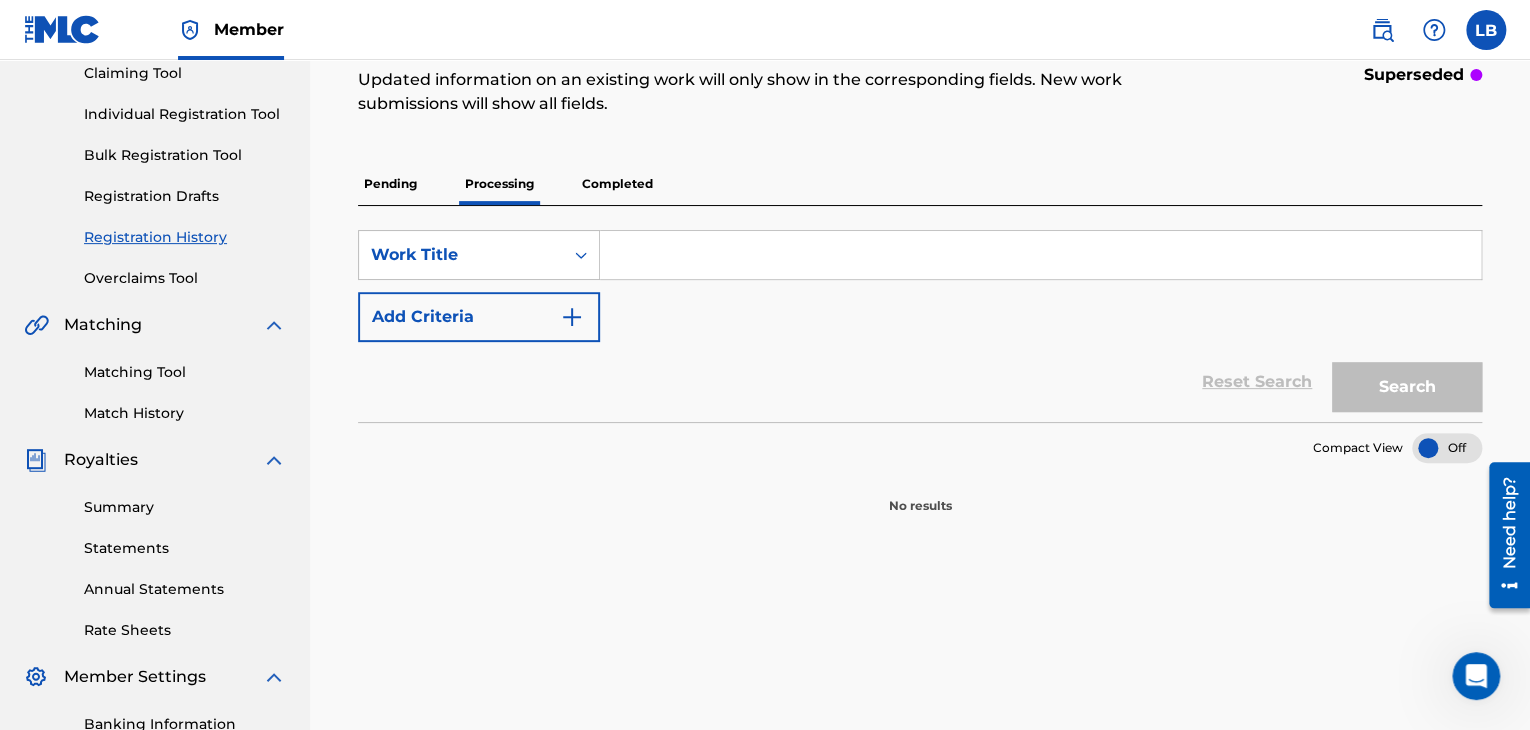 scroll, scrollTop: 244, scrollLeft: 0, axis: vertical 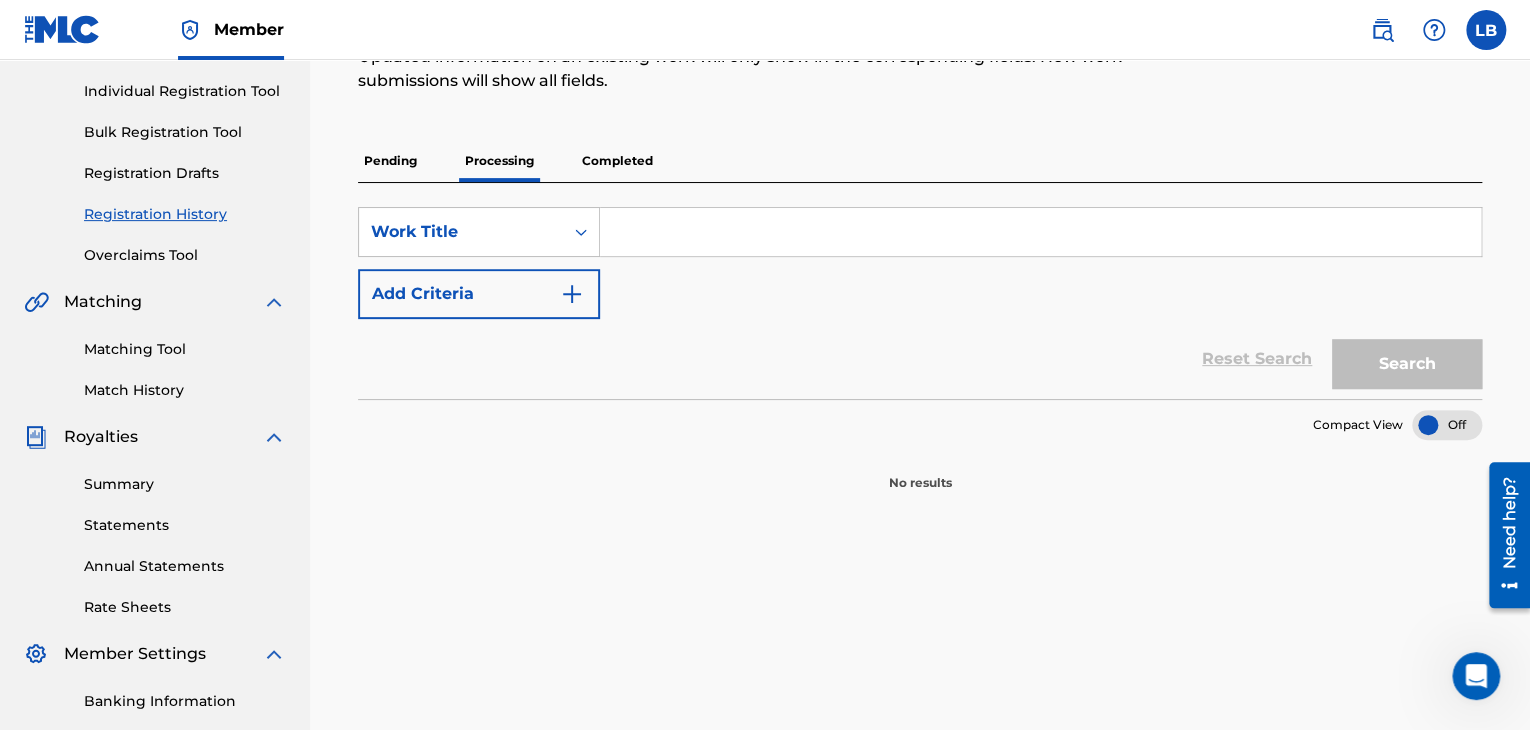 click on "Pending" at bounding box center (390, 161) 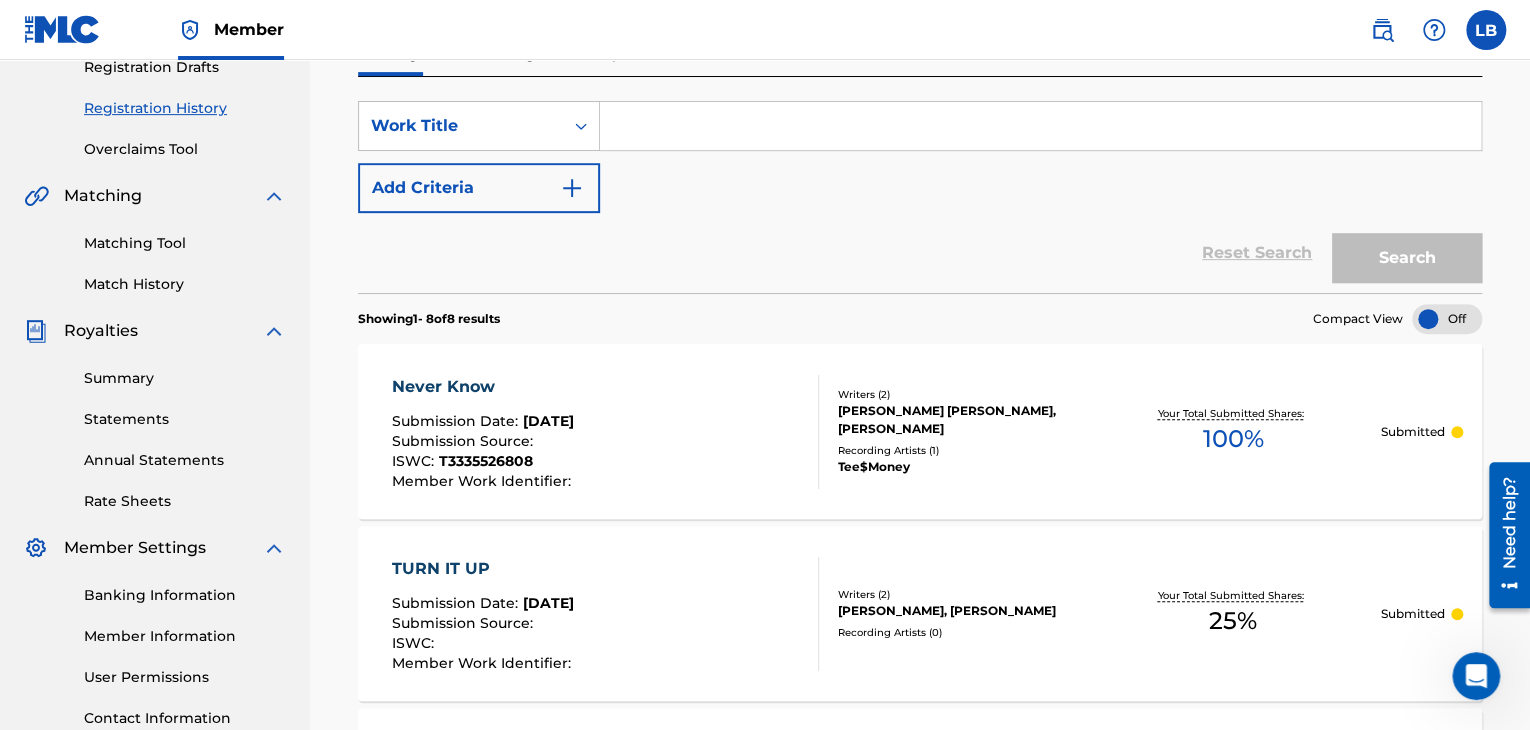 scroll, scrollTop: 0, scrollLeft: 0, axis: both 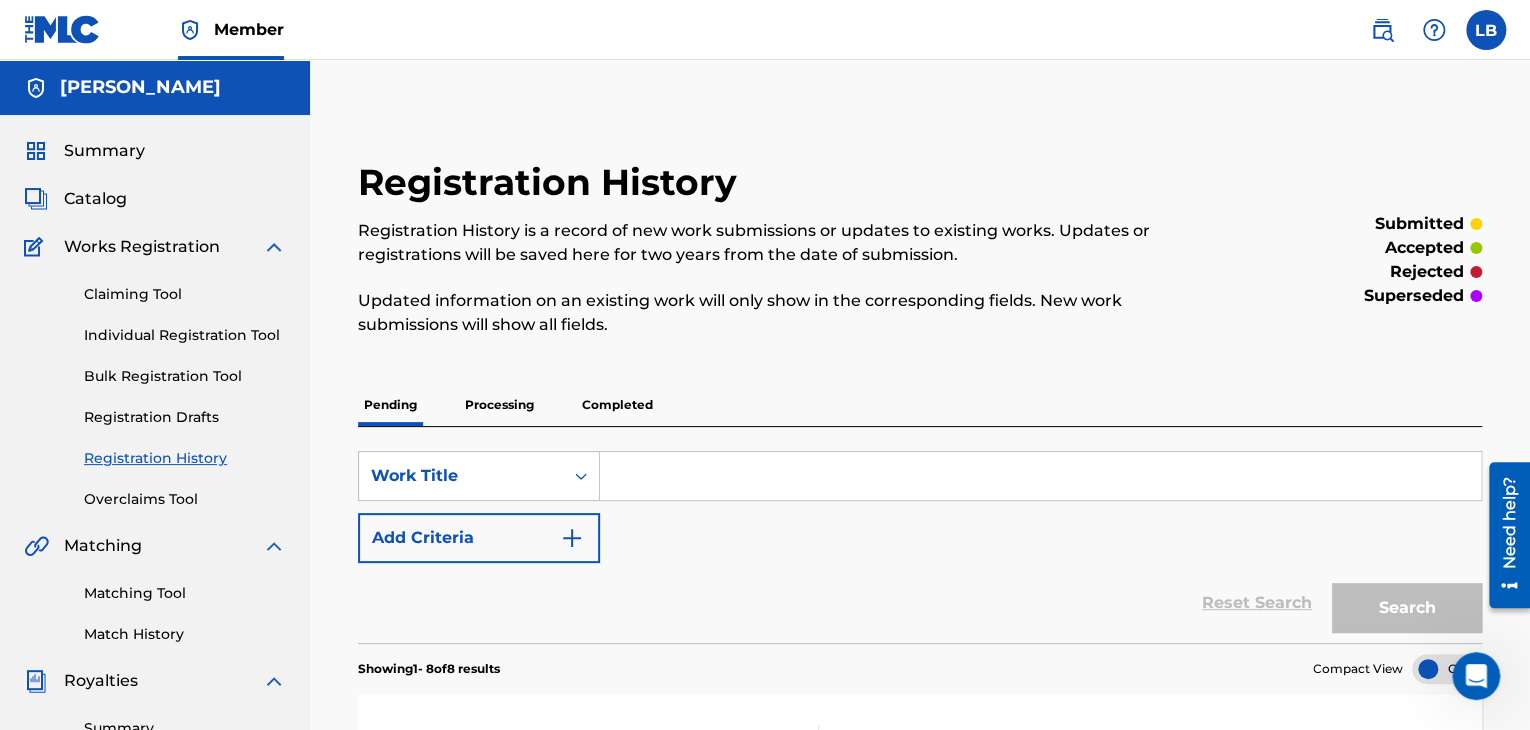 click on "Claiming Tool" at bounding box center [185, 294] 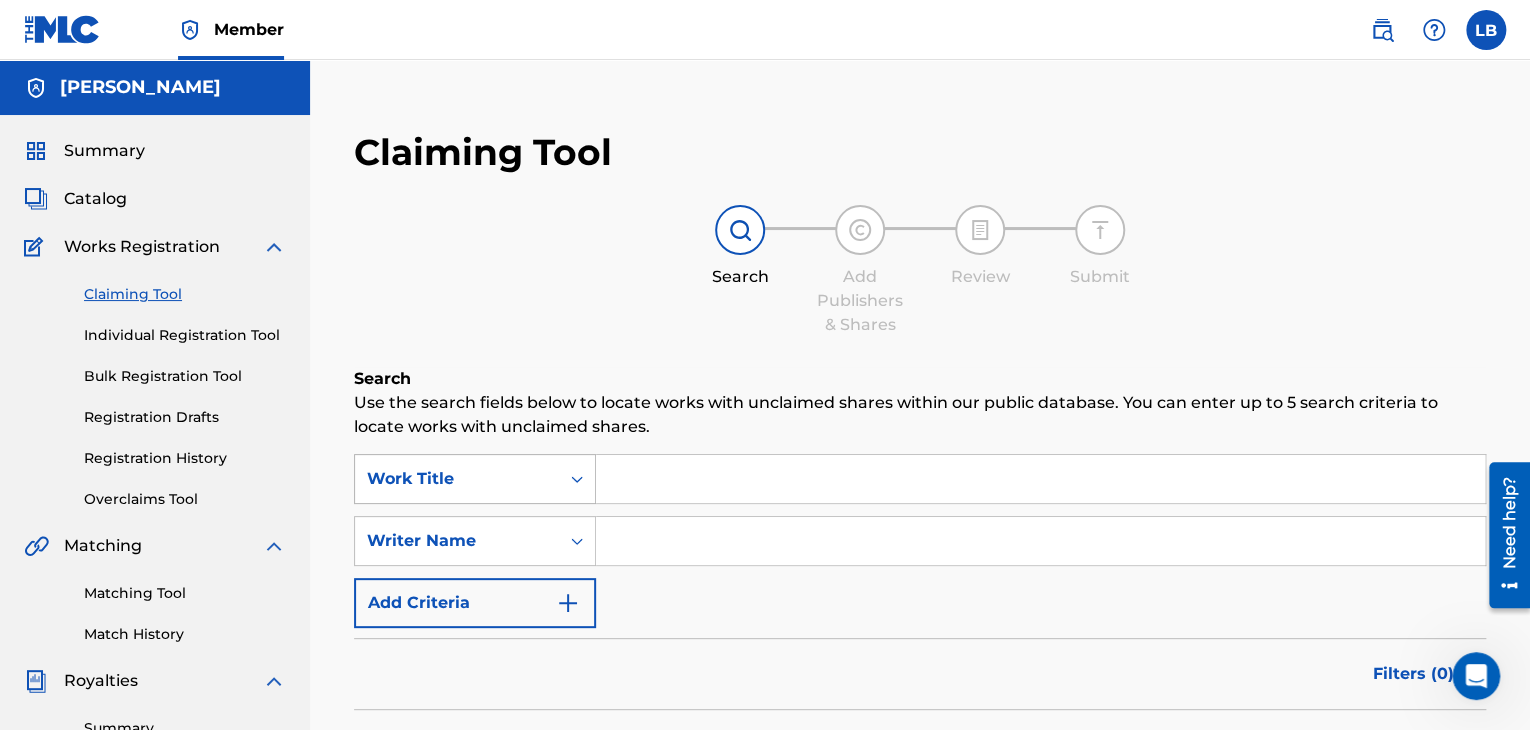 click on "Work Title" at bounding box center [475, 479] 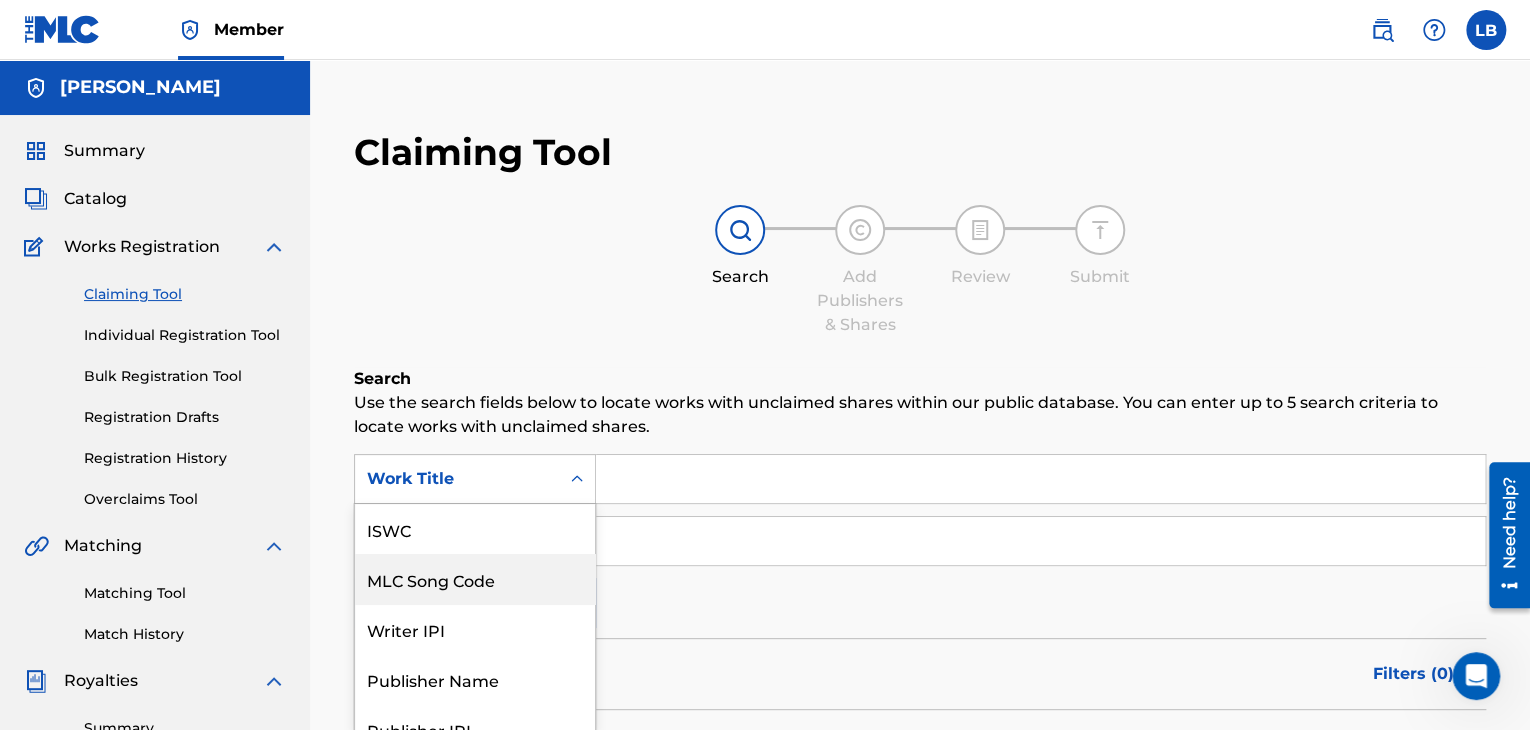 scroll, scrollTop: 75, scrollLeft: 0, axis: vertical 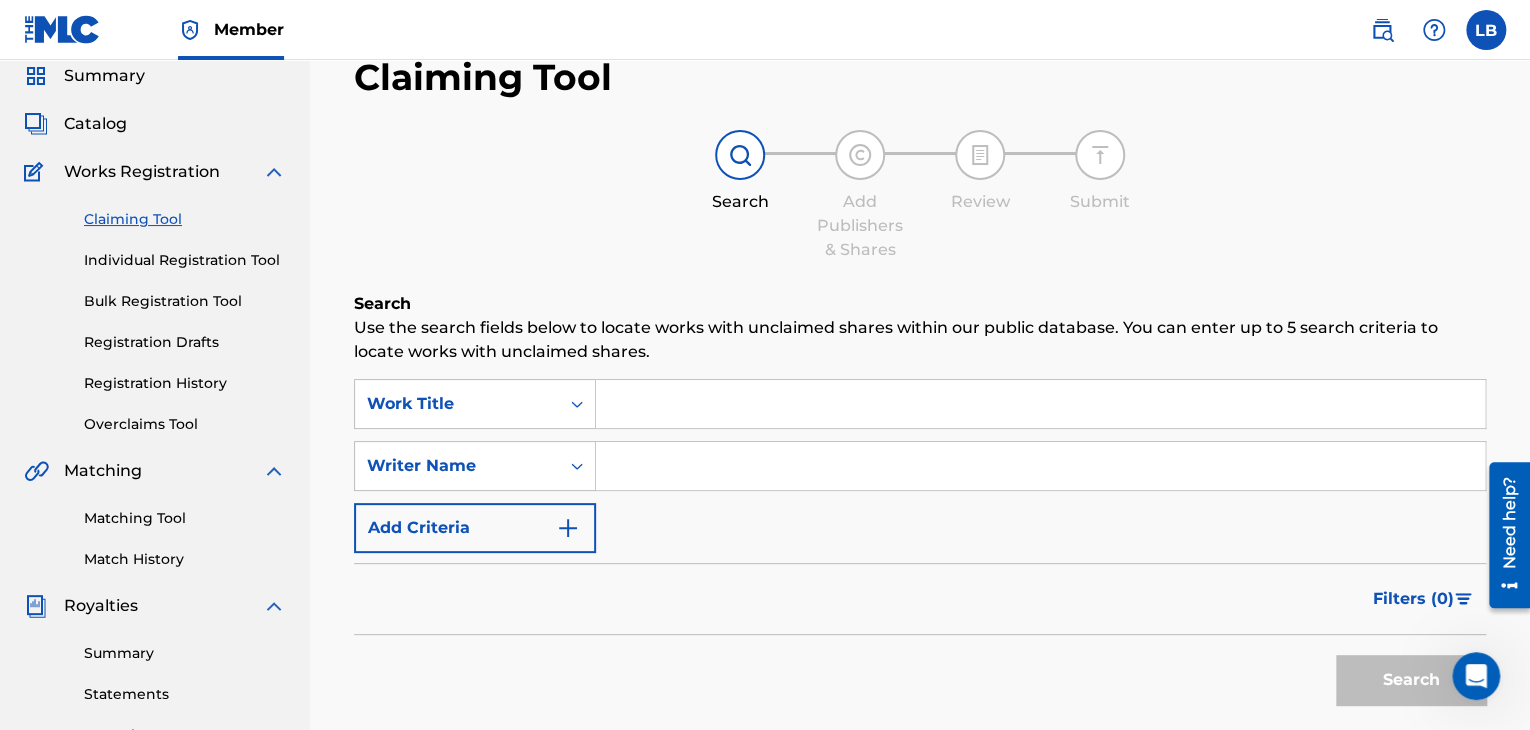 click at bounding box center [1040, 404] 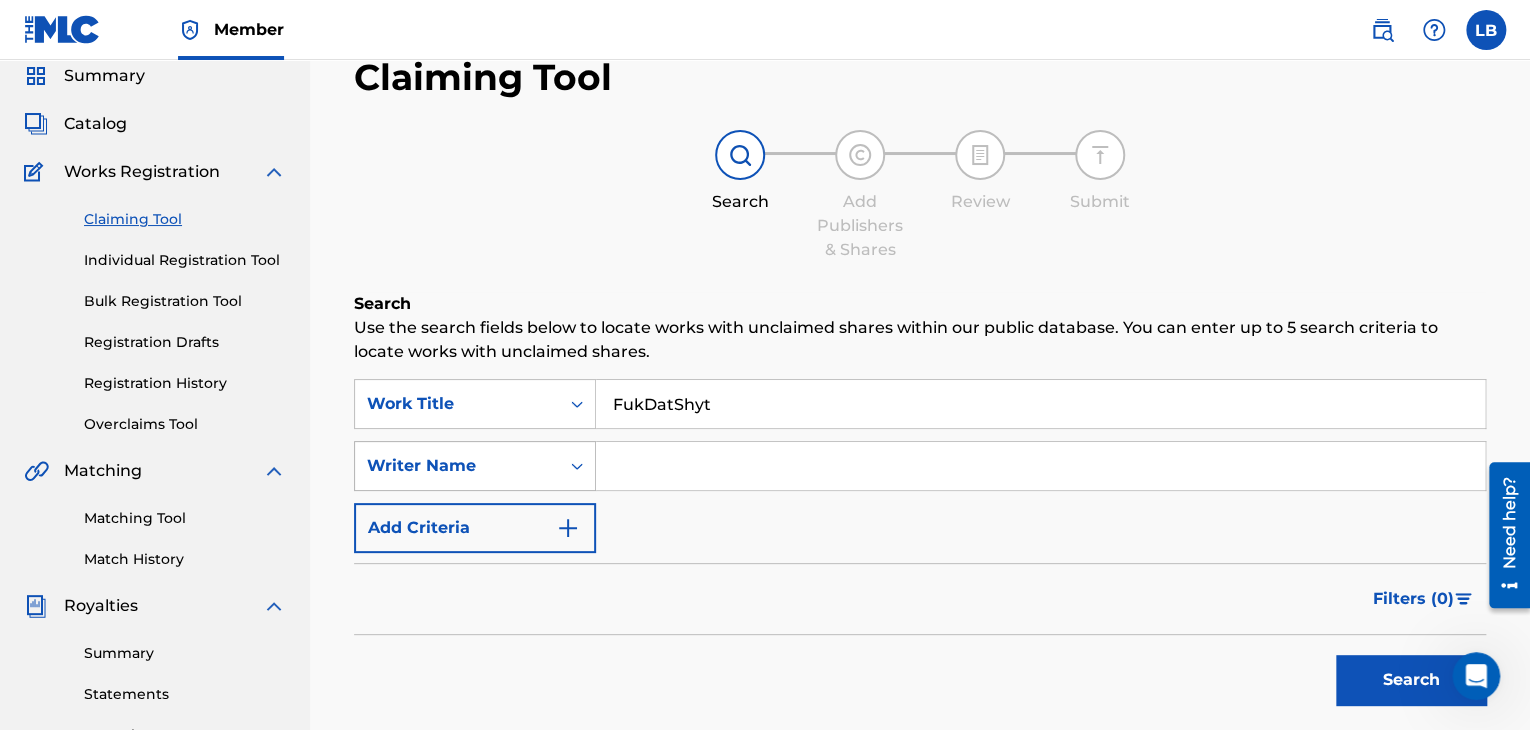 type on "FukDatShyt" 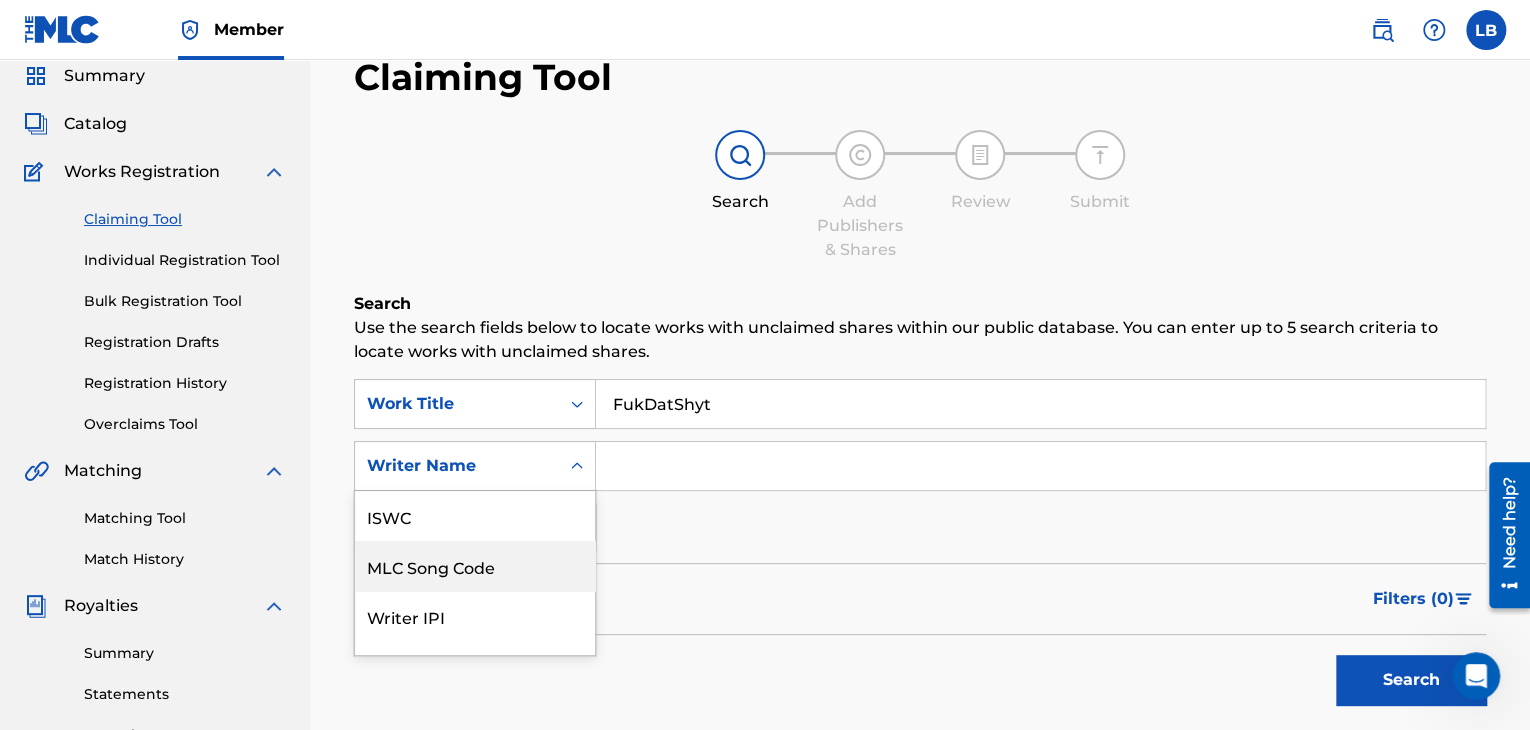 scroll, scrollTop: 125, scrollLeft: 0, axis: vertical 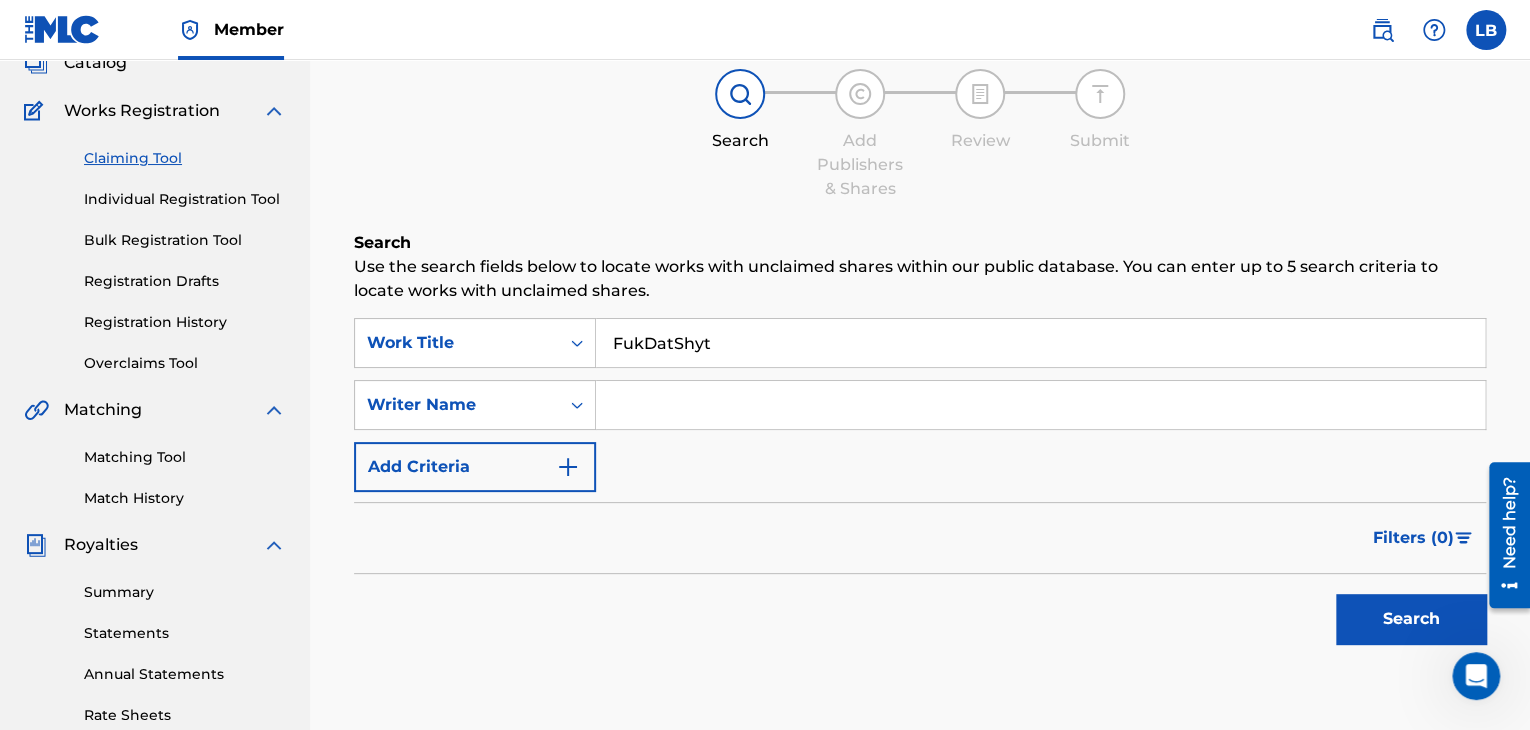 click at bounding box center (1040, 405) 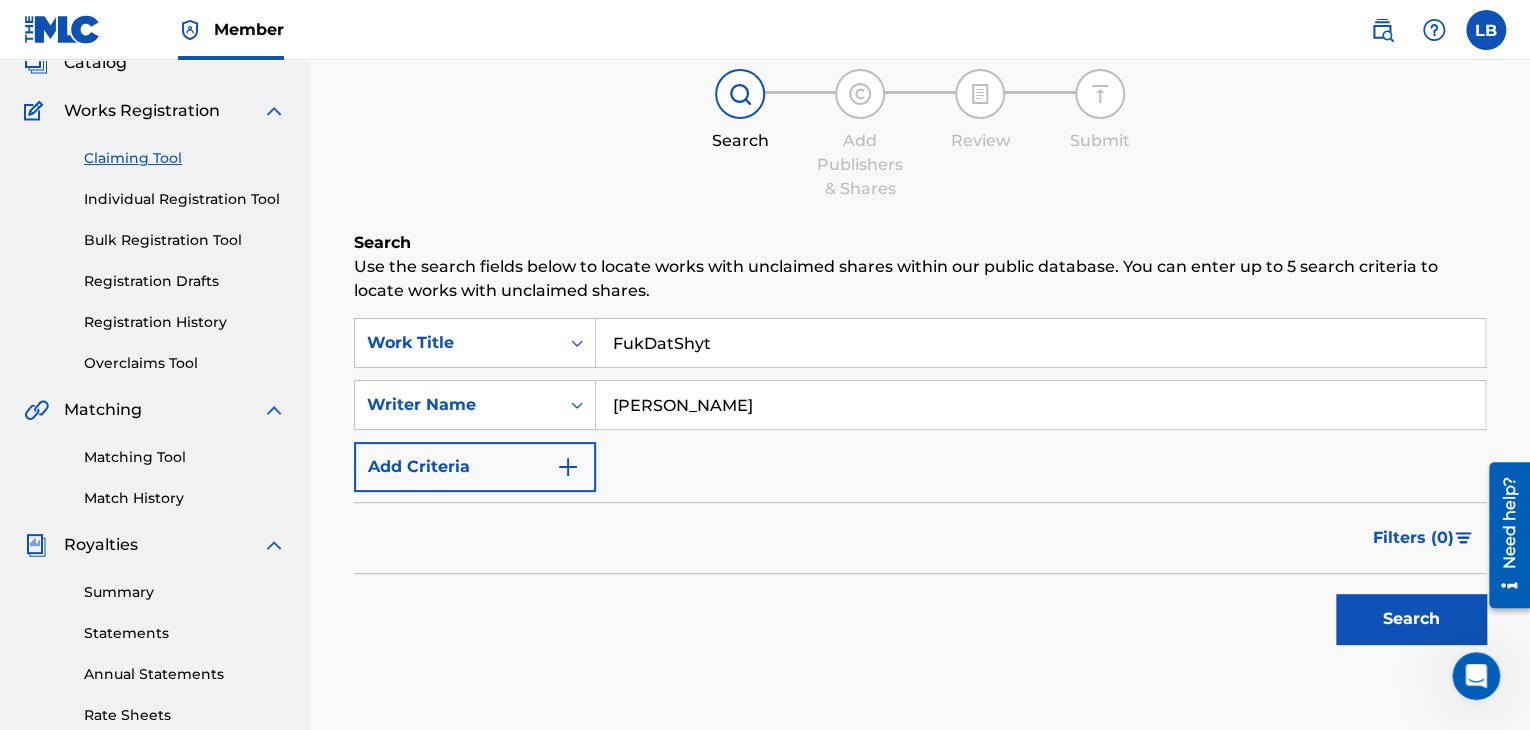 click on "Search" at bounding box center [1411, 619] 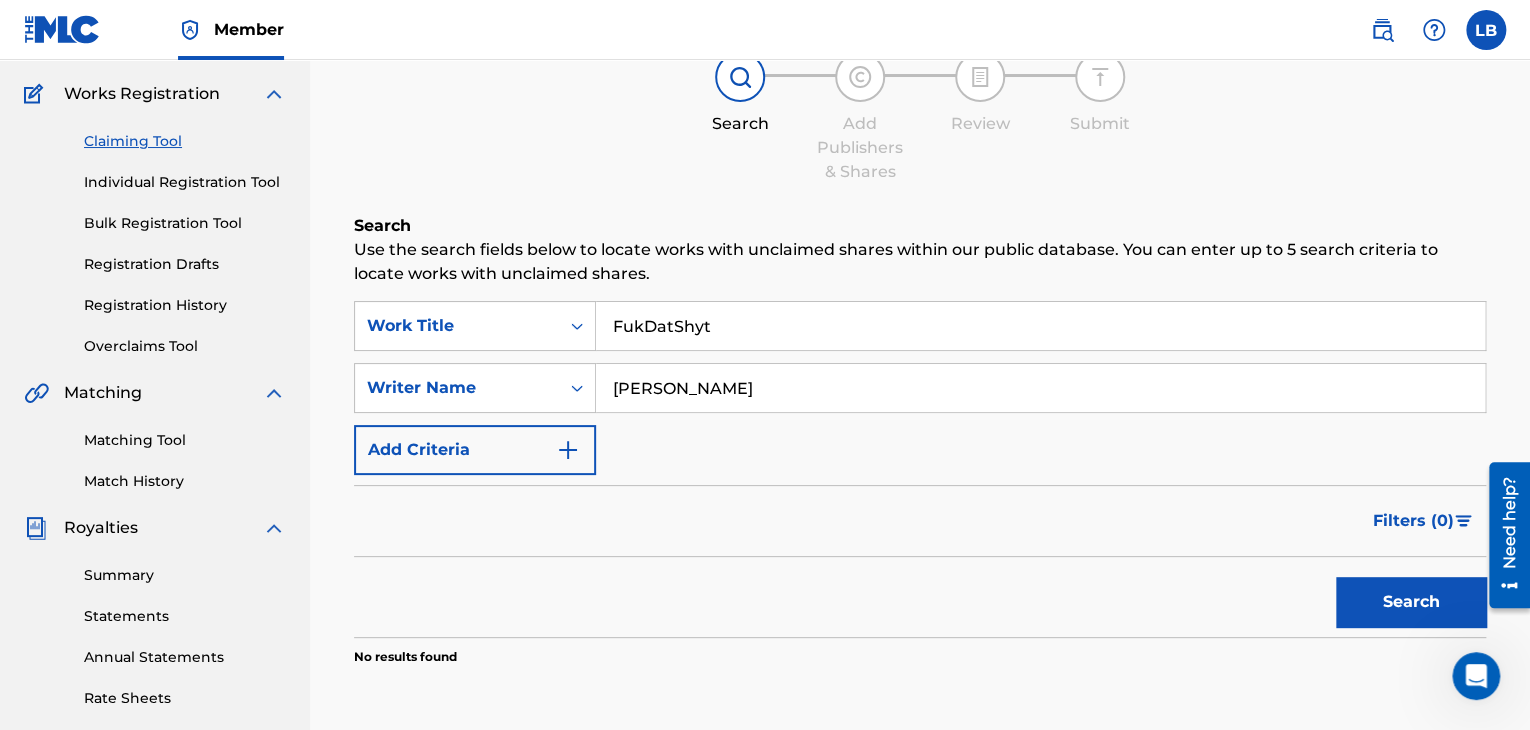 scroll, scrollTop: 170, scrollLeft: 0, axis: vertical 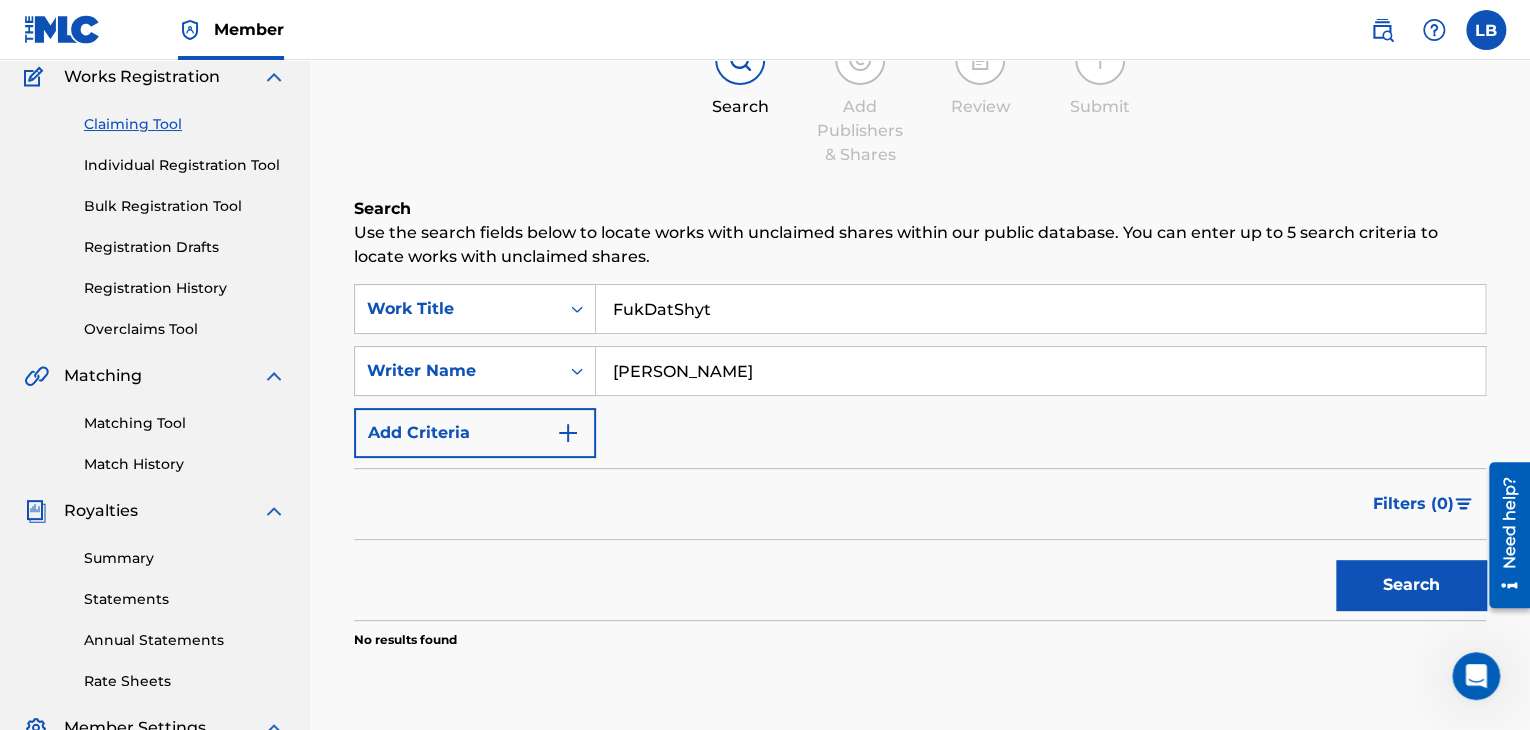click on "damien" at bounding box center (1040, 371) 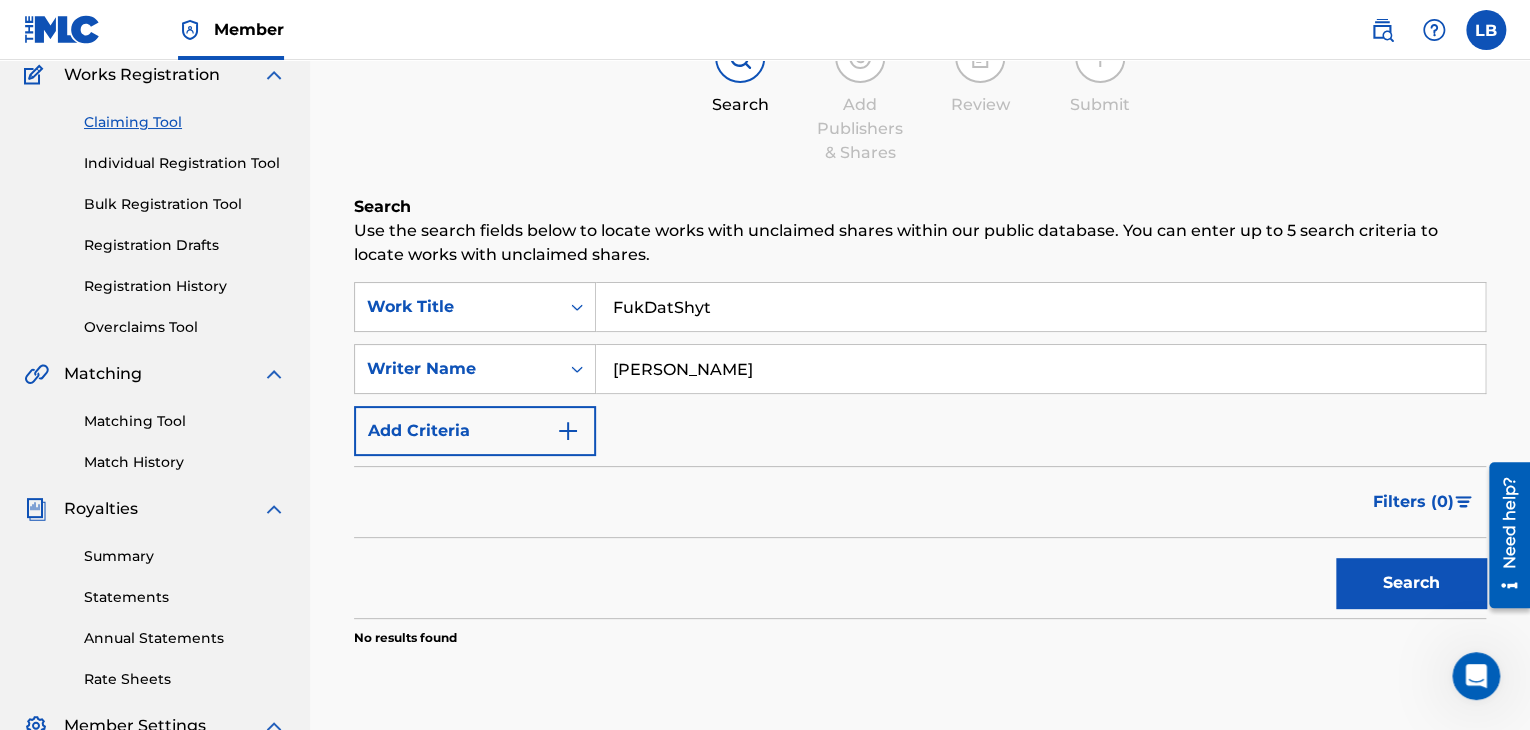 scroll, scrollTop: 182, scrollLeft: 0, axis: vertical 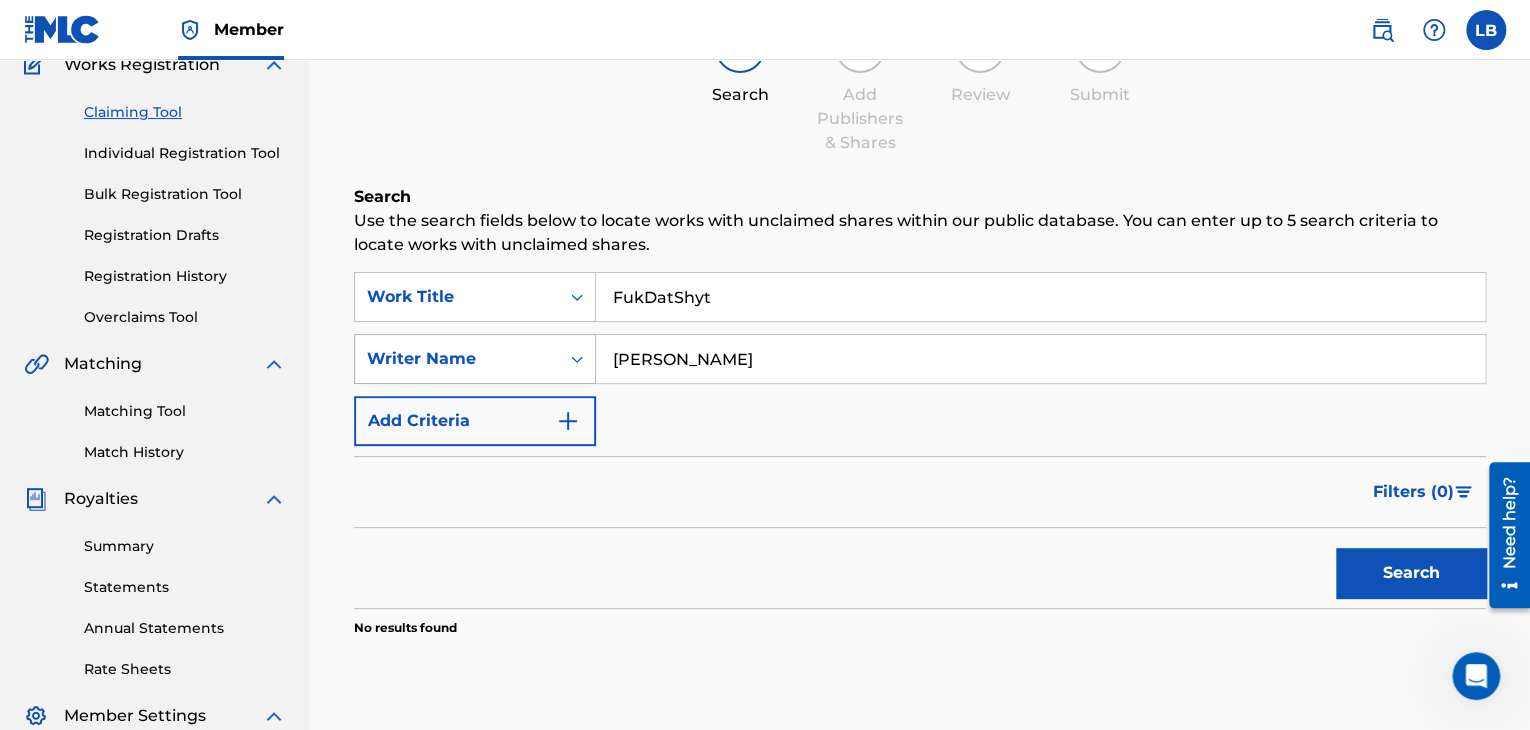 click 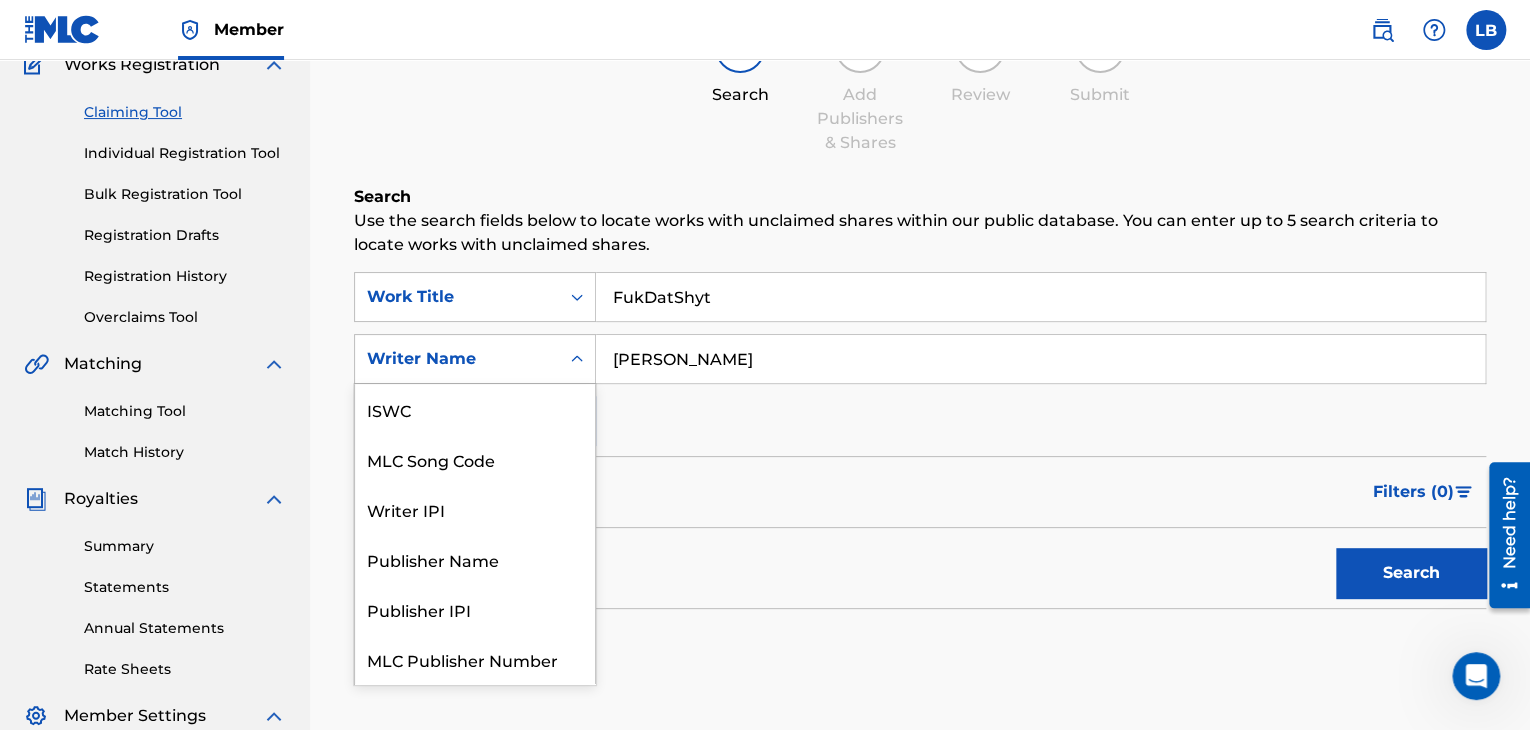 scroll, scrollTop: 50, scrollLeft: 0, axis: vertical 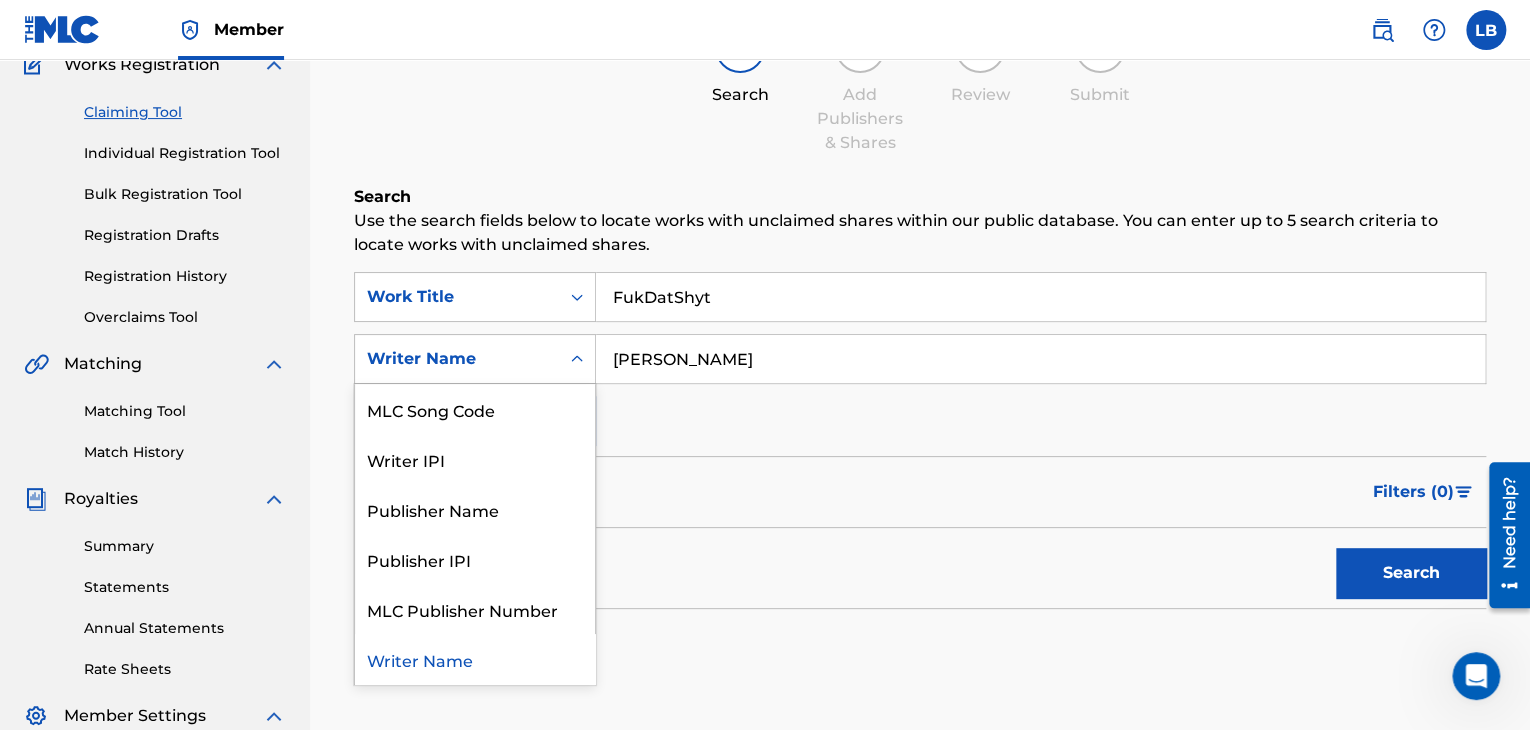 click on "damien dvanzo" at bounding box center (1040, 359) 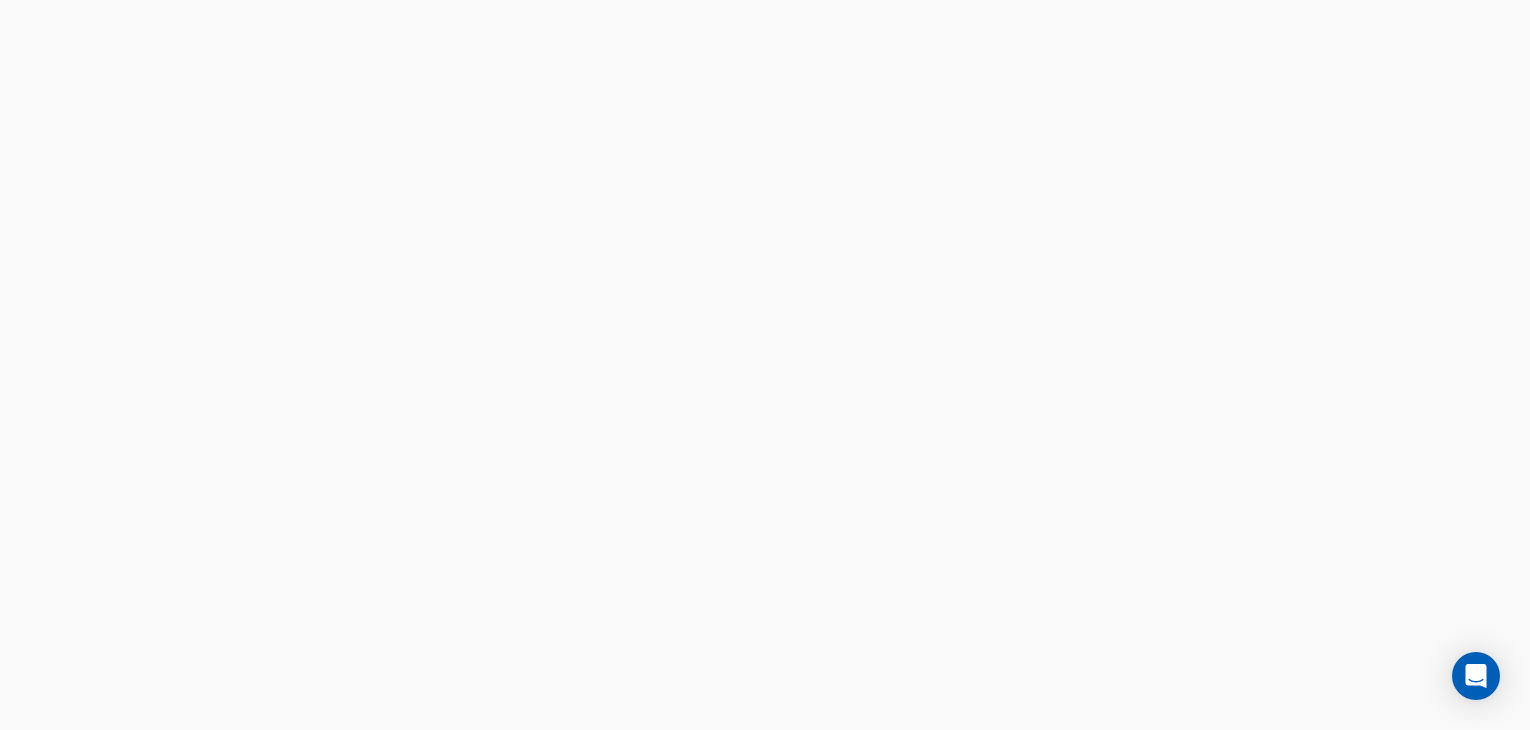 scroll, scrollTop: 0, scrollLeft: 0, axis: both 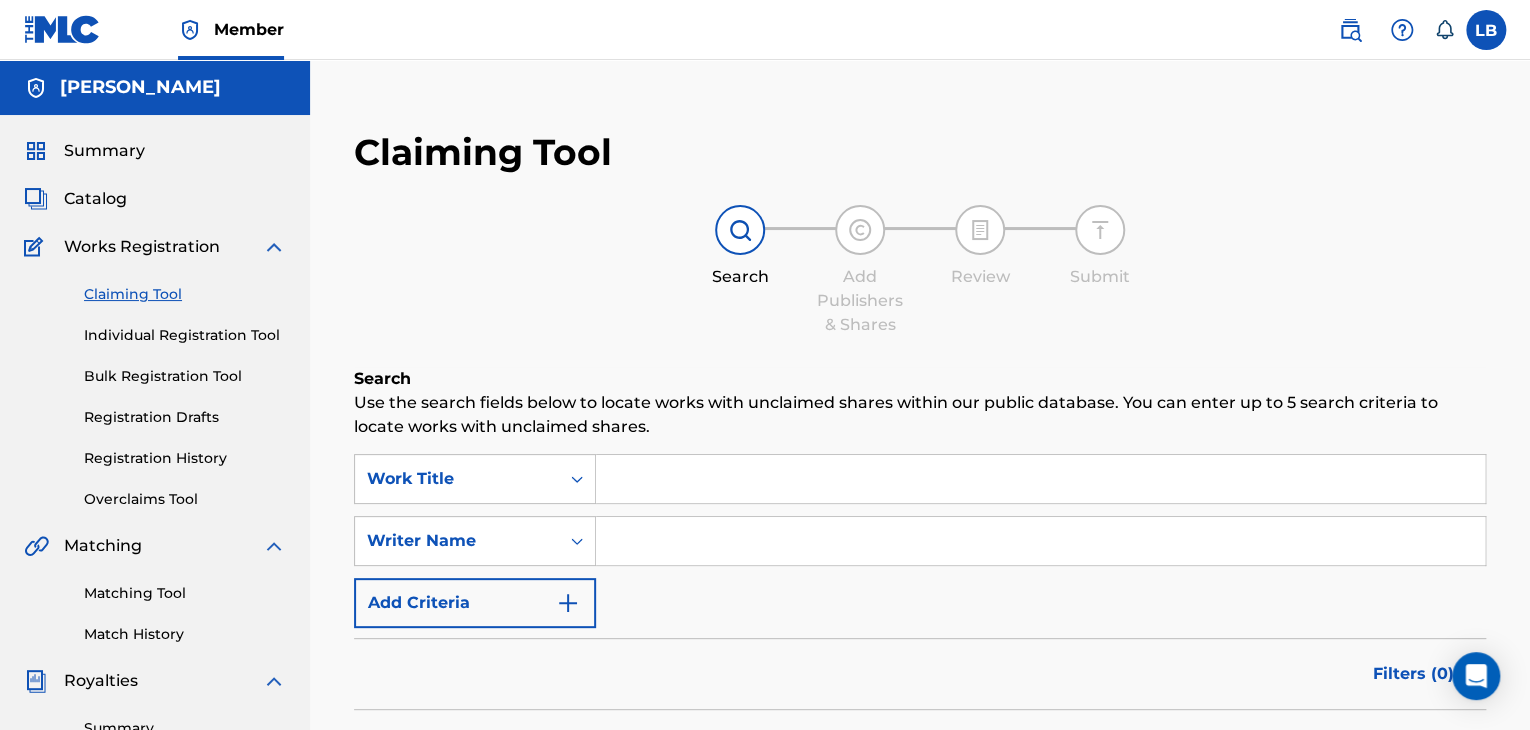 click at bounding box center [1040, 479] 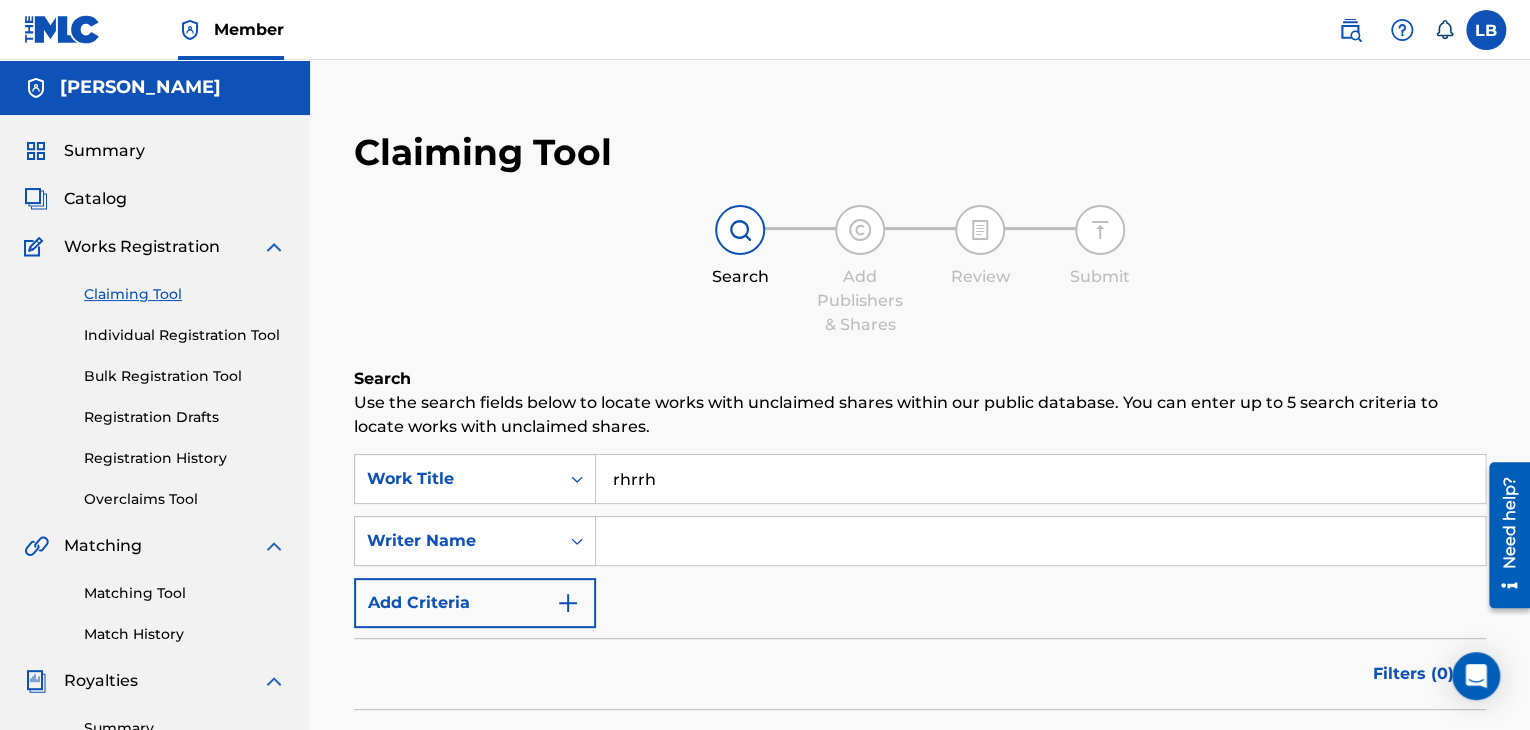 type on "rhrrh" 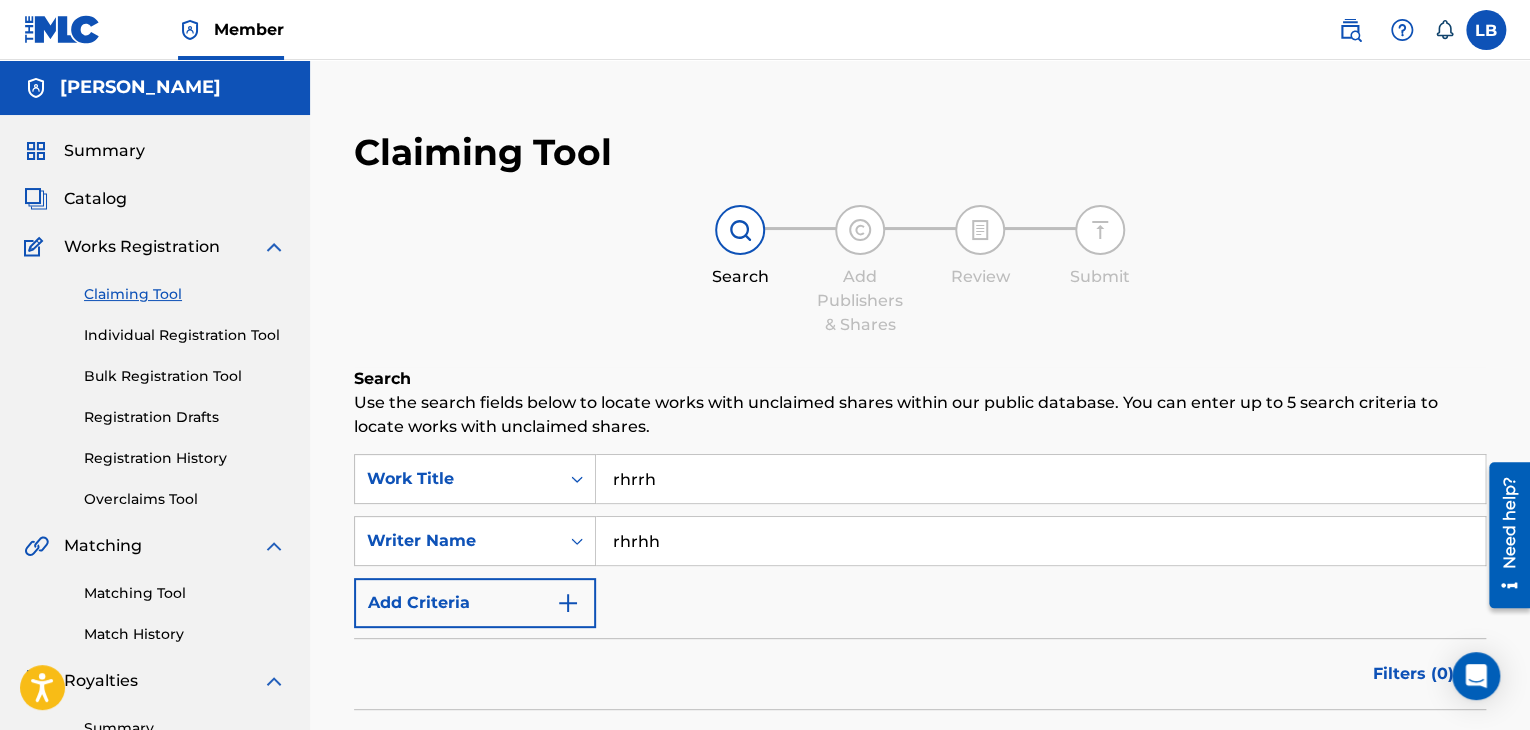 click on "rhrhh" at bounding box center [1040, 541] 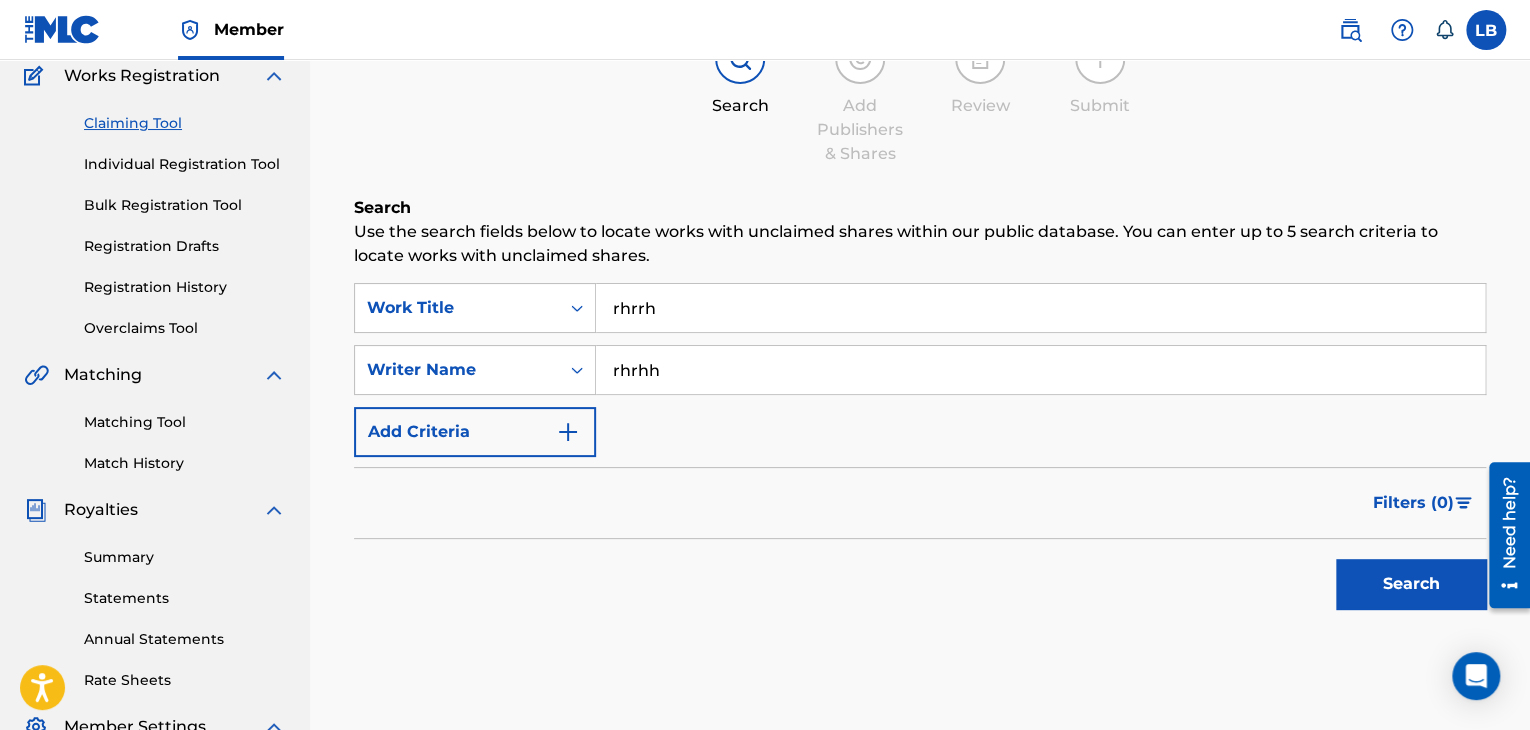 scroll, scrollTop: 220, scrollLeft: 0, axis: vertical 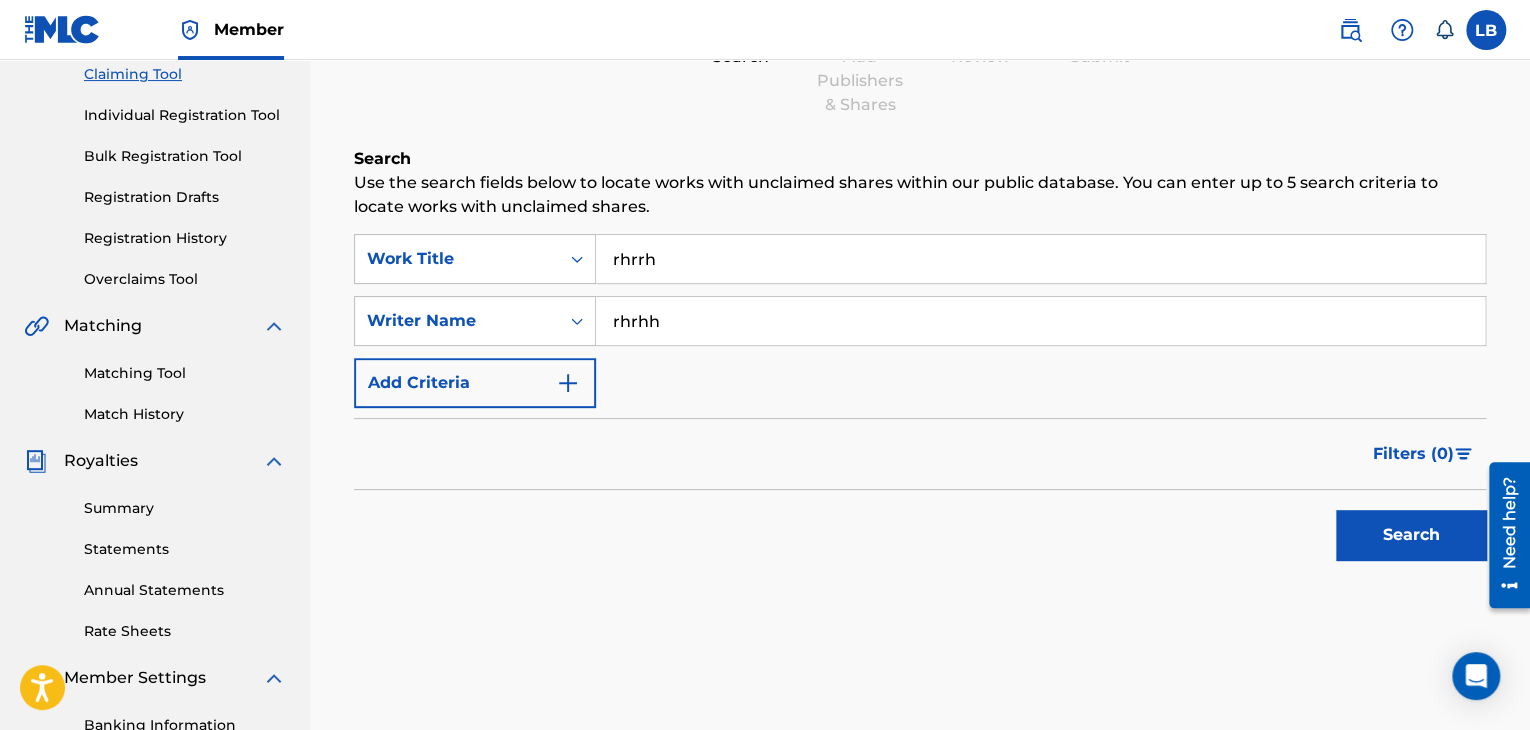 type on "rhrhh" 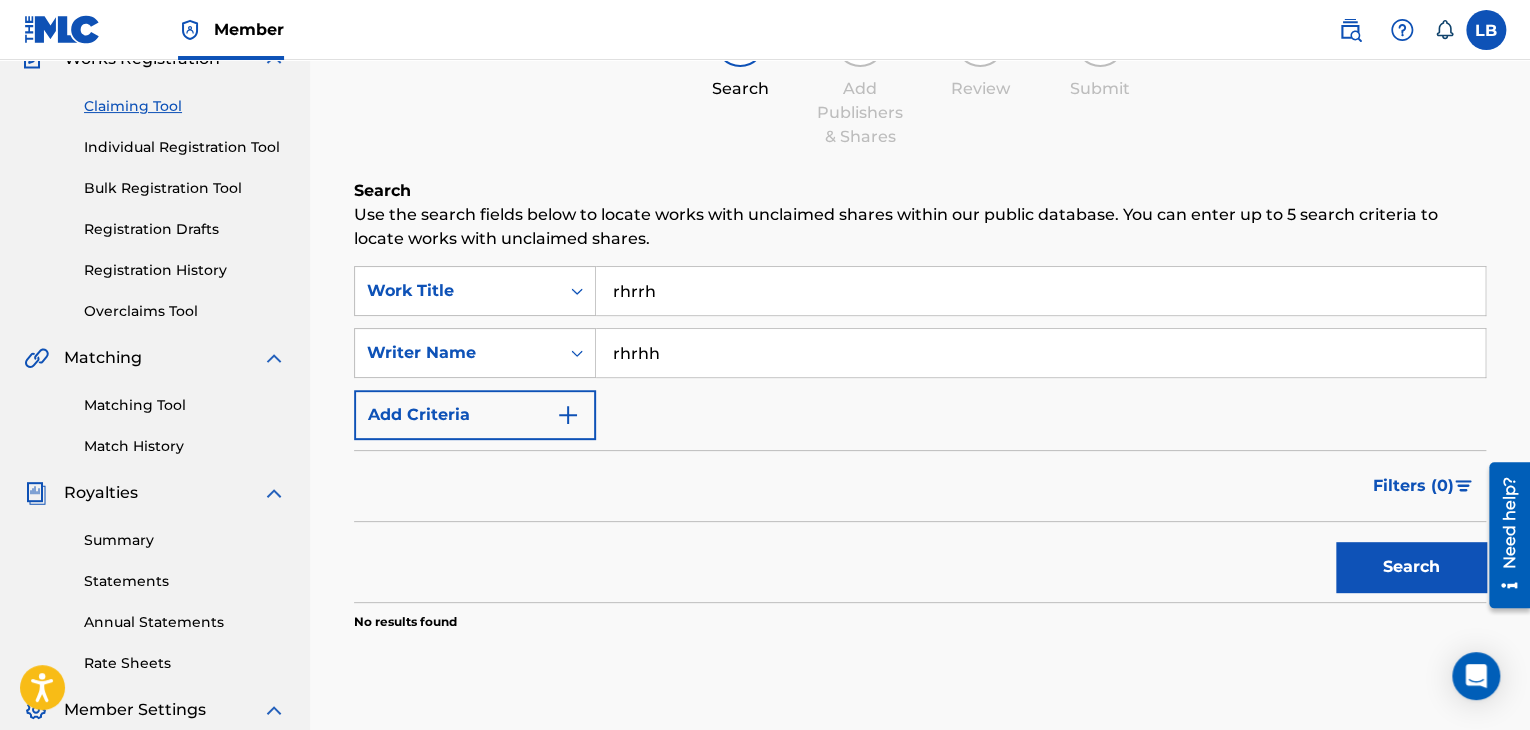 scroll, scrollTop: 188, scrollLeft: 0, axis: vertical 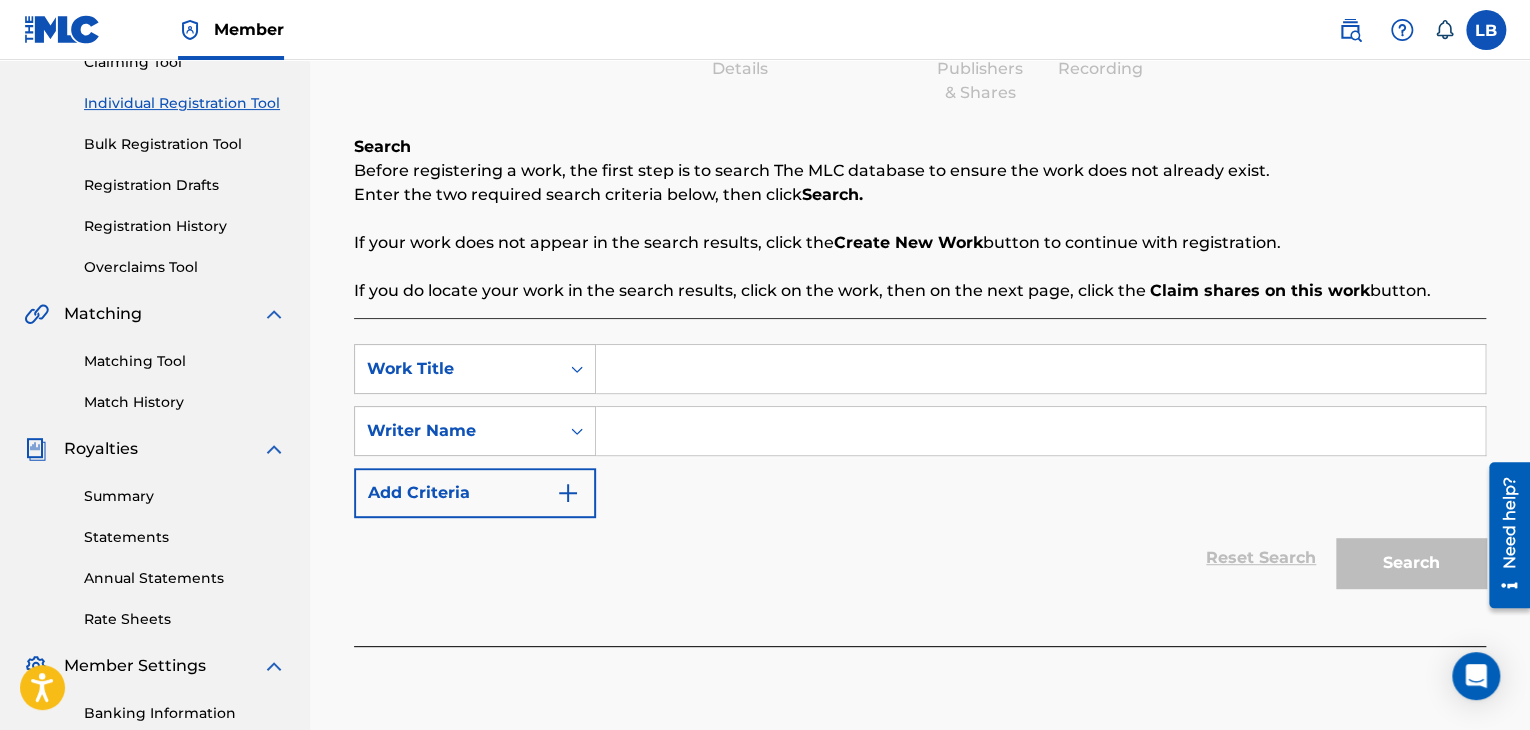 click at bounding box center [1040, 369] 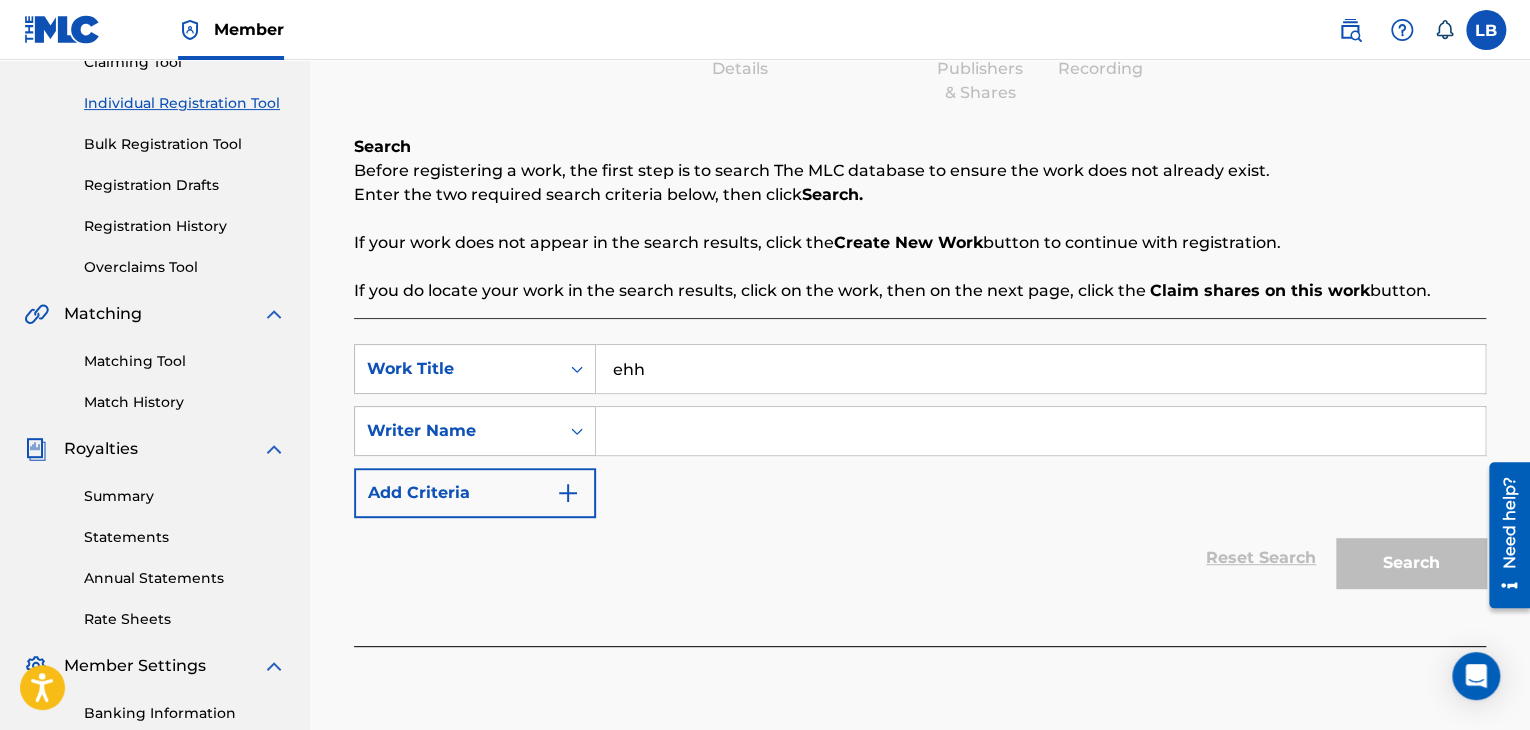 type on "ehh" 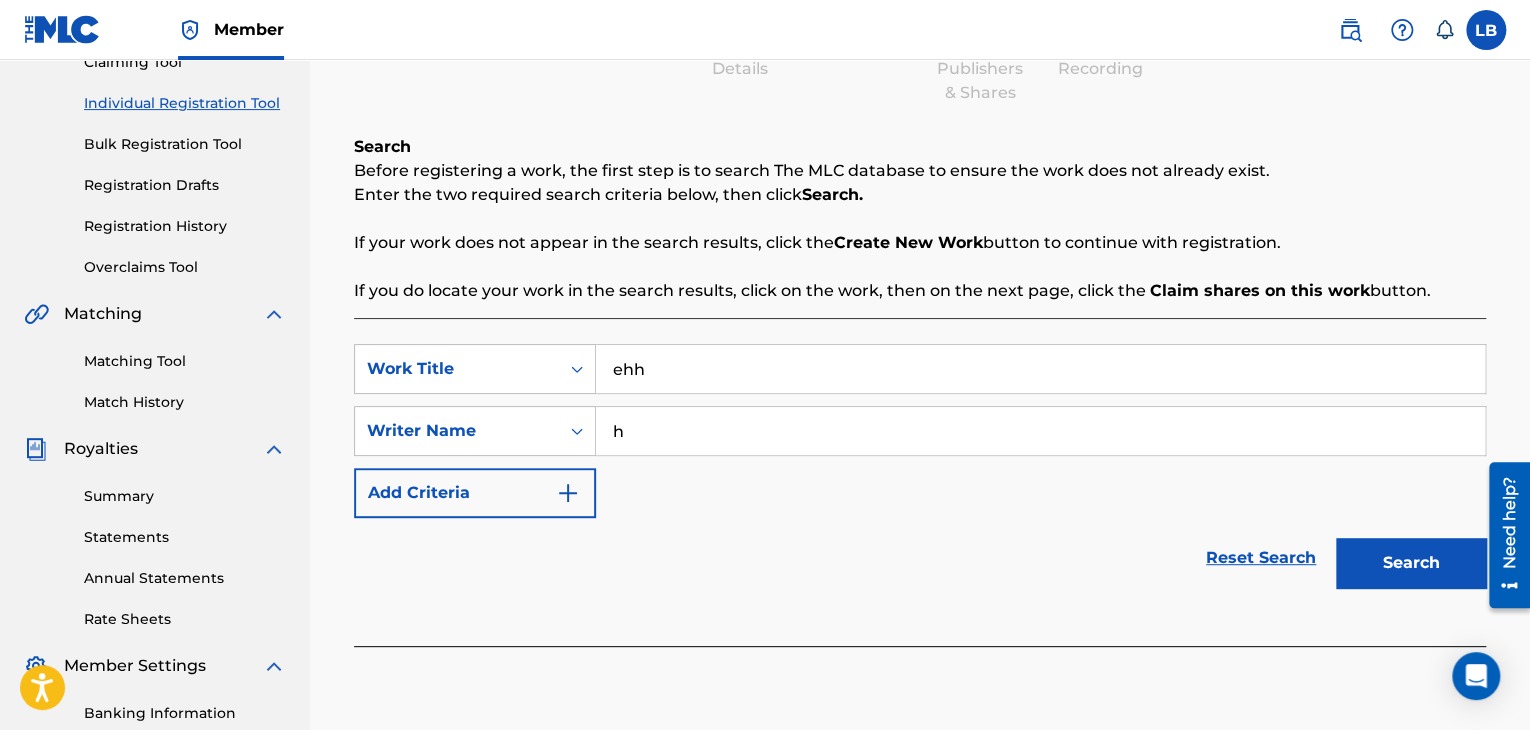 type on "h" 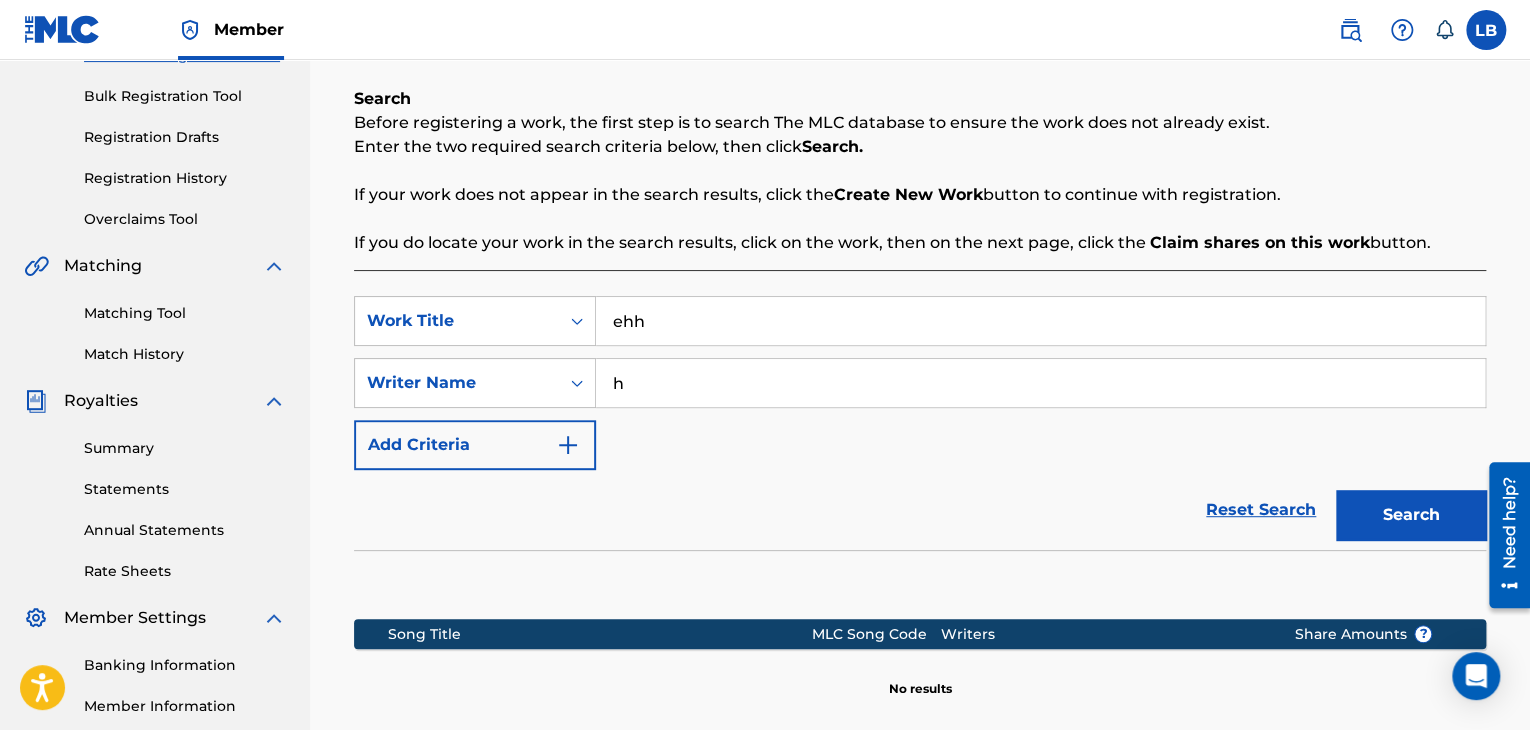 scroll, scrollTop: 488, scrollLeft: 0, axis: vertical 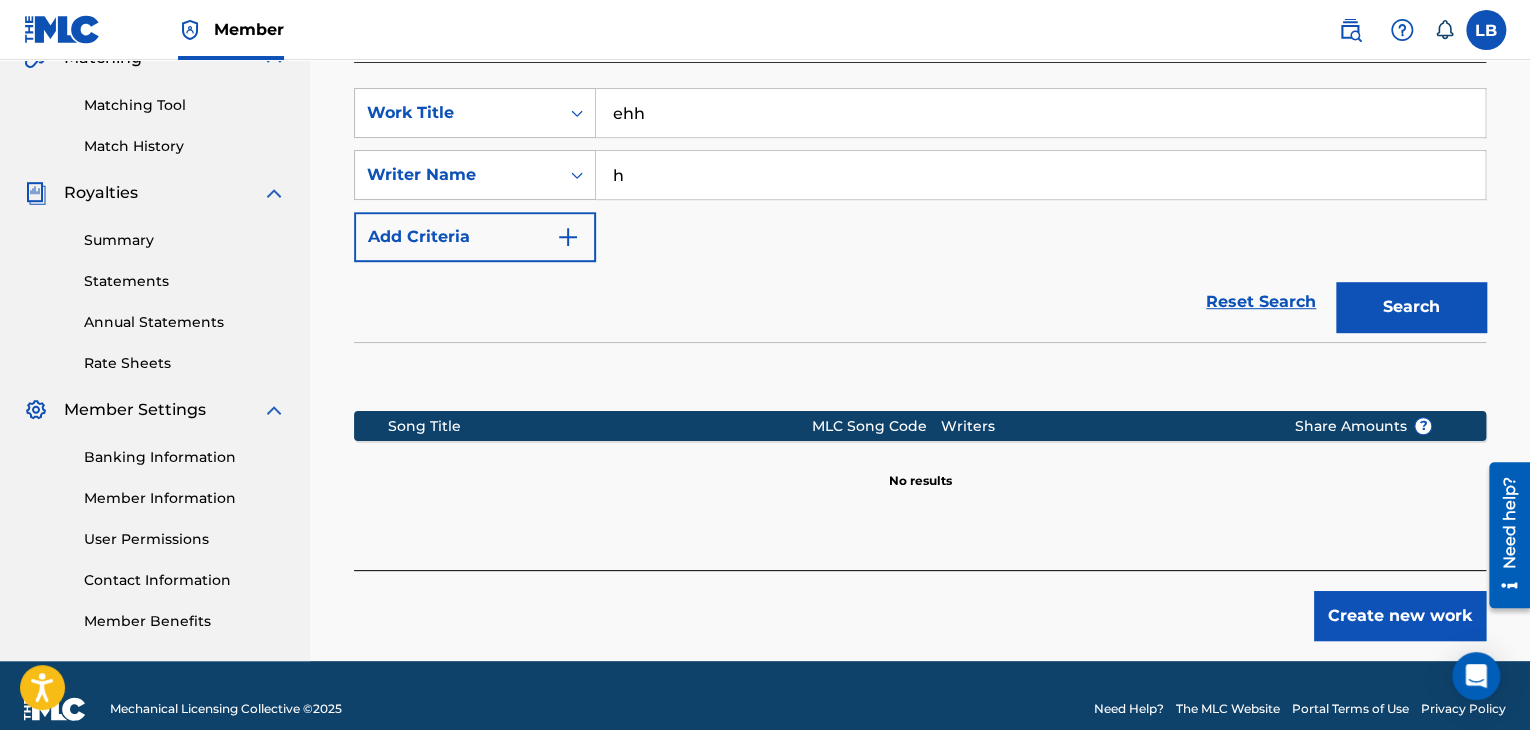 click on "Create new work" at bounding box center [1400, 616] 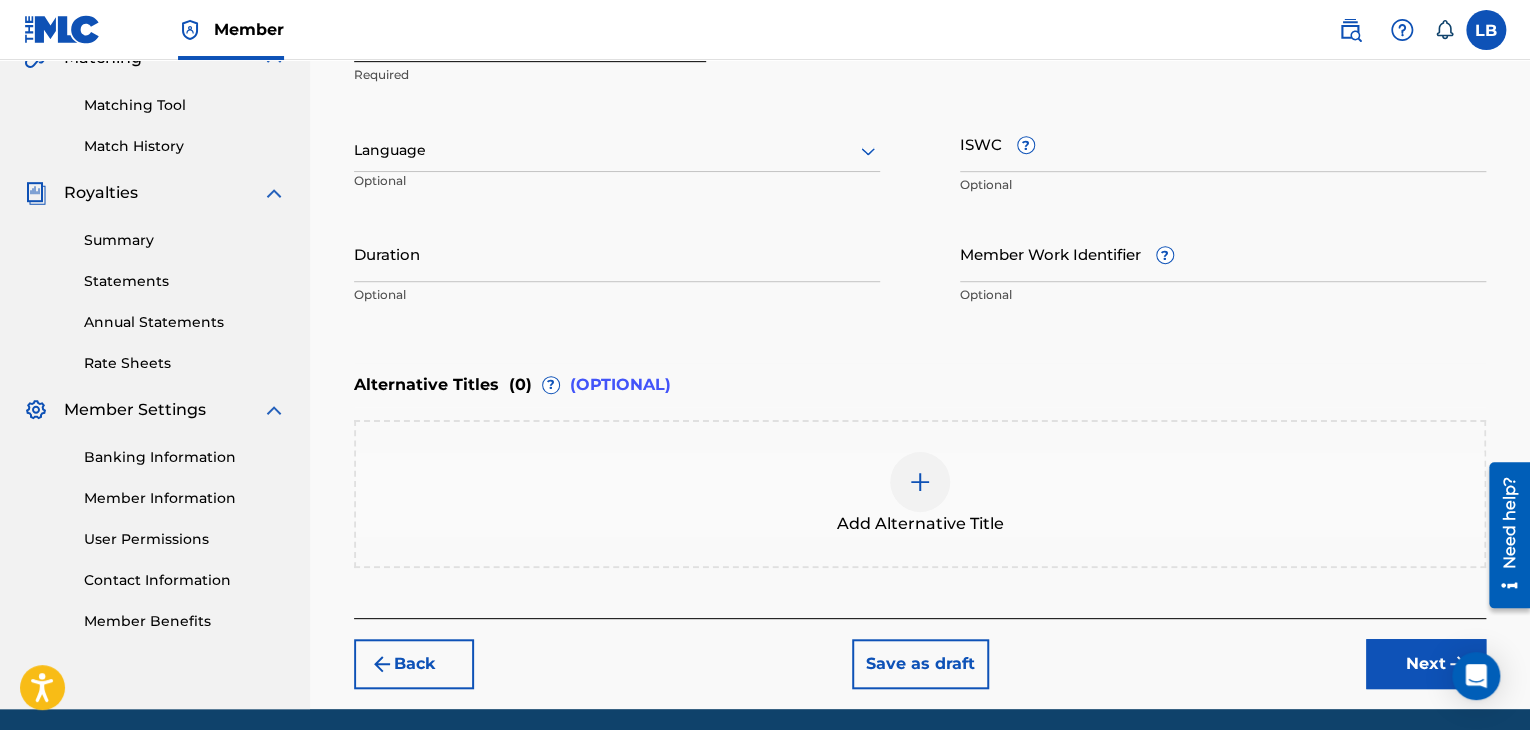 scroll, scrollTop: 0, scrollLeft: 0, axis: both 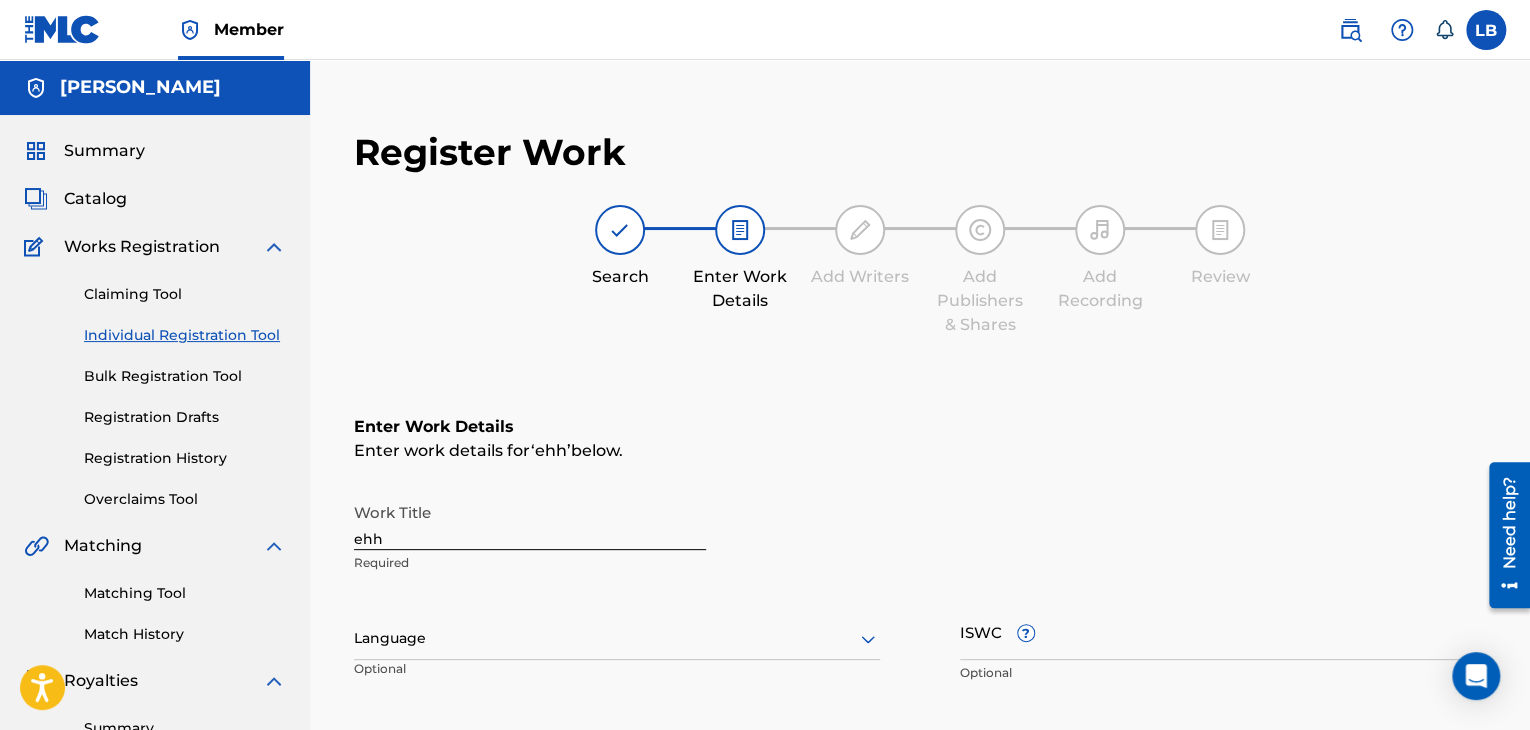 click on "ehh" at bounding box center [530, 521] 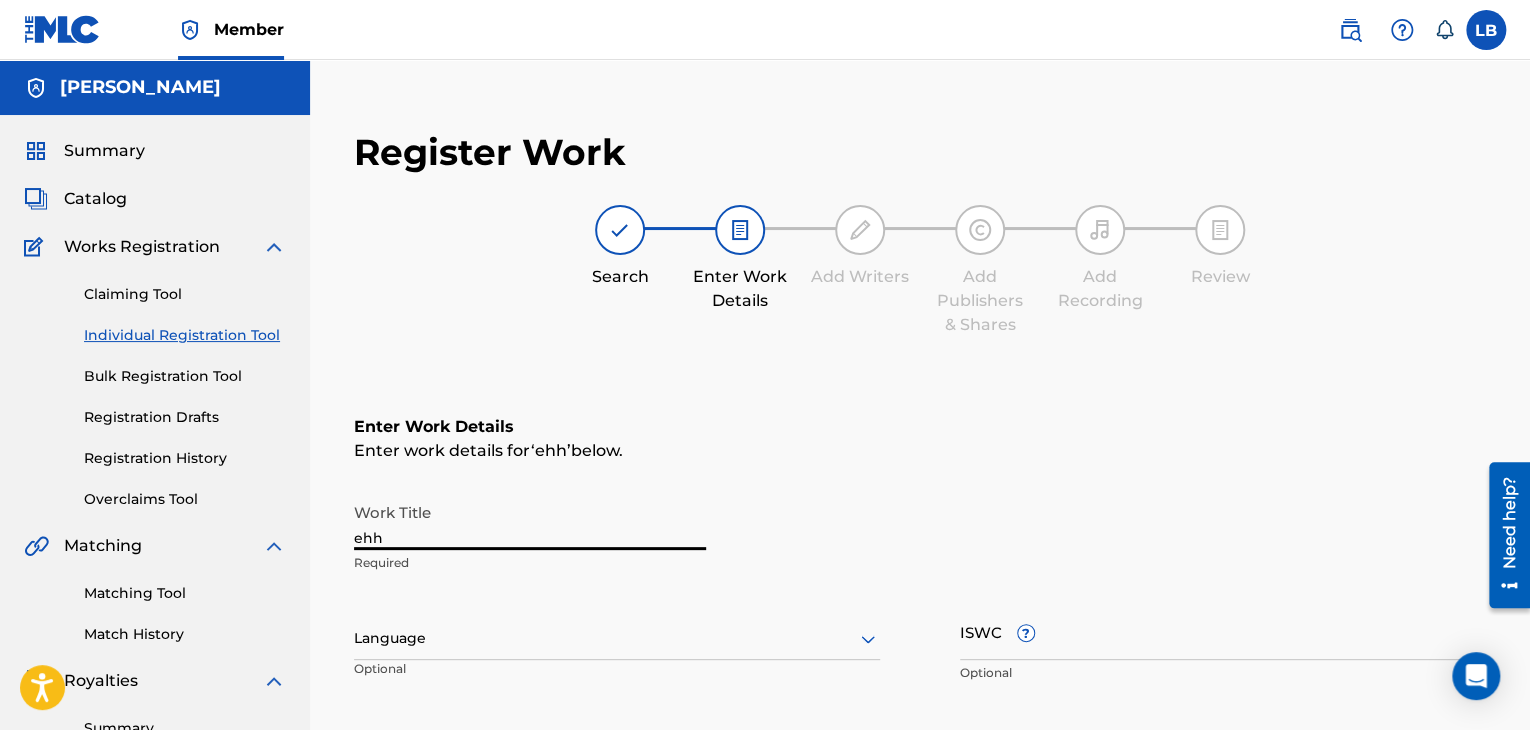 drag, startPoint x: 431, startPoint y: 538, endPoint x: 336, endPoint y: 538, distance: 95 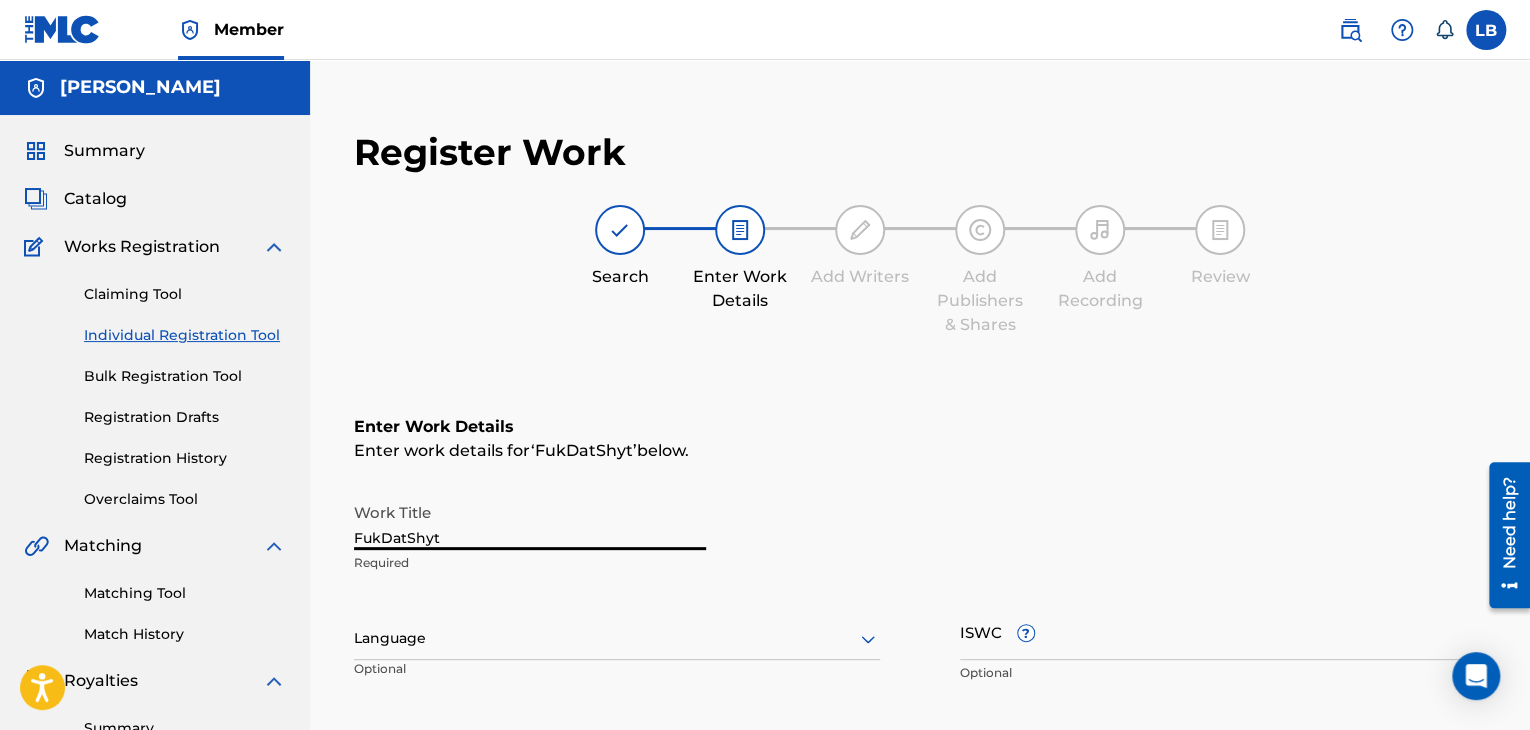 scroll, scrollTop: 232, scrollLeft: 0, axis: vertical 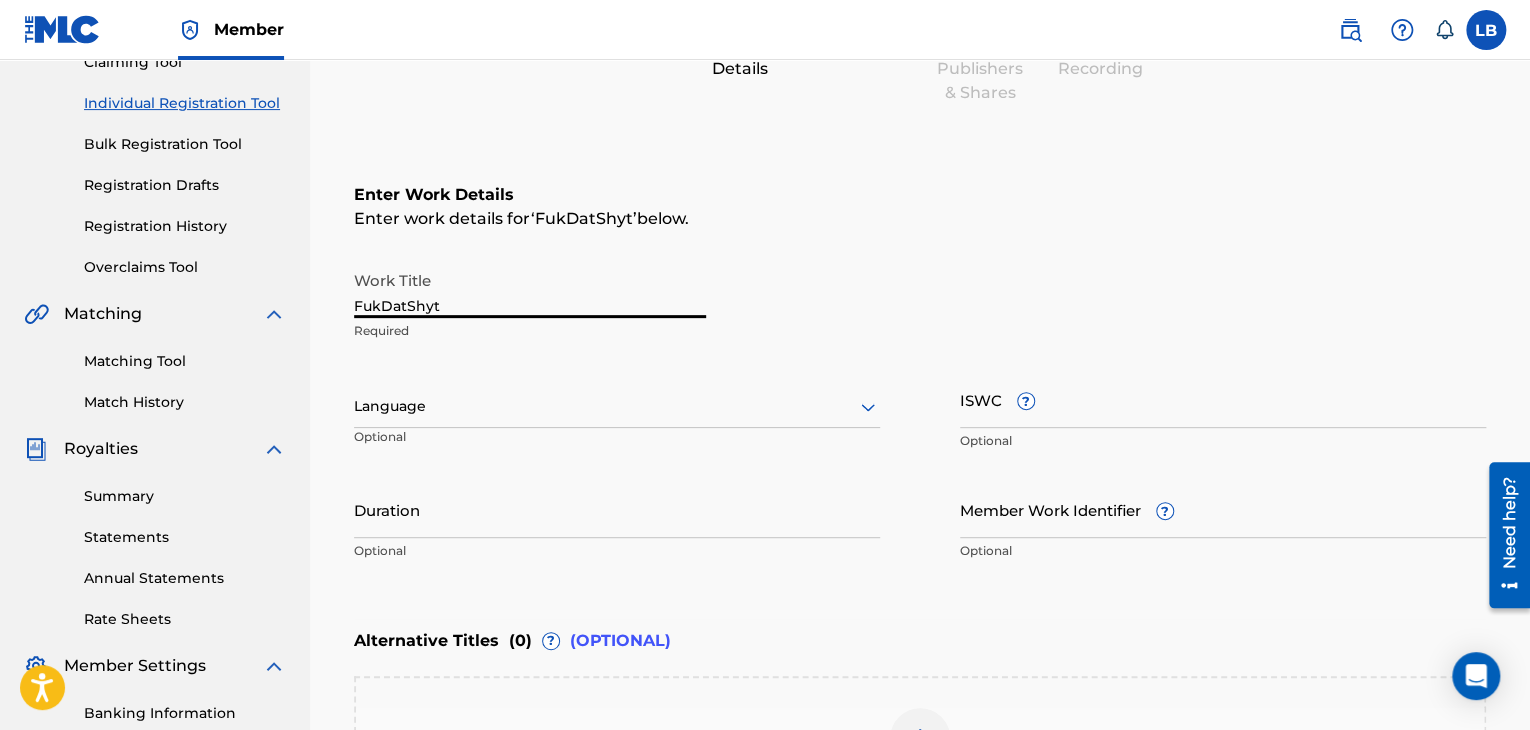type on "FukDatShyt" 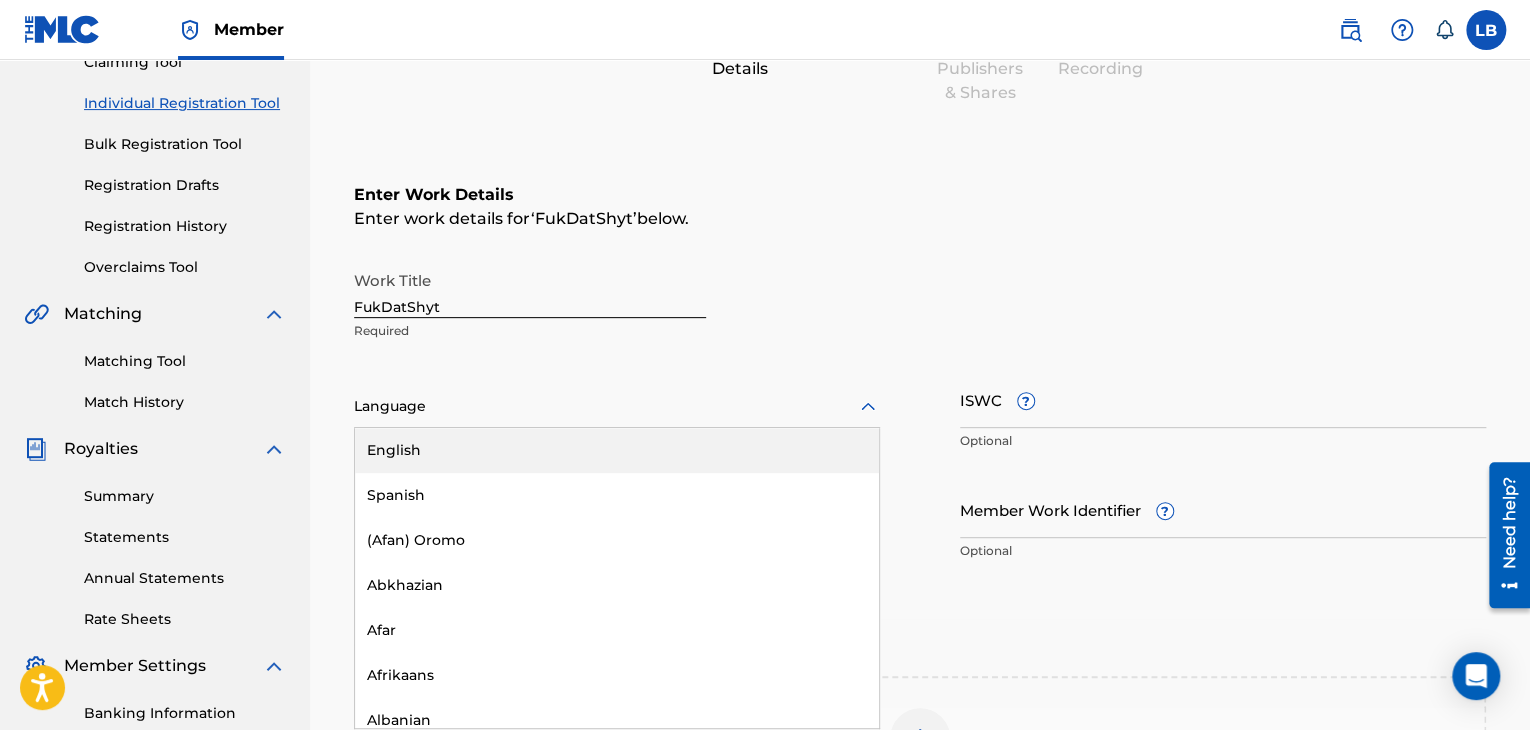 click on "English" at bounding box center (617, 450) 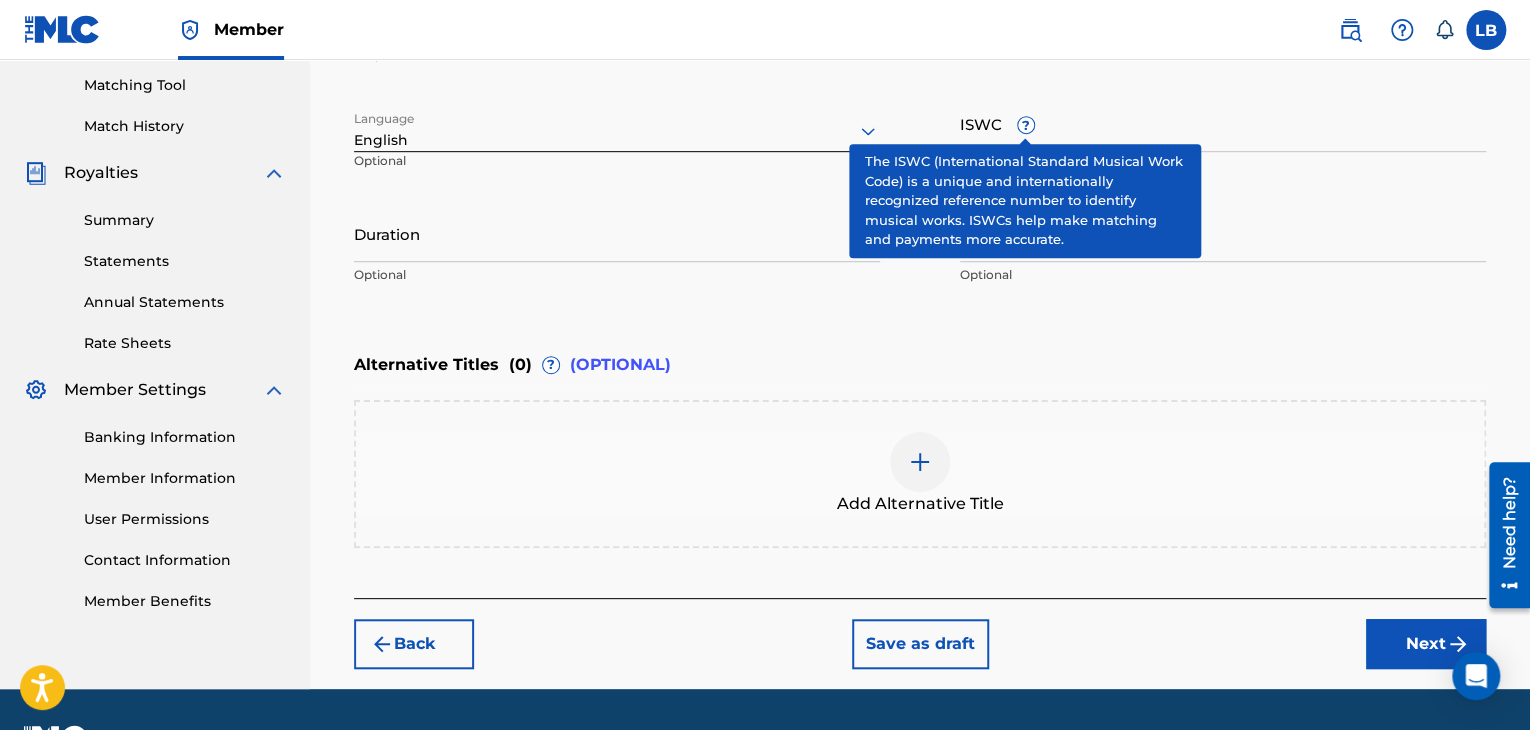 scroll, scrollTop: 552, scrollLeft: 0, axis: vertical 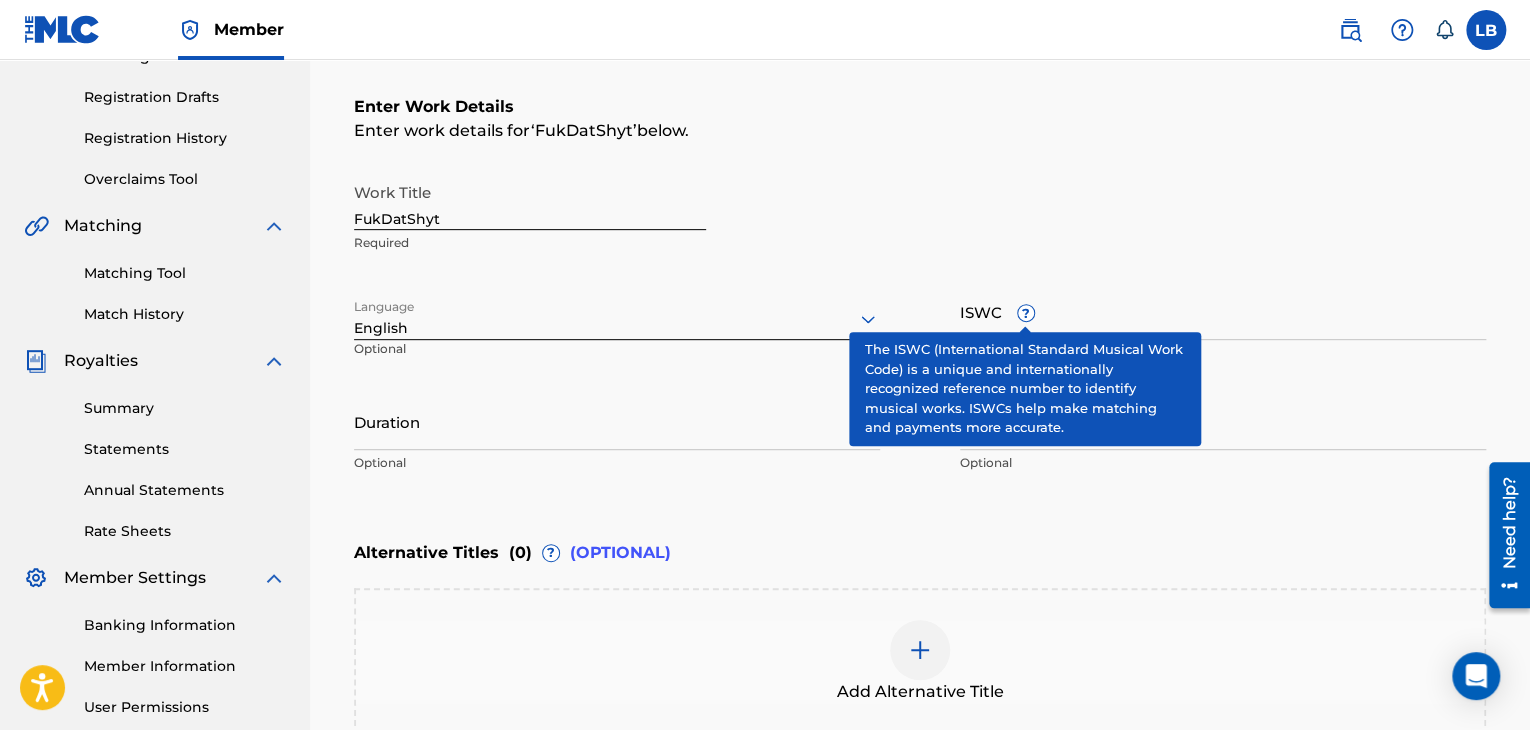 click on "Enter Work Details Enter work details for  ‘ FukDatShyt ’  below. Work Title   FukDatShyt Required Language English Optional ISWC   ? Optional Duration   Optional Member Work Identifier   ? Optional" at bounding box center [920, 289] 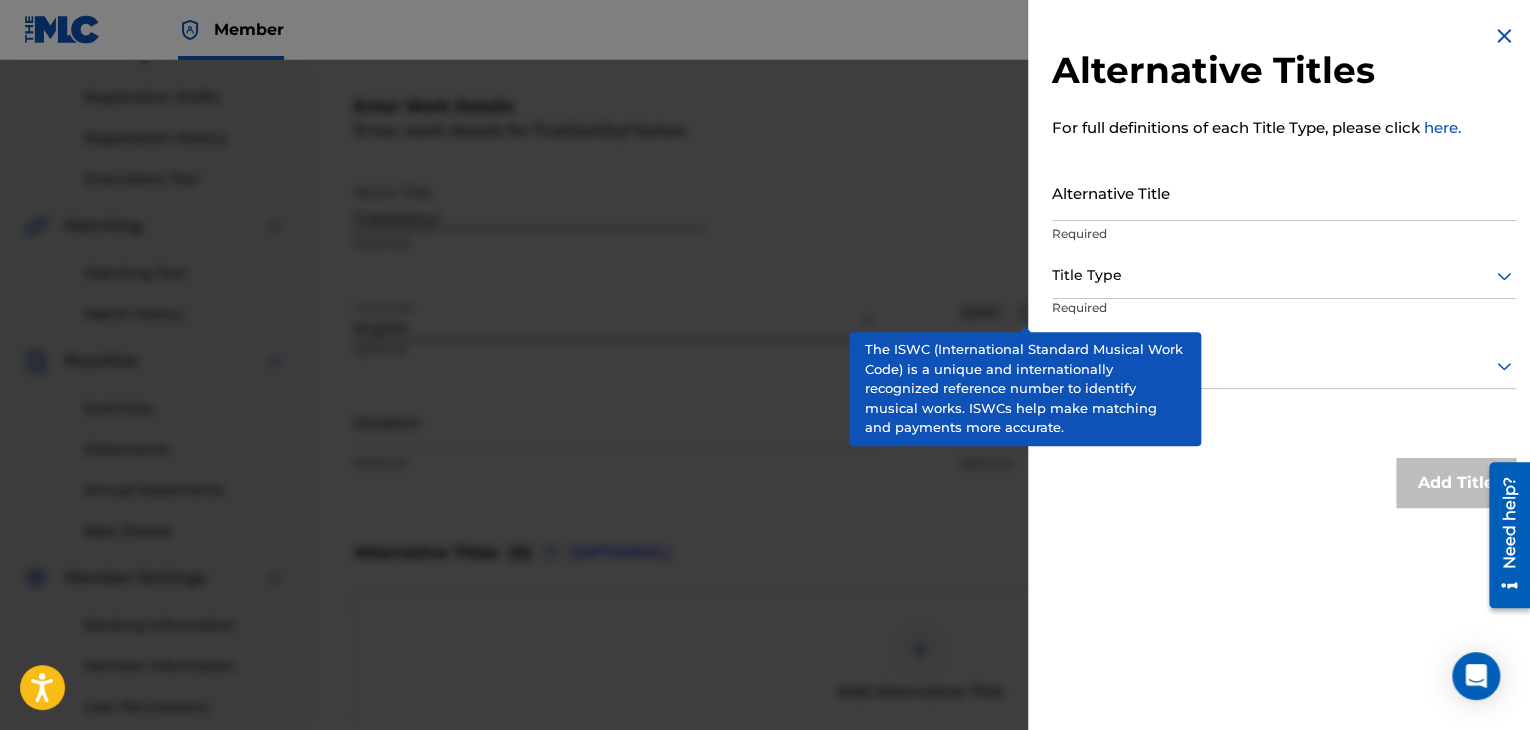 click at bounding box center (1504, 36) 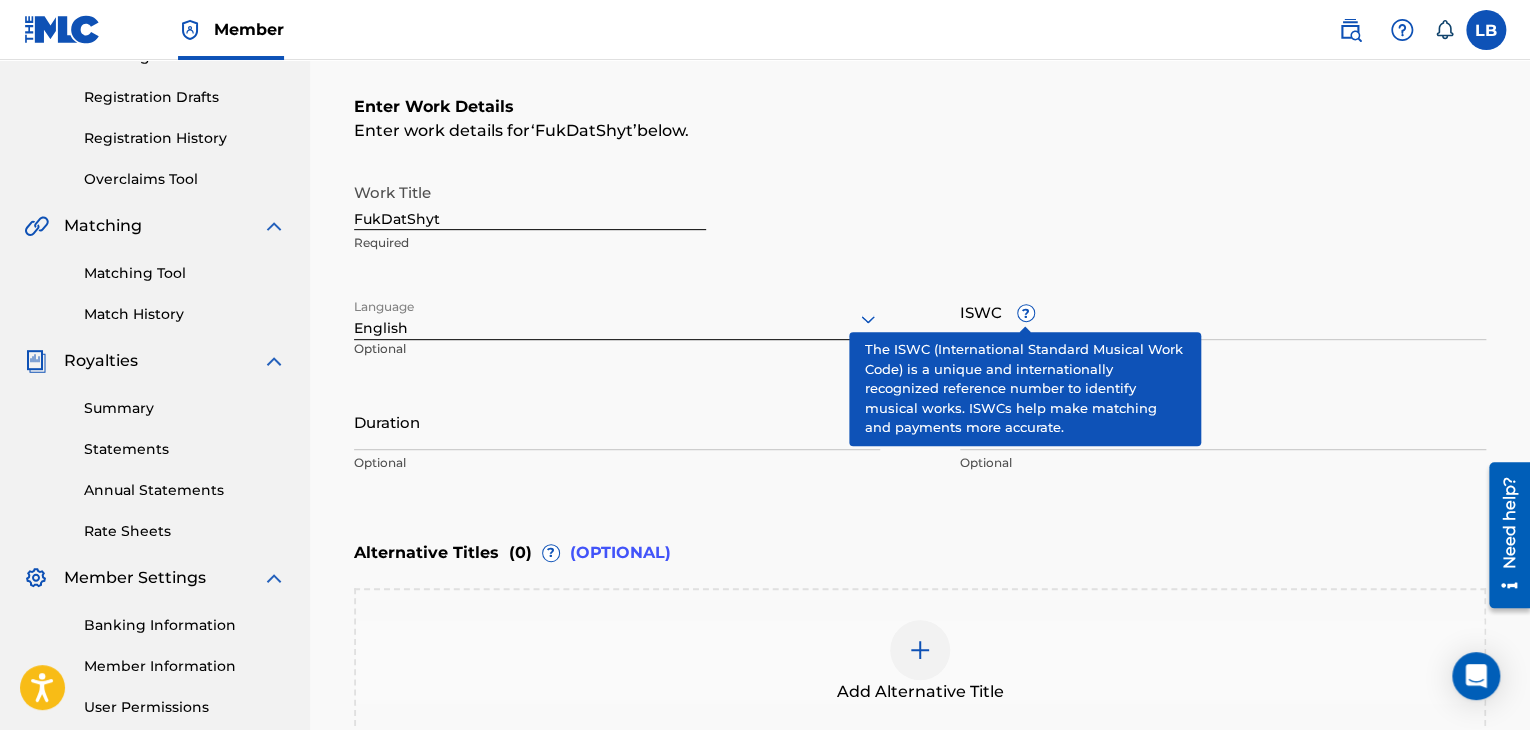 click on "Work Title   FukDatShyt Required" at bounding box center (920, 218) 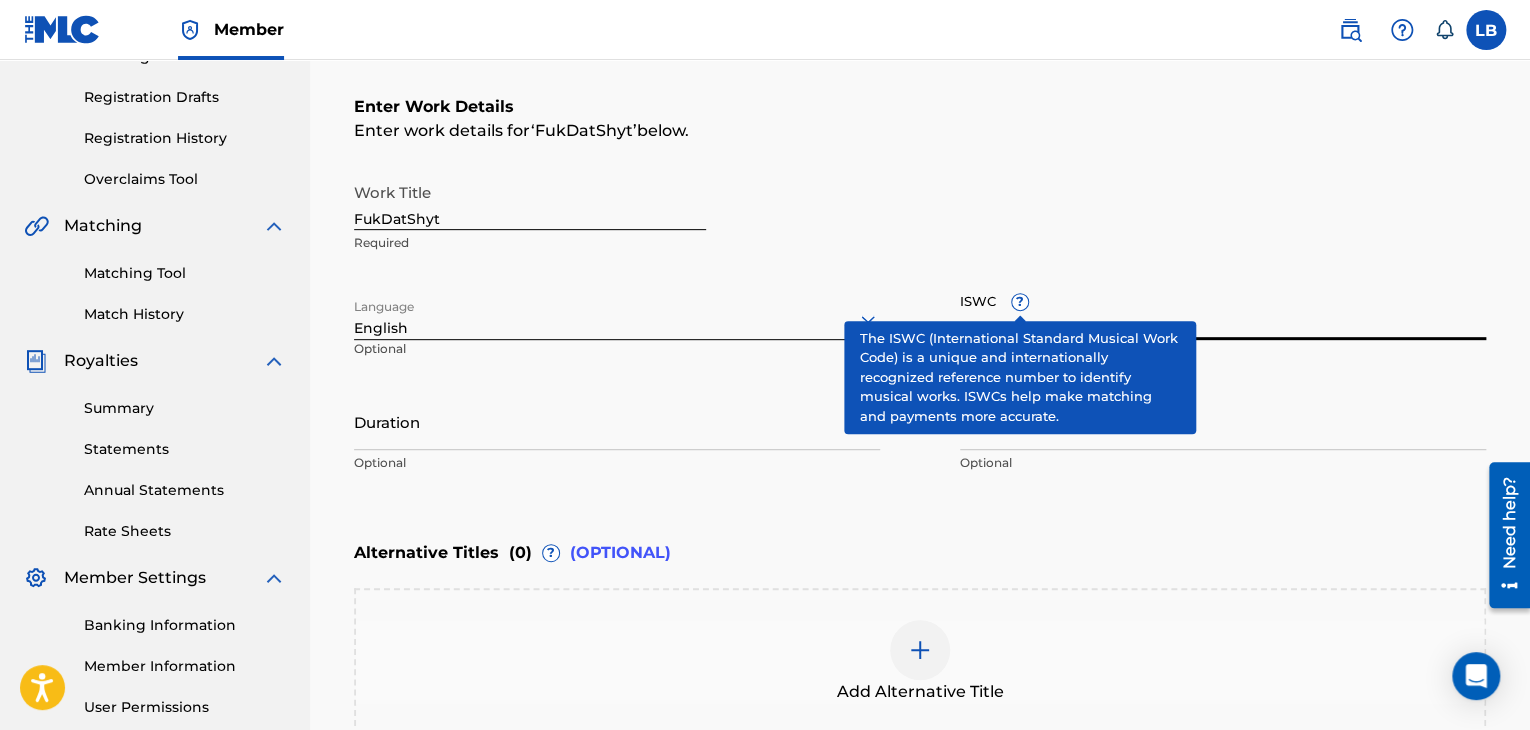 click on "?" at bounding box center (1020, 302) 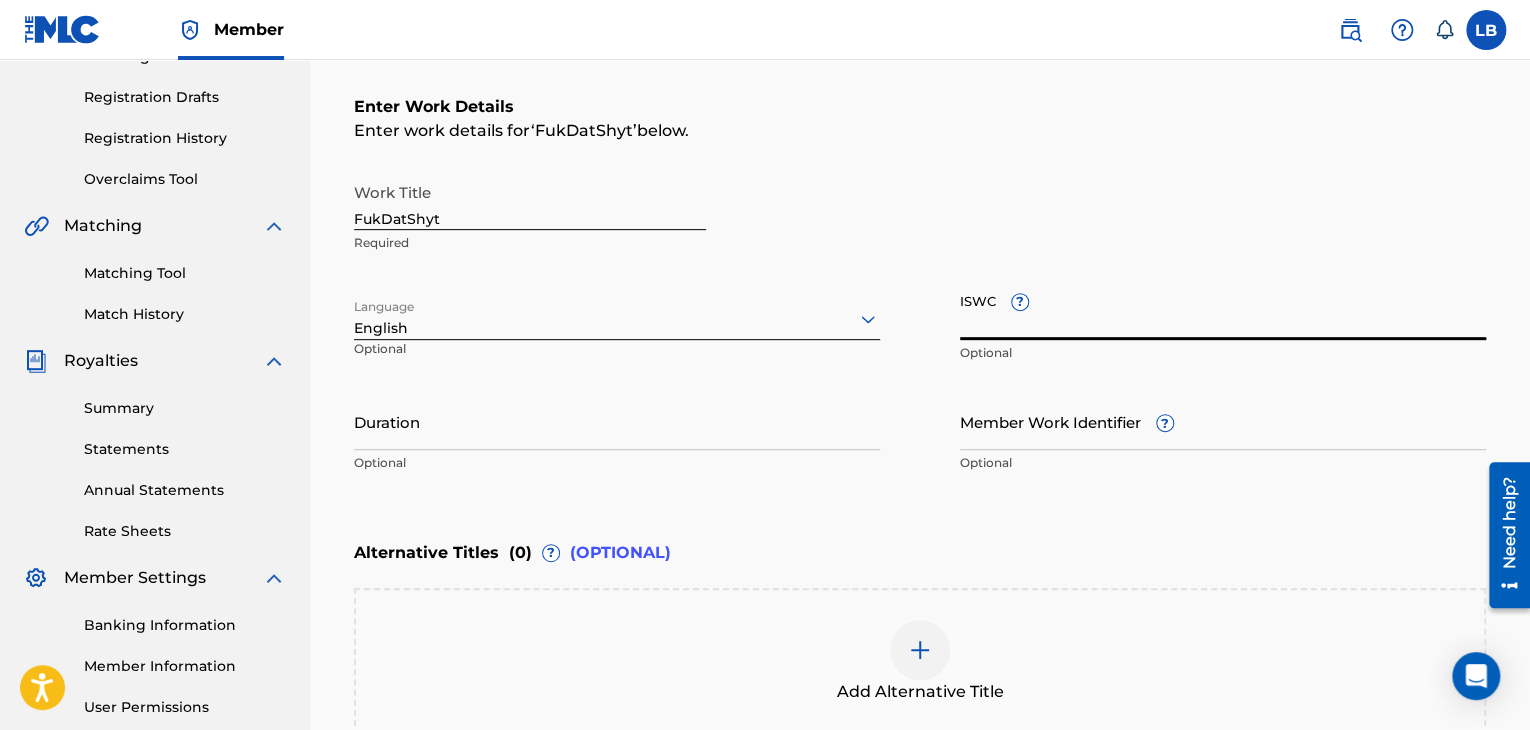 click on "Enter Work Details Enter work details for  ‘ FukDatShyt ’  below. Work Title   FukDatShyt Required Language English Optional ISWC   ? Optional Duration   Optional Member Work Identifier   ? Optional" at bounding box center (920, 289) 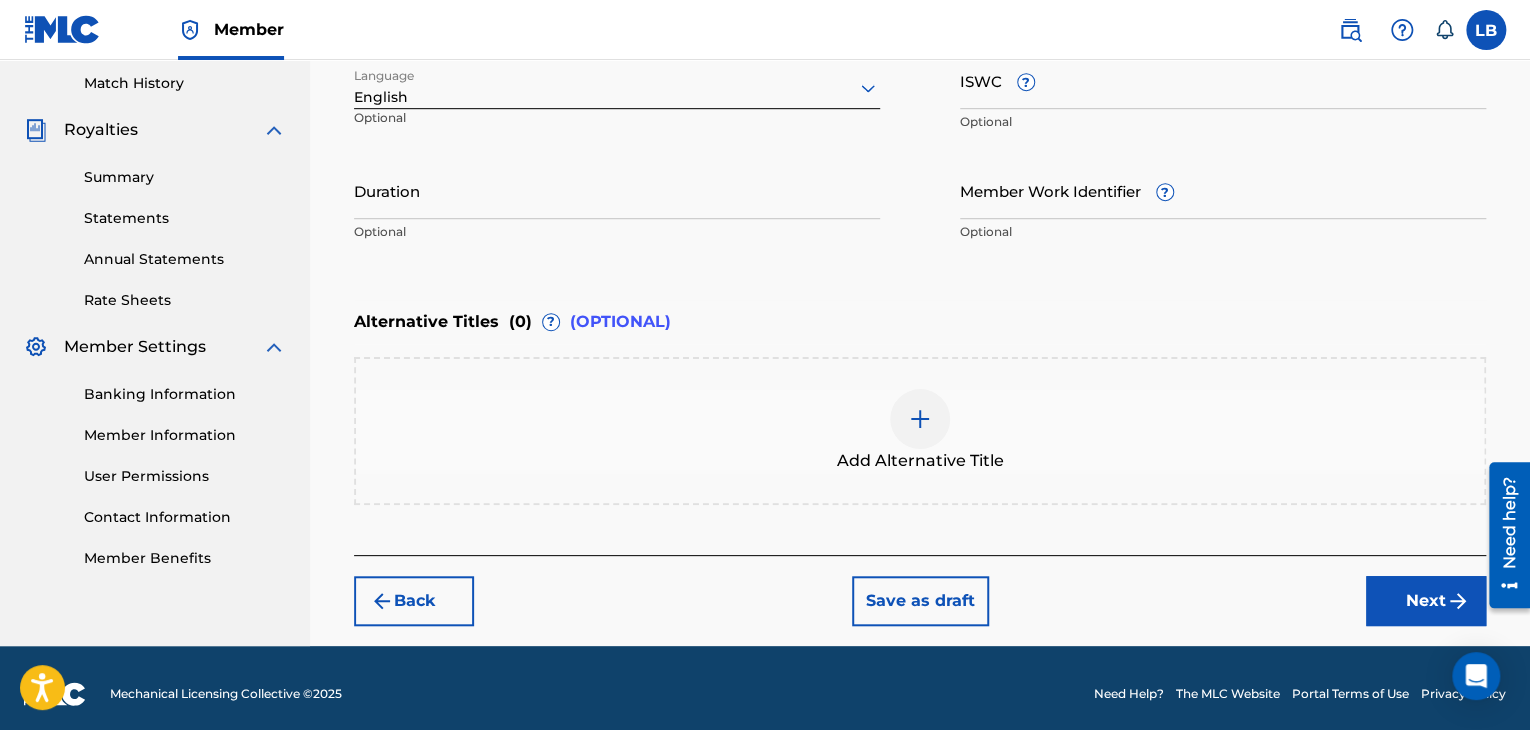 scroll, scrollTop: 561, scrollLeft: 0, axis: vertical 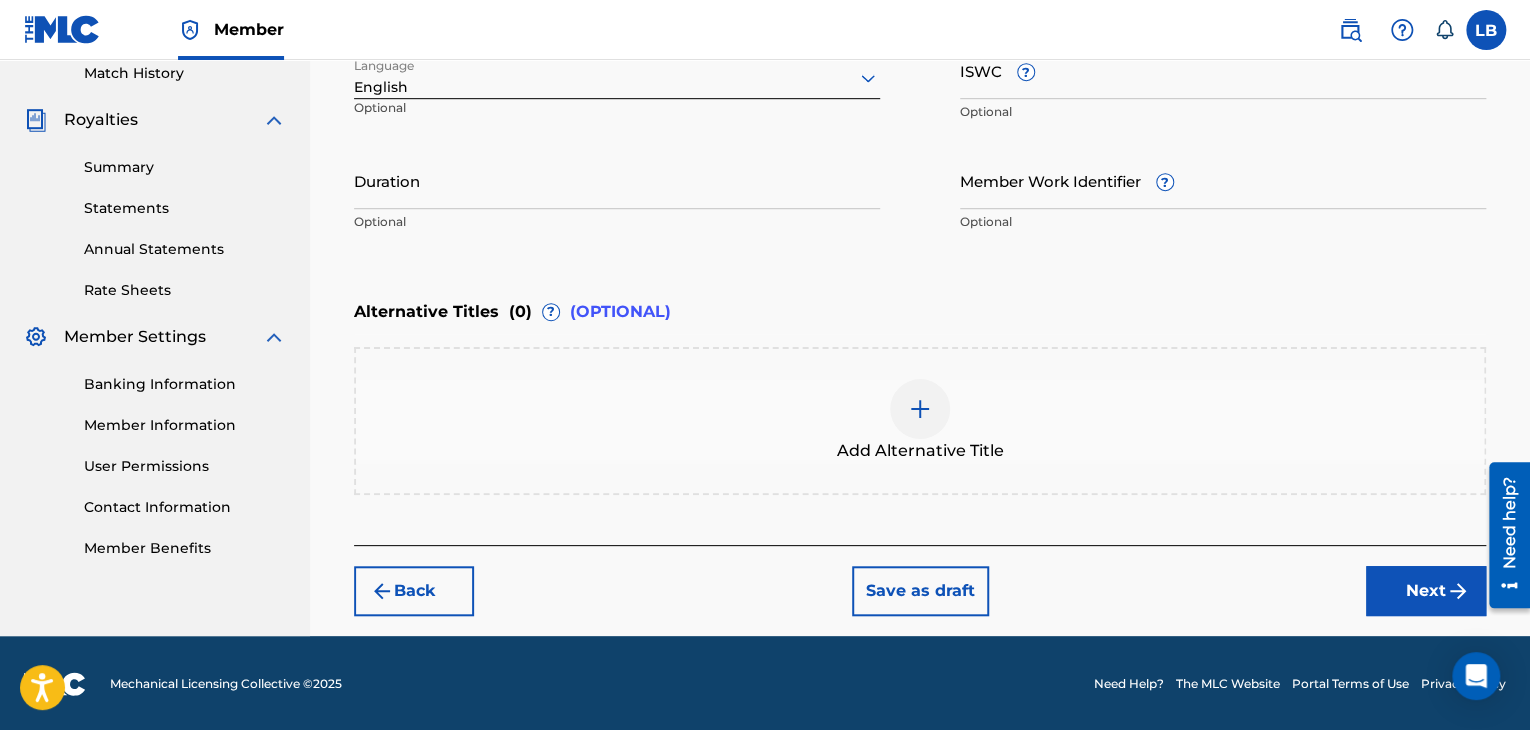 click on "Next" at bounding box center (1426, 591) 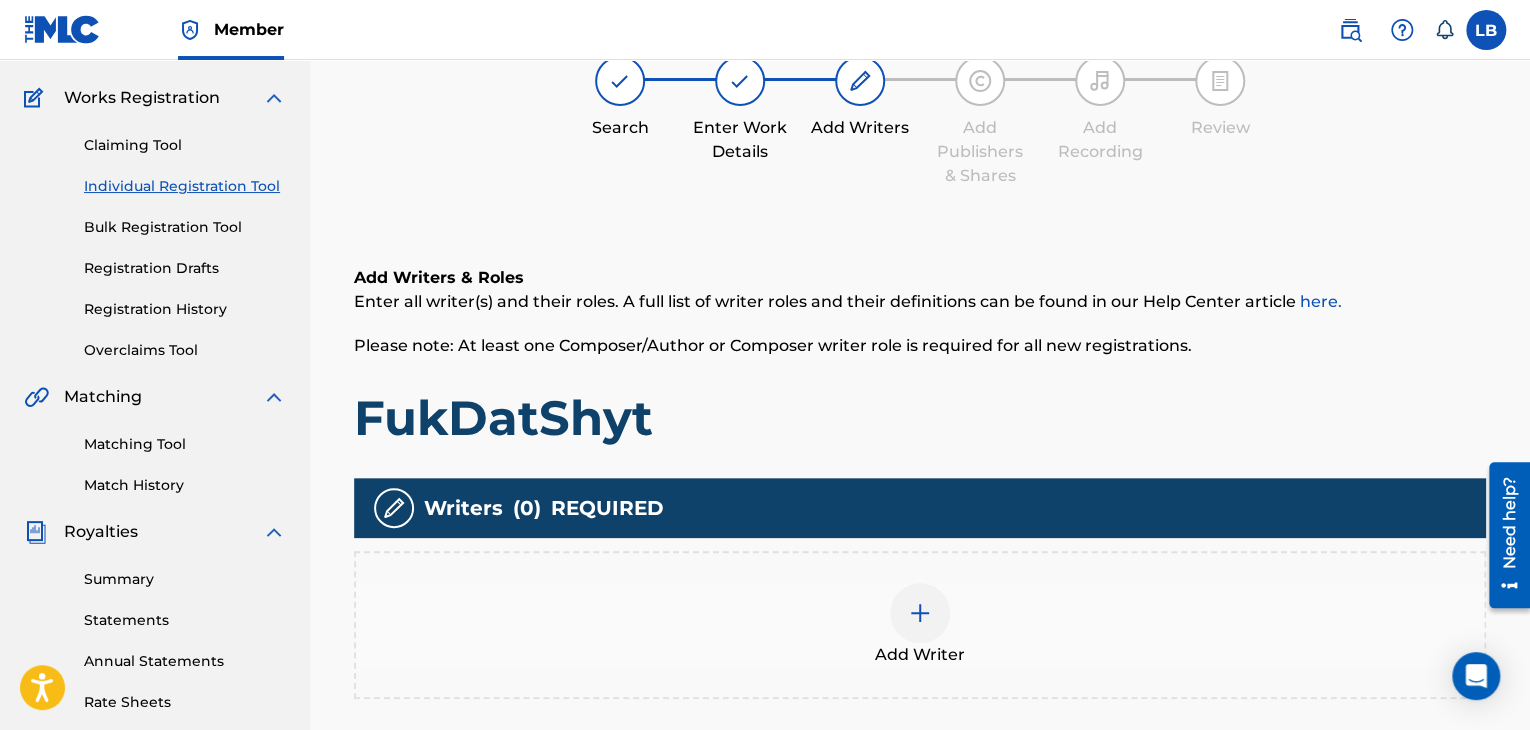 scroll, scrollTop: 243, scrollLeft: 0, axis: vertical 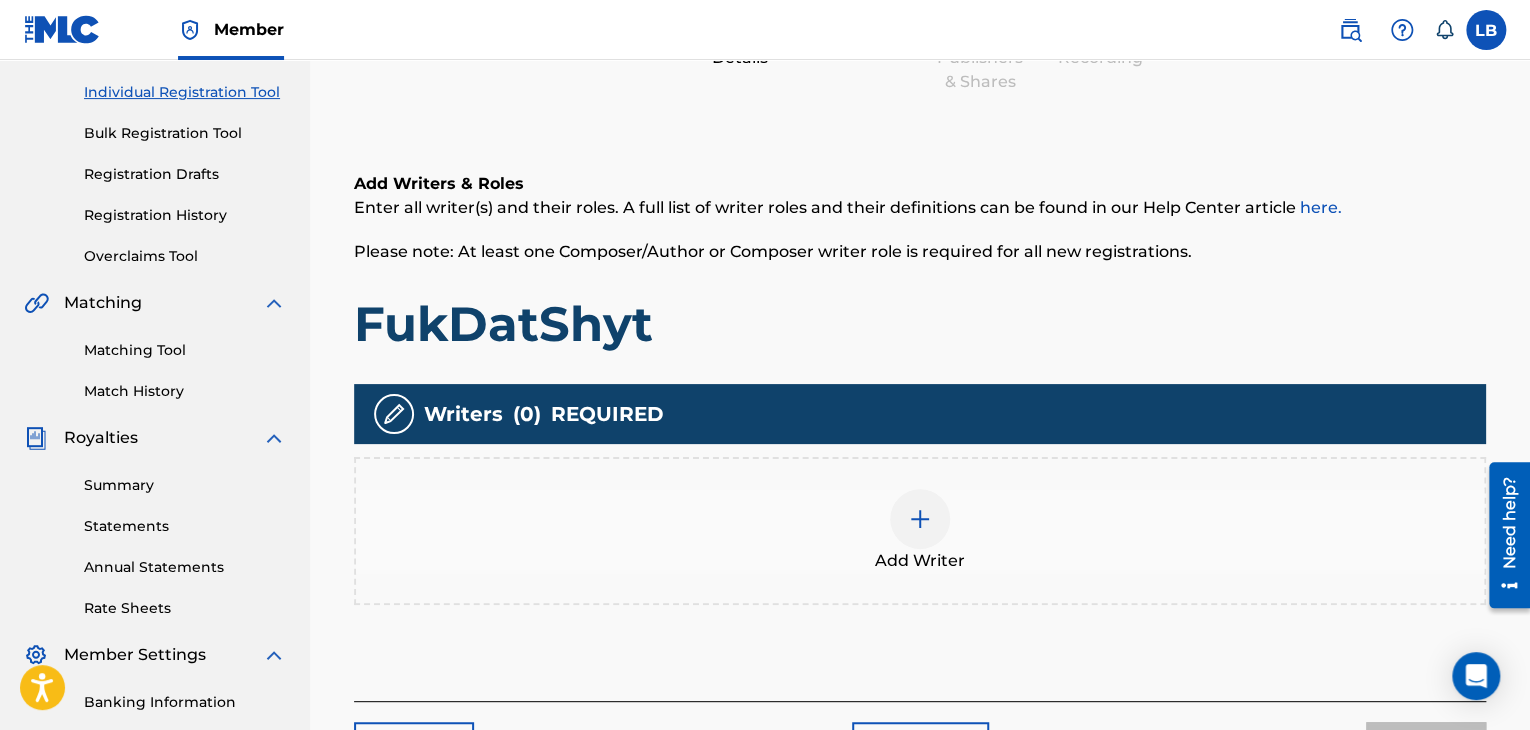 click at bounding box center [920, 519] 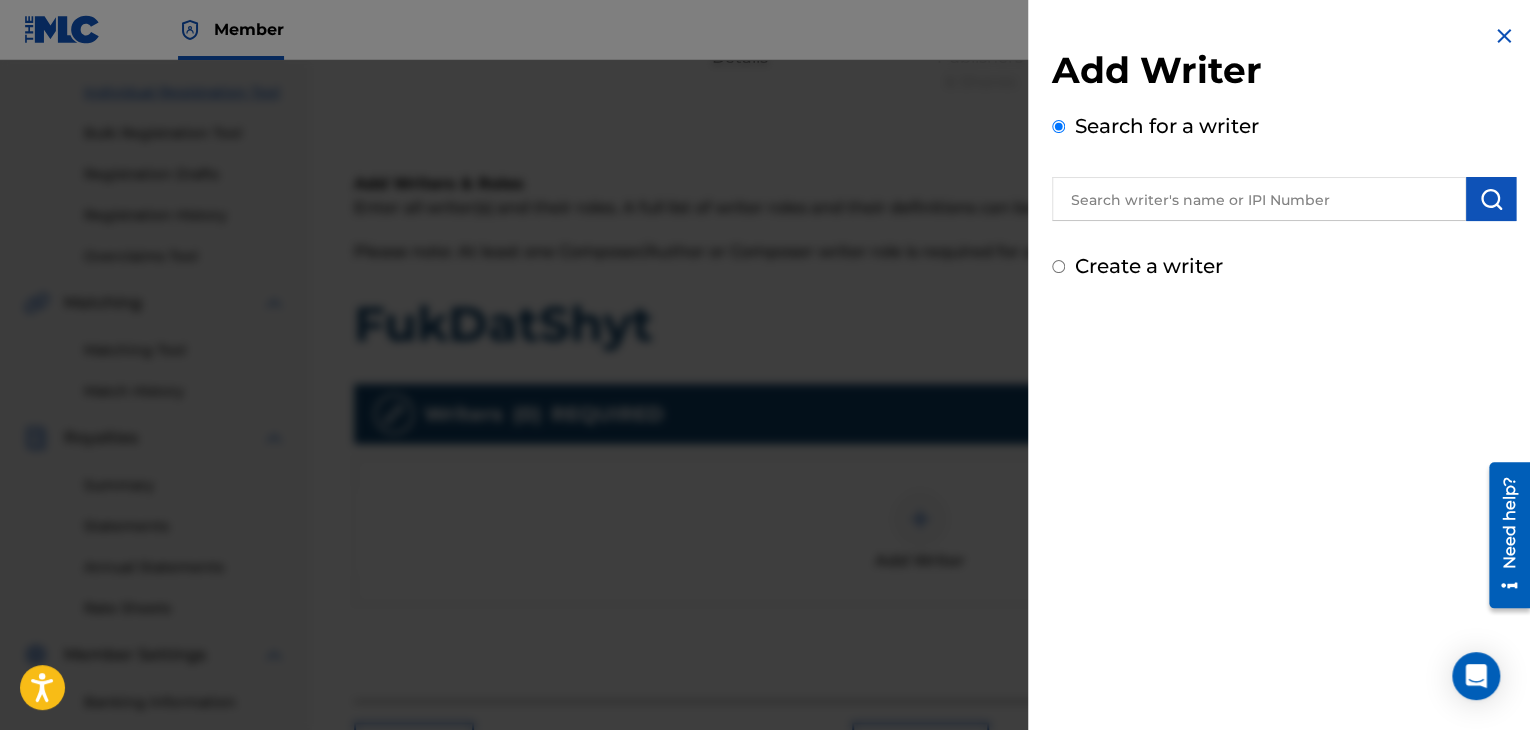 click at bounding box center [1259, 199] 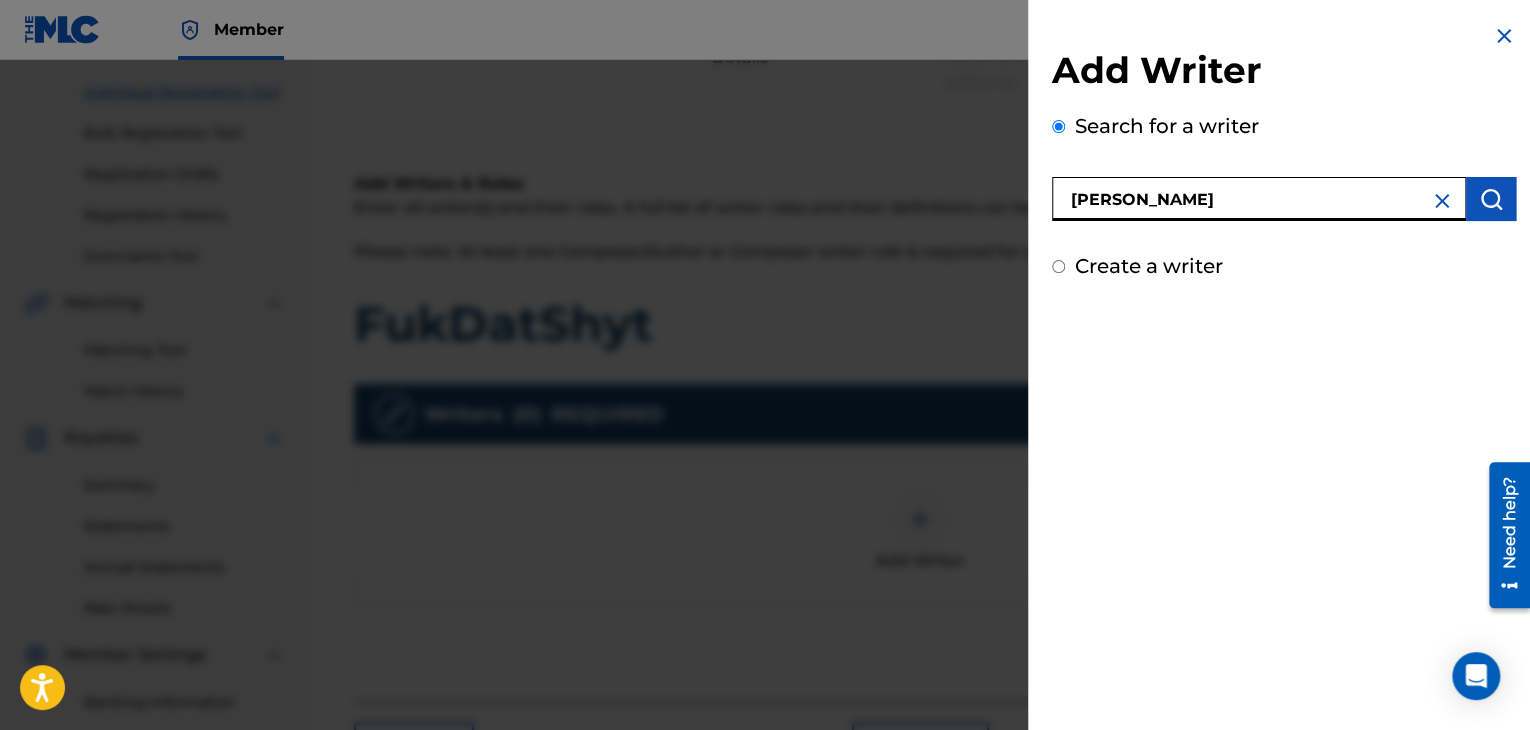 type on "[PERSON_NAME]" 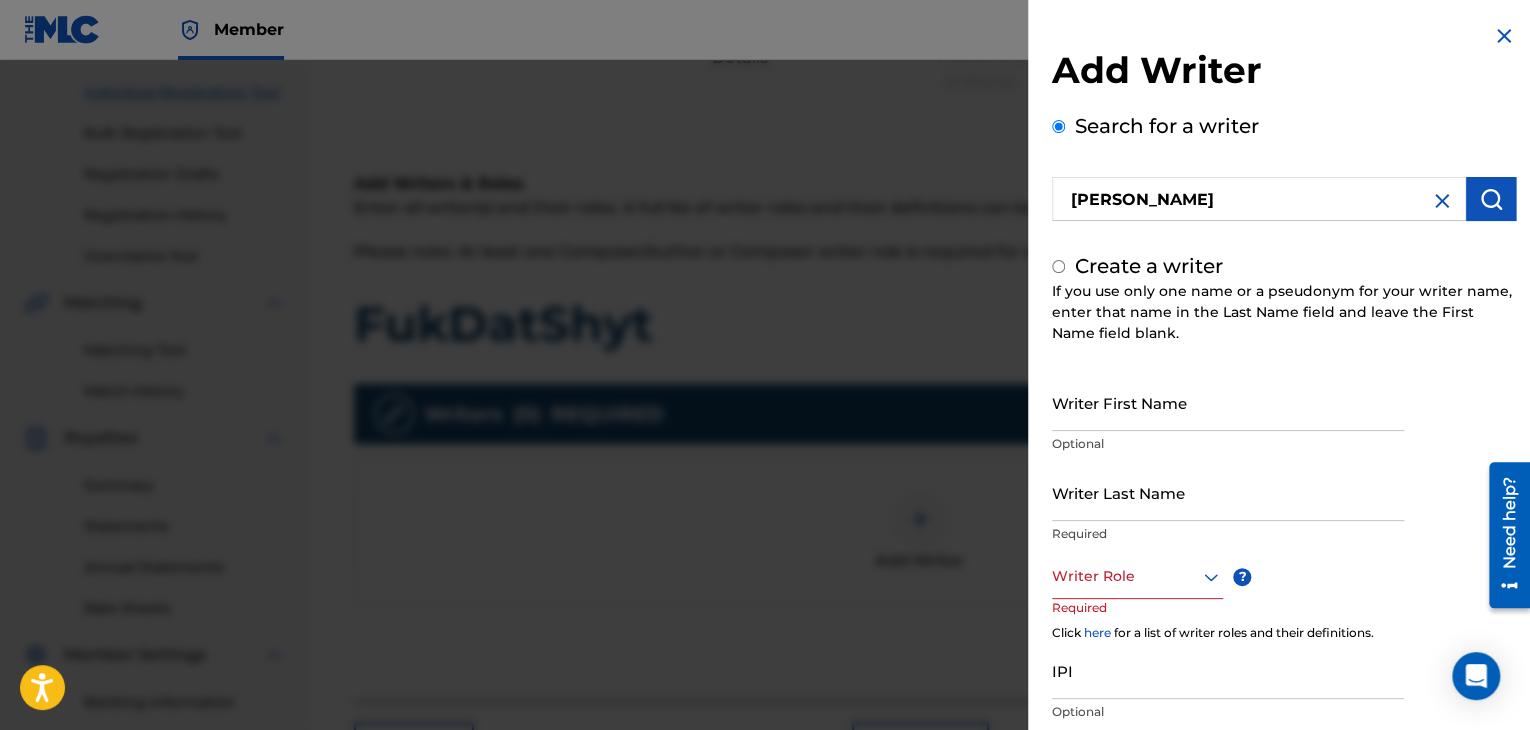 radio on "false" 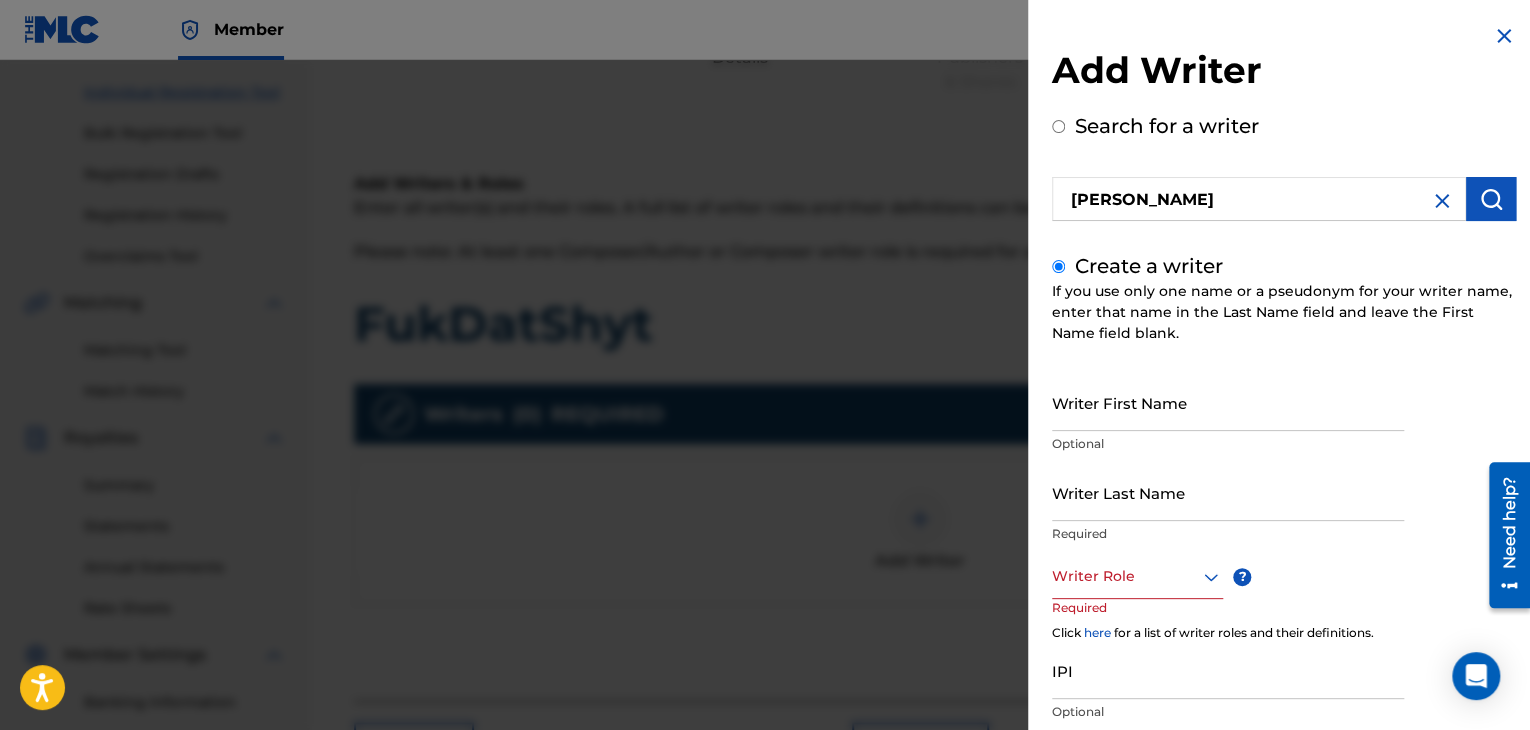 click on "Writer First Name" at bounding box center [1228, 402] 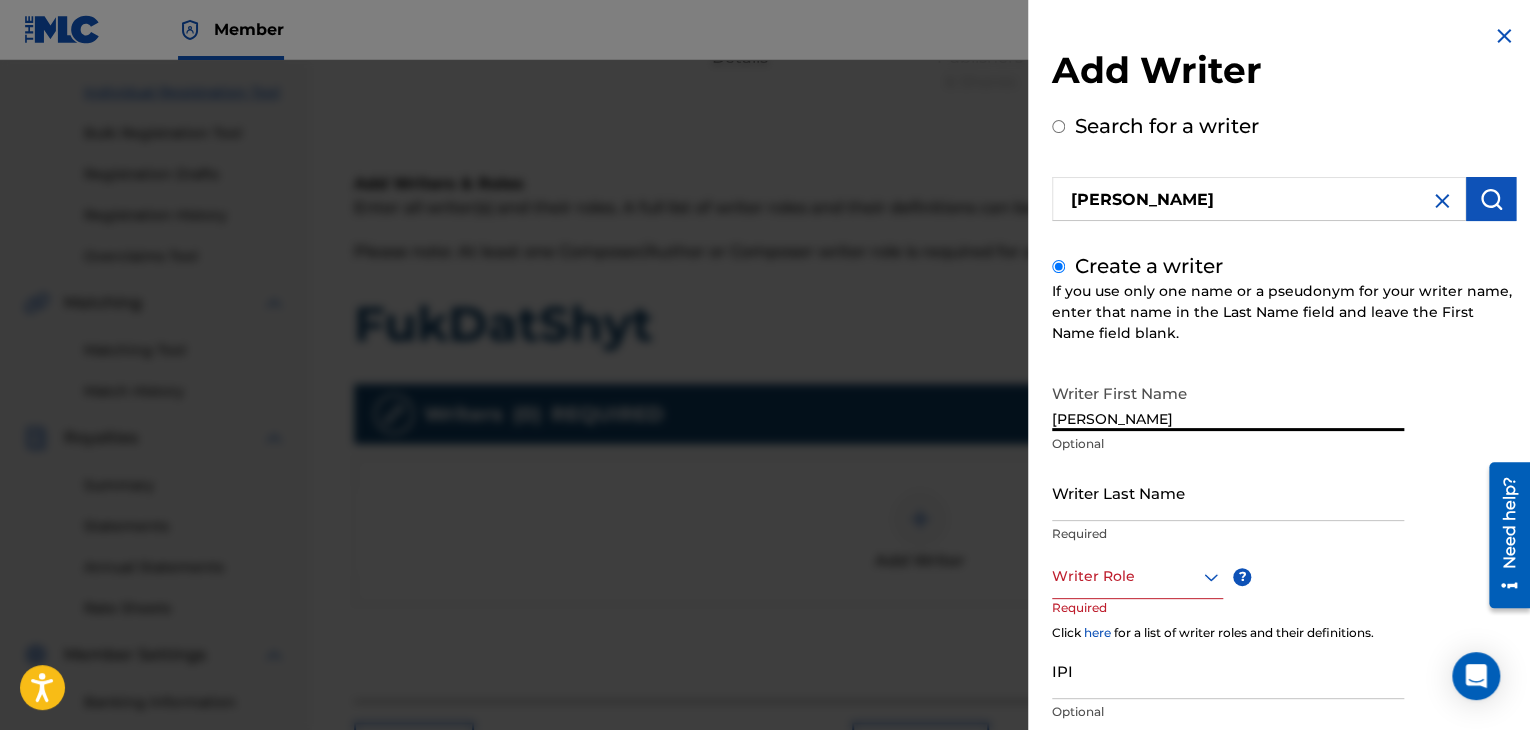 drag, startPoint x: 1185, startPoint y: 421, endPoint x: 1113, endPoint y: 415, distance: 72.249565 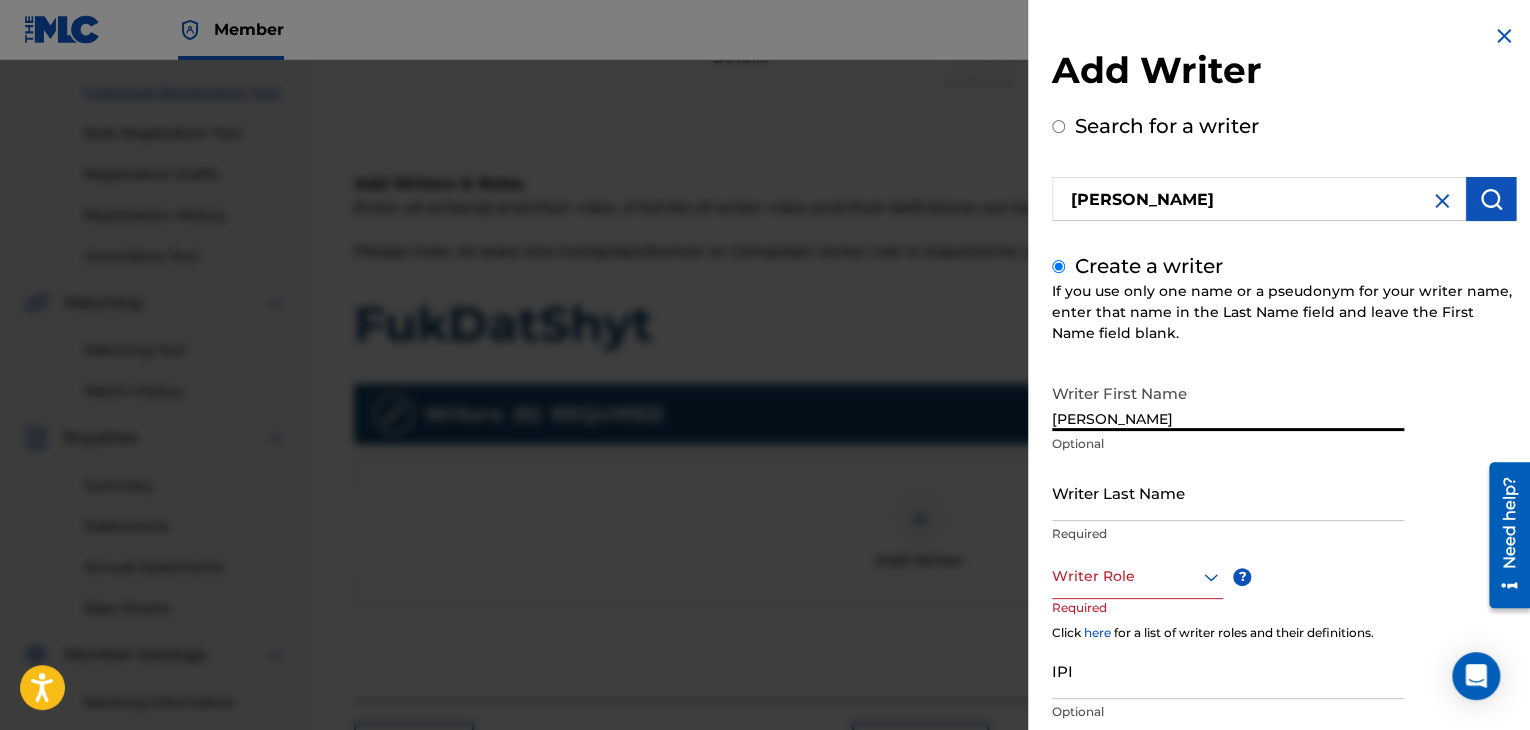 click on "[PERSON_NAME]" at bounding box center (1228, 402) 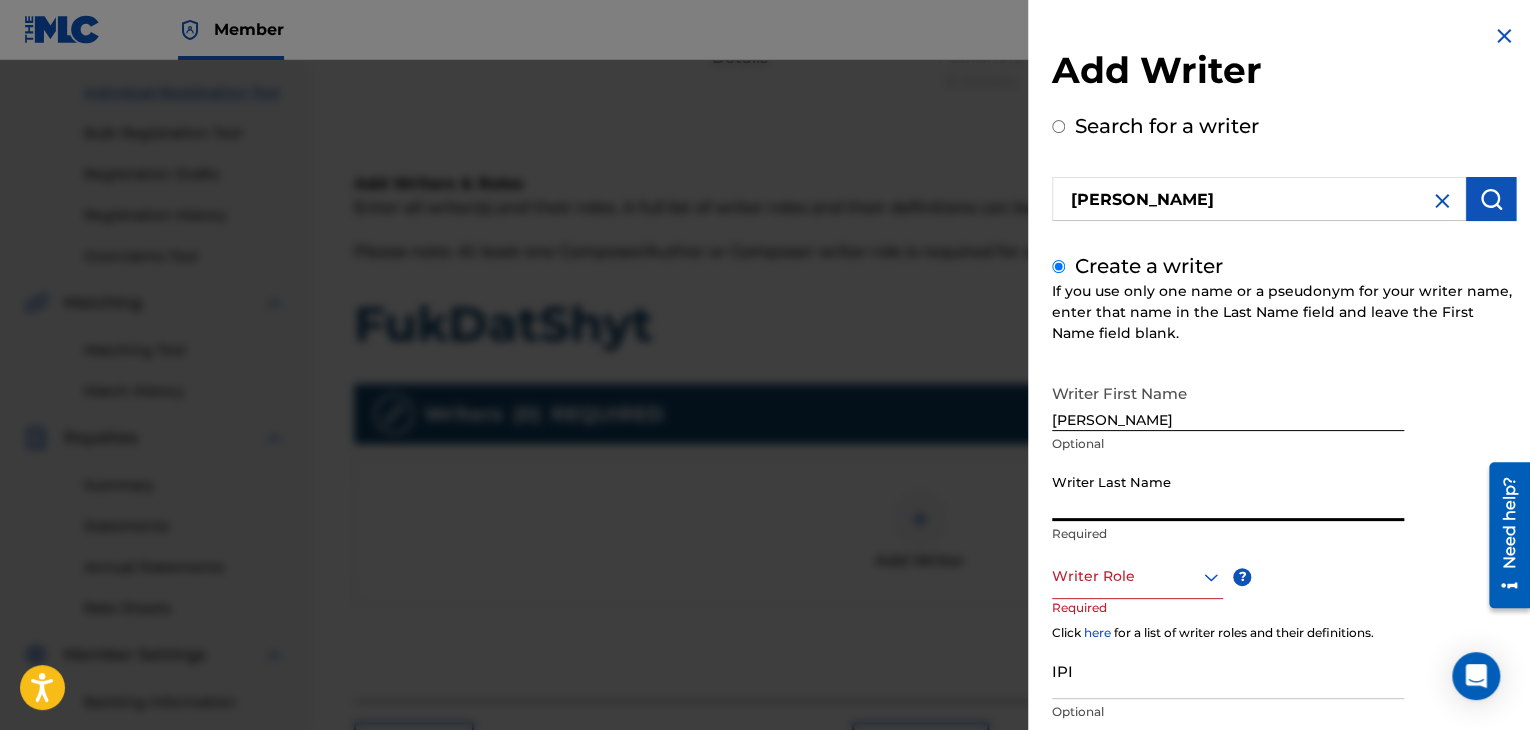 click on "Writer Last Name" at bounding box center (1228, 492) 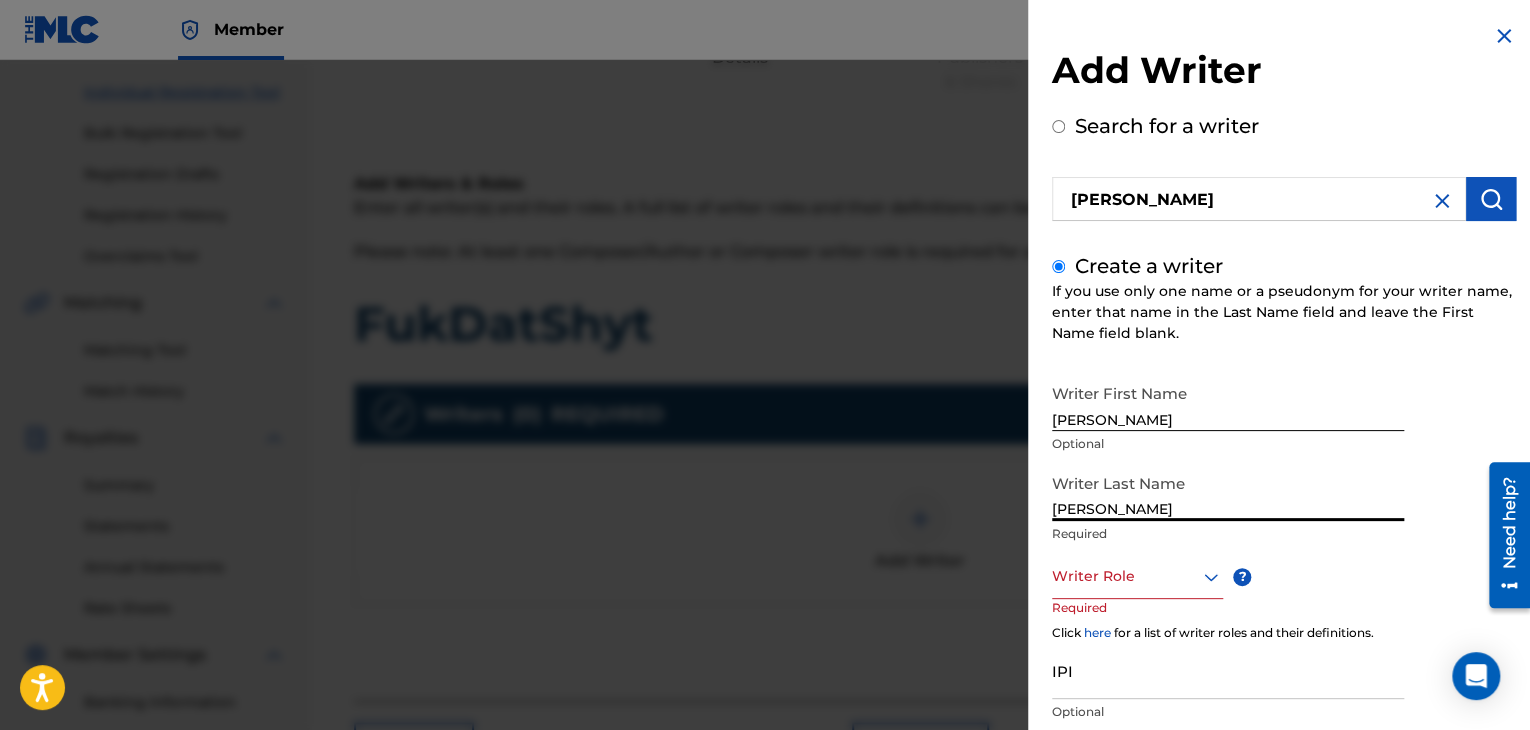 type on "[PERSON_NAME]" 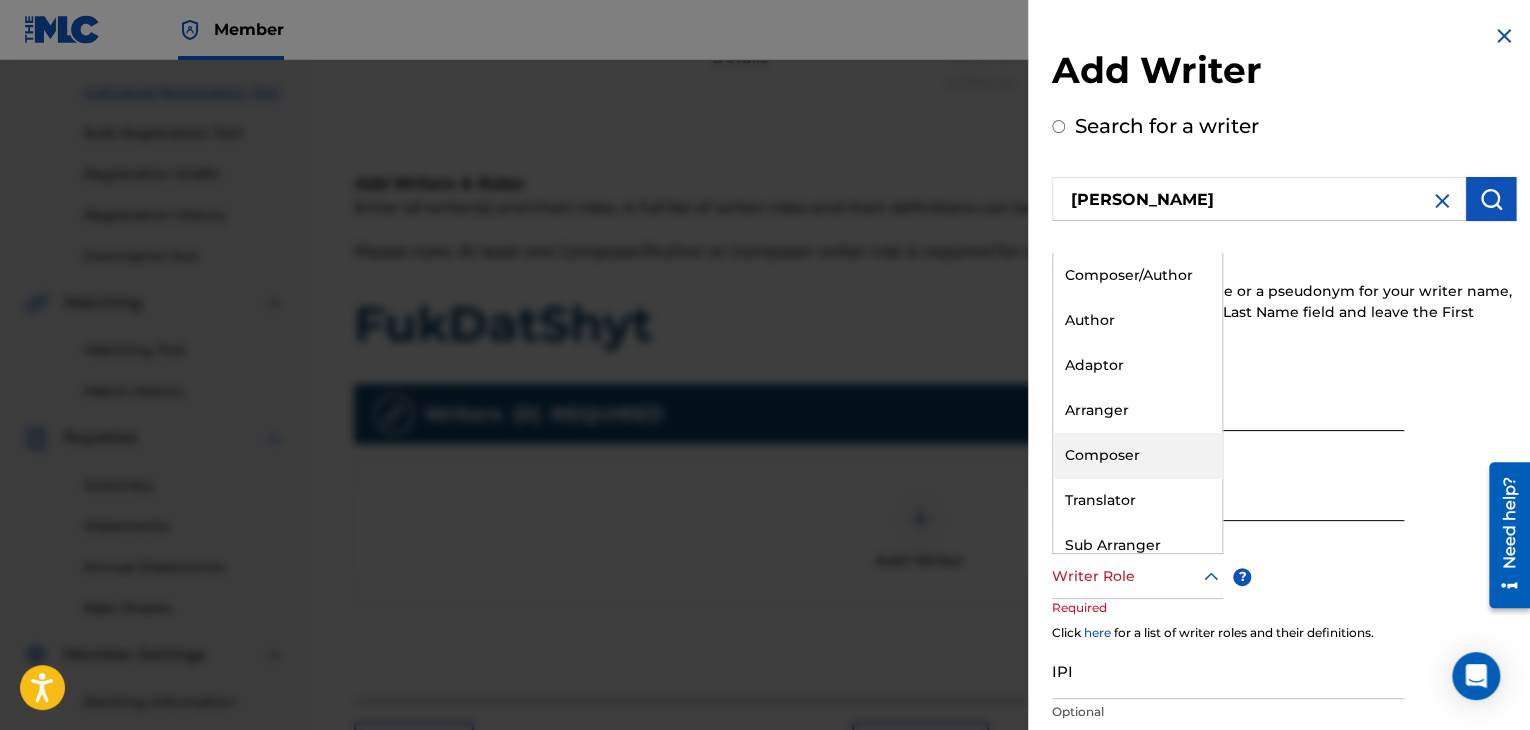 click on "Composer" at bounding box center [1137, 455] 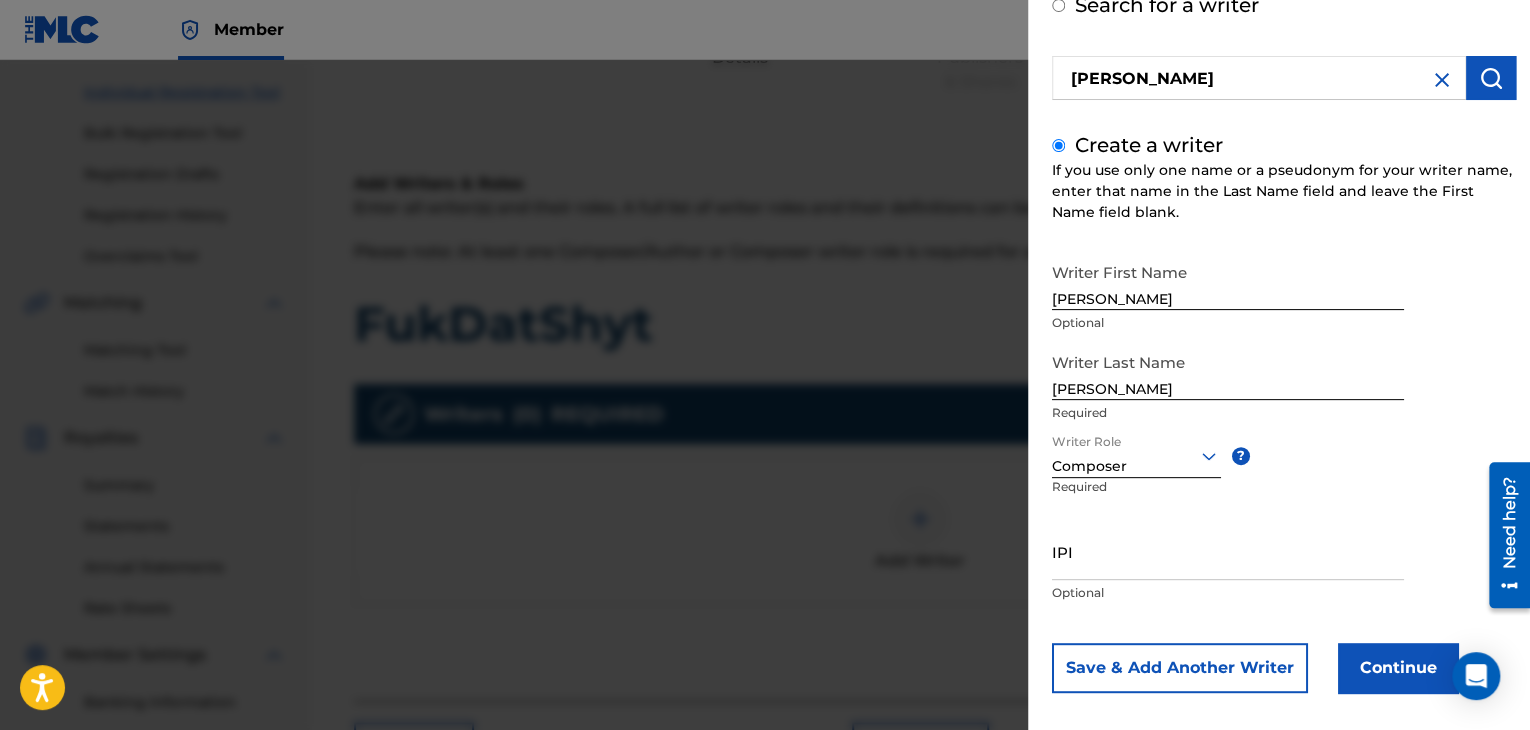 scroll, scrollTop: 138, scrollLeft: 0, axis: vertical 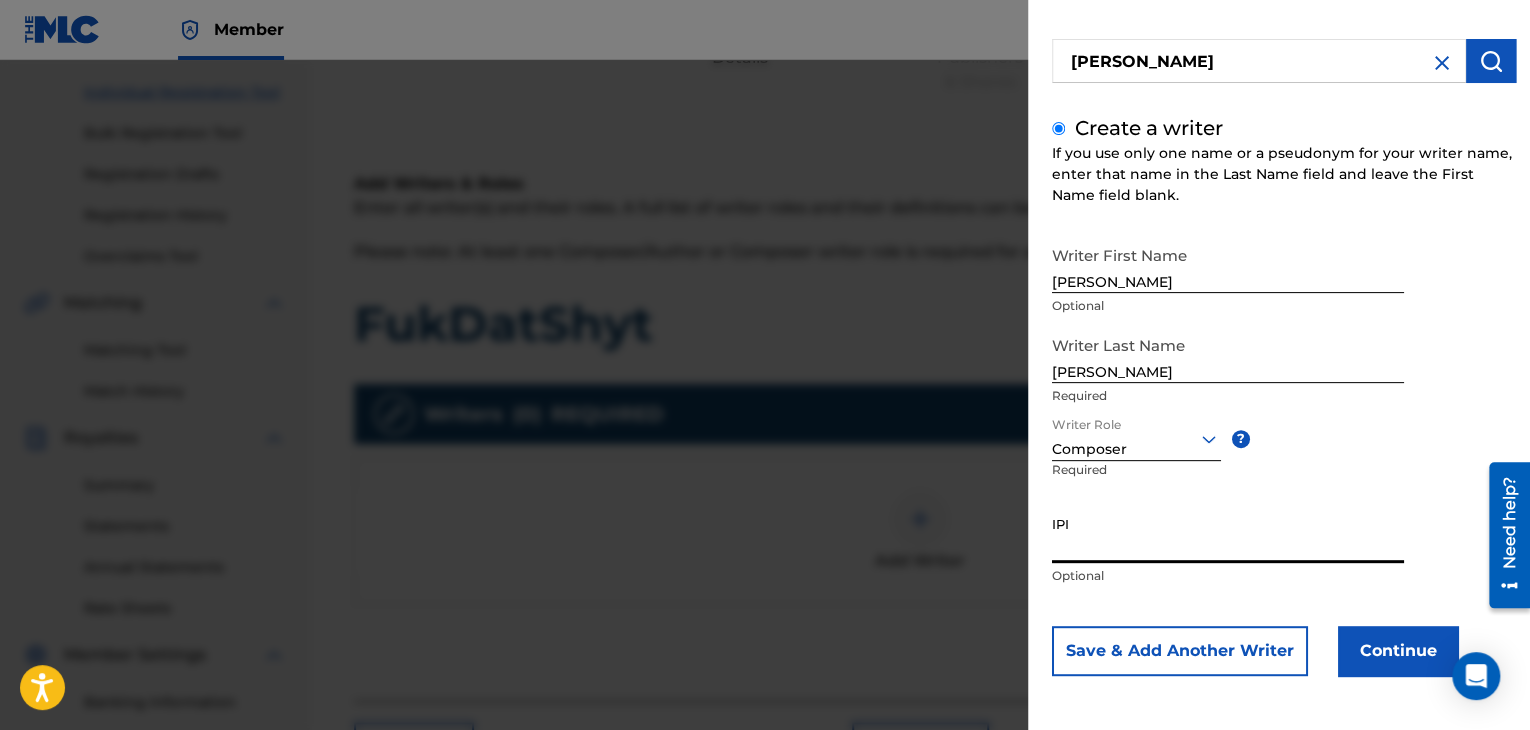 click on "IPI" at bounding box center [1228, 534] 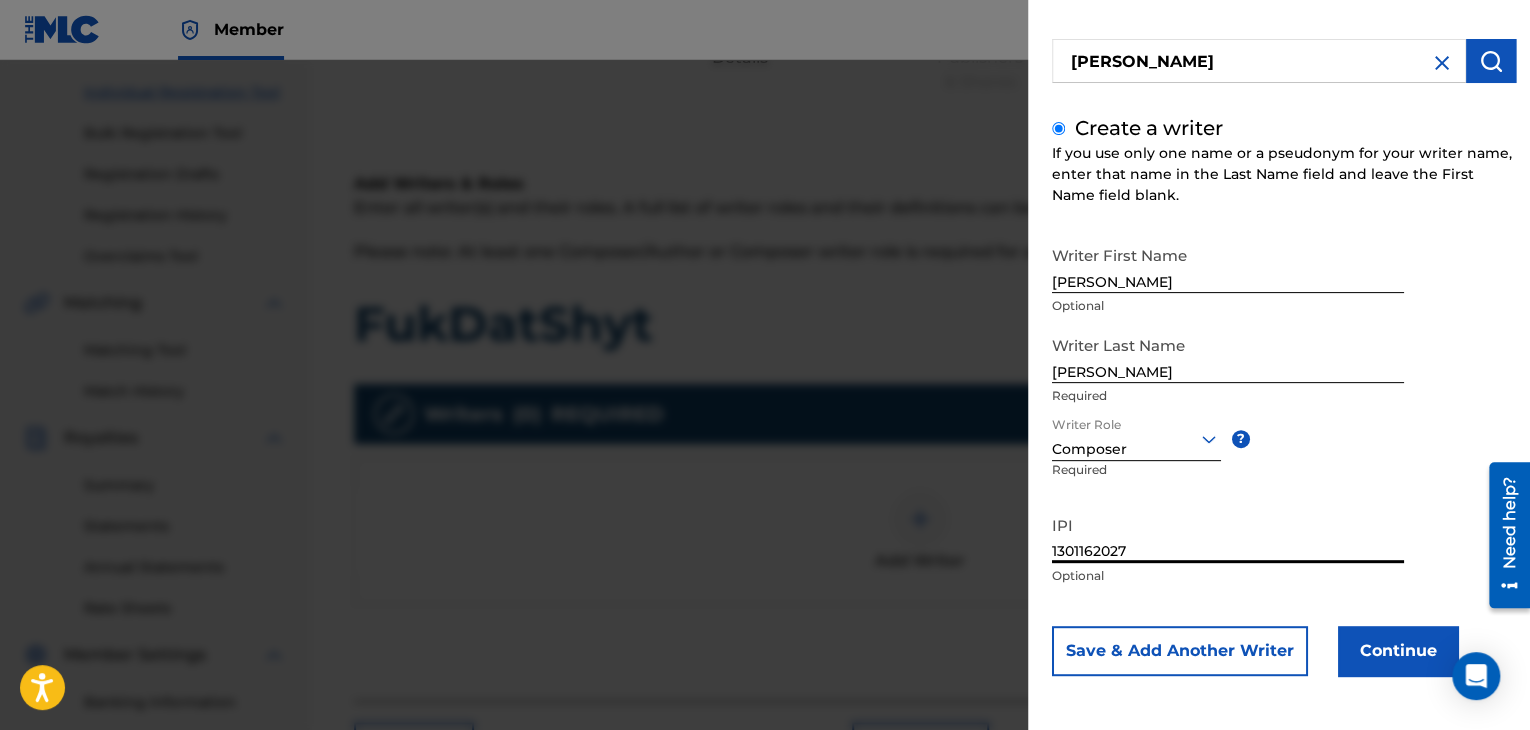 type on "1301162027" 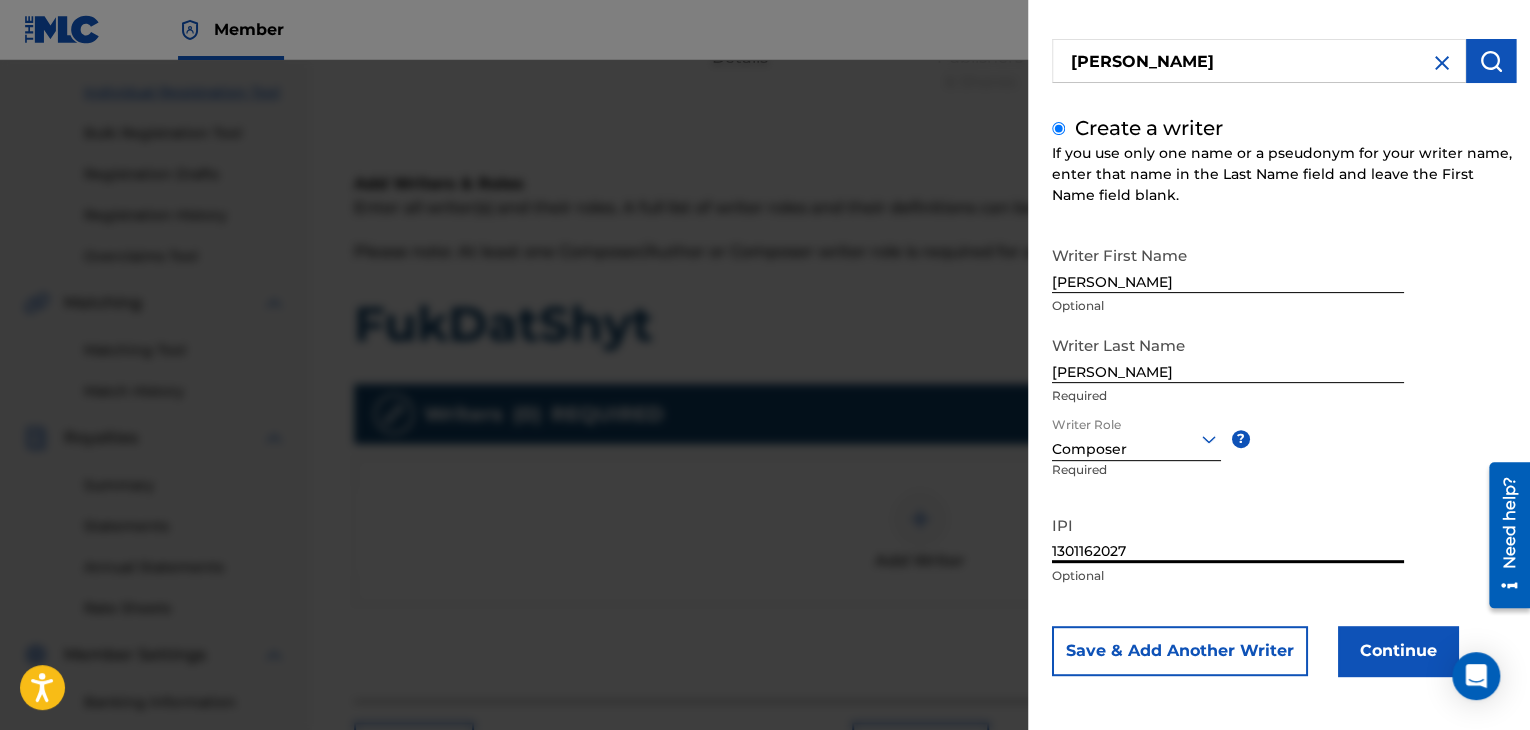 click on "Continue" at bounding box center [1398, 651] 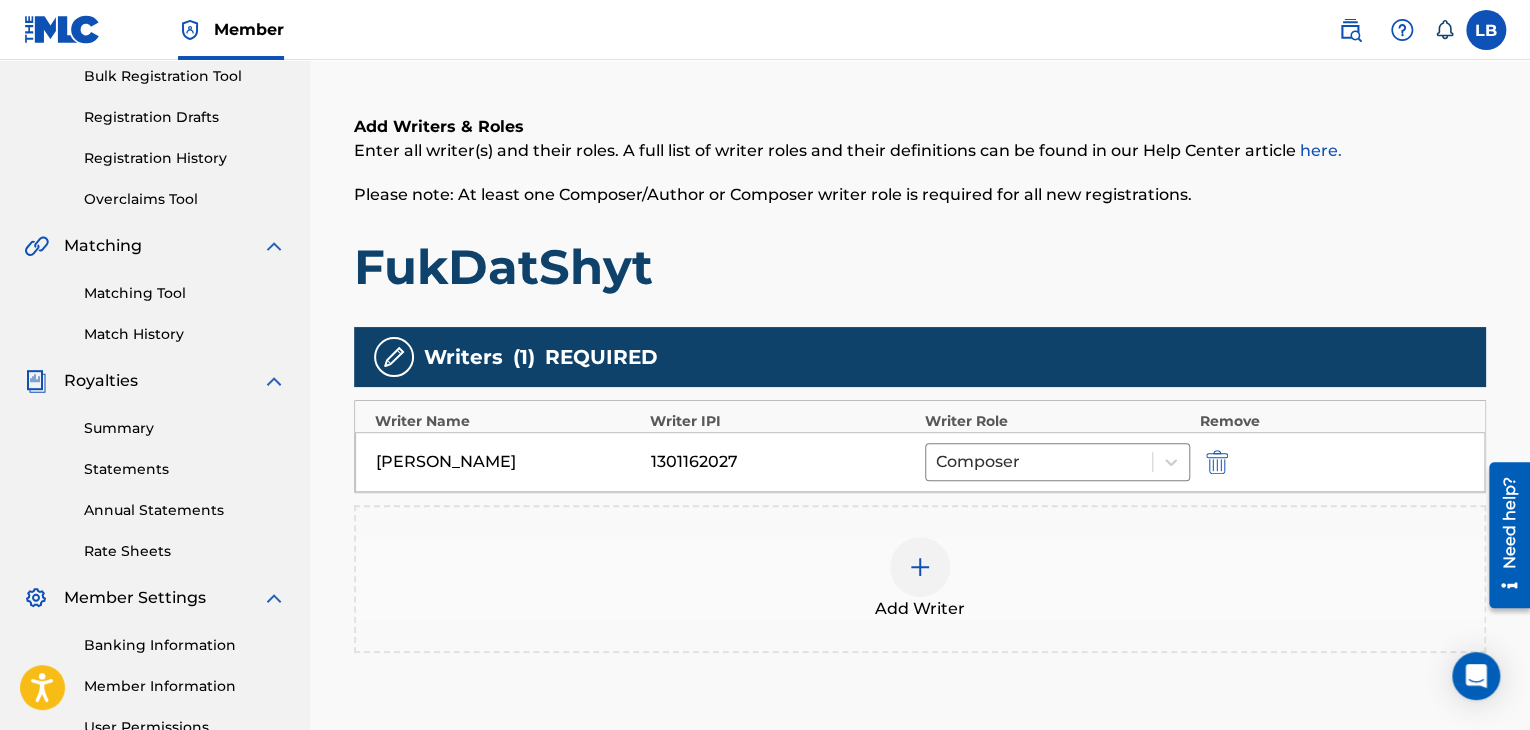 scroll, scrollTop: 315, scrollLeft: 0, axis: vertical 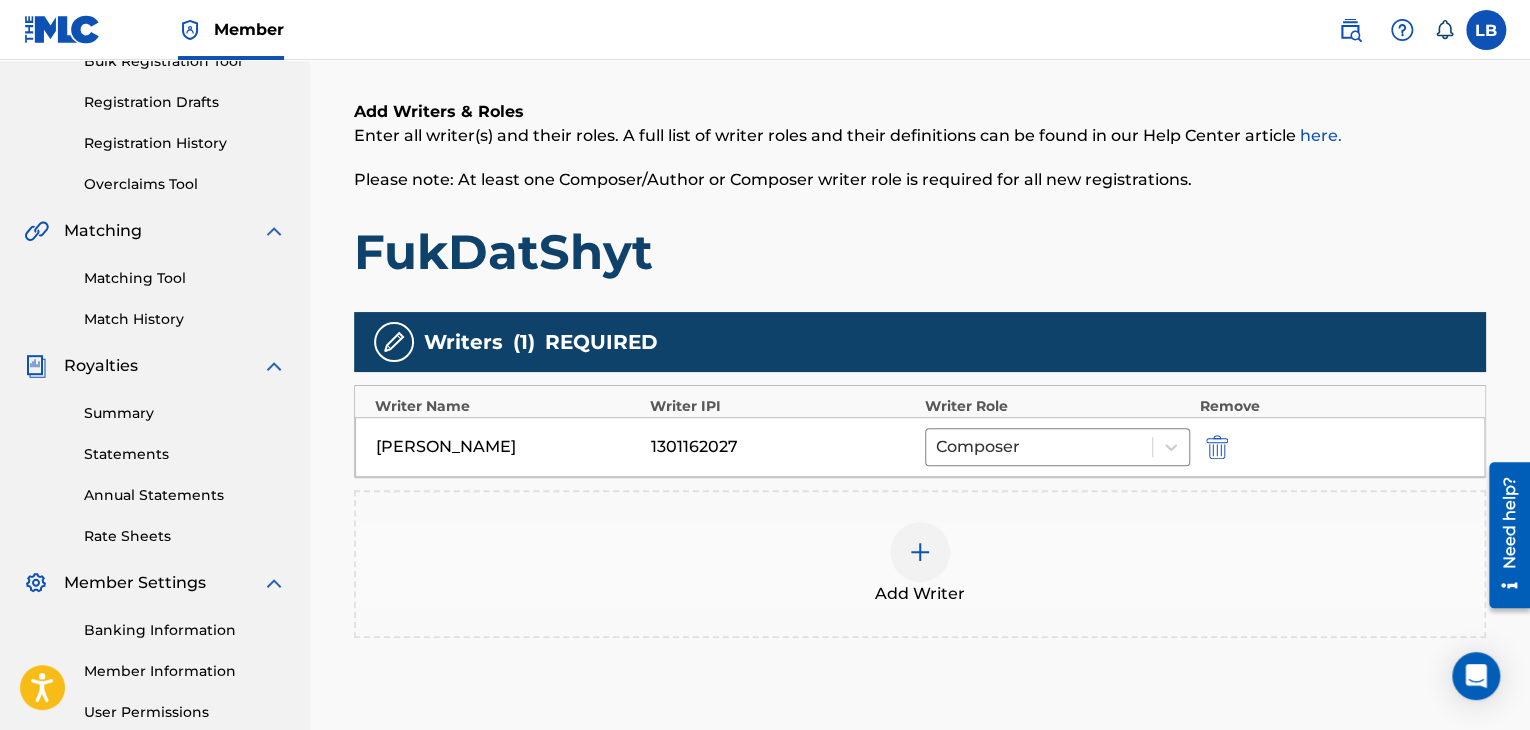click at bounding box center [920, 552] 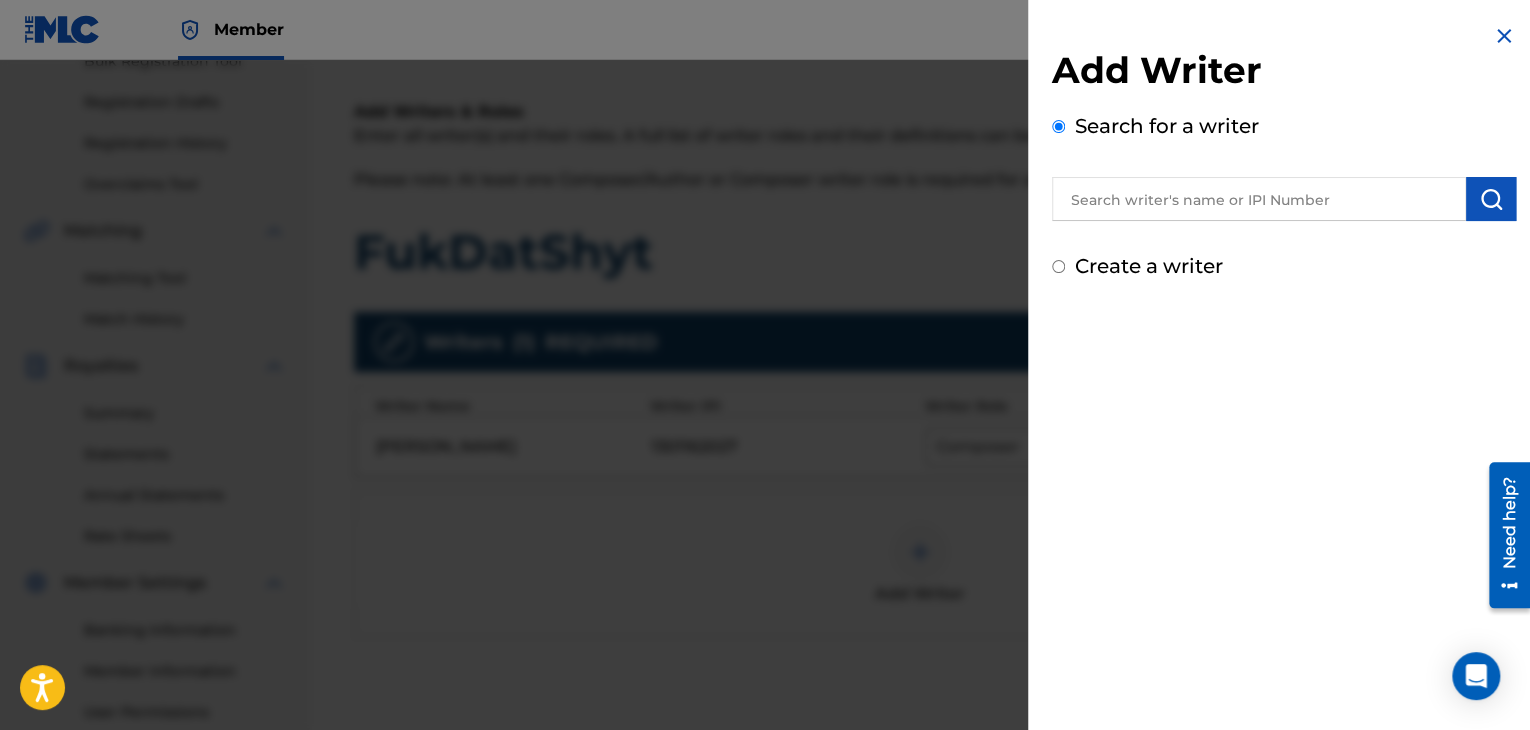 click at bounding box center (1259, 199) 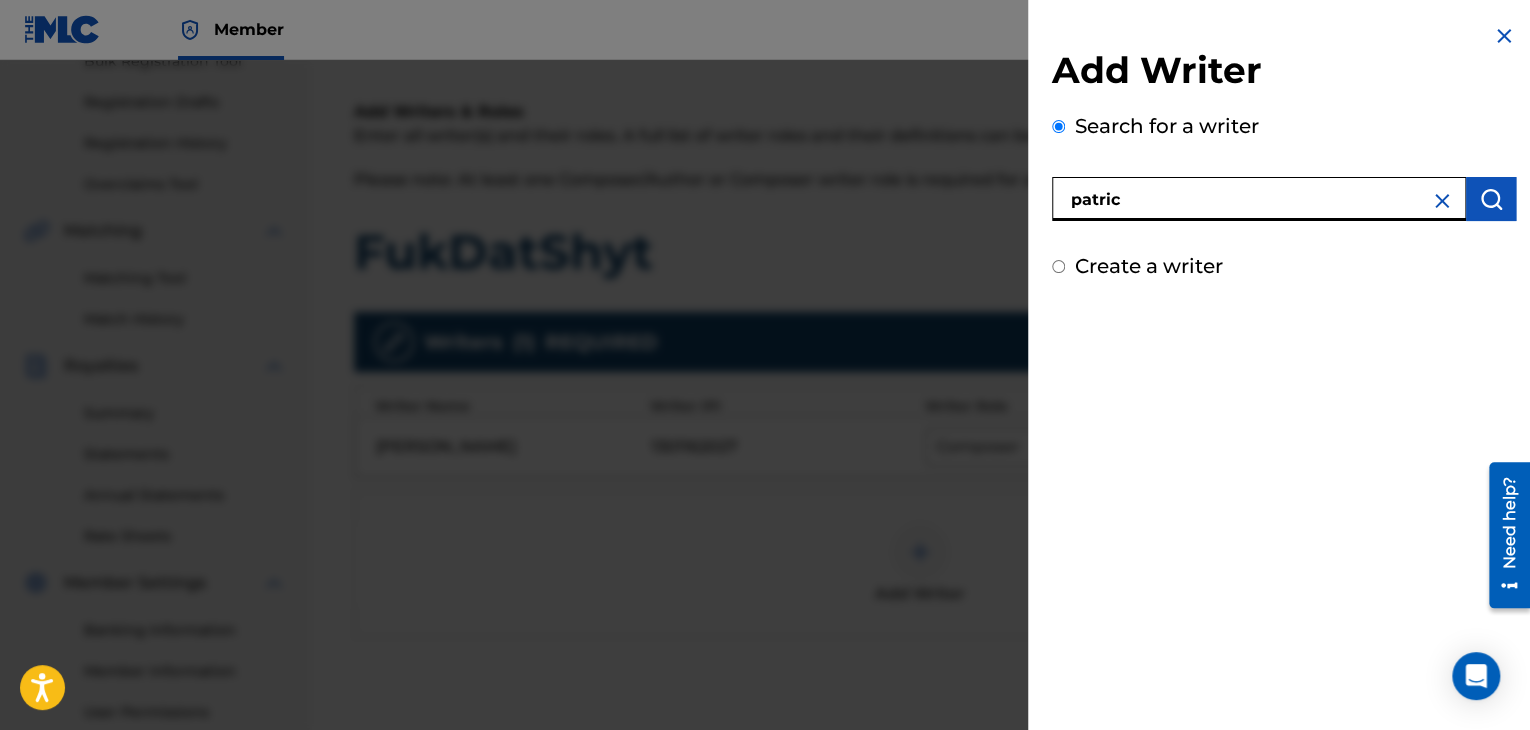 type on "[PERSON_NAME]" 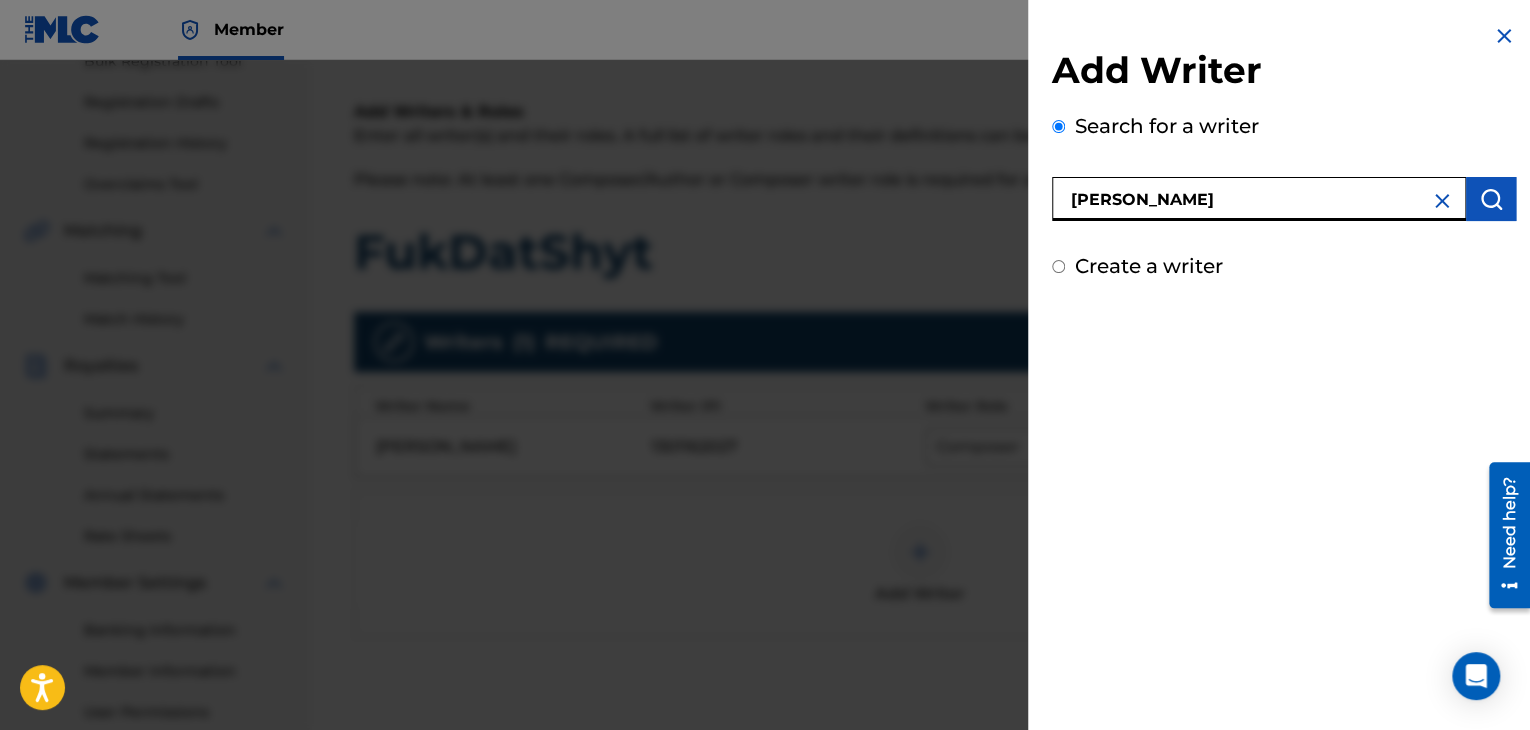 type on "[PERSON_NAME]" 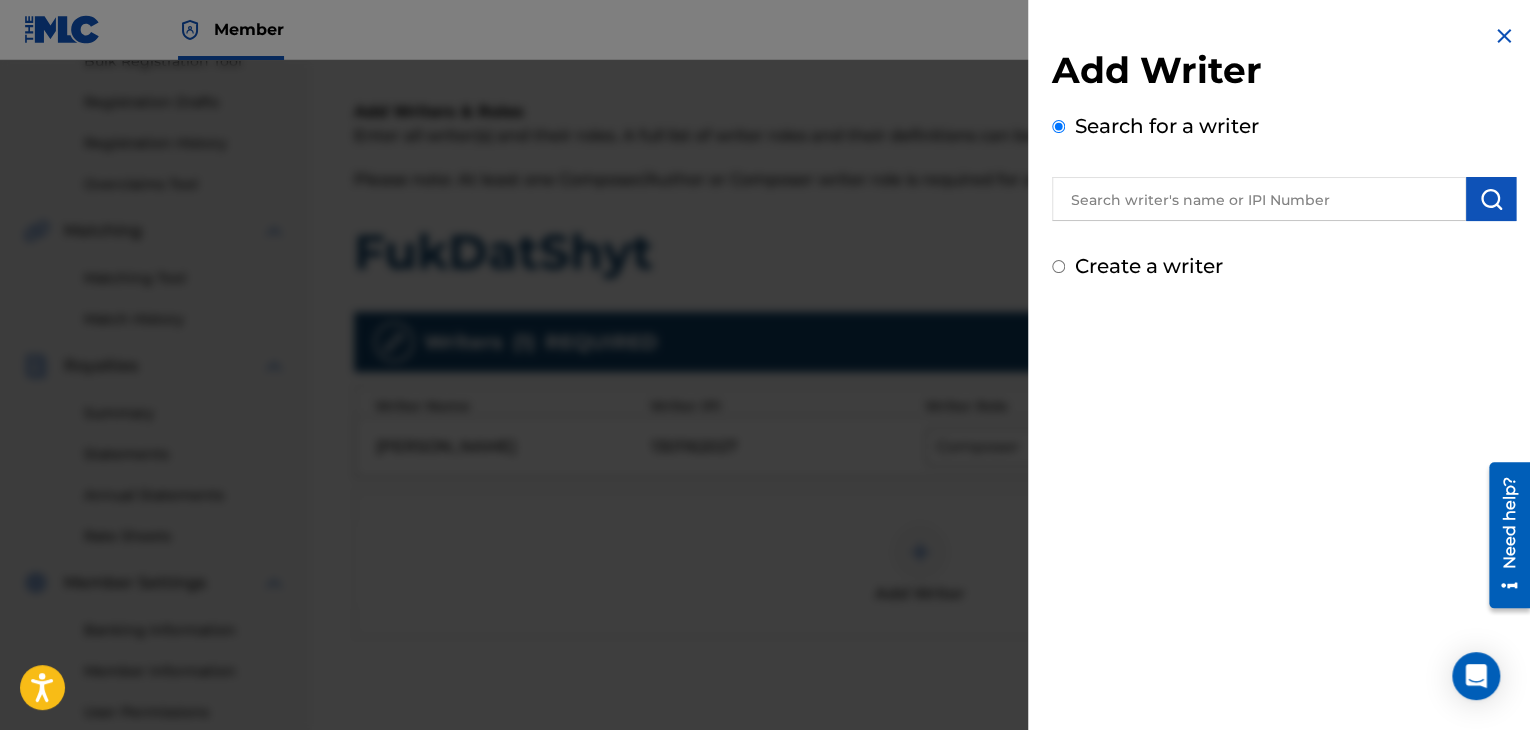 click on "Create a writer" at bounding box center (1058, 266) 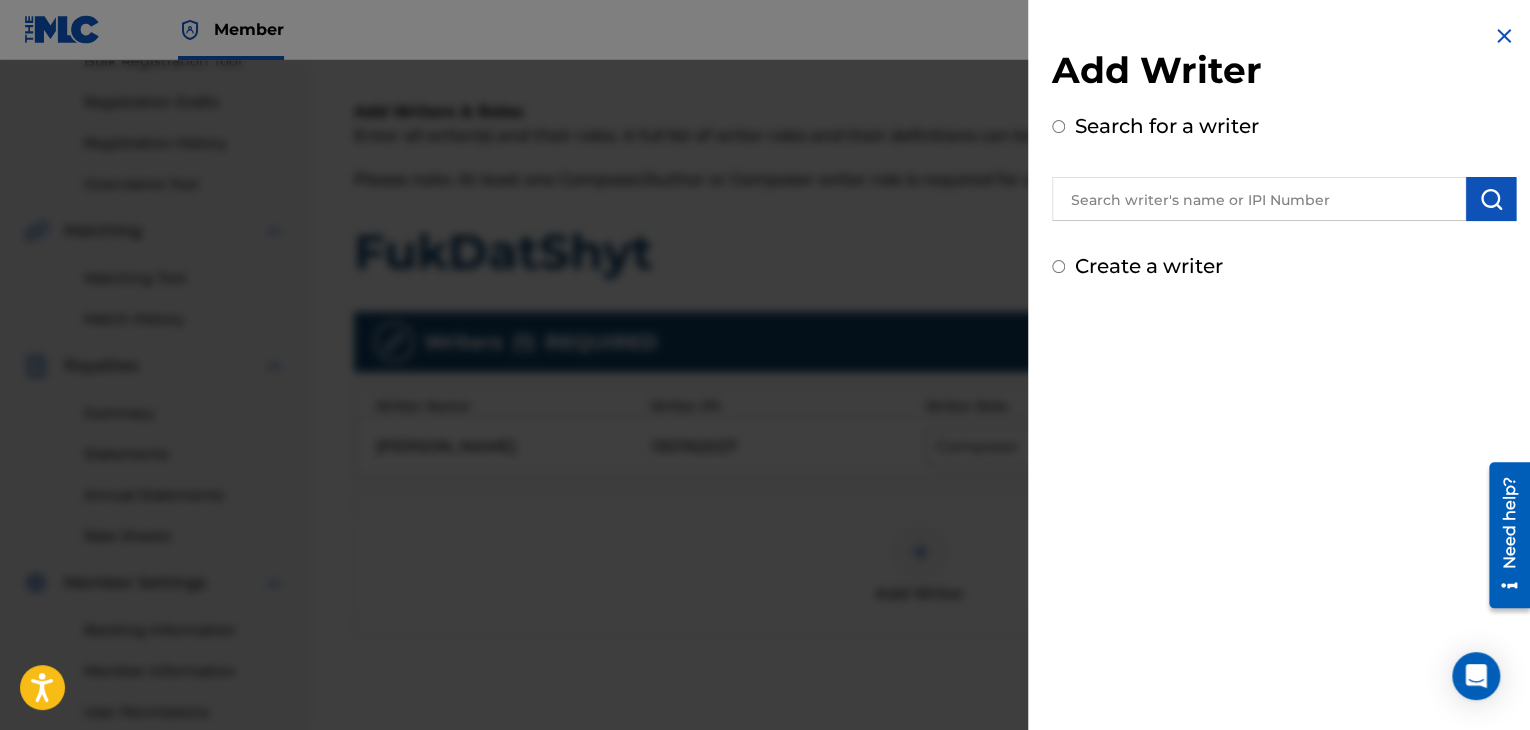 radio on "true" 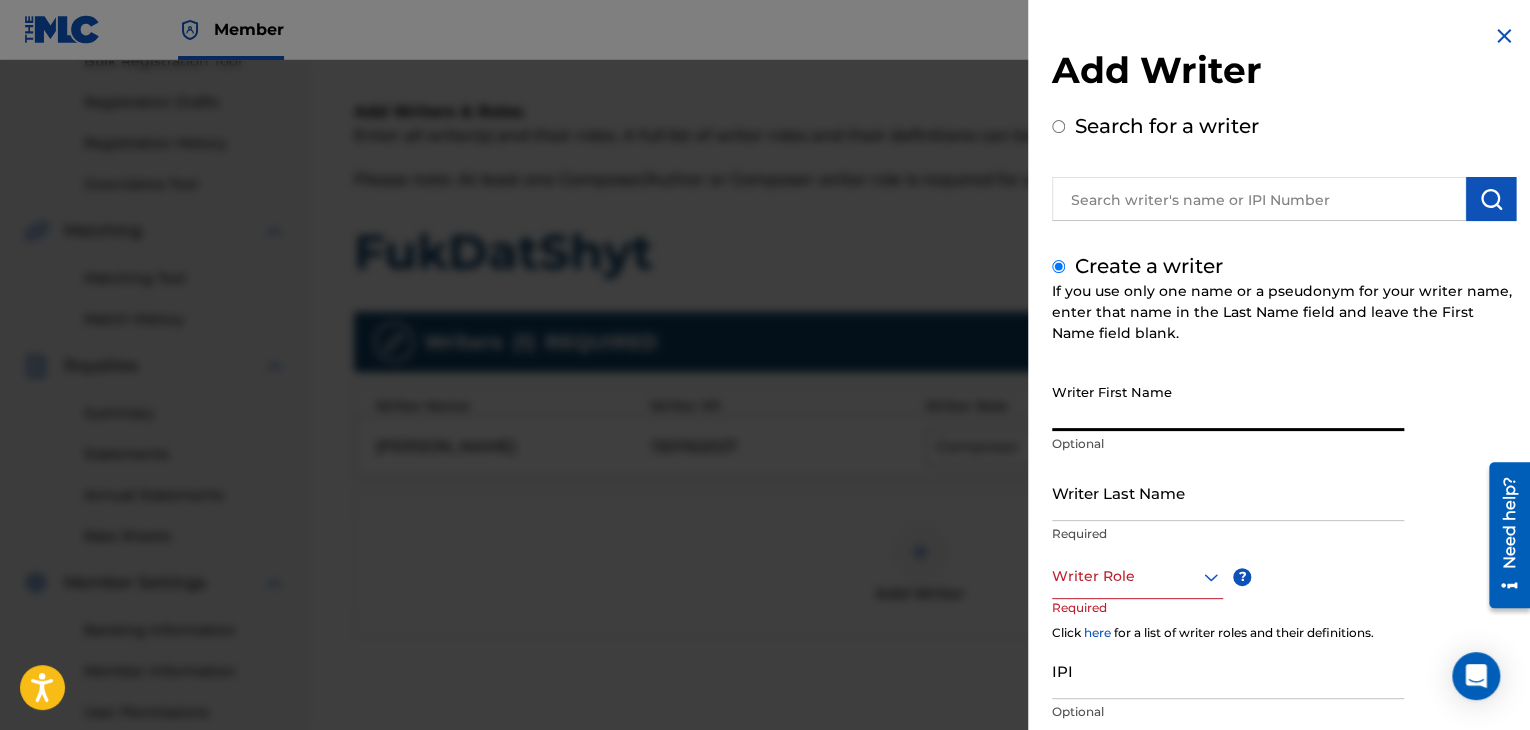click on "Writer First Name" at bounding box center [1228, 402] 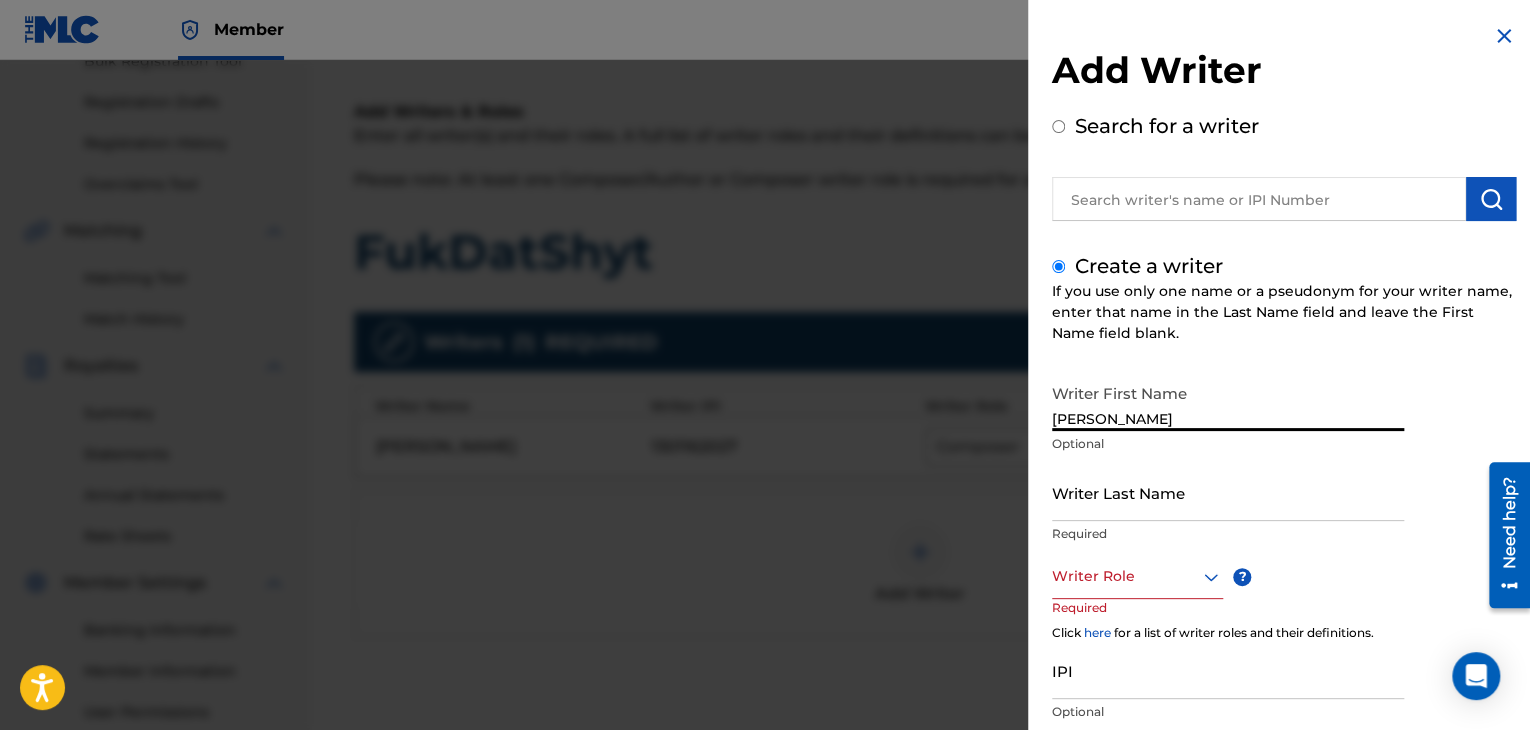 type on "[PERSON_NAME]" 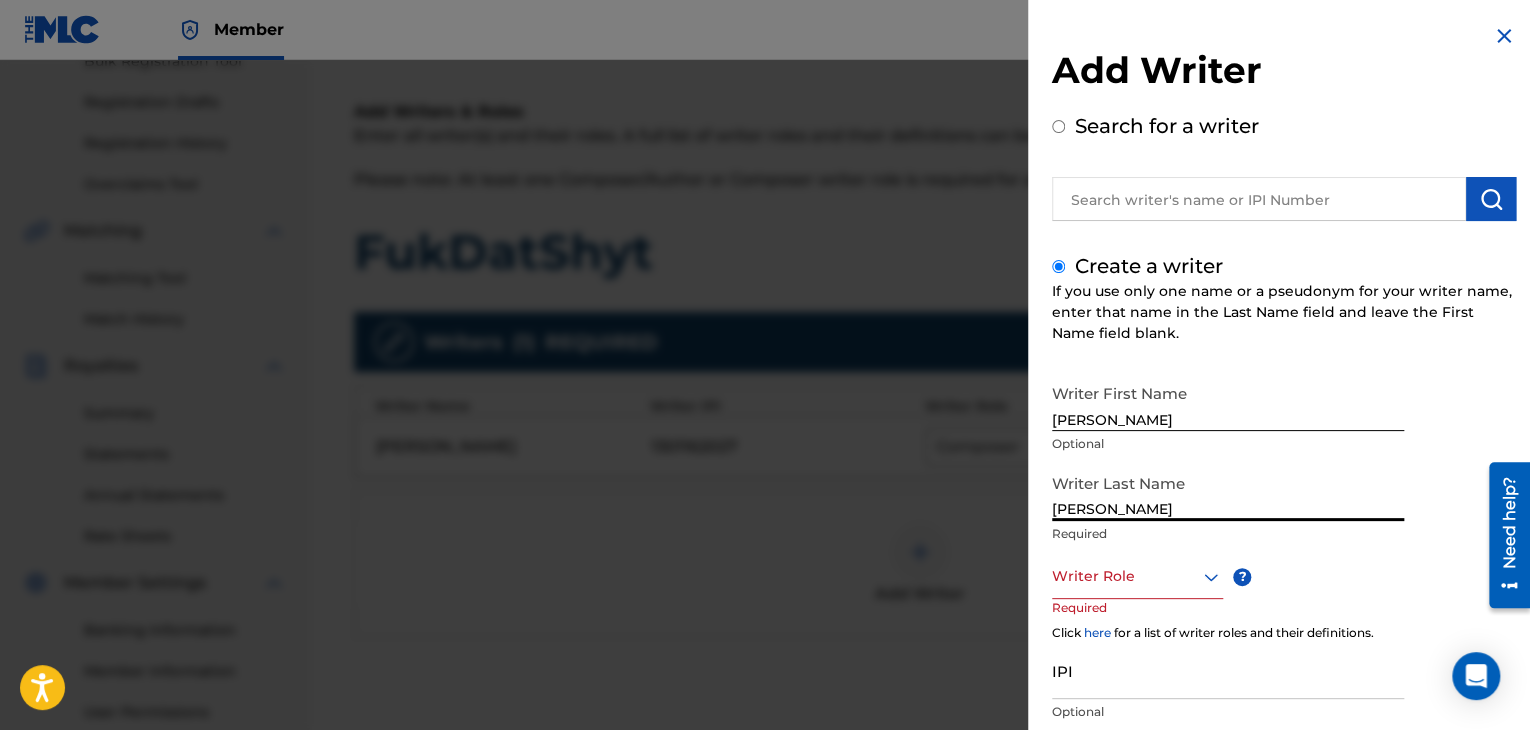 type on "[PERSON_NAME]" 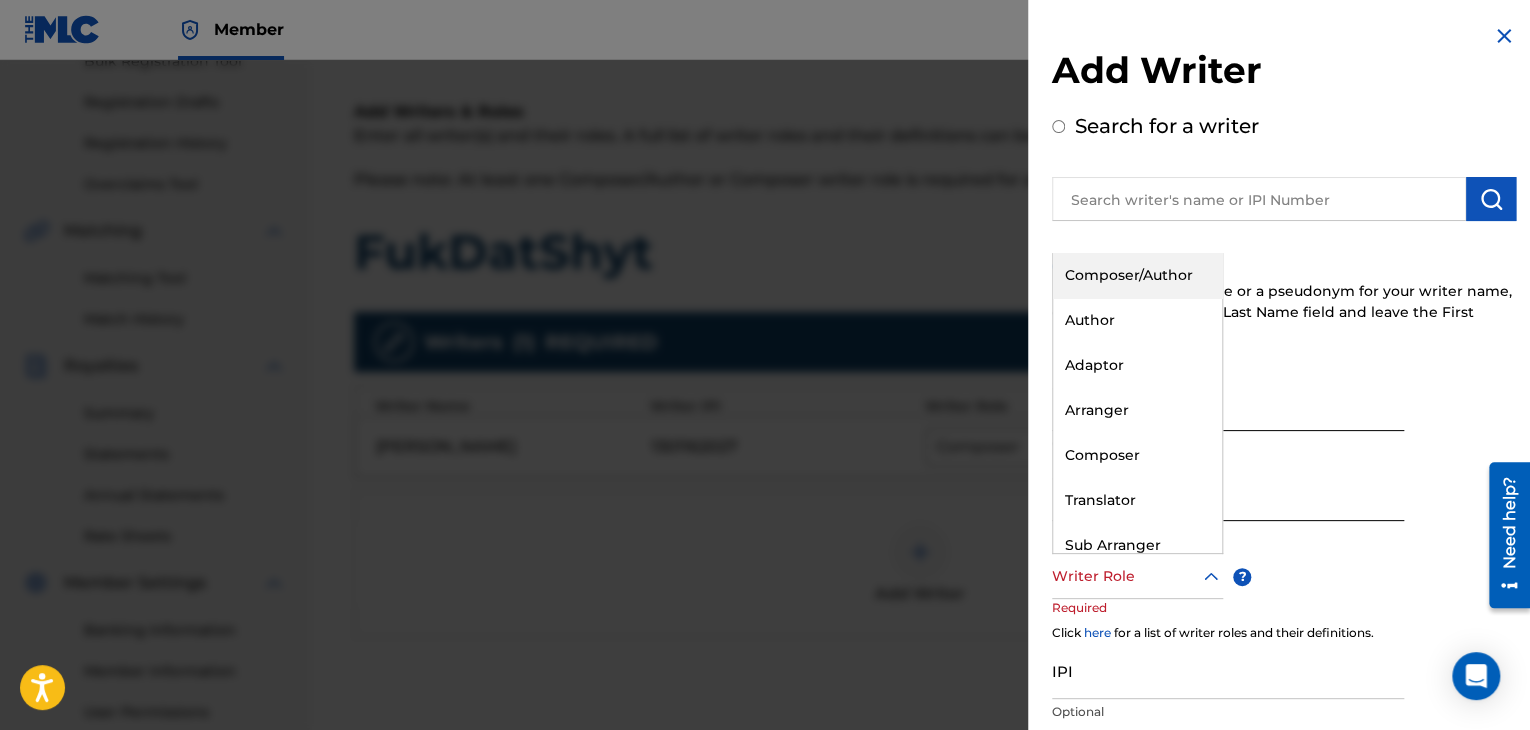 click 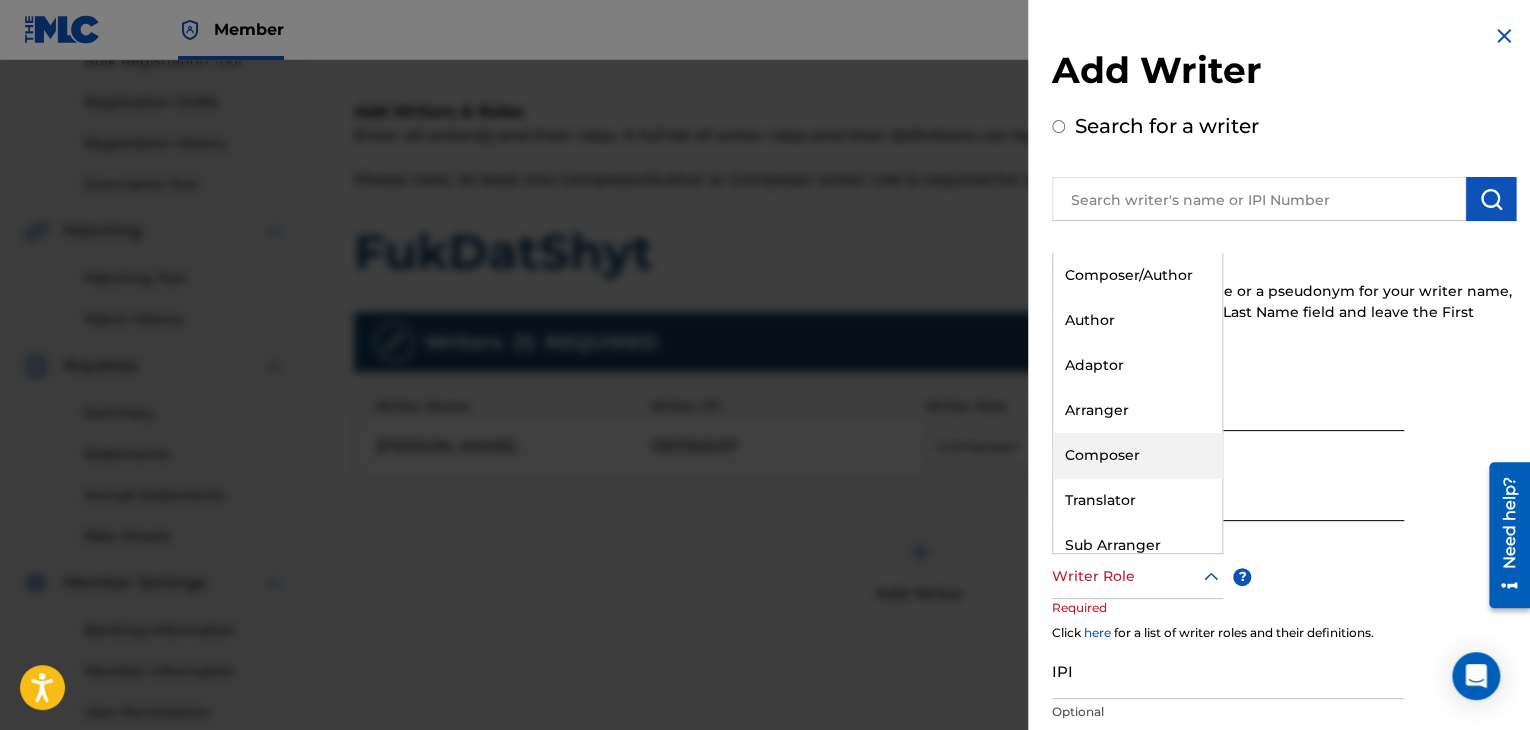click on "Composer" at bounding box center [1137, 455] 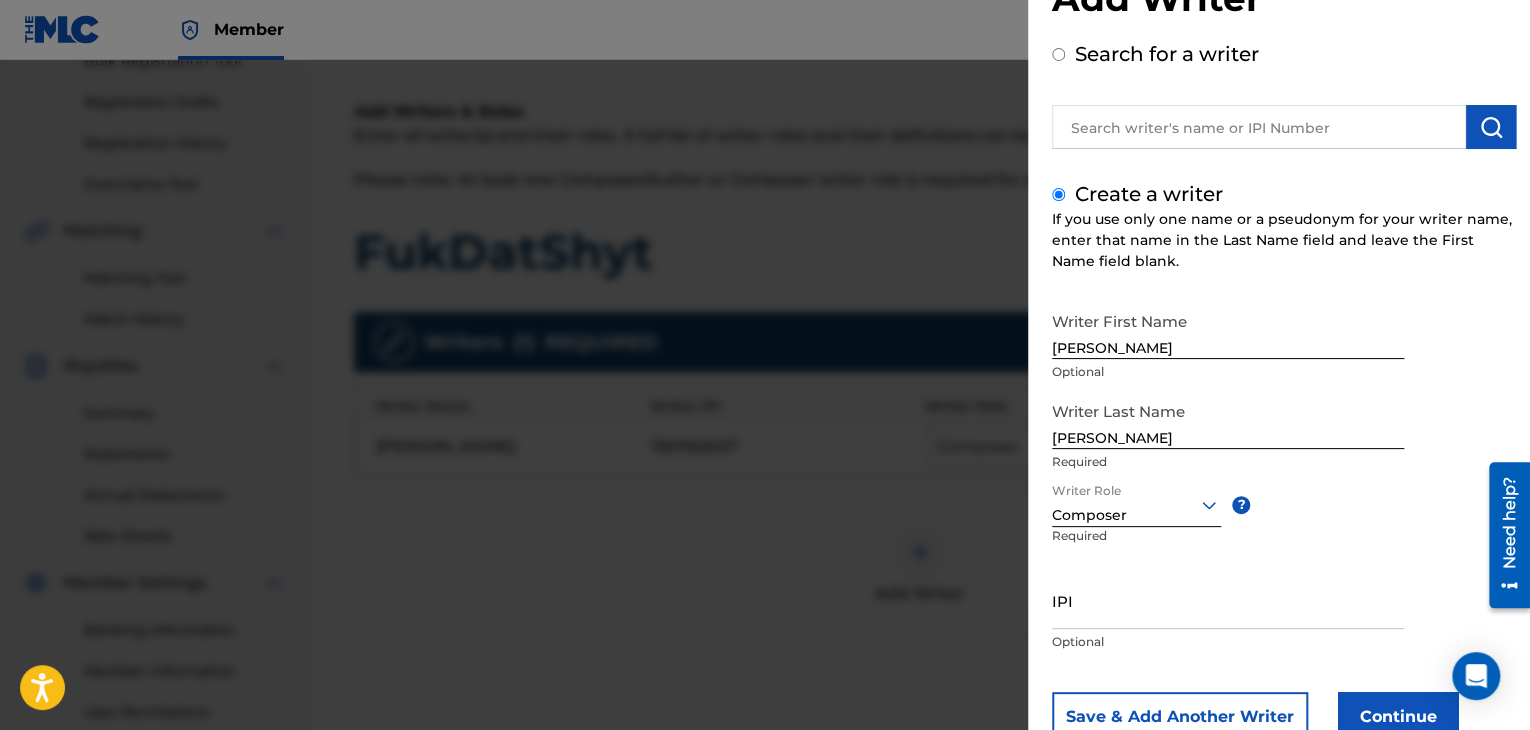 scroll, scrollTop: 80, scrollLeft: 0, axis: vertical 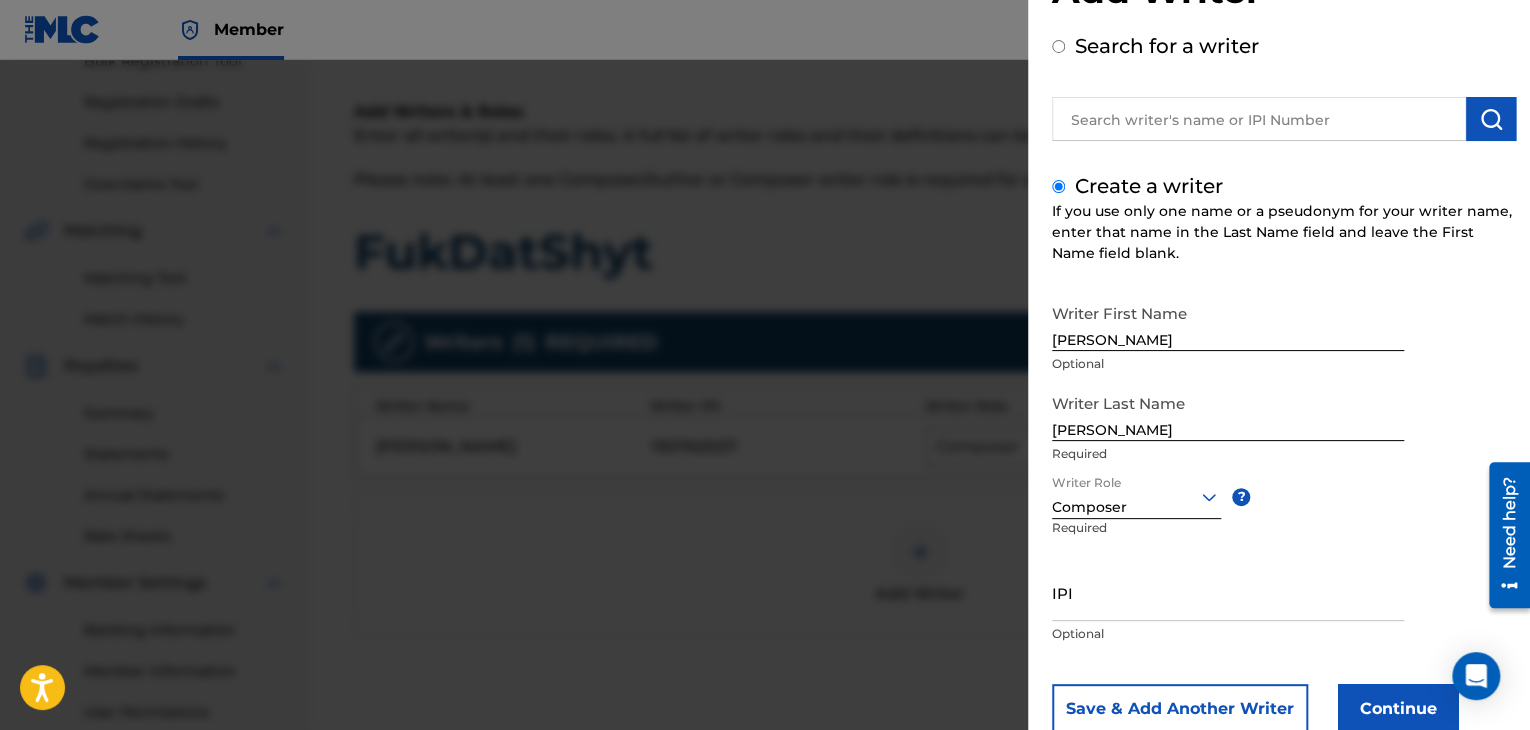 click on "IPI" at bounding box center (1228, 592) 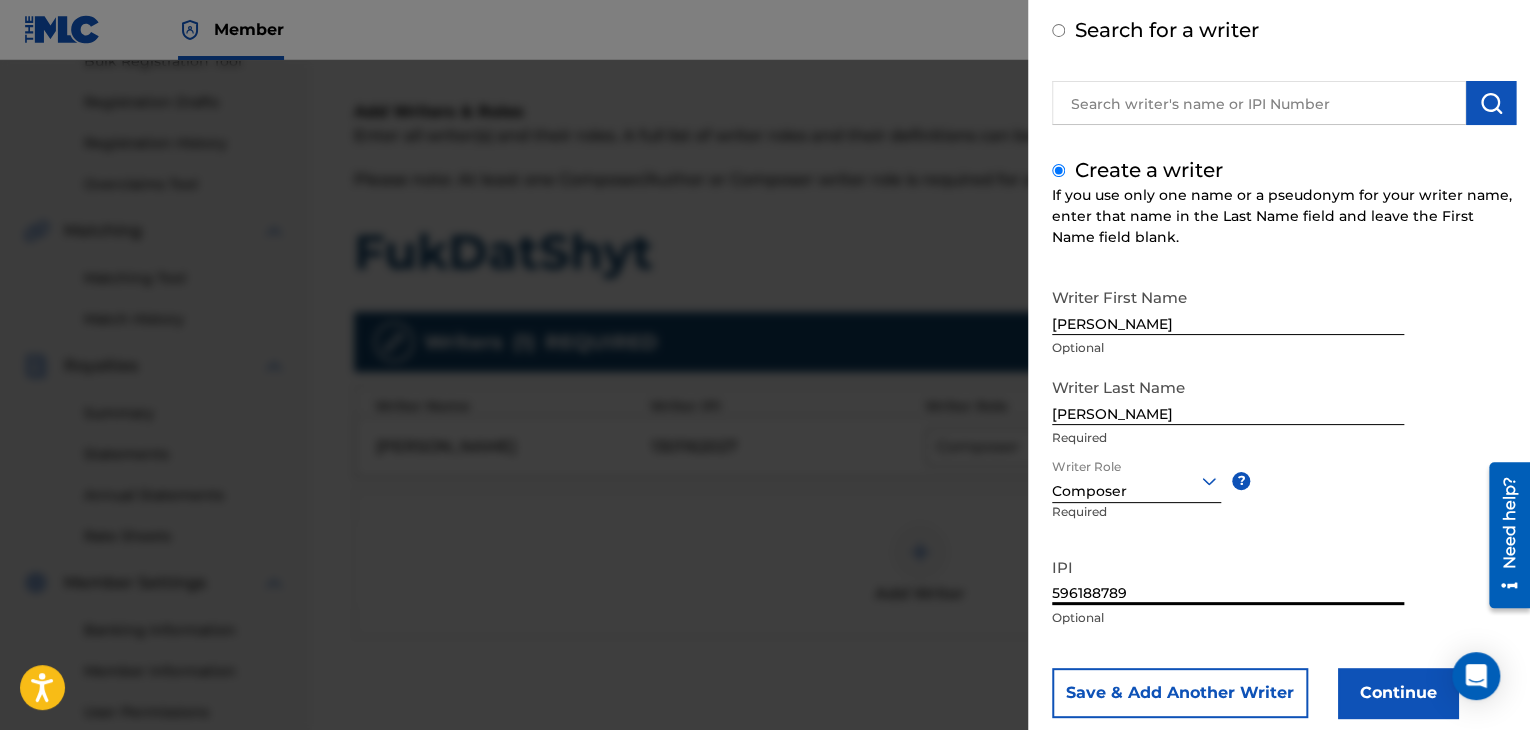 scroll, scrollTop: 138, scrollLeft: 0, axis: vertical 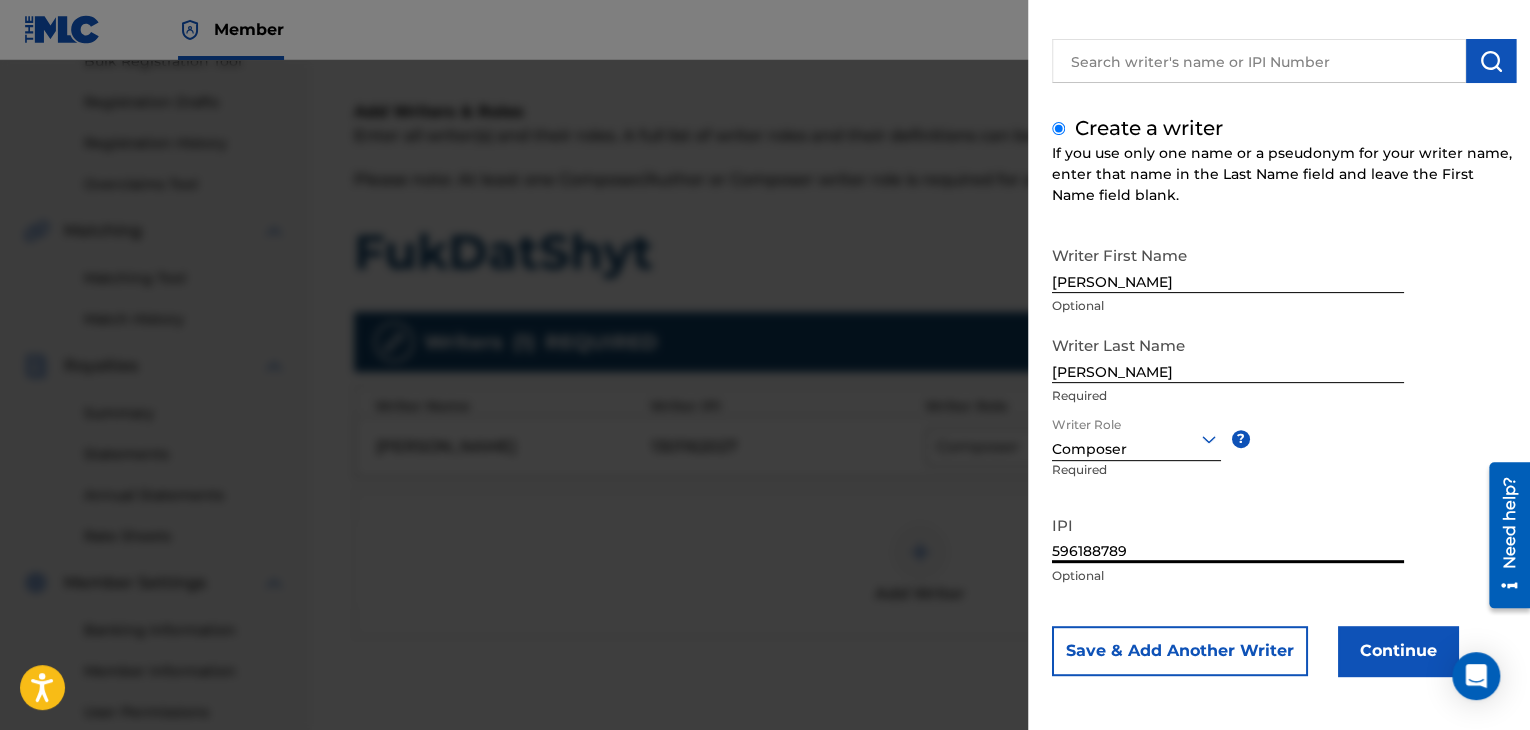 type on "596188789" 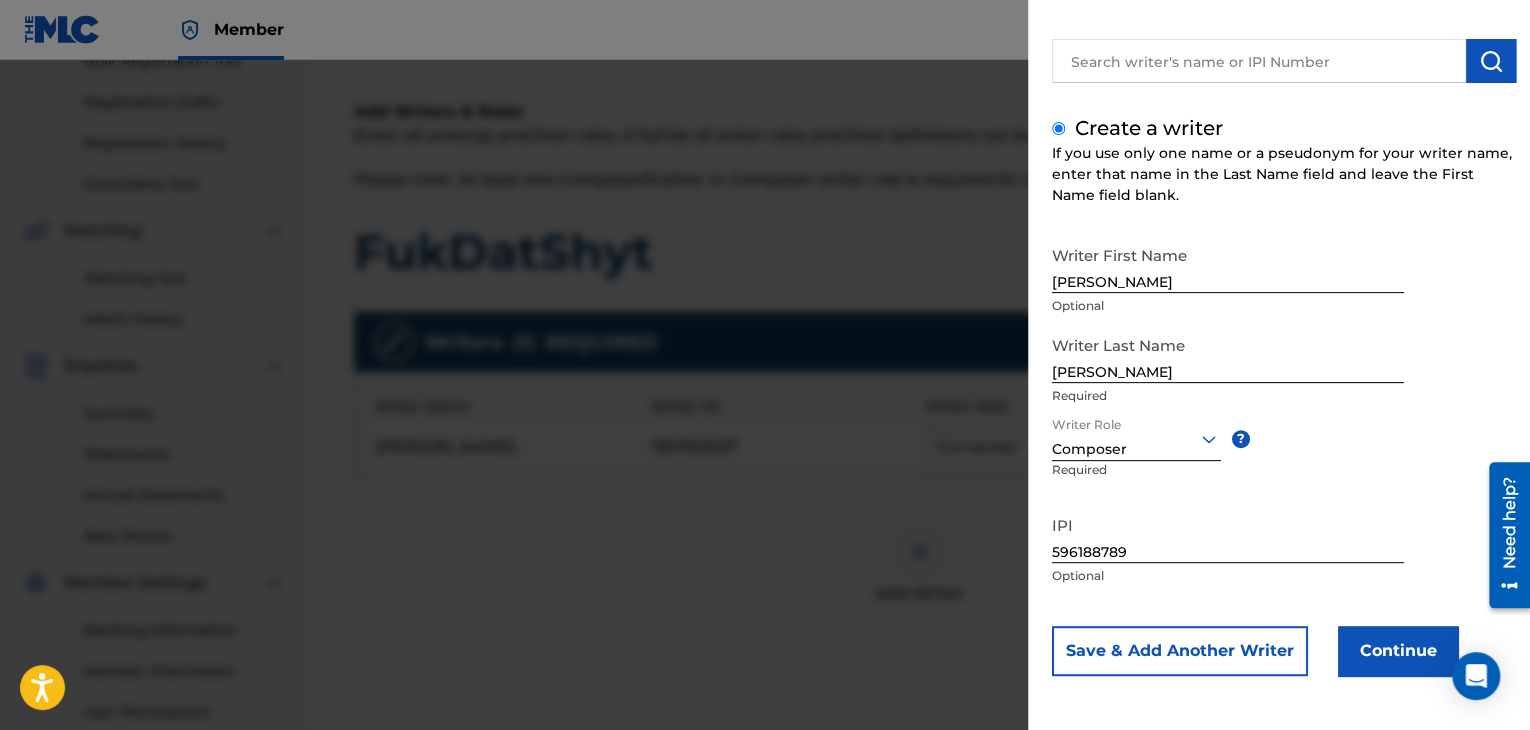 click on "Continue" at bounding box center [1398, 651] 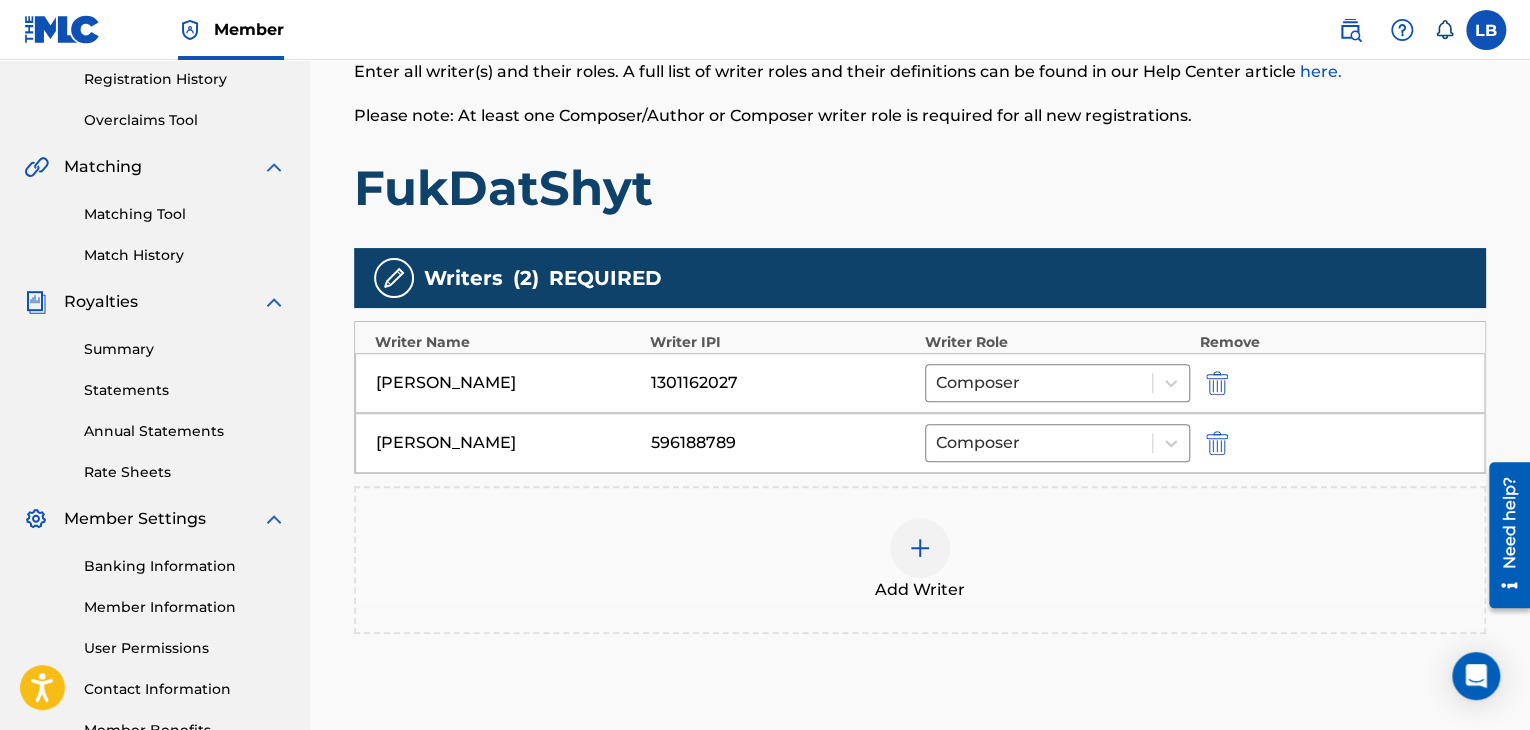 scroll, scrollTop: 384, scrollLeft: 0, axis: vertical 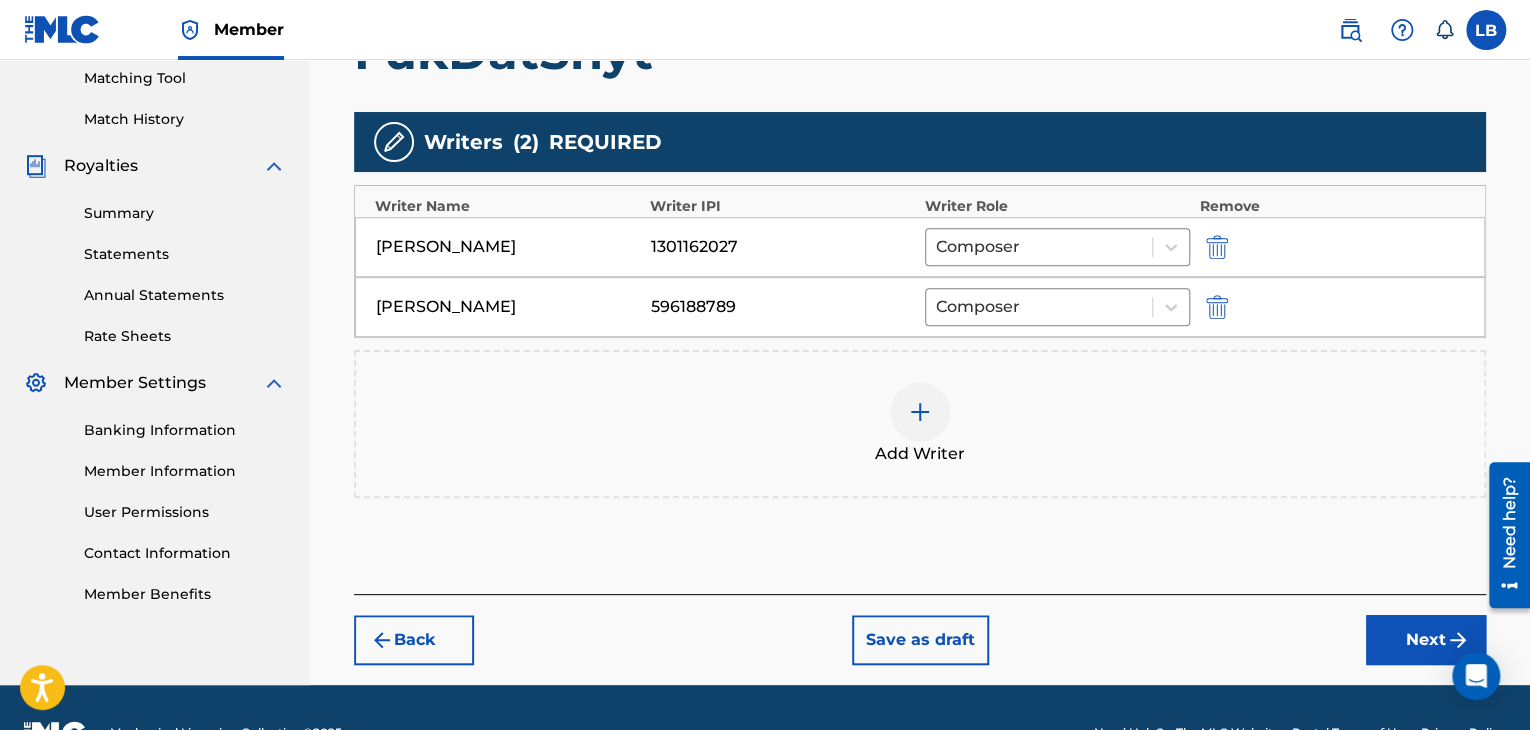click on "Next" at bounding box center (1426, 640) 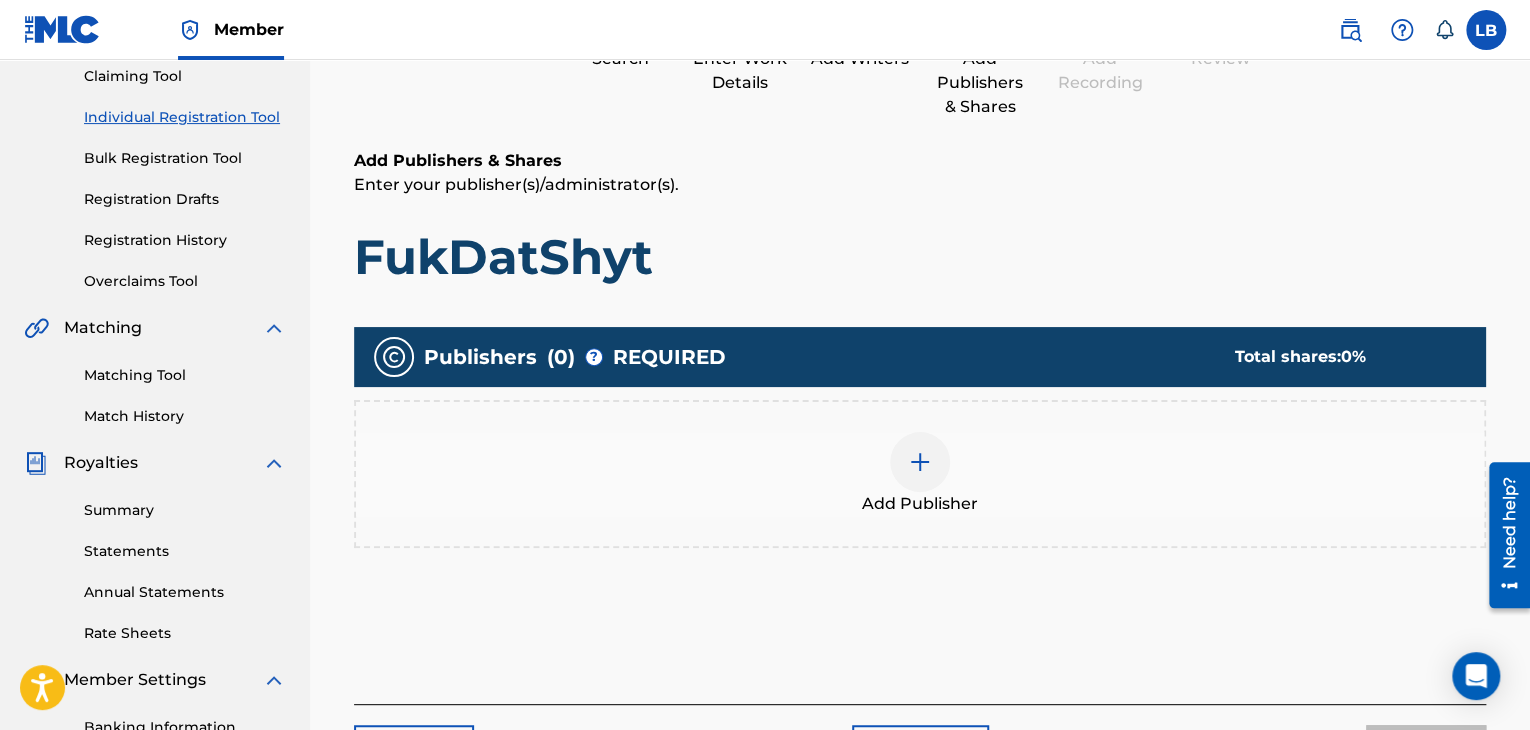 scroll, scrollTop: 220, scrollLeft: 0, axis: vertical 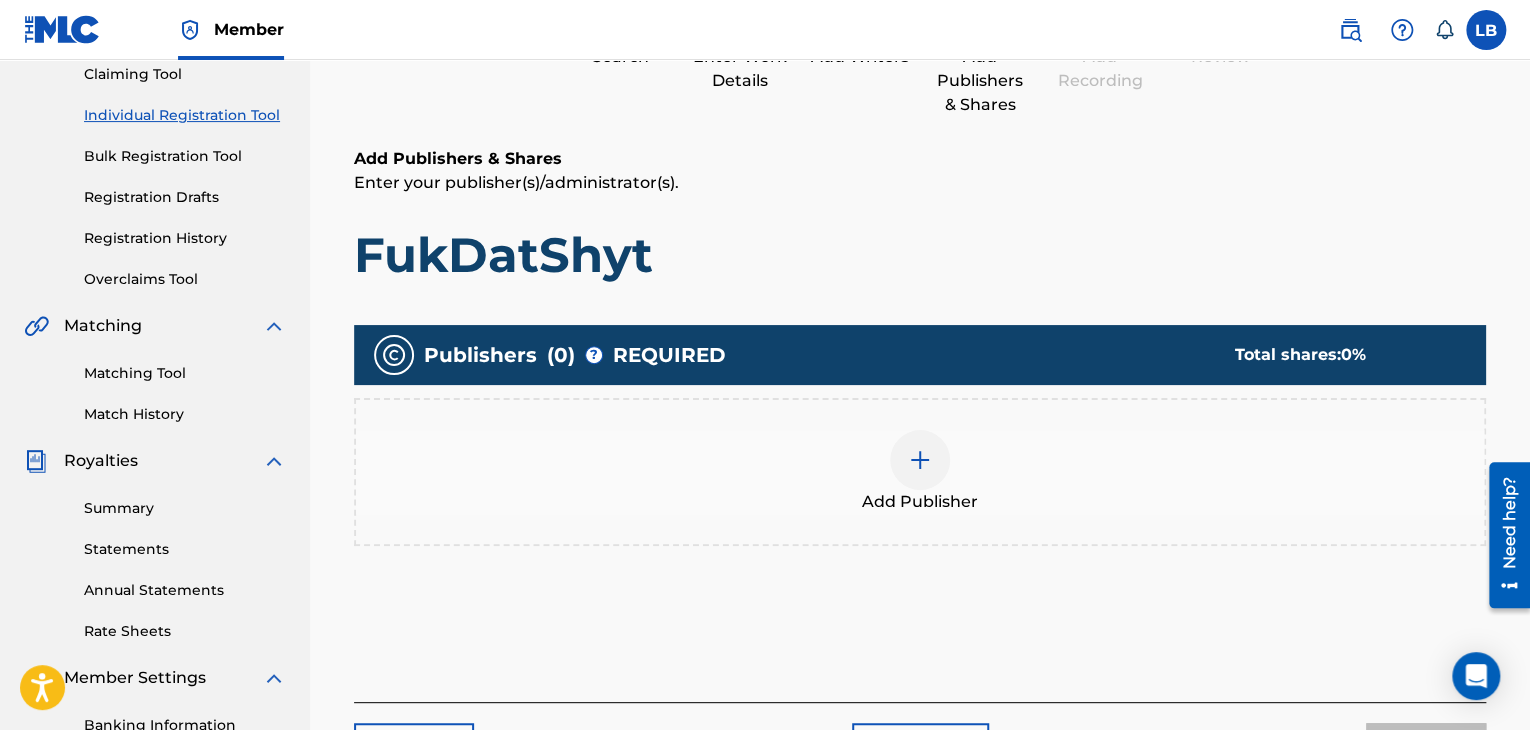 click at bounding box center [920, 460] 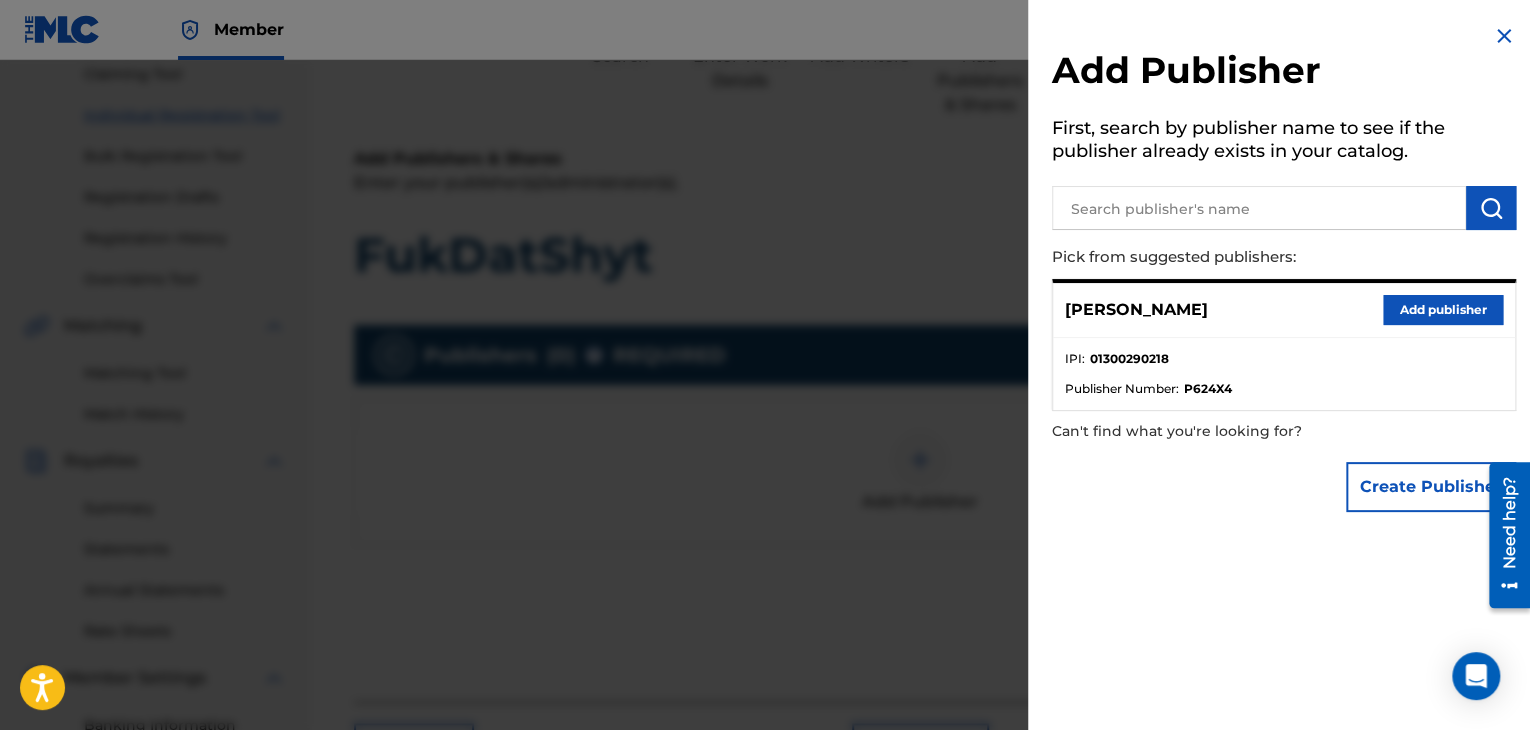 click on "Create Publisher" at bounding box center (1431, 487) 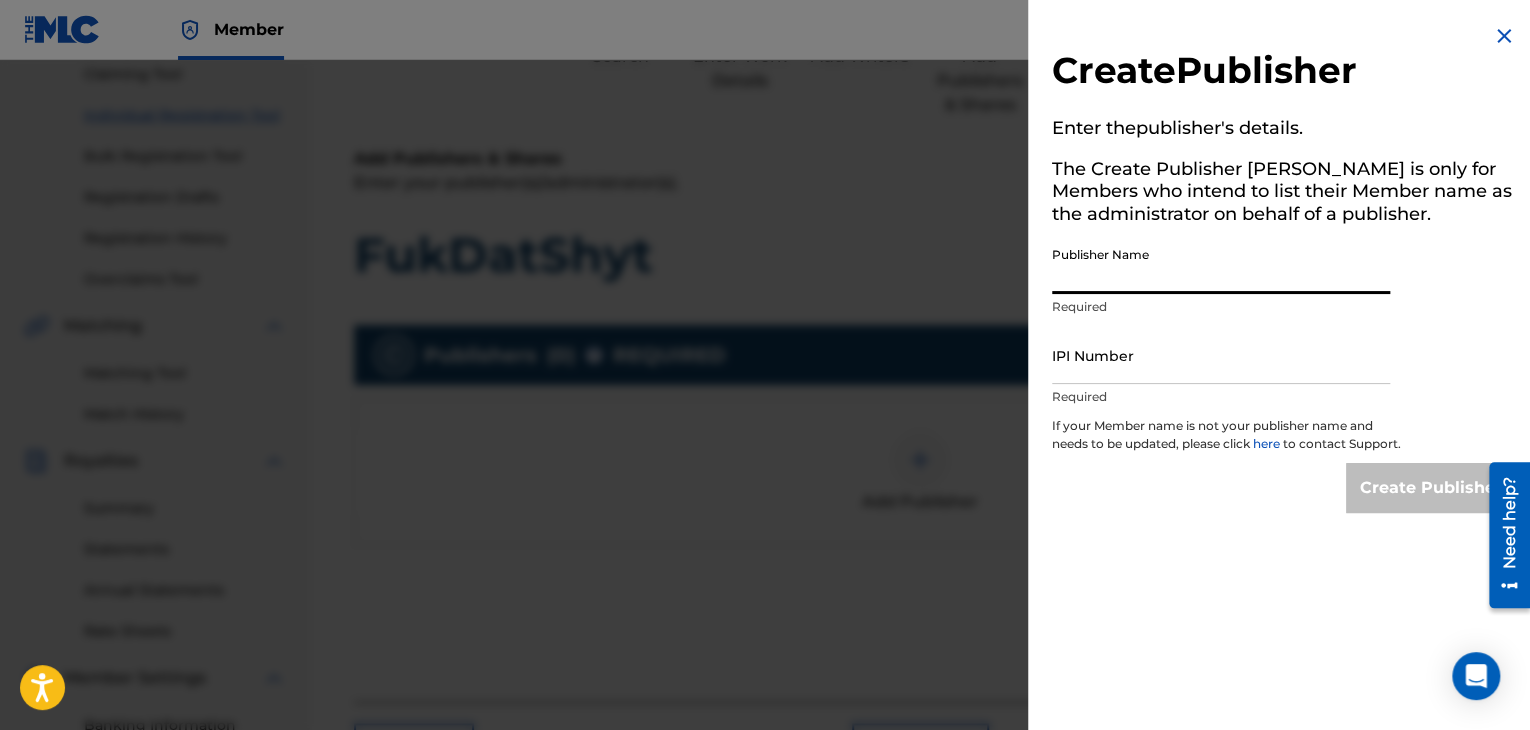 click on "Publisher Name" at bounding box center [1221, 265] 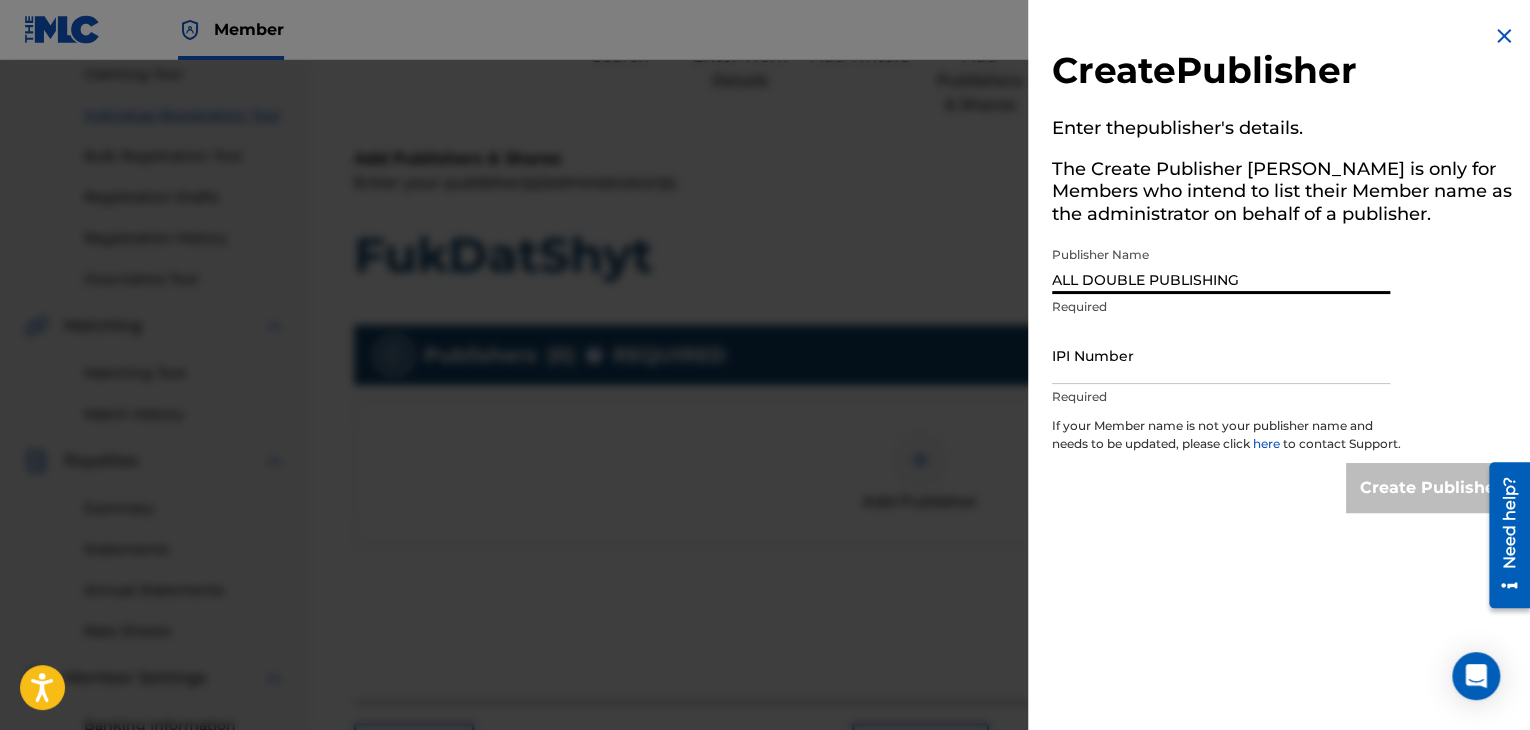 type on "ALL DOUBLE PUBLISHING" 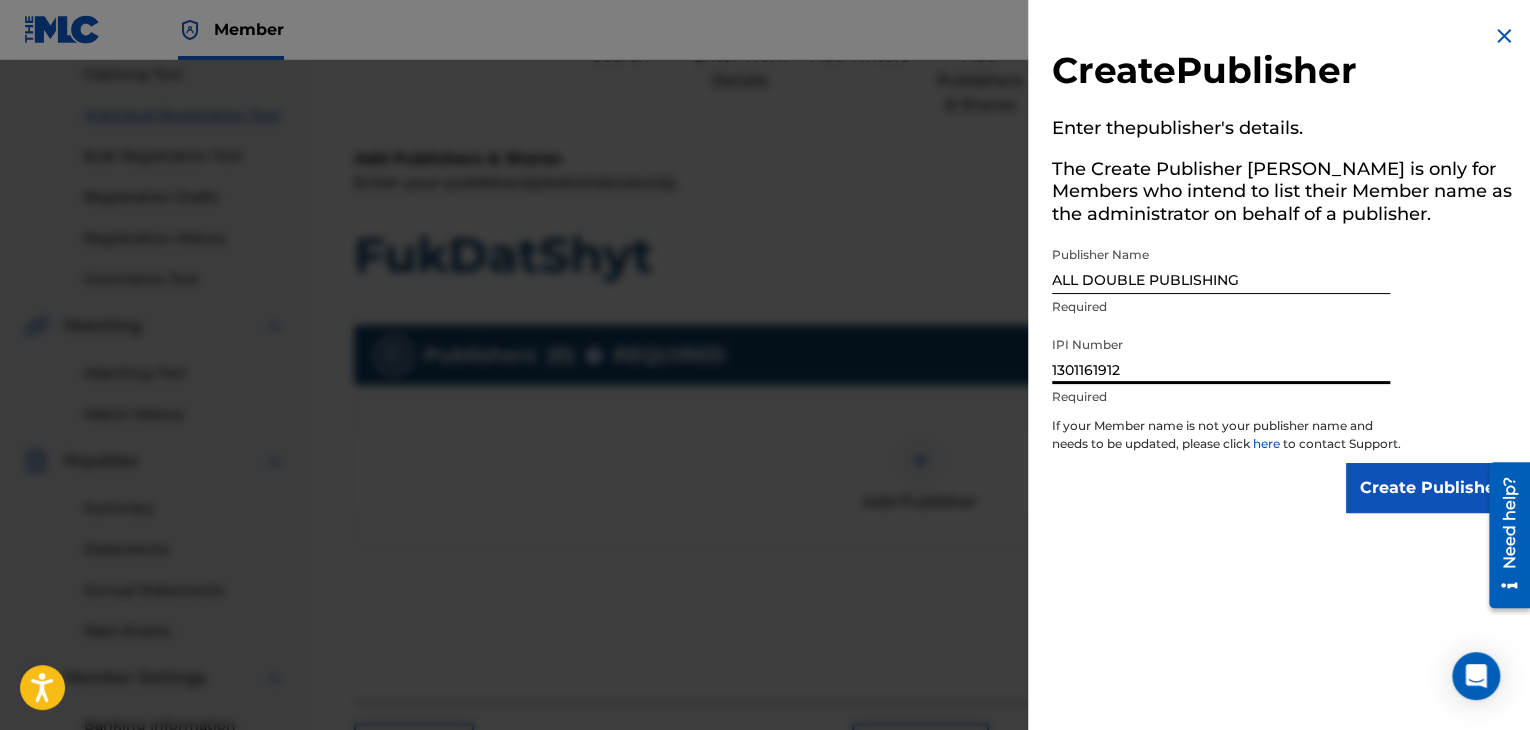 type on "1301161912" 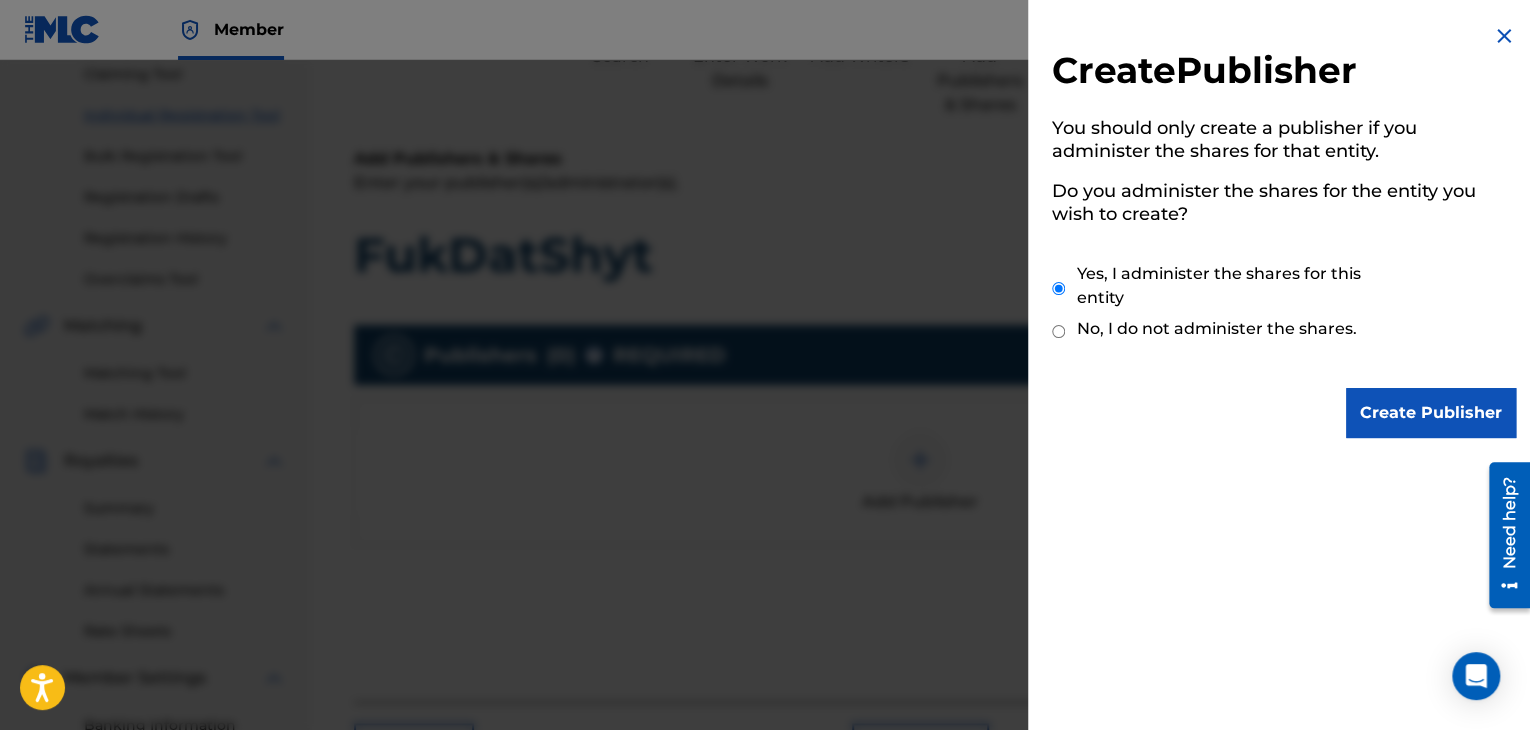 click on "Create Publisher" at bounding box center (1431, 413) 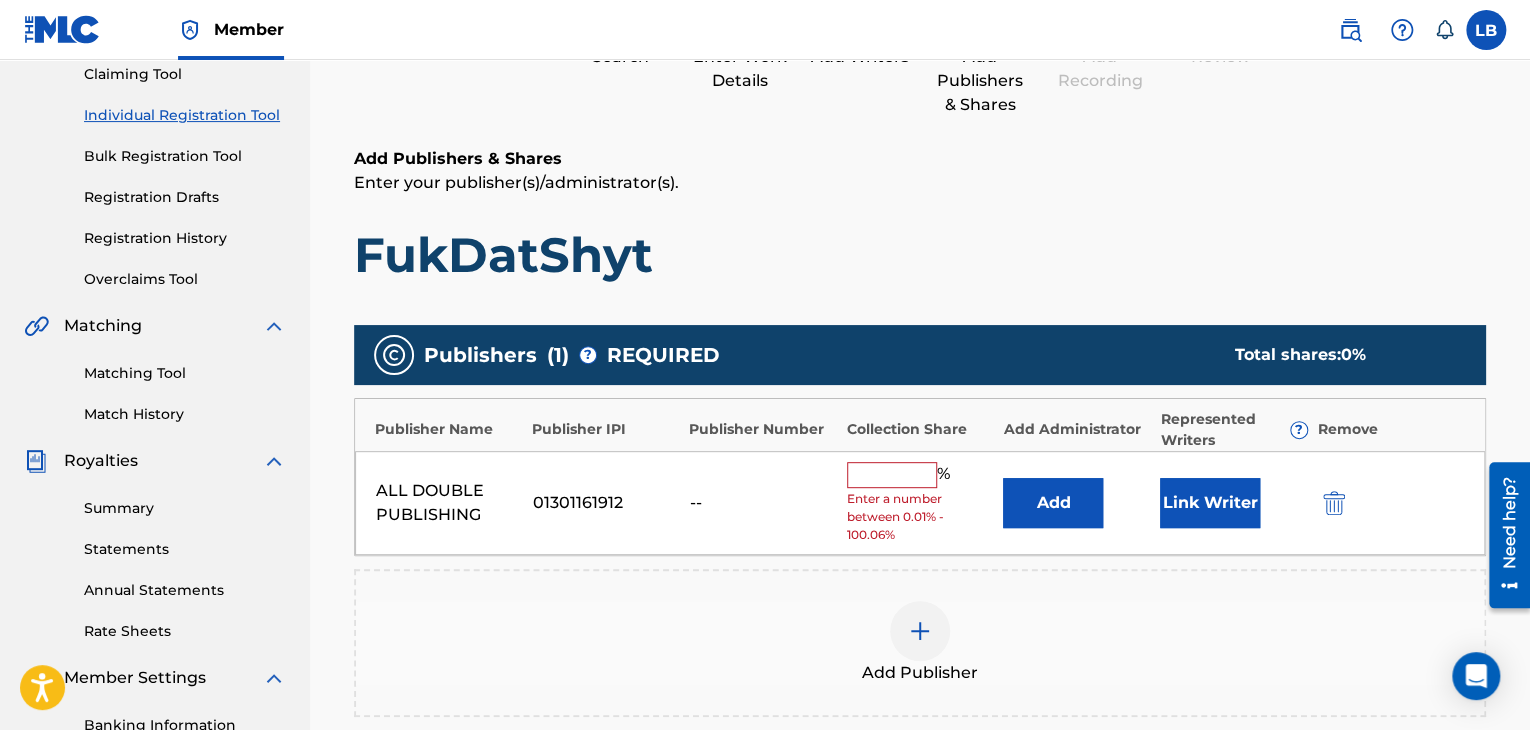 click on "Link Writer" at bounding box center (1210, 503) 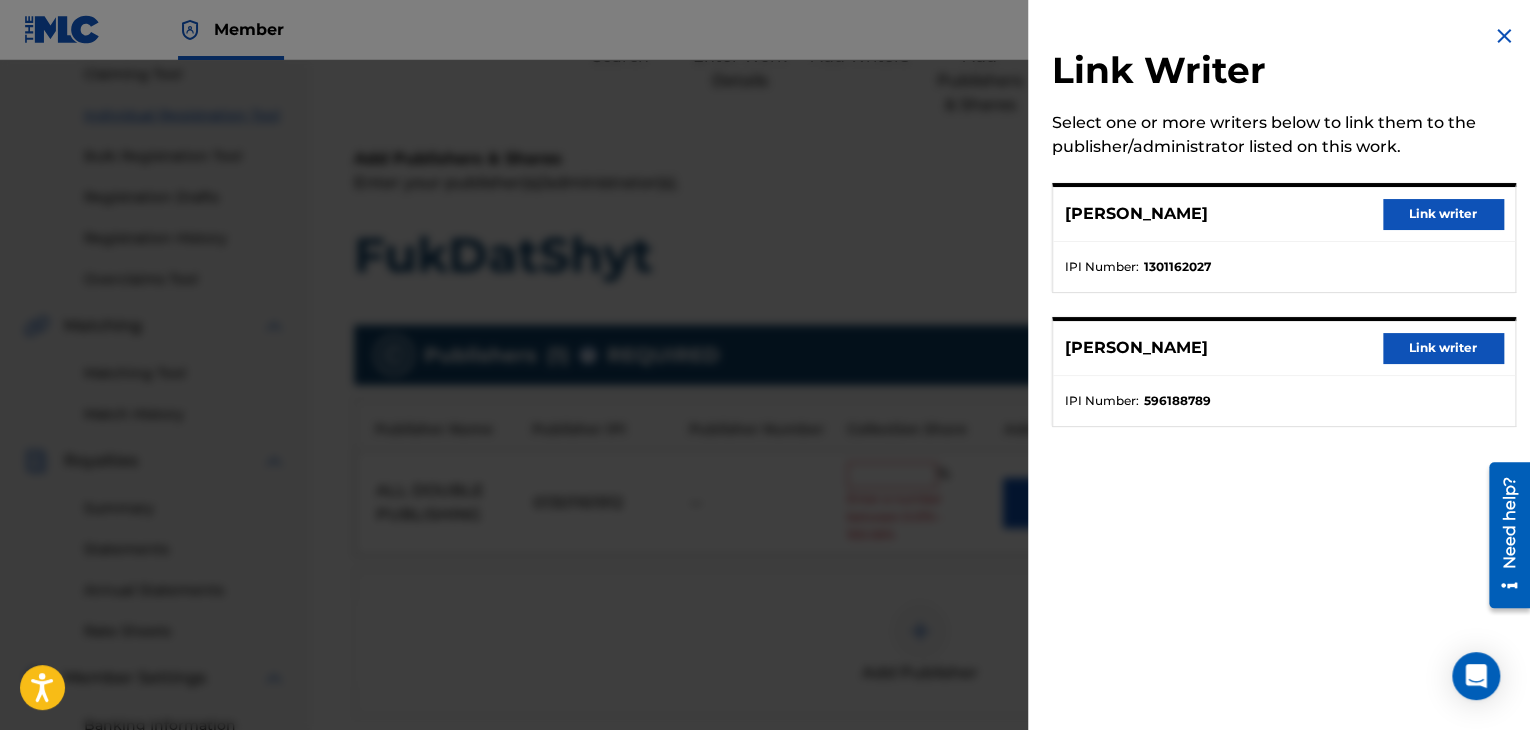 click on "Link writer" at bounding box center (1443, 214) 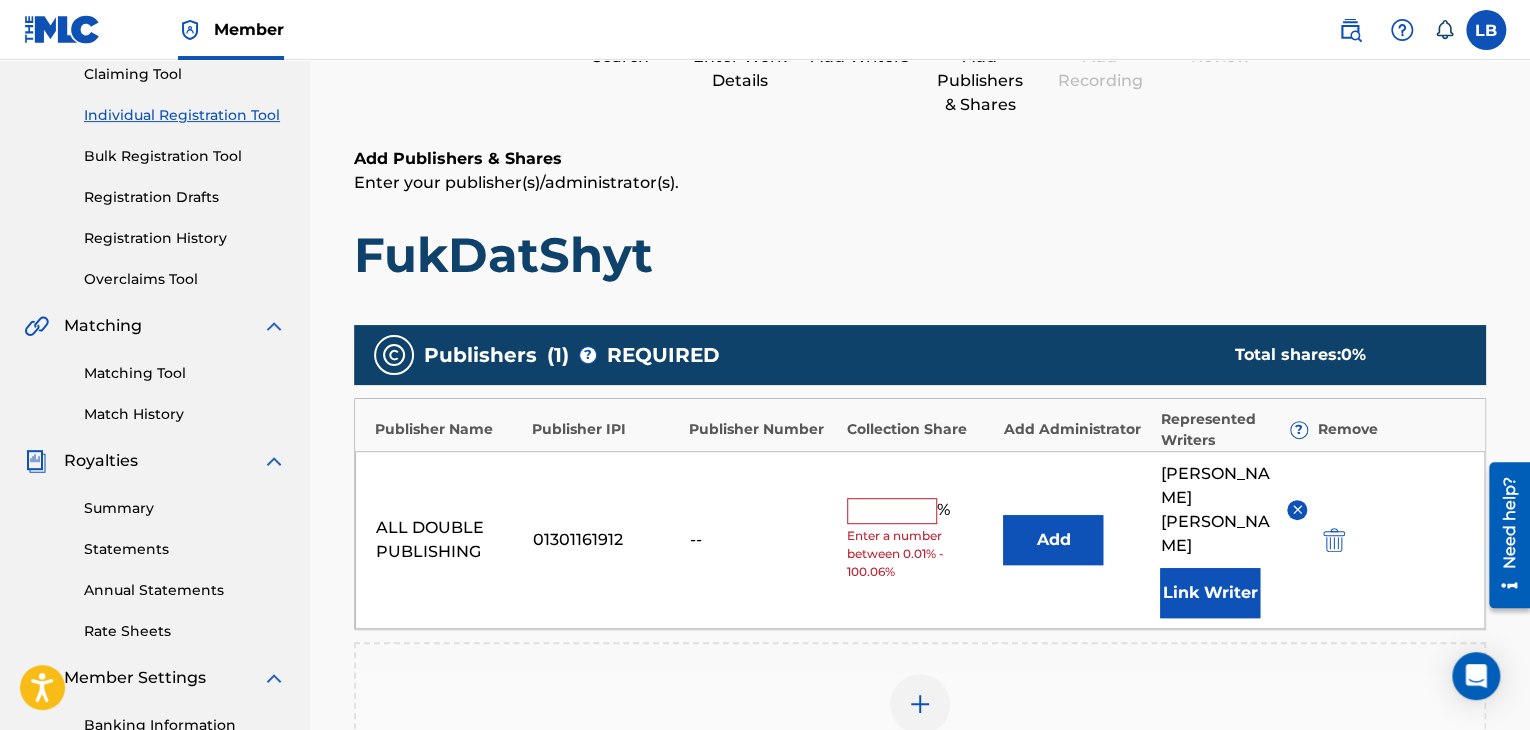 click at bounding box center [920, 704] 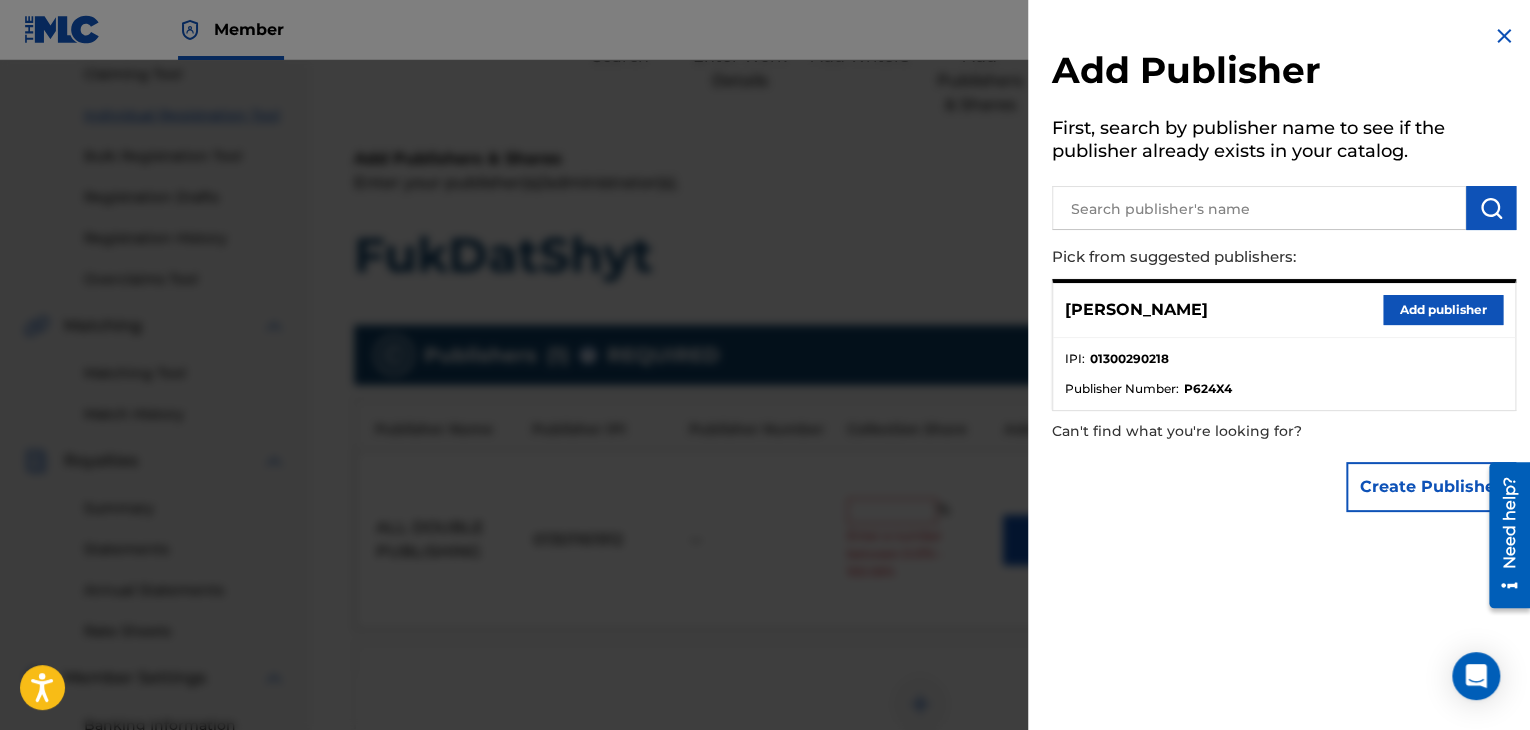 click on "Create Publisher" at bounding box center [1431, 487] 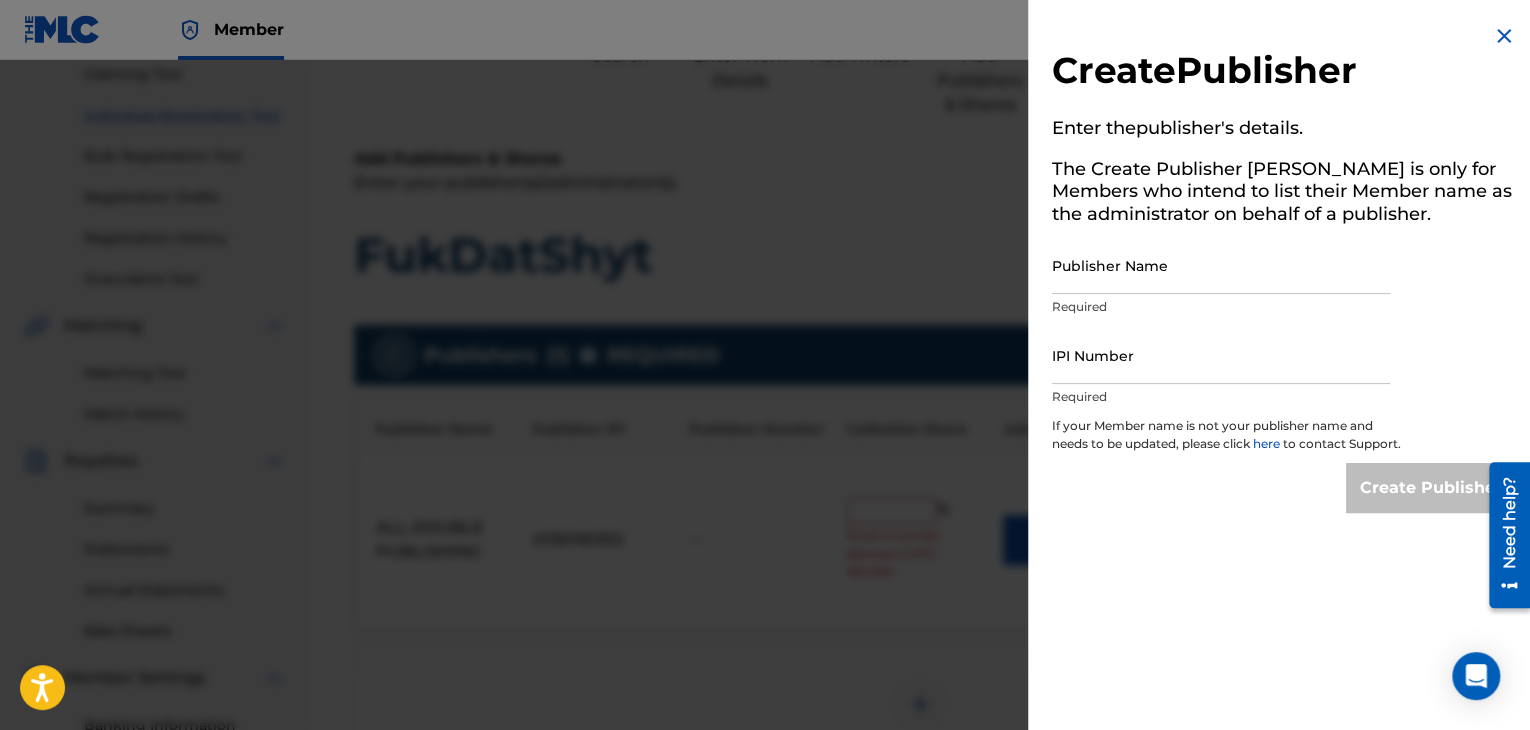 click at bounding box center [1504, 36] 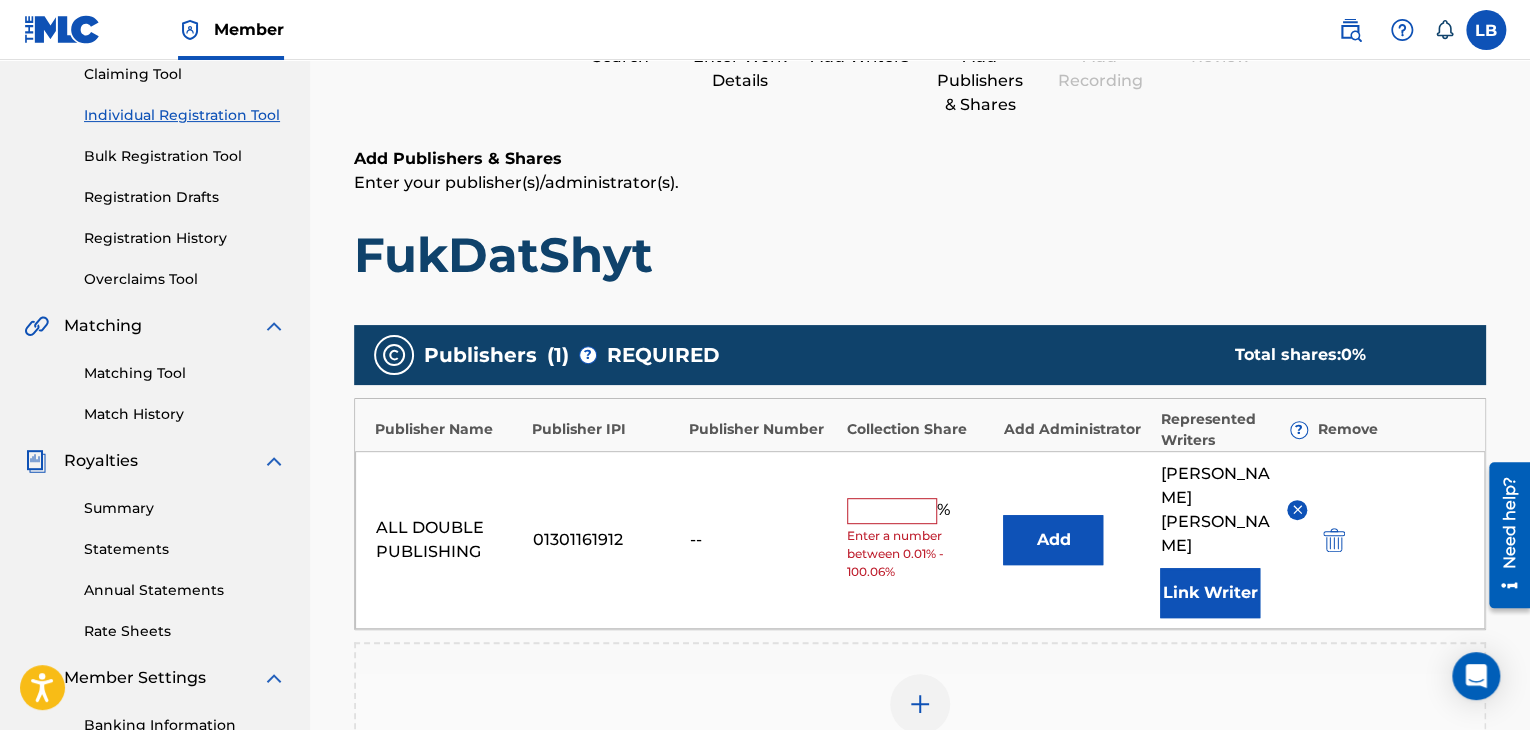 click on "Add" at bounding box center [1053, 540] 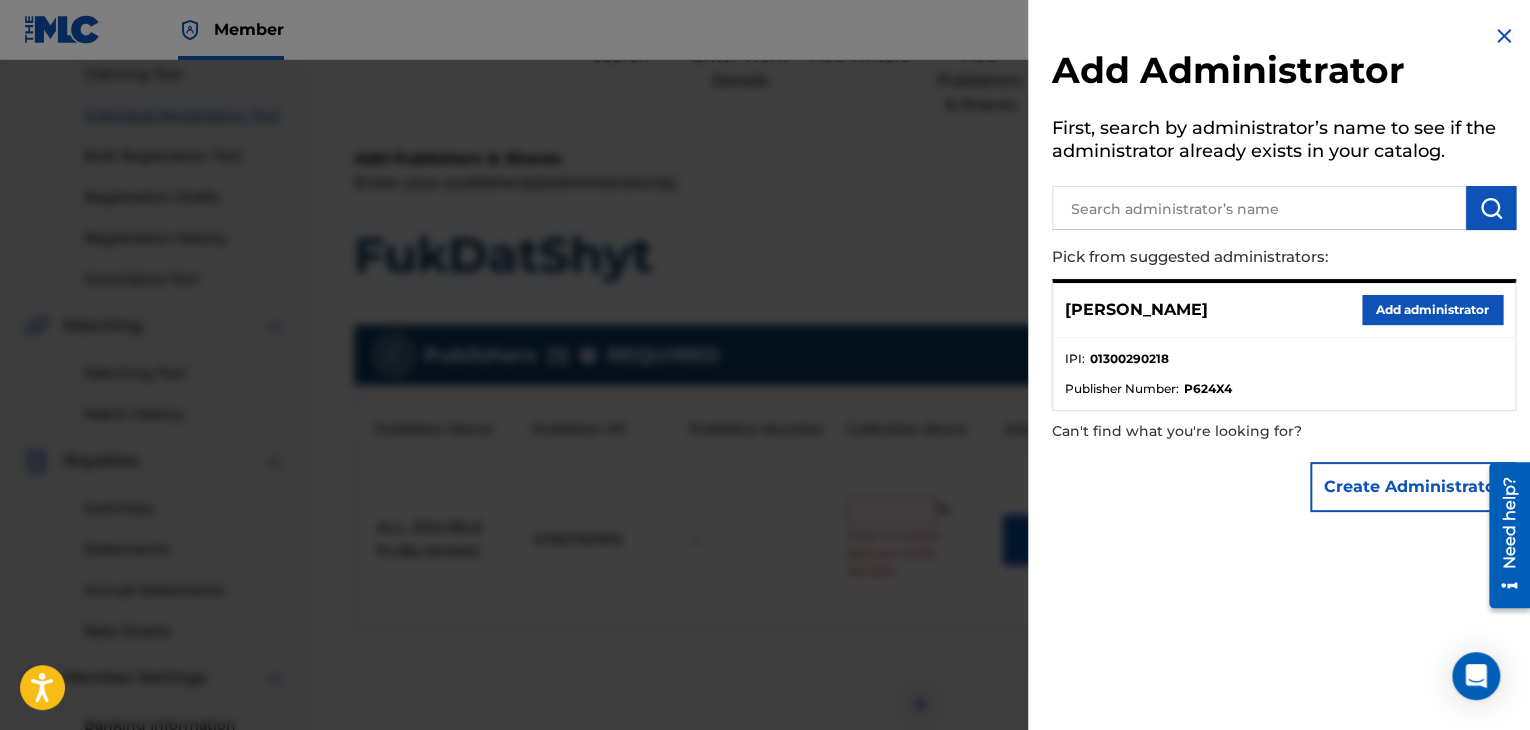 click at bounding box center (1504, 36) 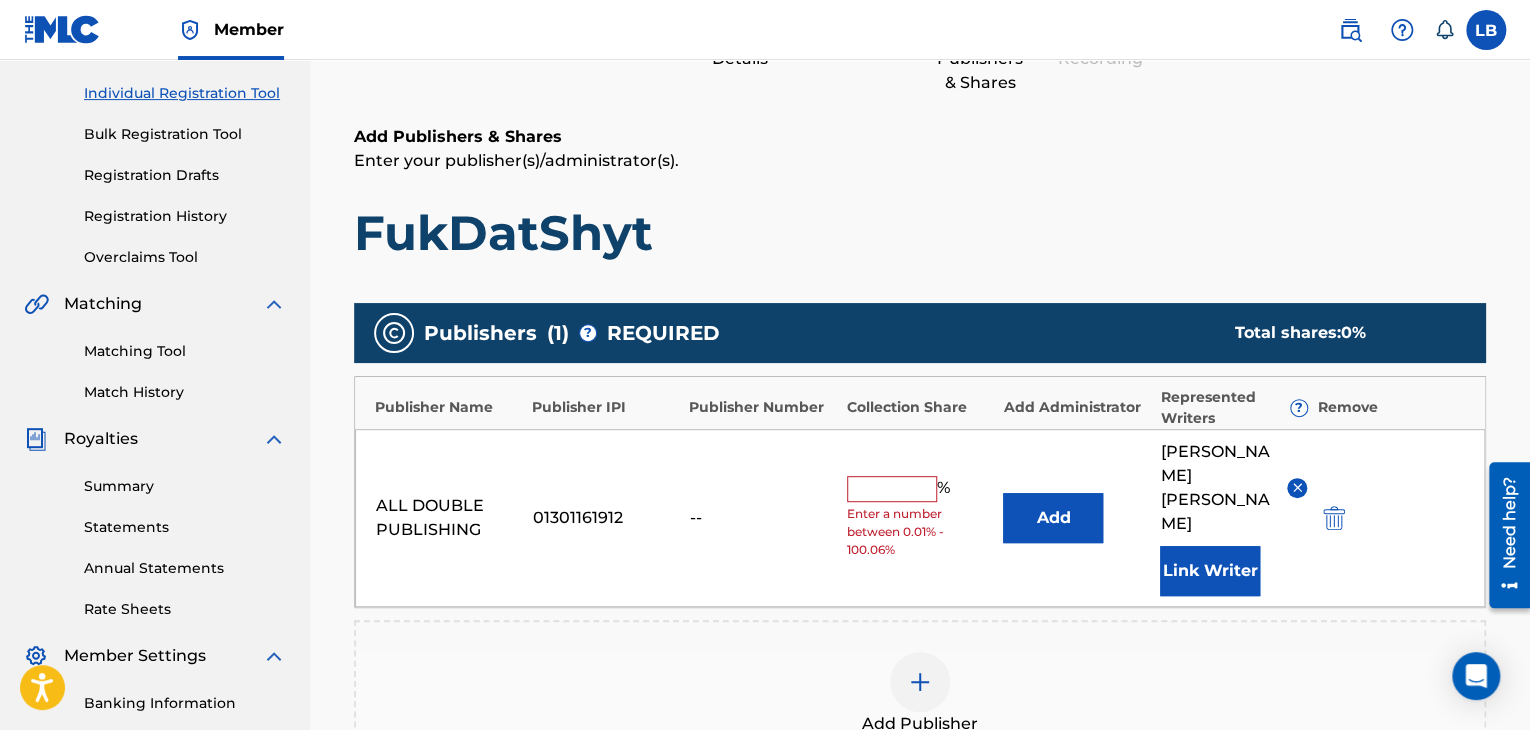 scroll, scrollTop: 351, scrollLeft: 0, axis: vertical 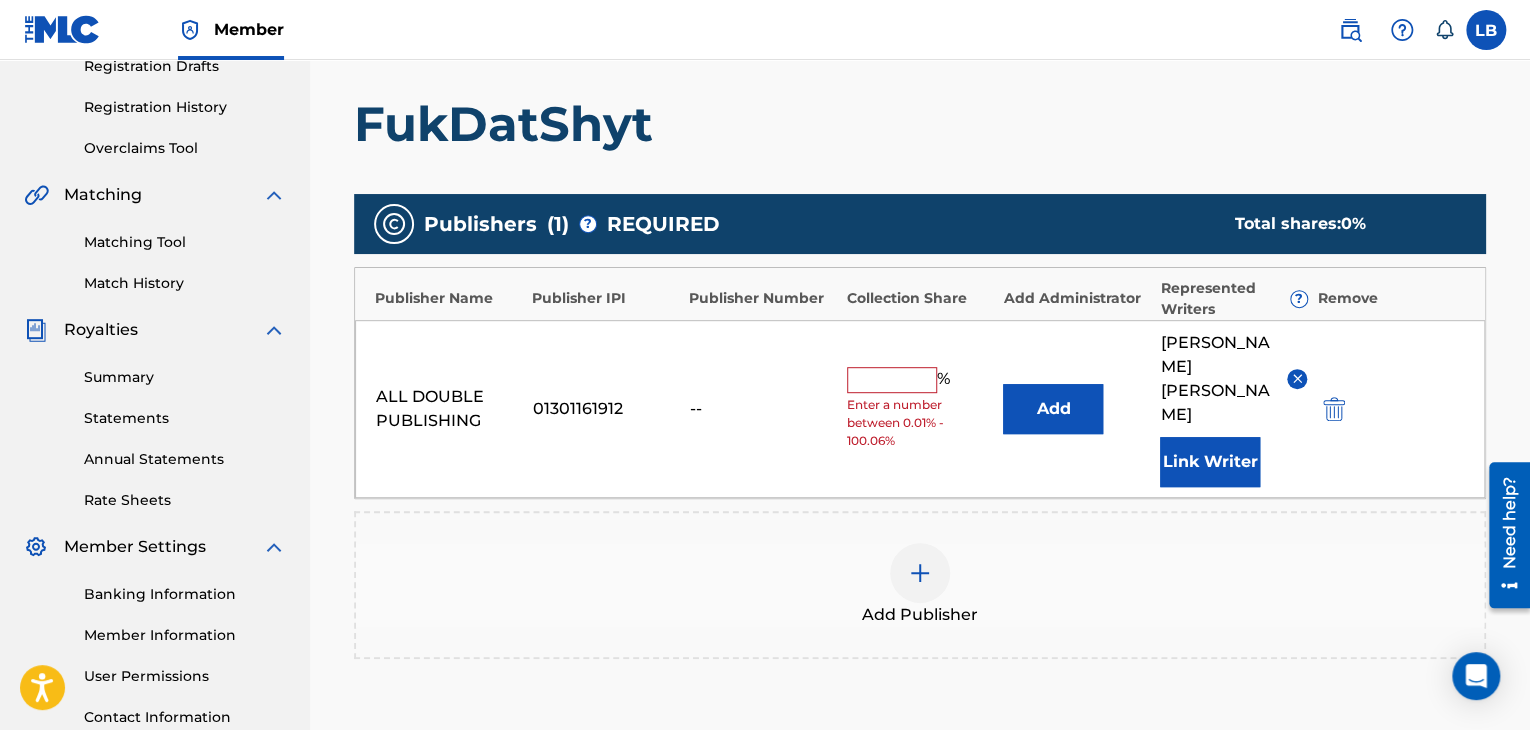 click at bounding box center (920, 573) 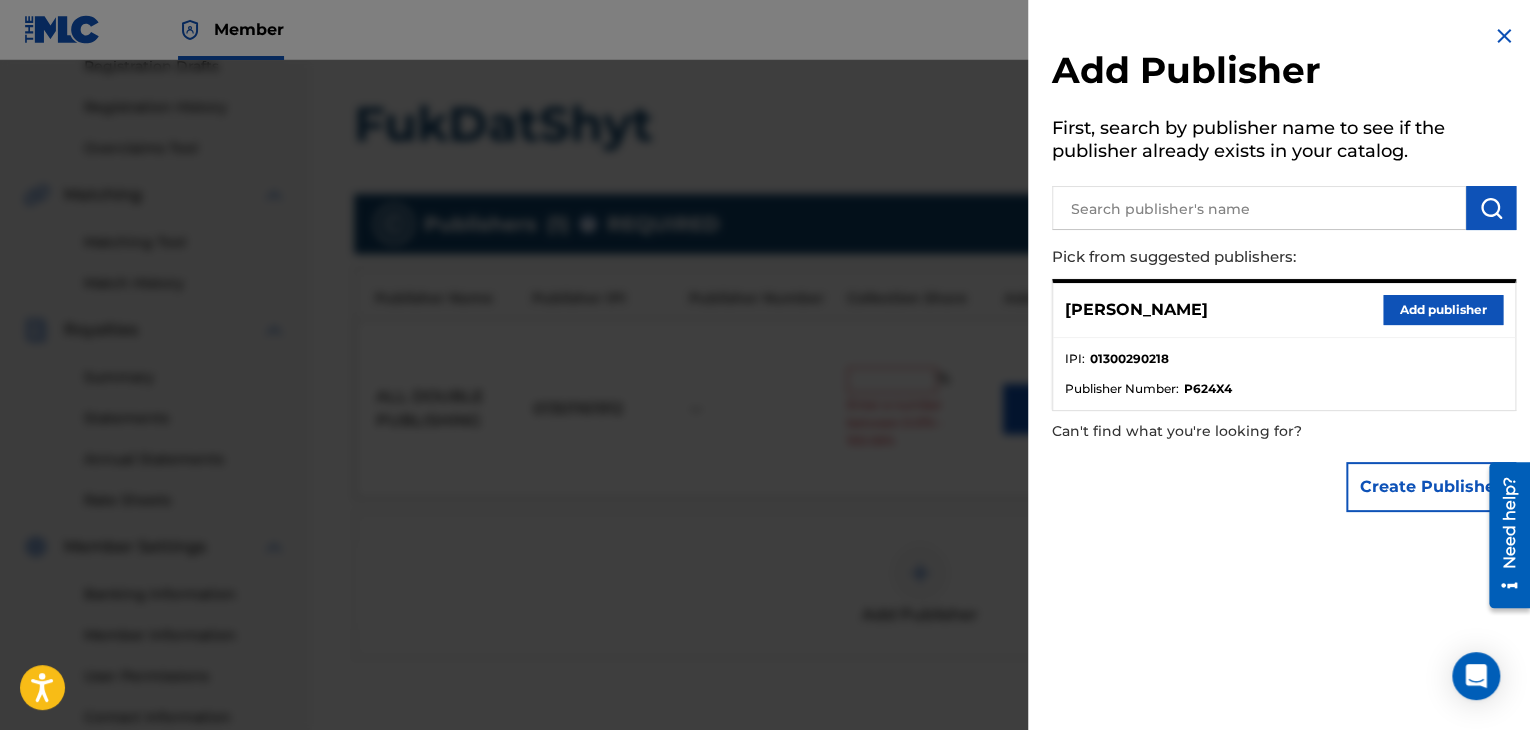 click at bounding box center (1504, 36) 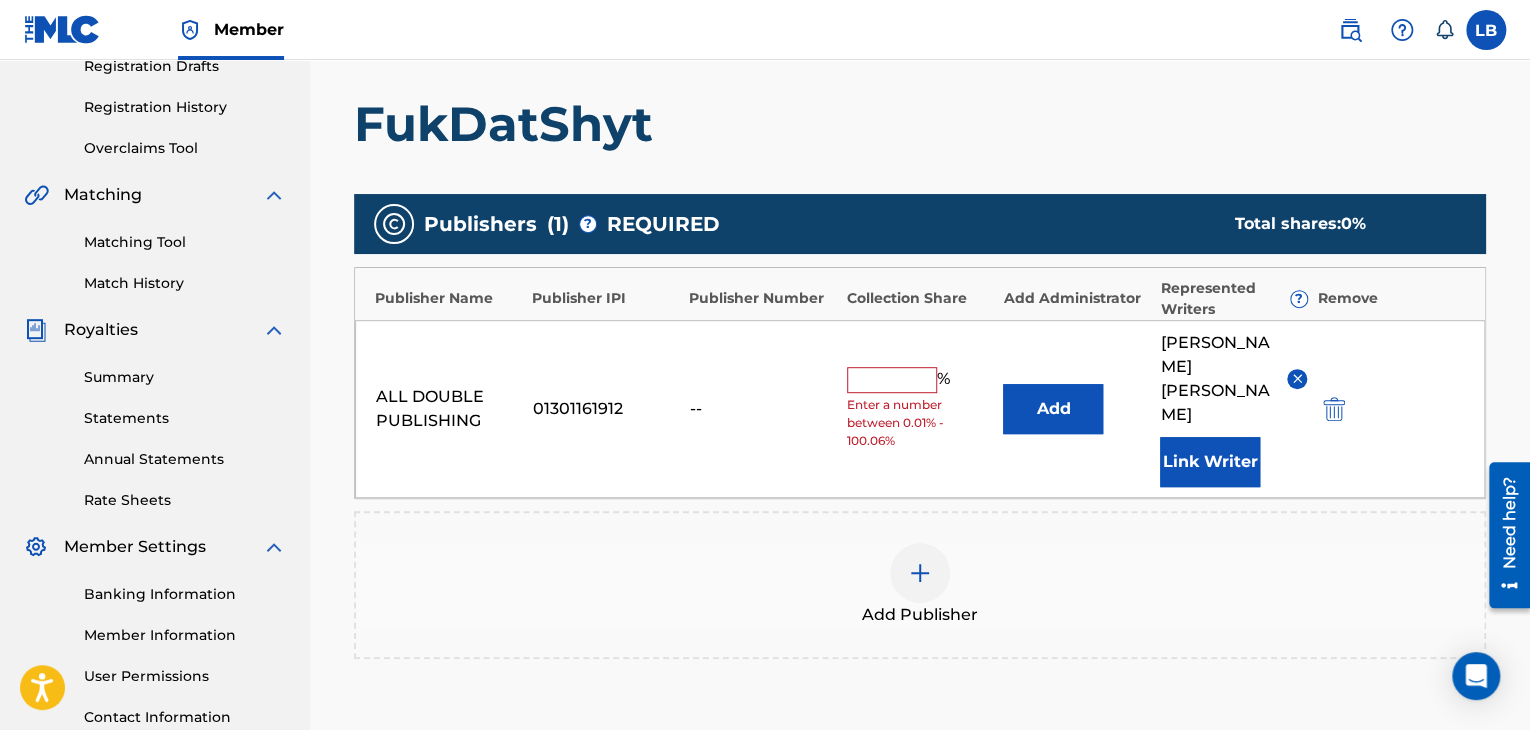 click on "Link Writer" at bounding box center (1210, 462) 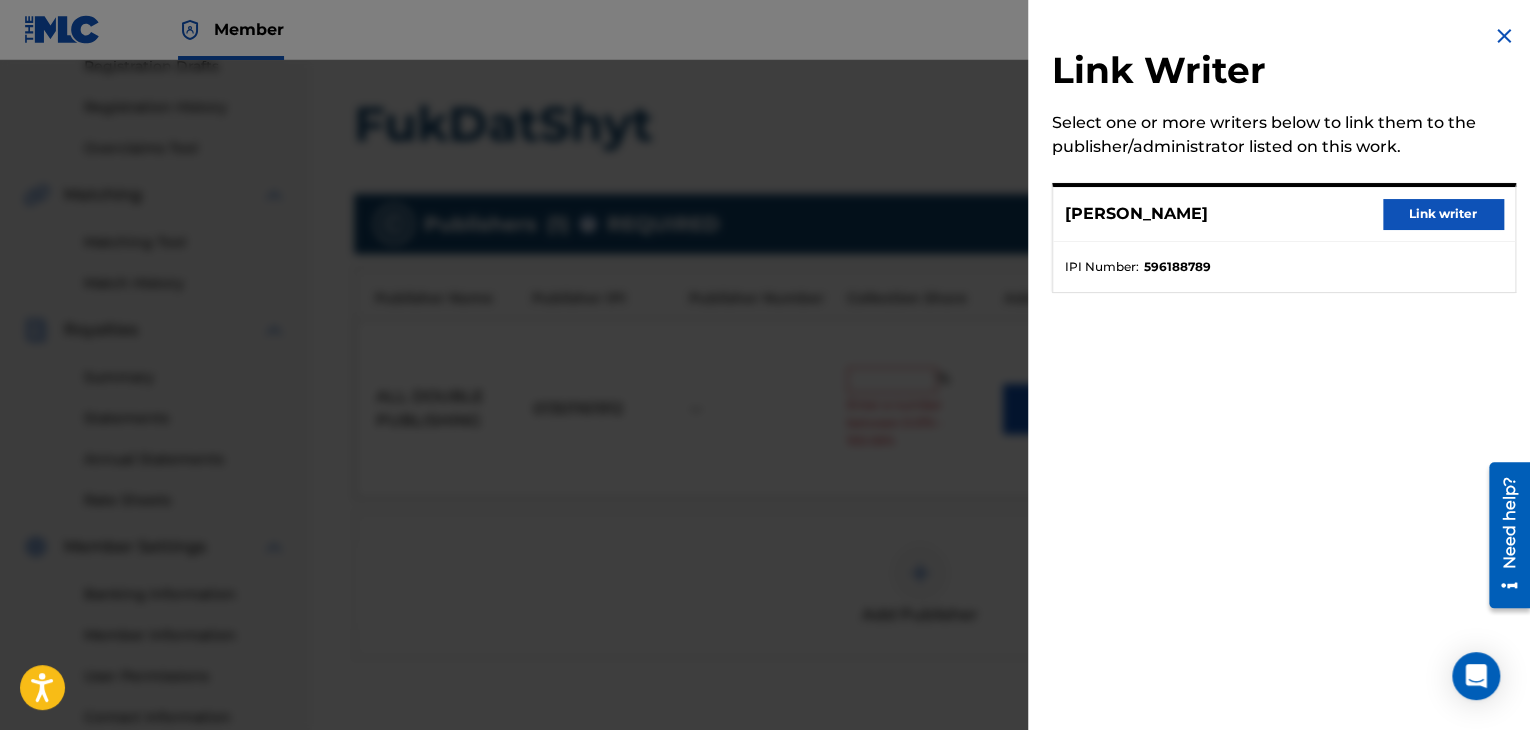 click on "Link writer" at bounding box center [1443, 214] 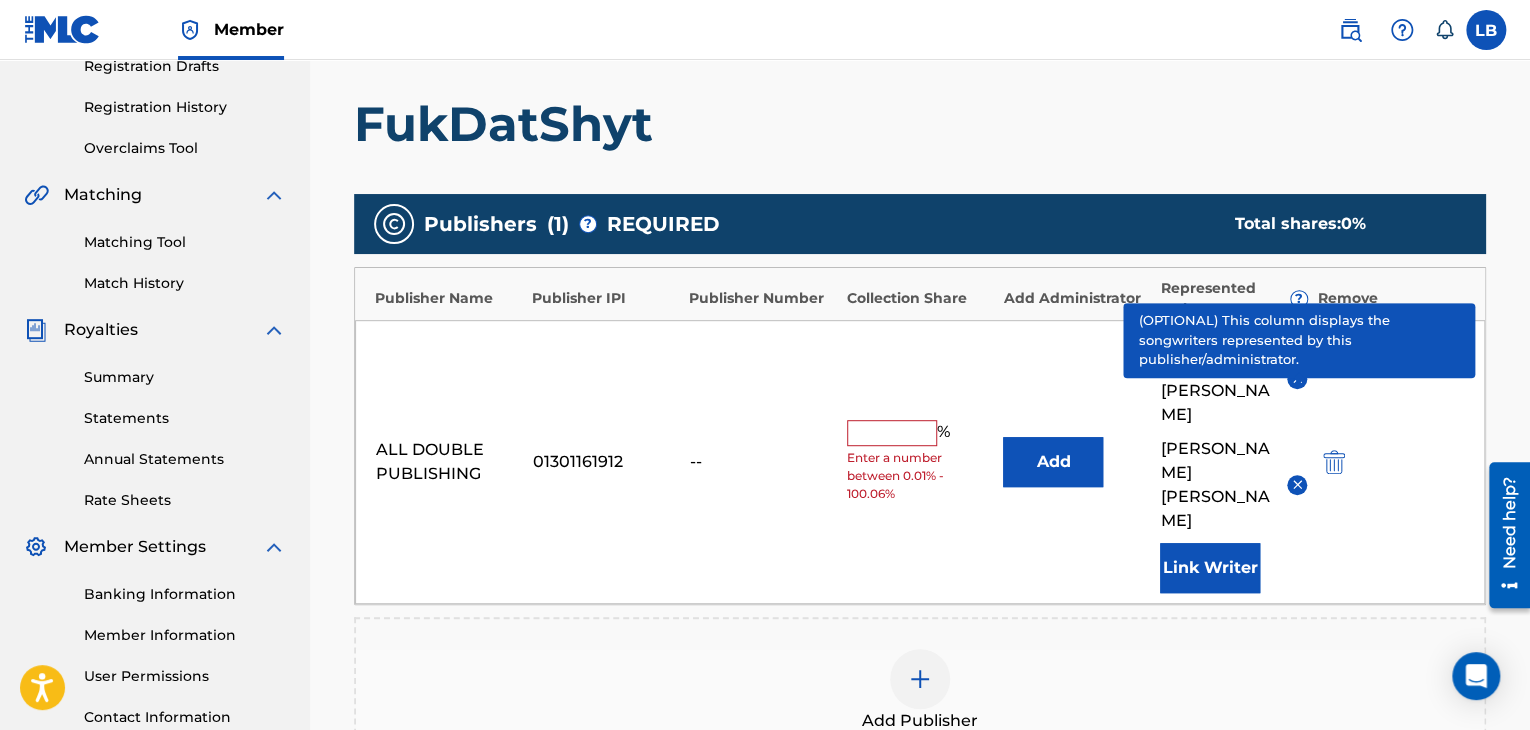 click at bounding box center (892, 433) 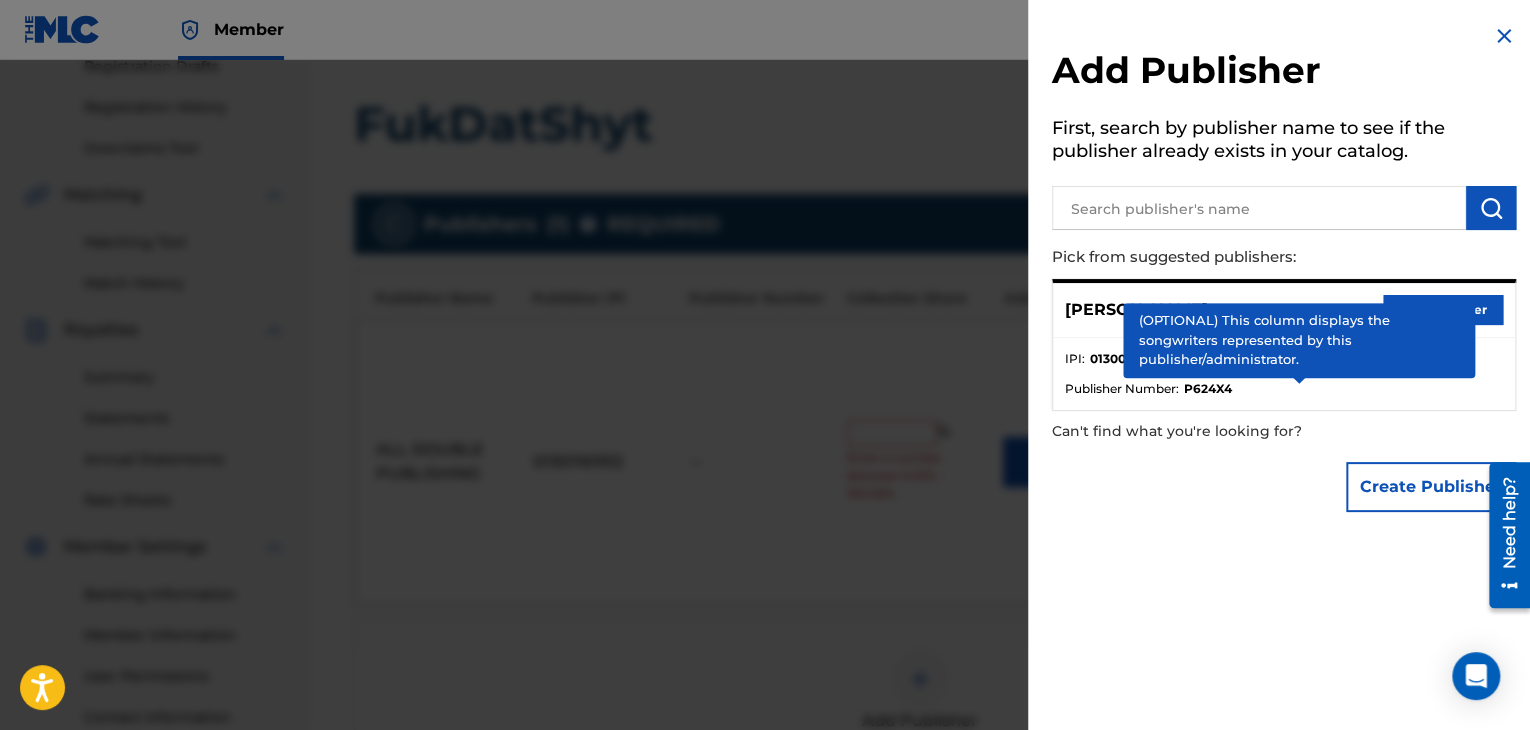 click on "Create Publisher" at bounding box center (1284, 487) 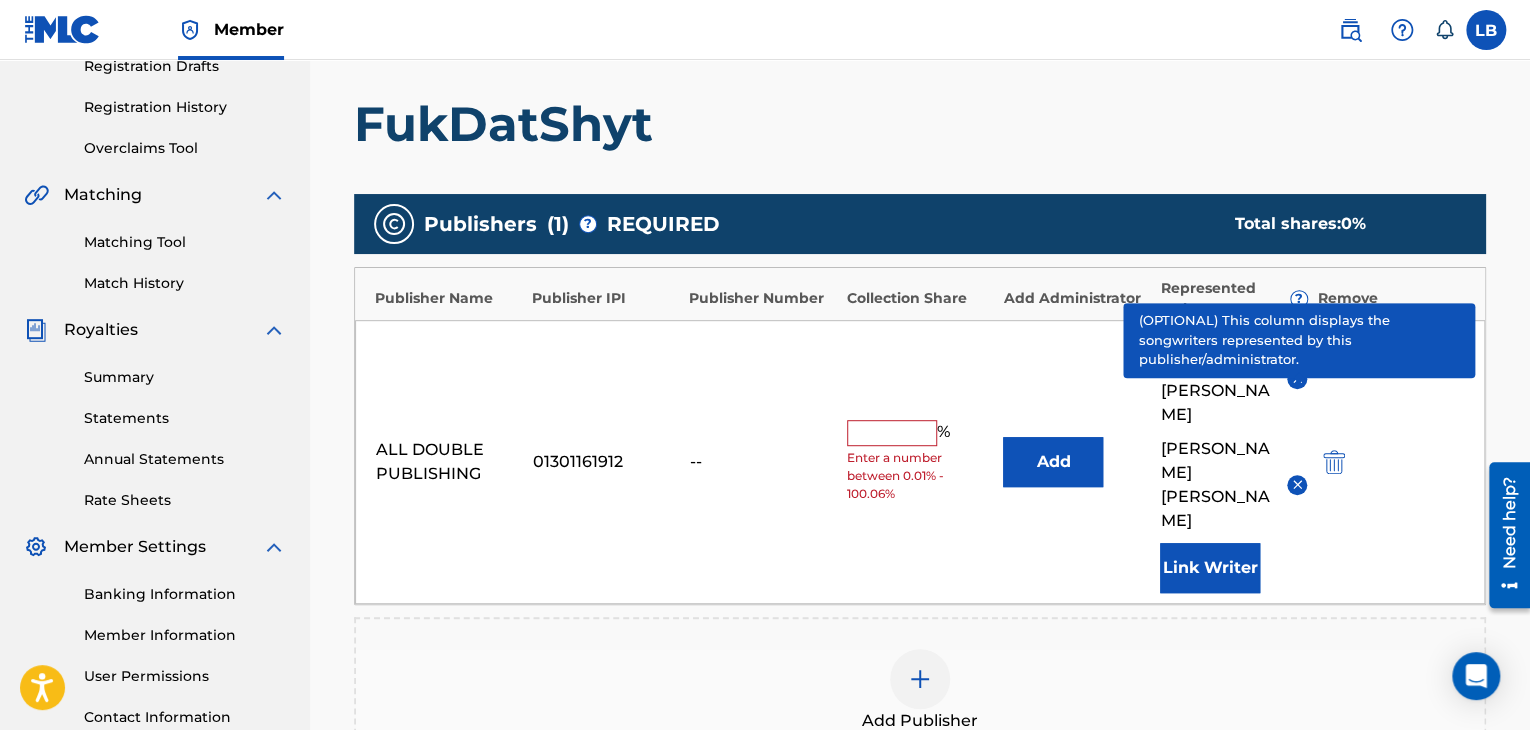 click on "Add" at bounding box center [1053, 462] 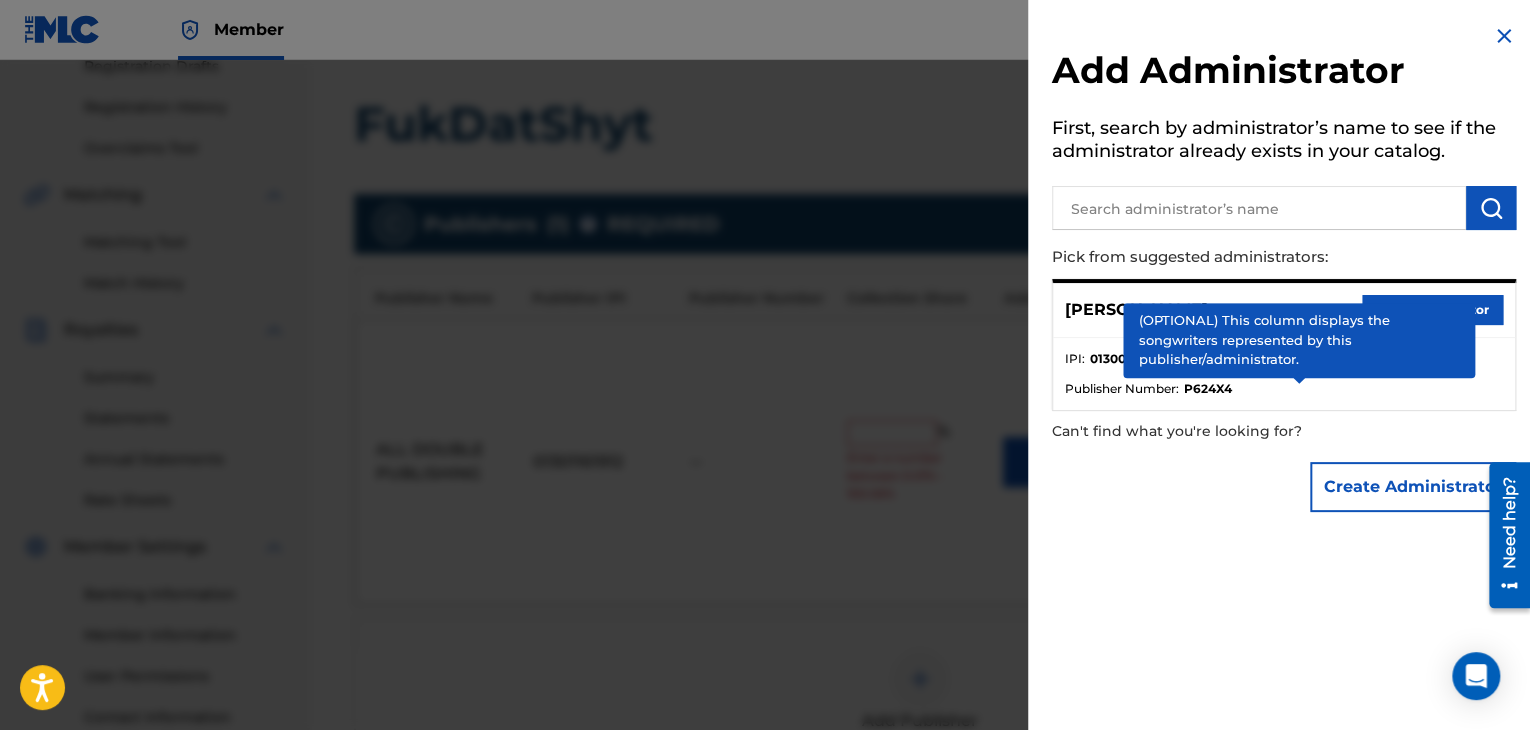 click on "Create Administrator" at bounding box center [1413, 487] 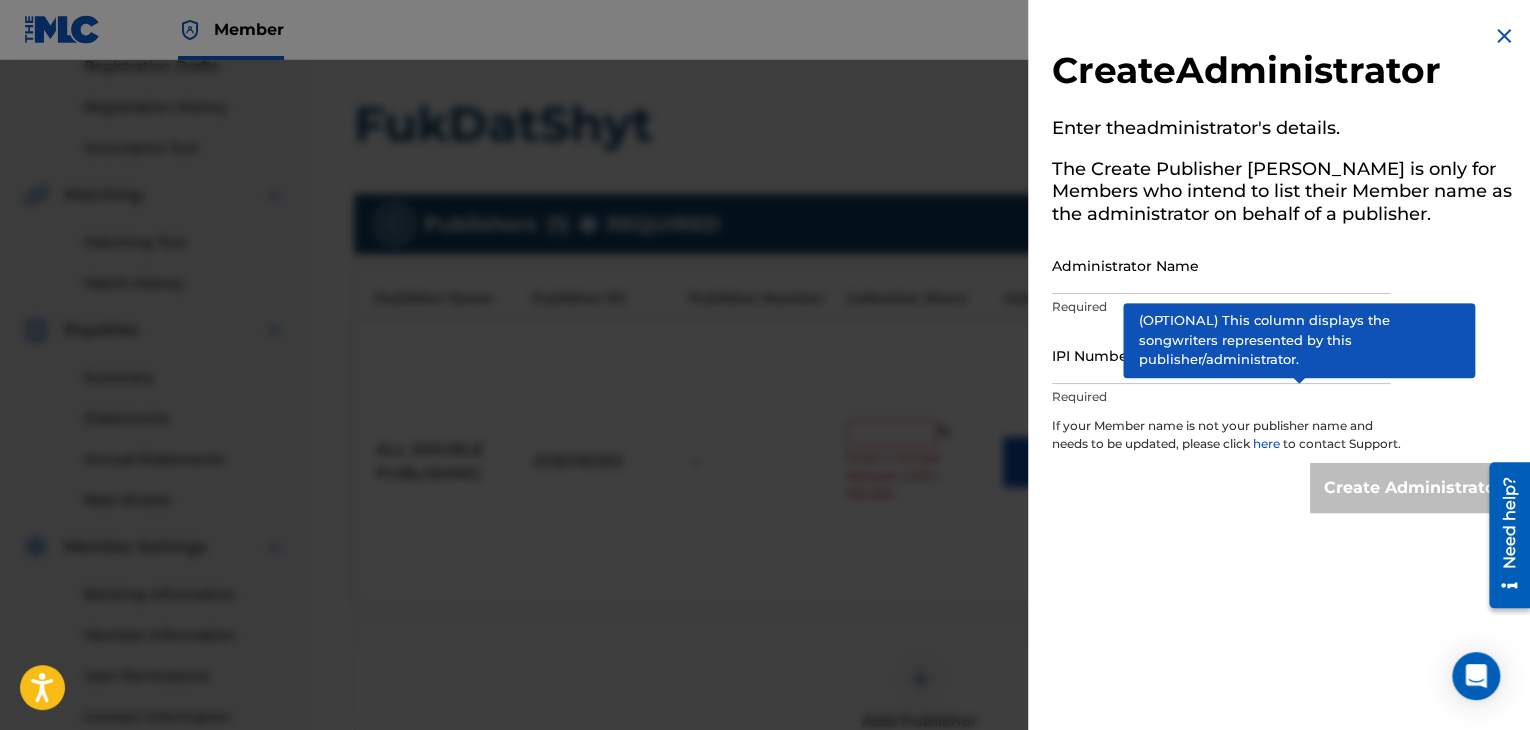 click at bounding box center (1504, 36) 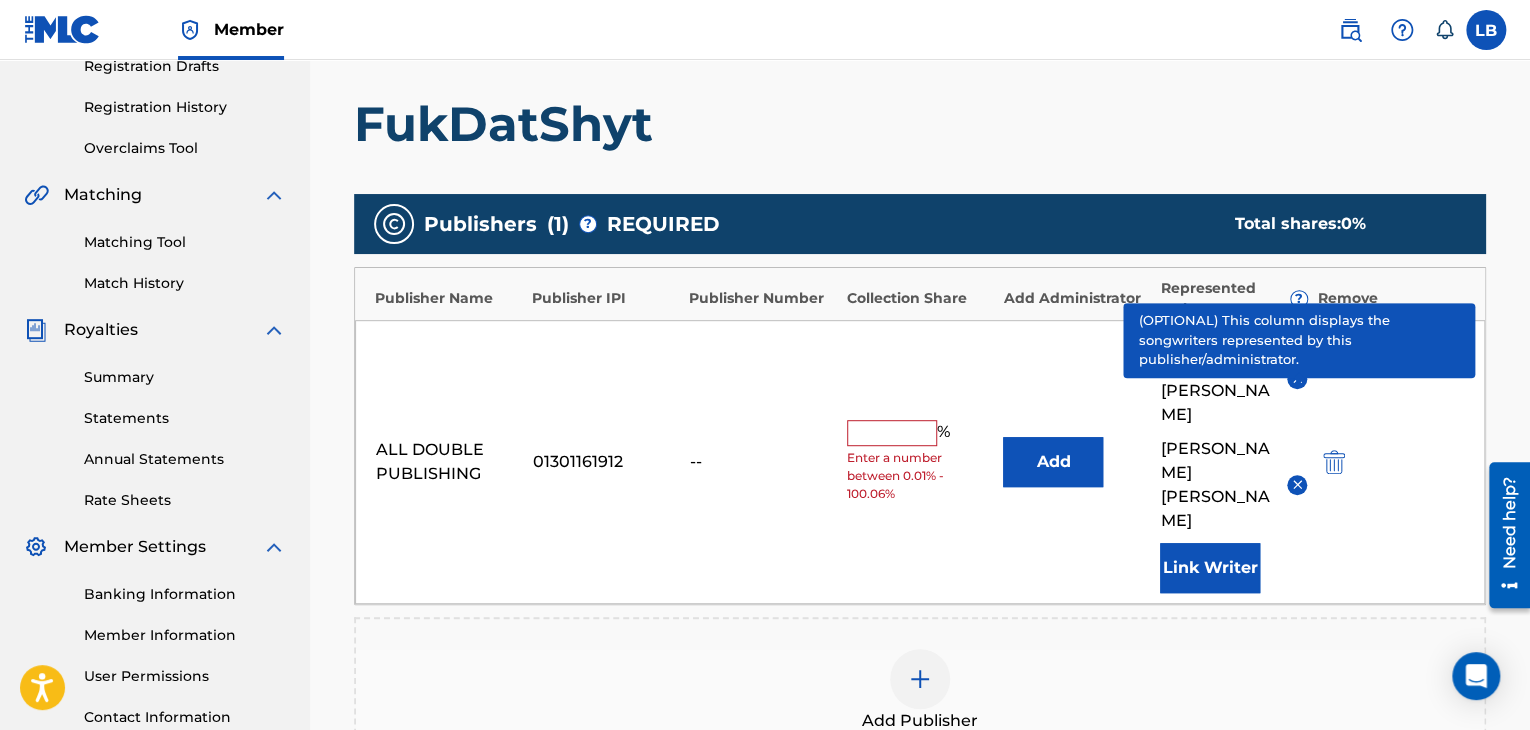 click at bounding box center (1297, 484) 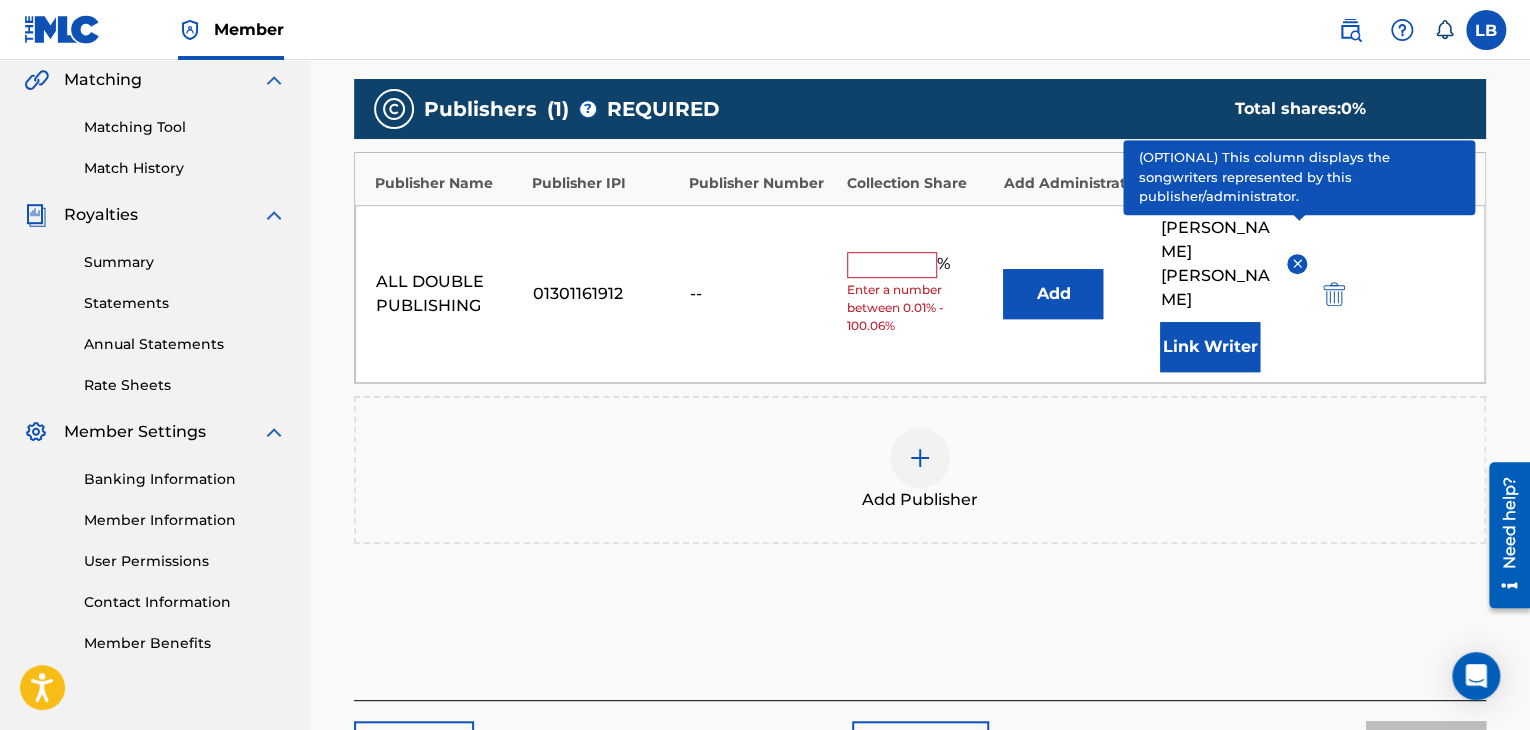 scroll, scrollTop: 465, scrollLeft: 0, axis: vertical 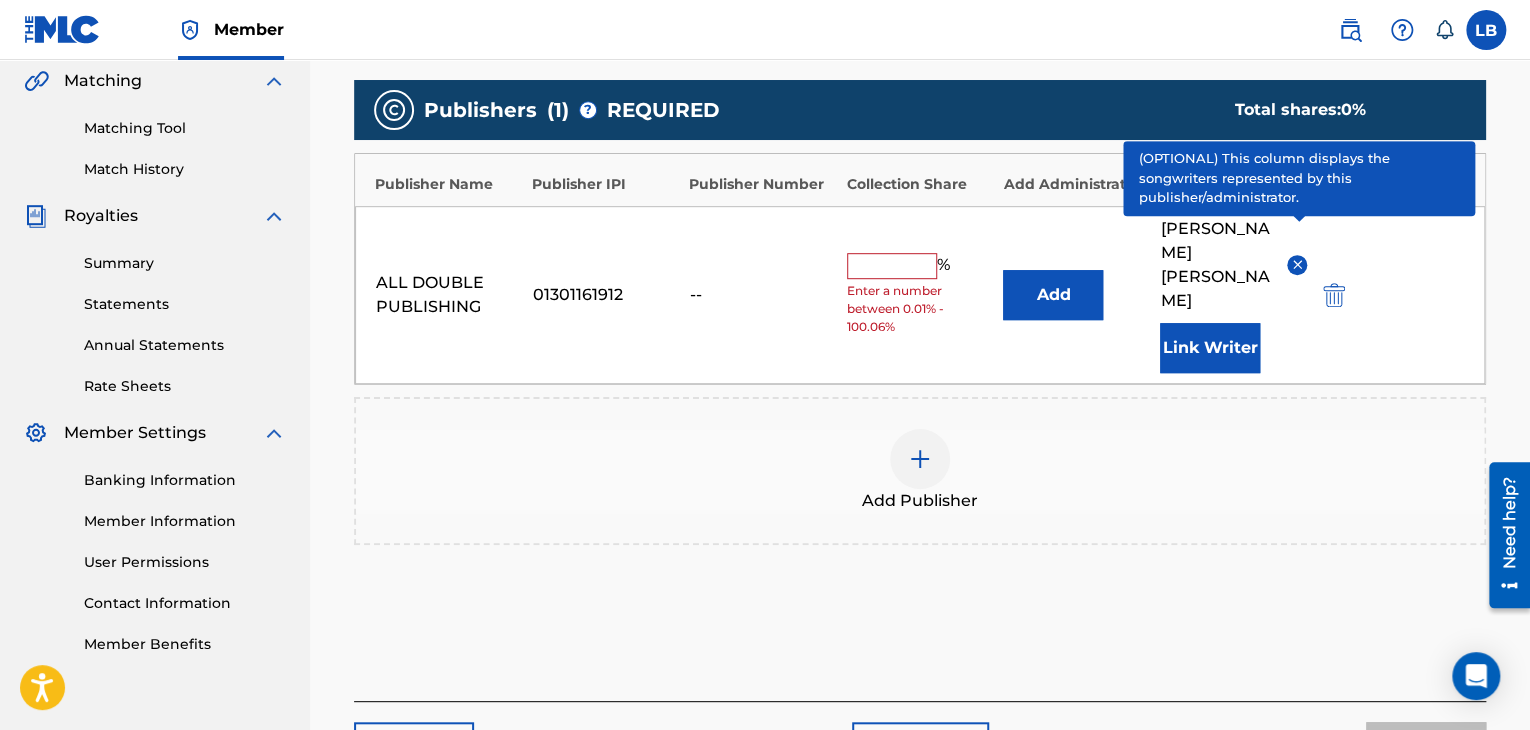 click on "Back" at bounding box center [414, 747] 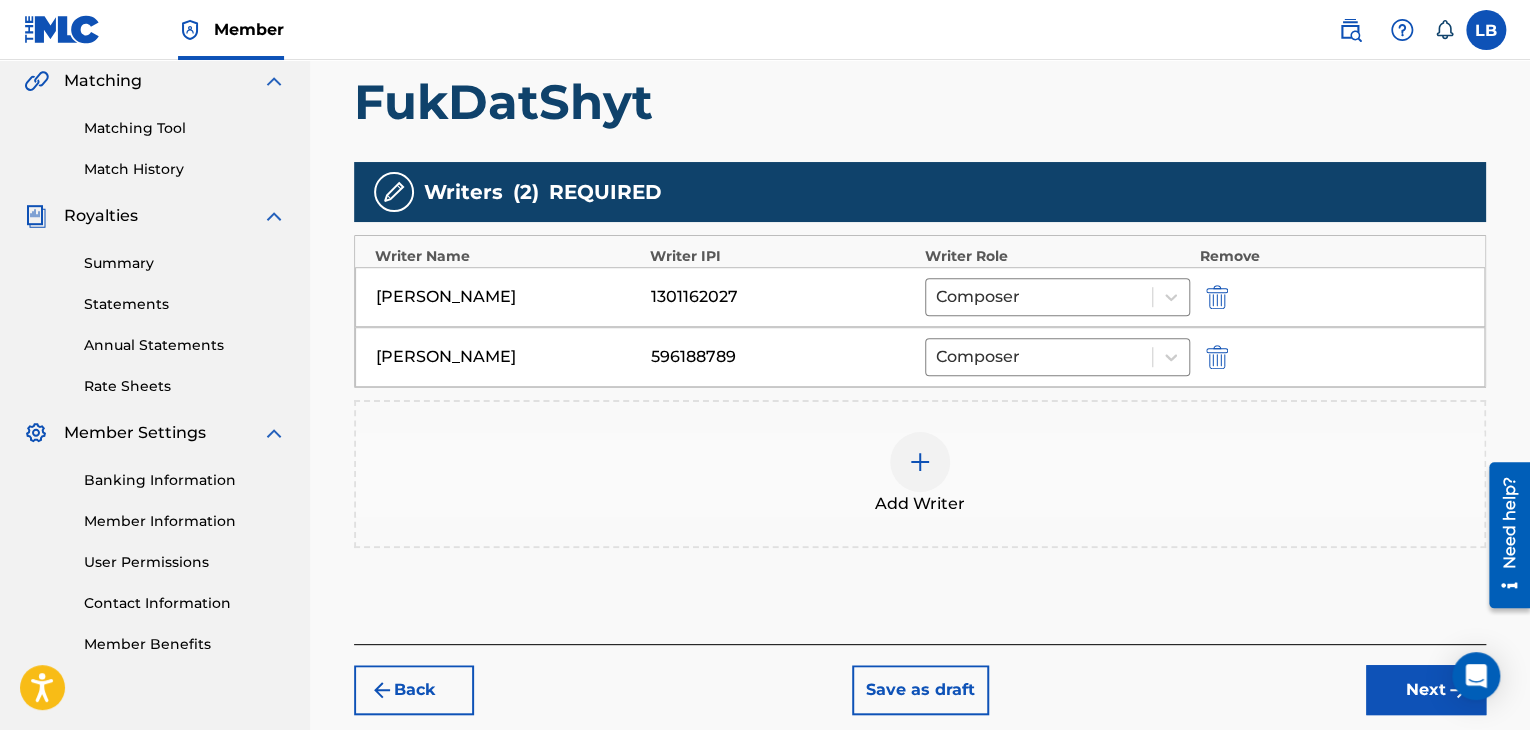 click on "Next" at bounding box center (1426, 690) 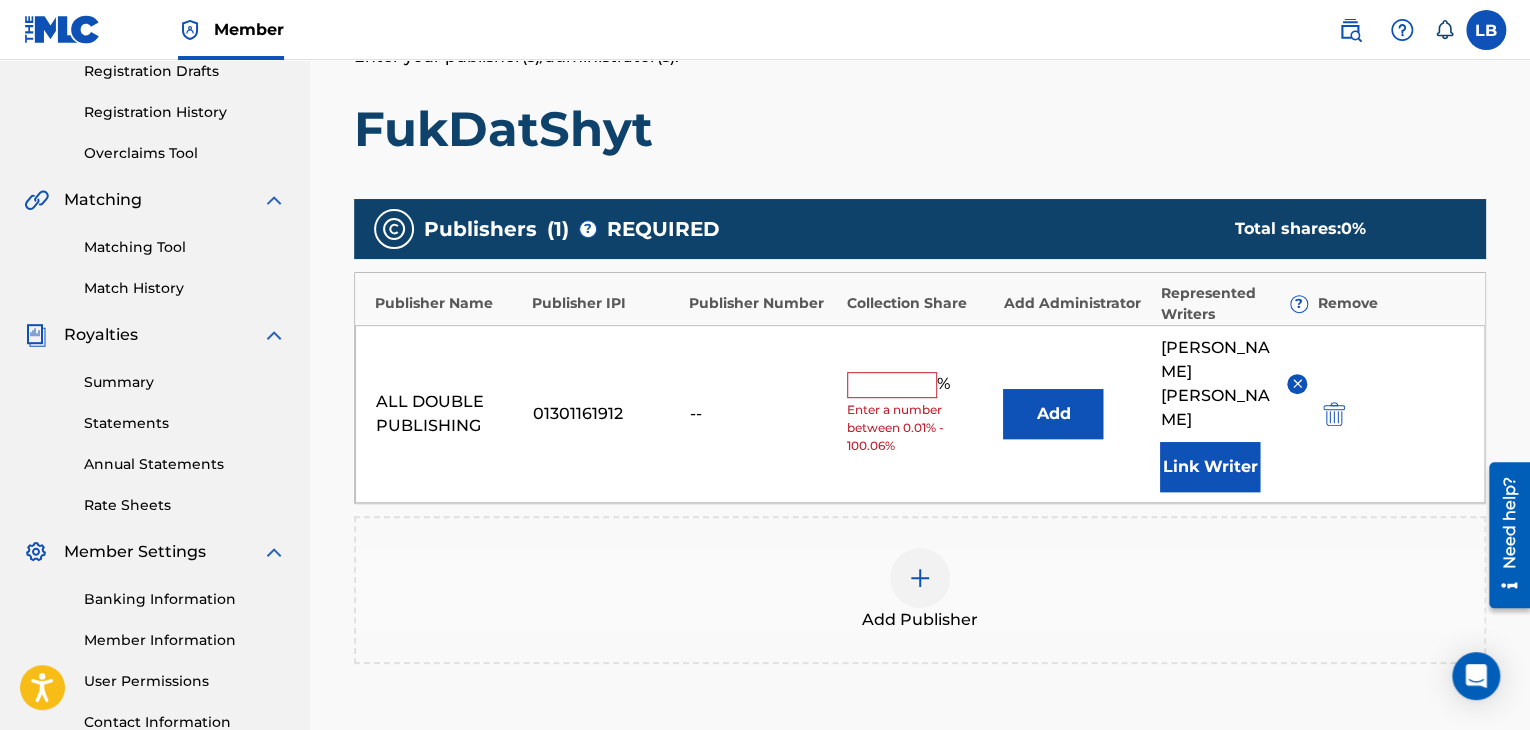 scroll, scrollTop: 363, scrollLeft: 0, axis: vertical 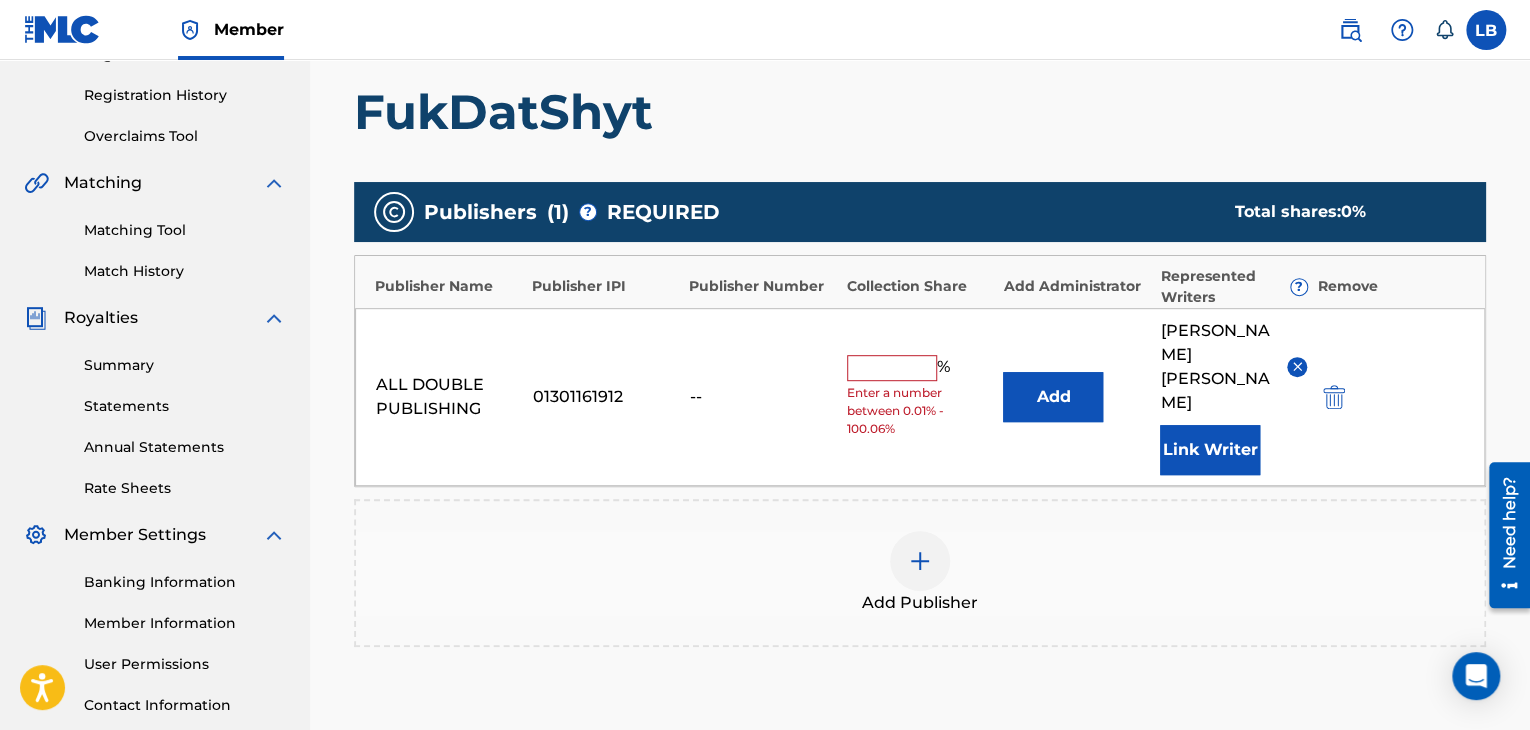click at bounding box center [892, 368] 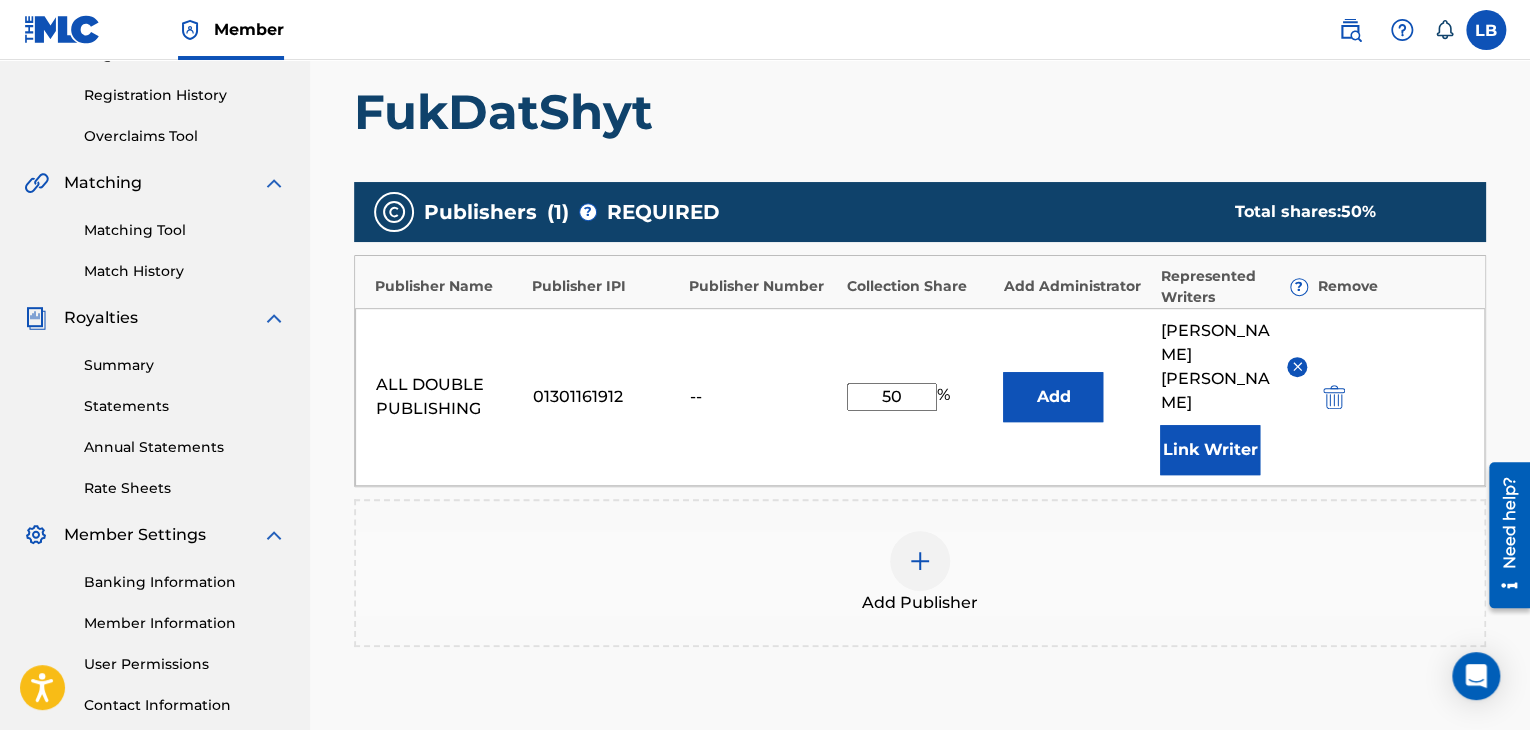 drag, startPoint x: 908, startPoint y: 378, endPoint x: 861, endPoint y: 380, distance: 47.042534 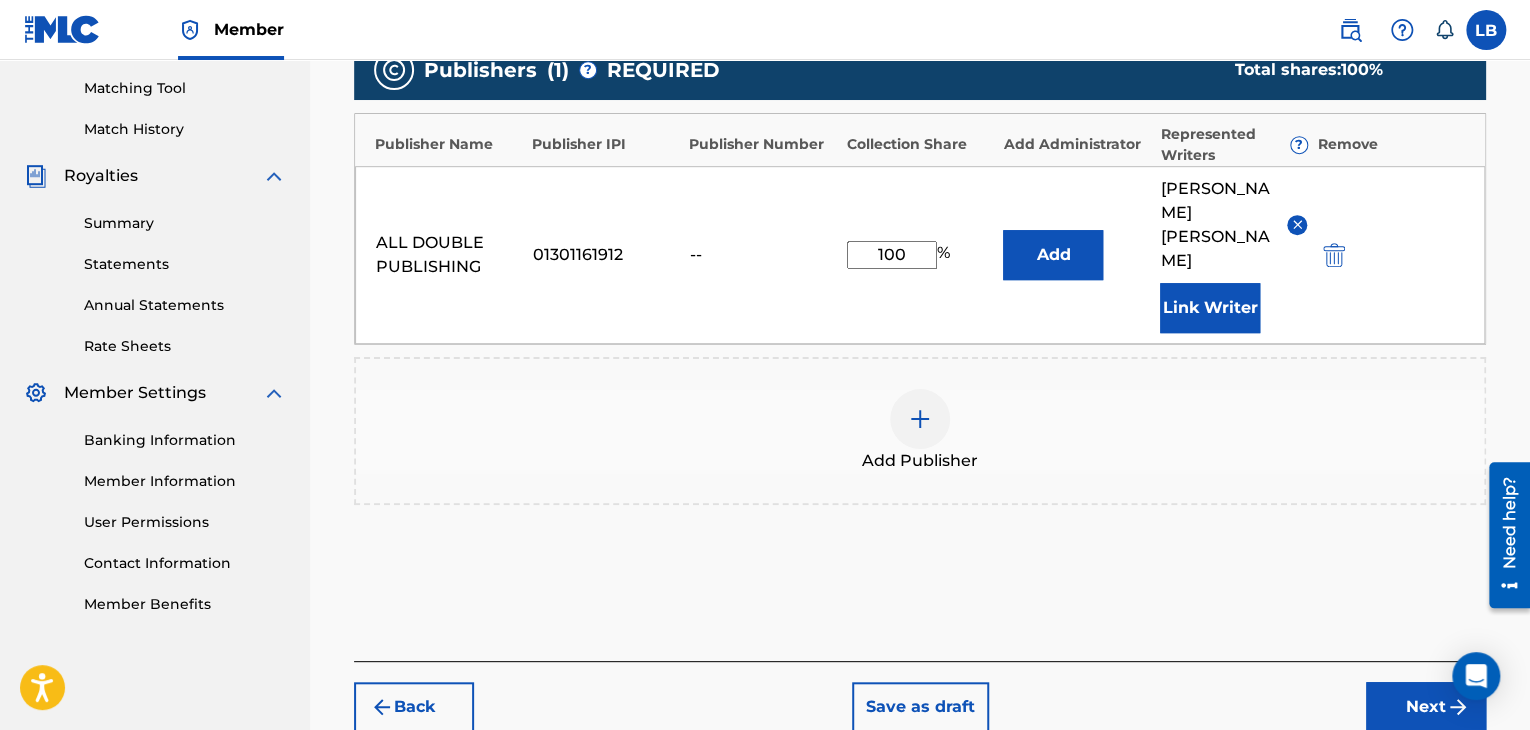 type on "100" 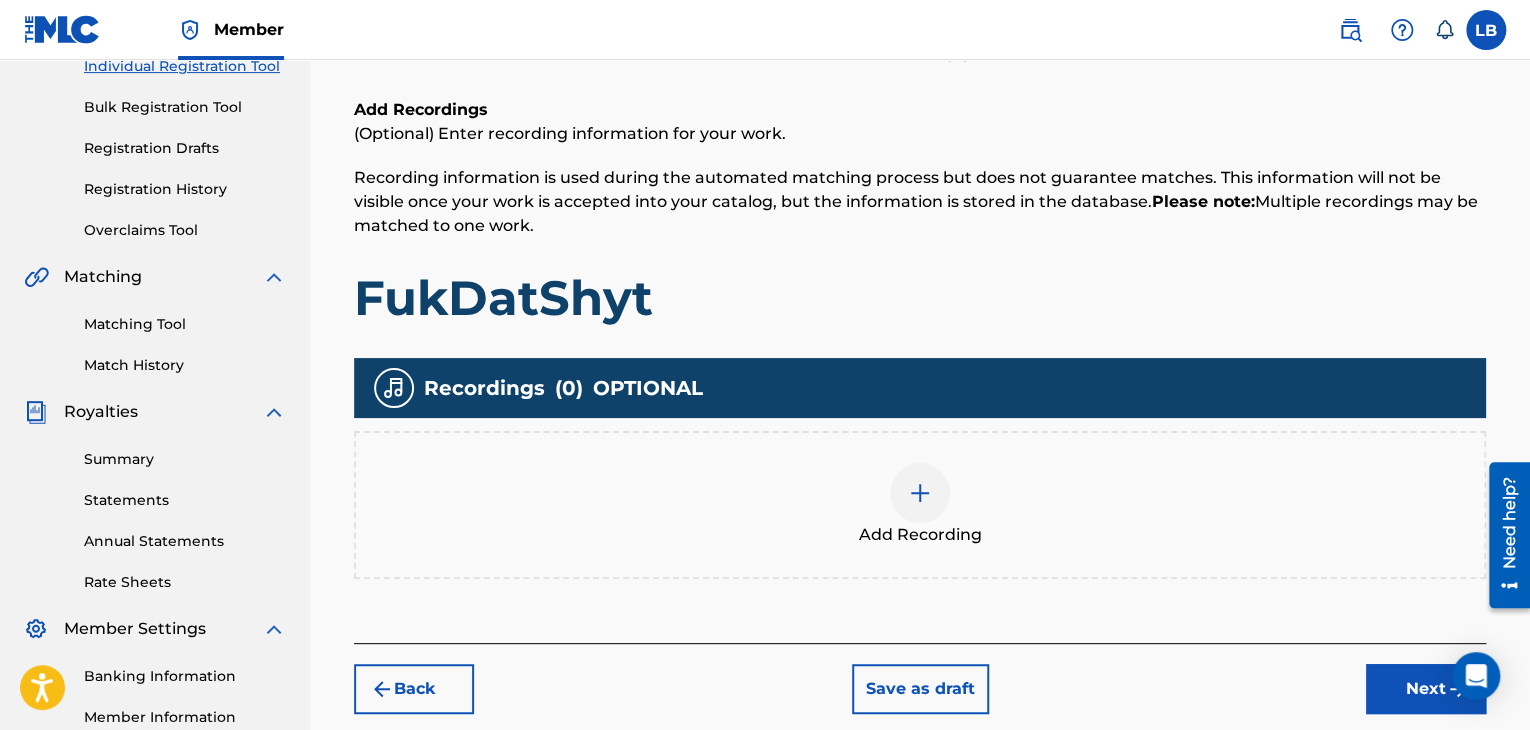 scroll, scrollTop: 333, scrollLeft: 0, axis: vertical 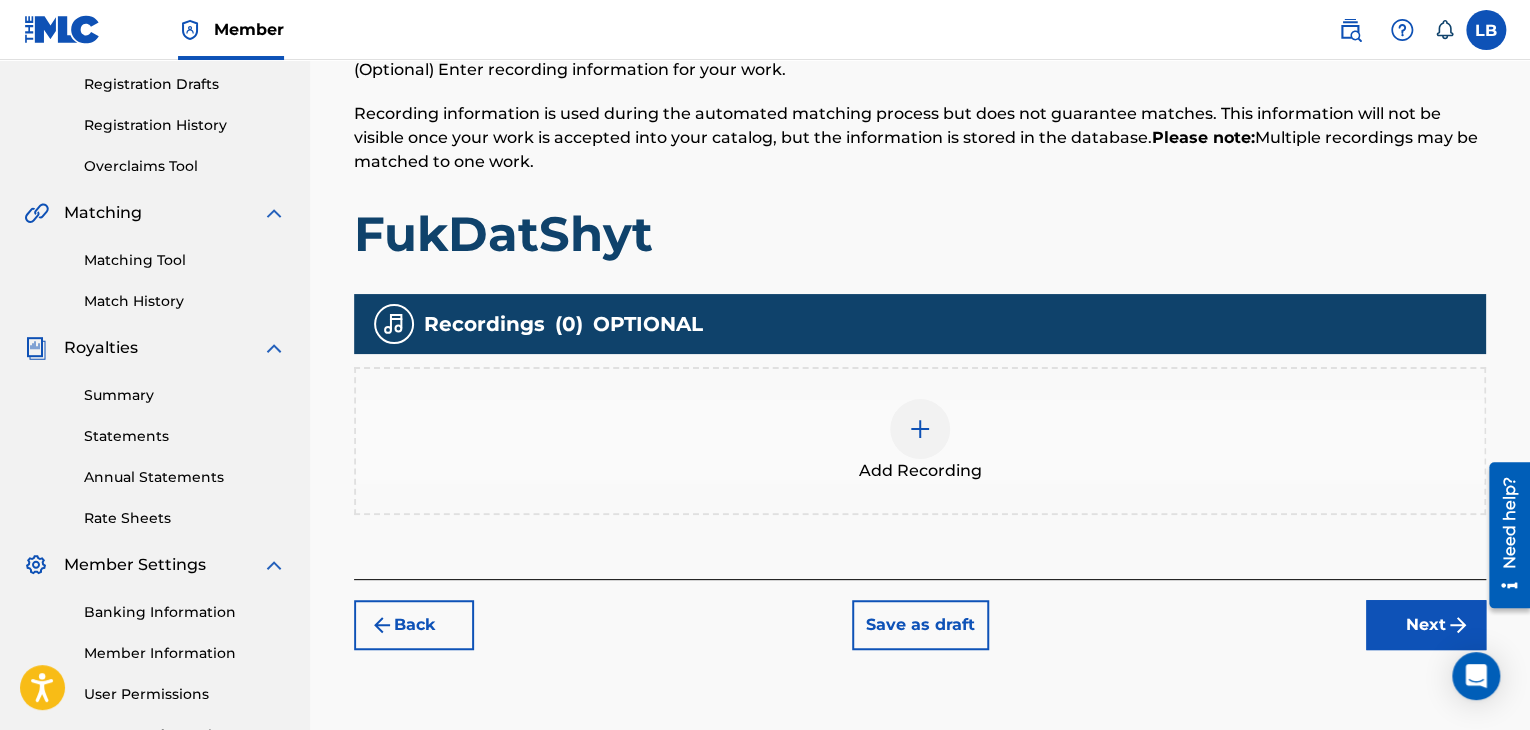click at bounding box center [920, 429] 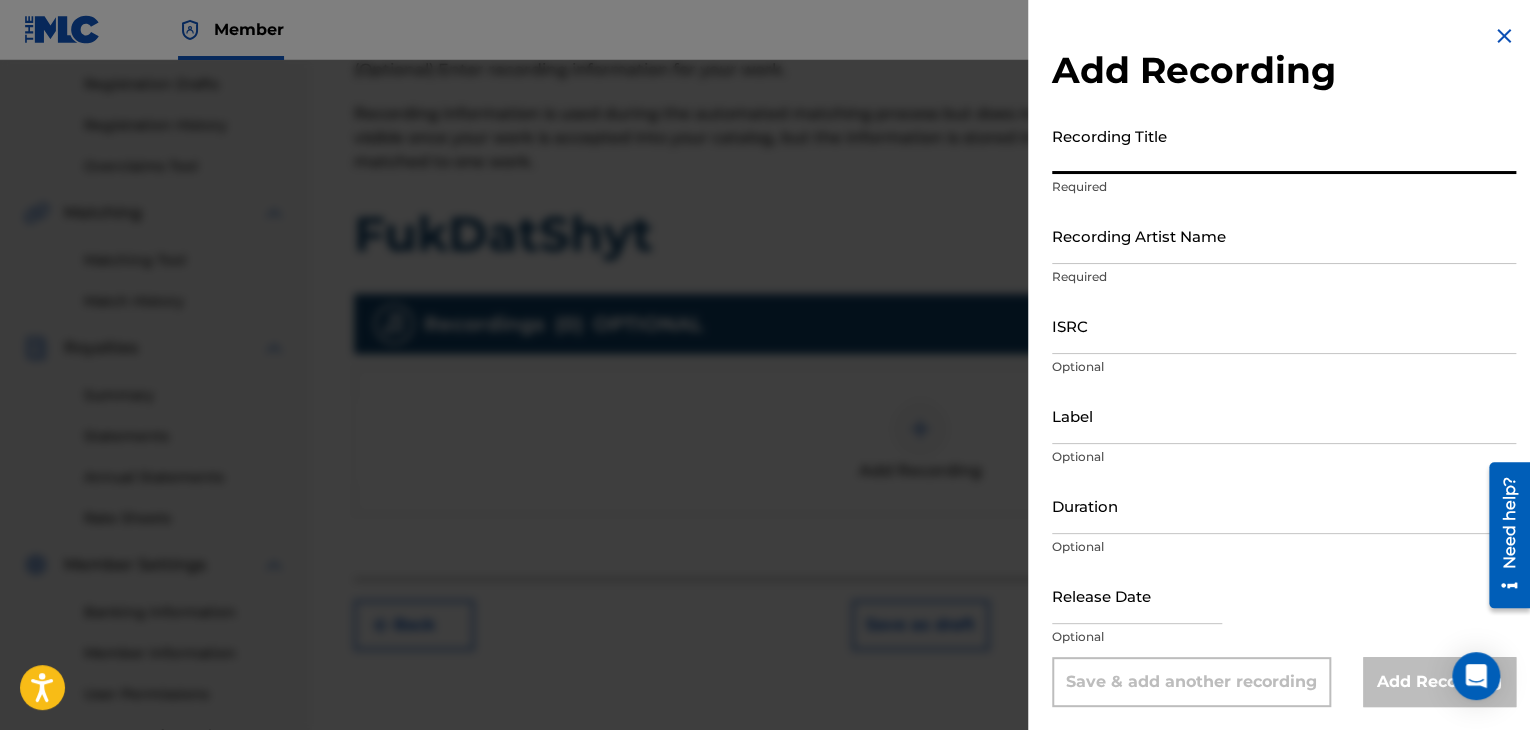 click on "Recording Title" at bounding box center (1284, 145) 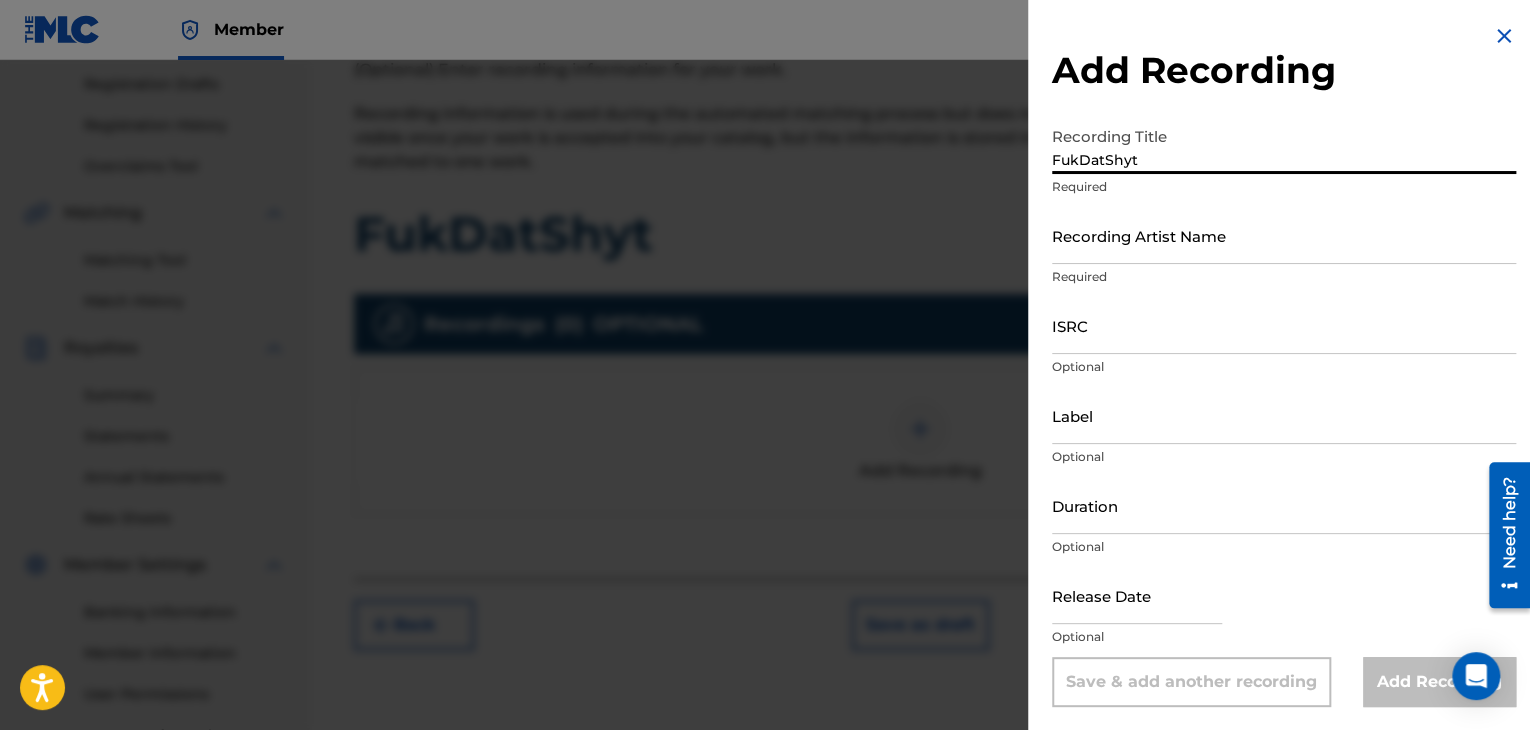 type on "FukDatShyt" 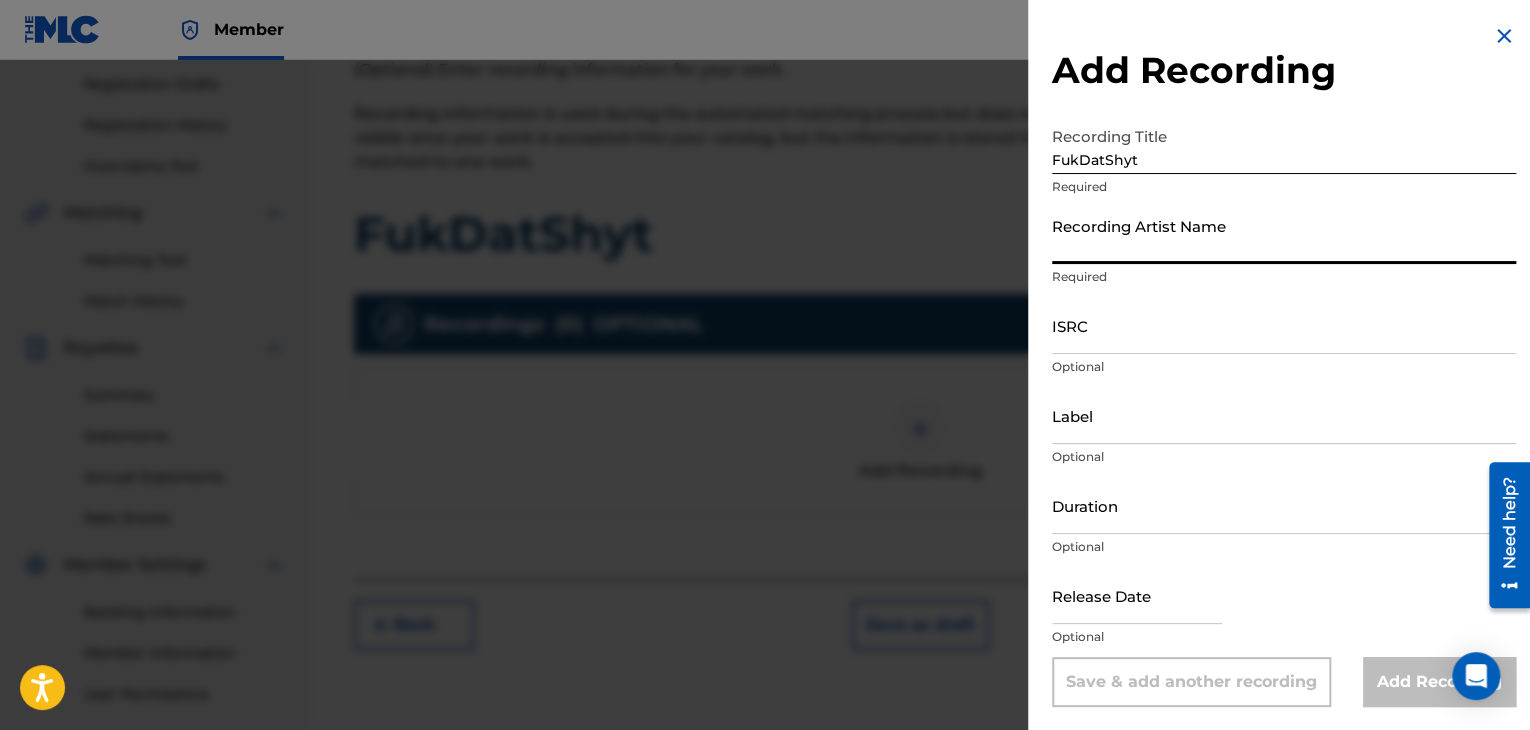 click on "Recording Artist Name" at bounding box center (1284, 235) 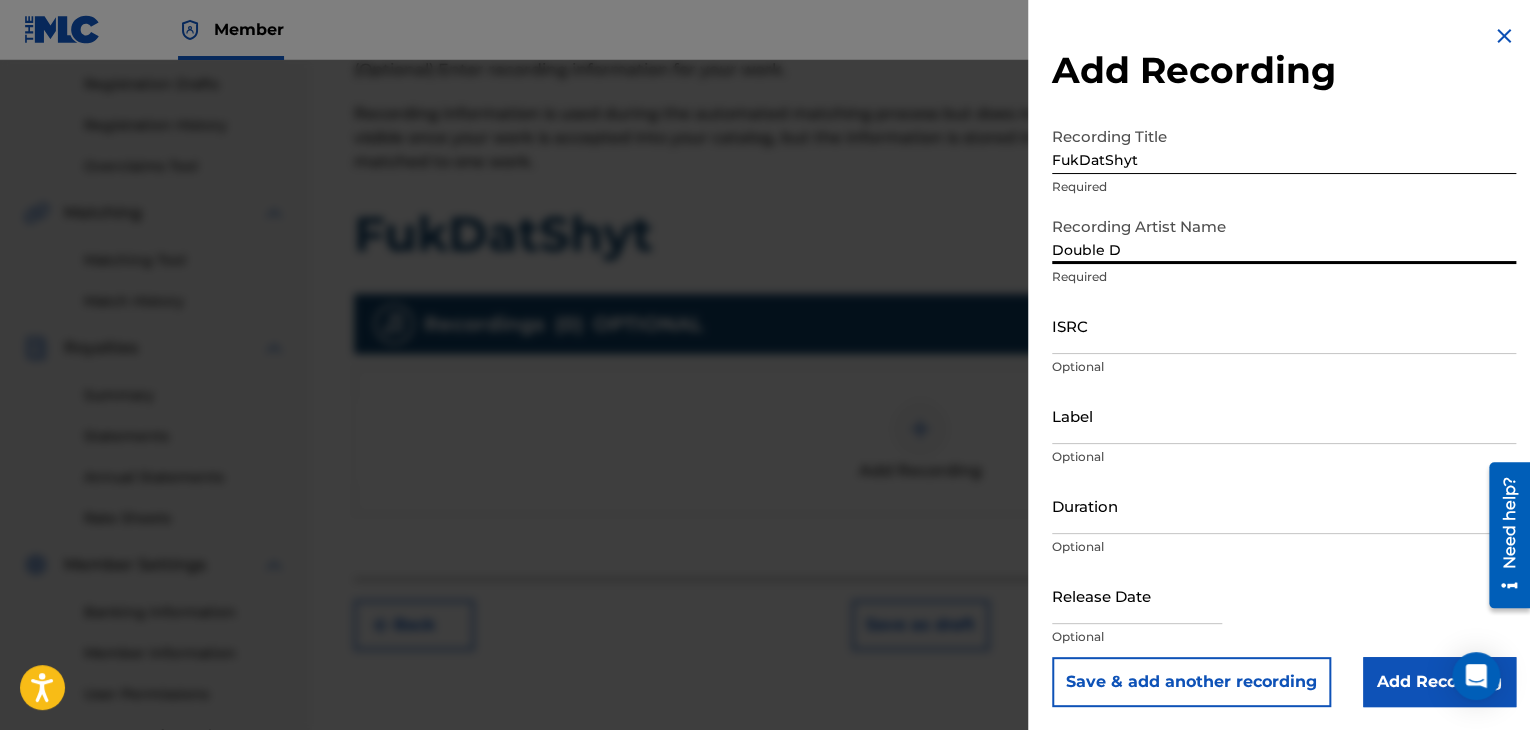 type on "Double D" 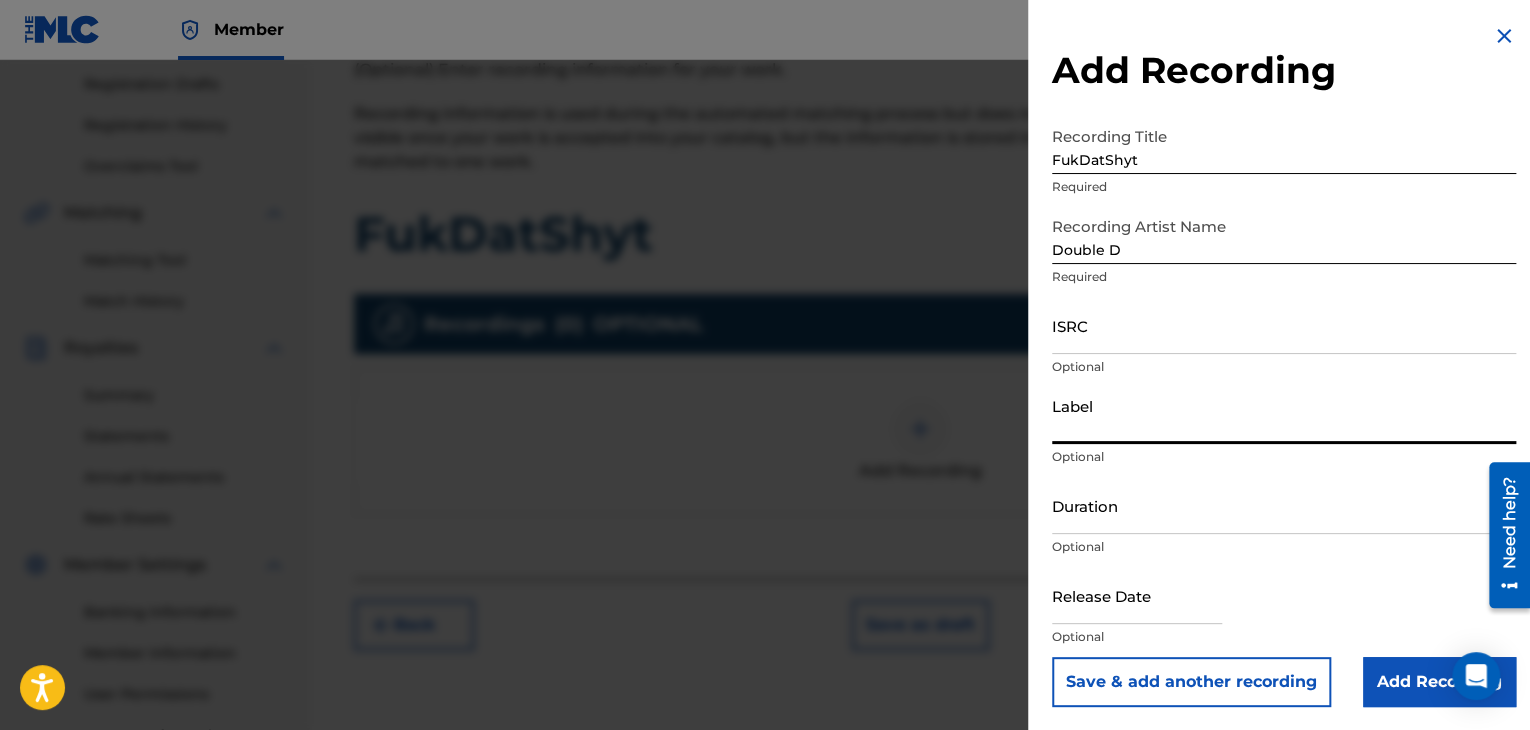 click on "Label" at bounding box center (1284, 415) 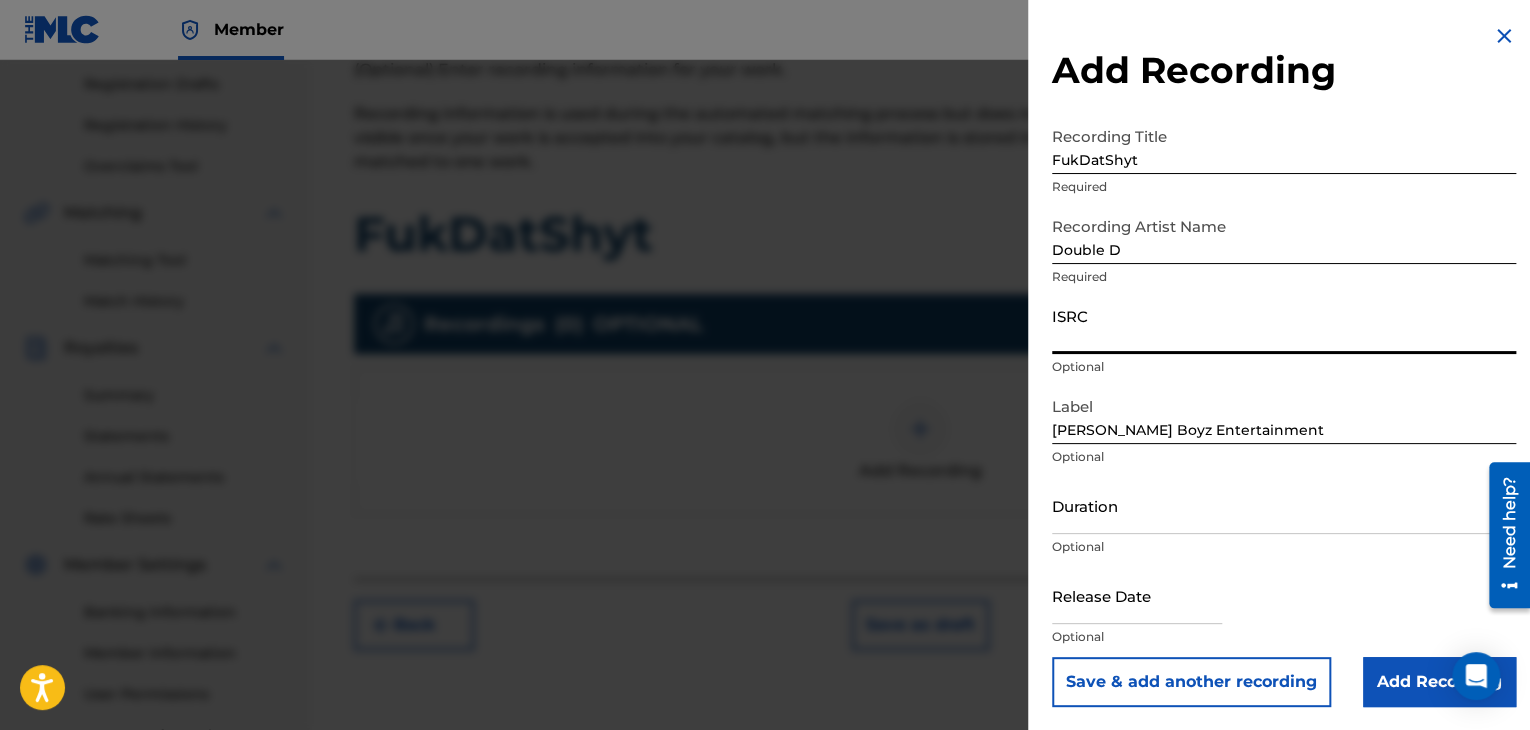 paste on "GX53U2565710" 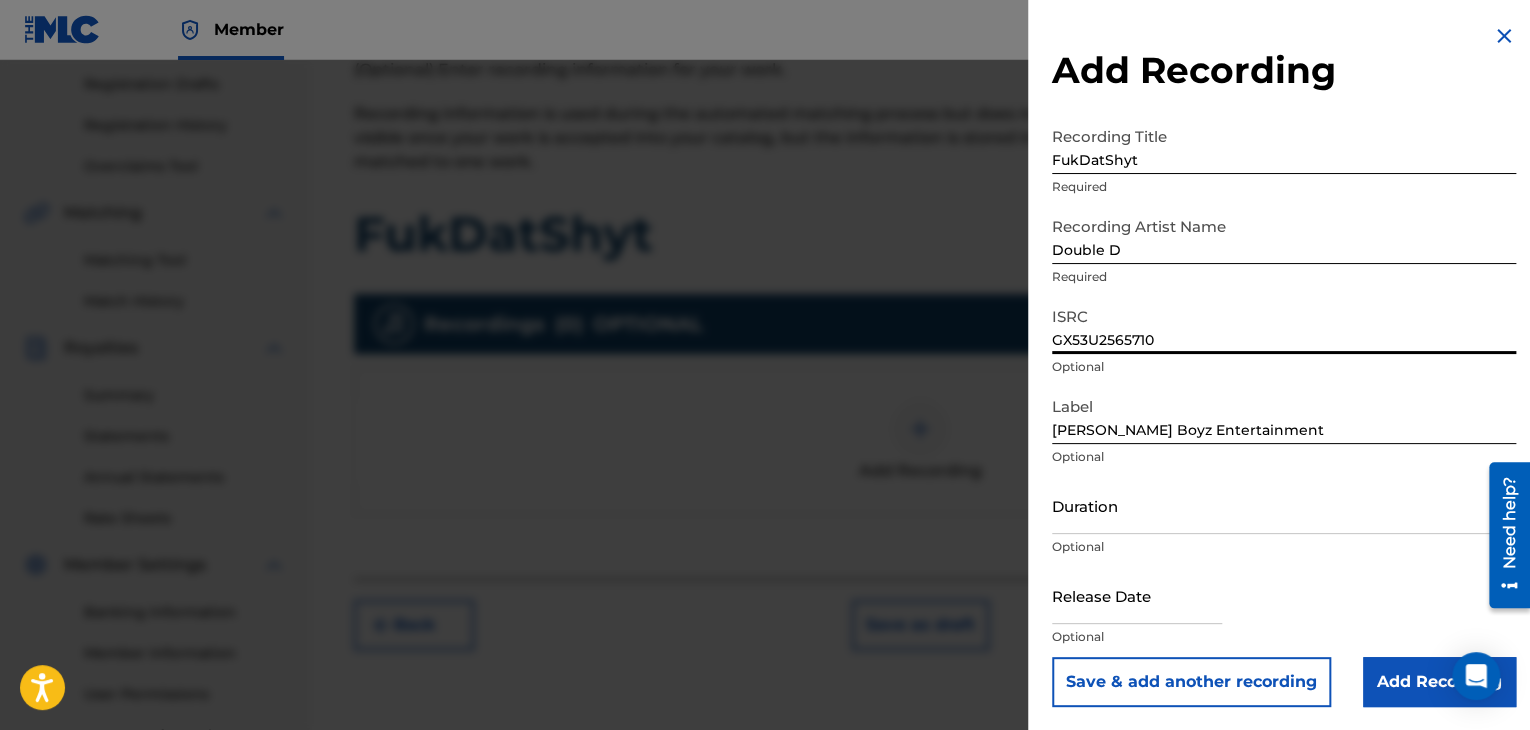 type on "GX53U2565710" 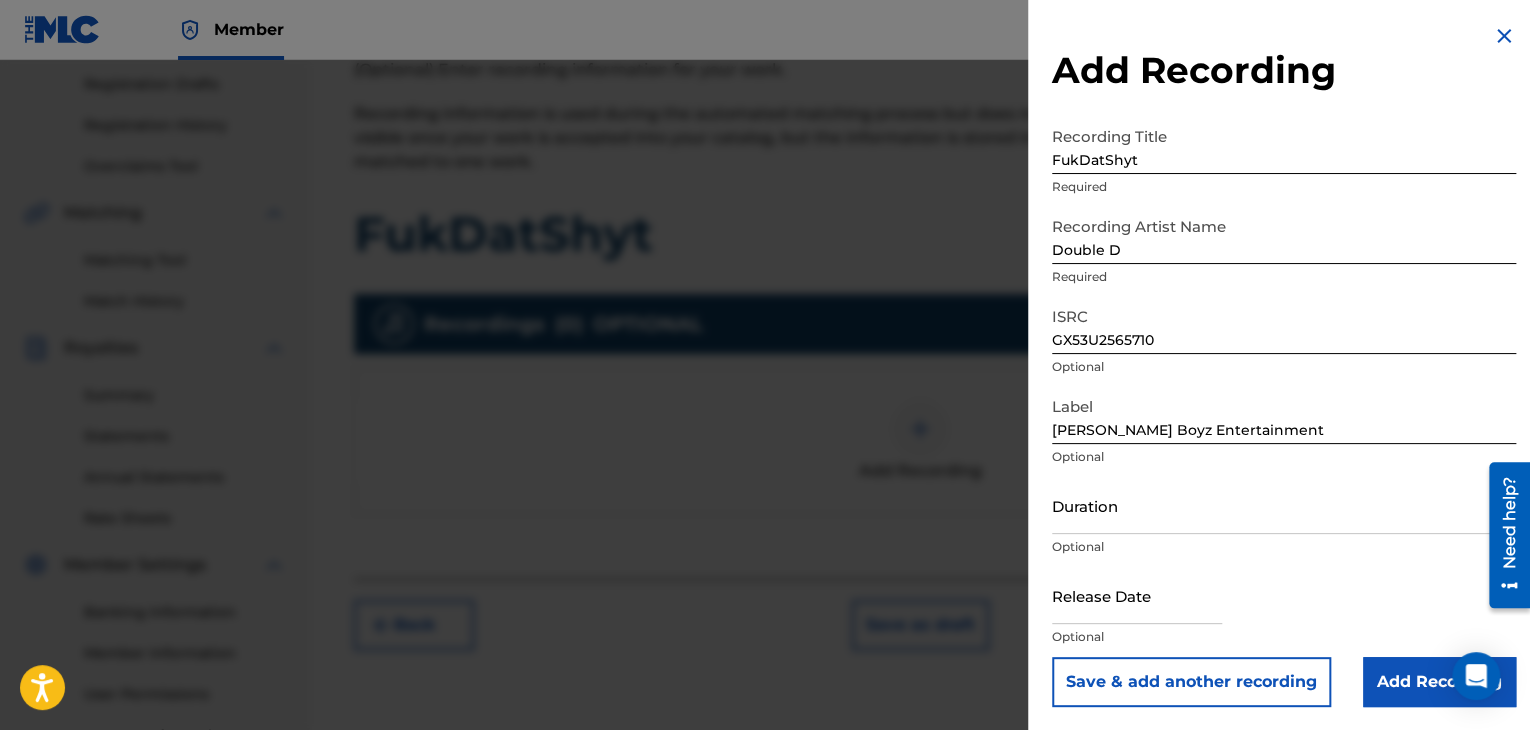 click at bounding box center [1137, 595] 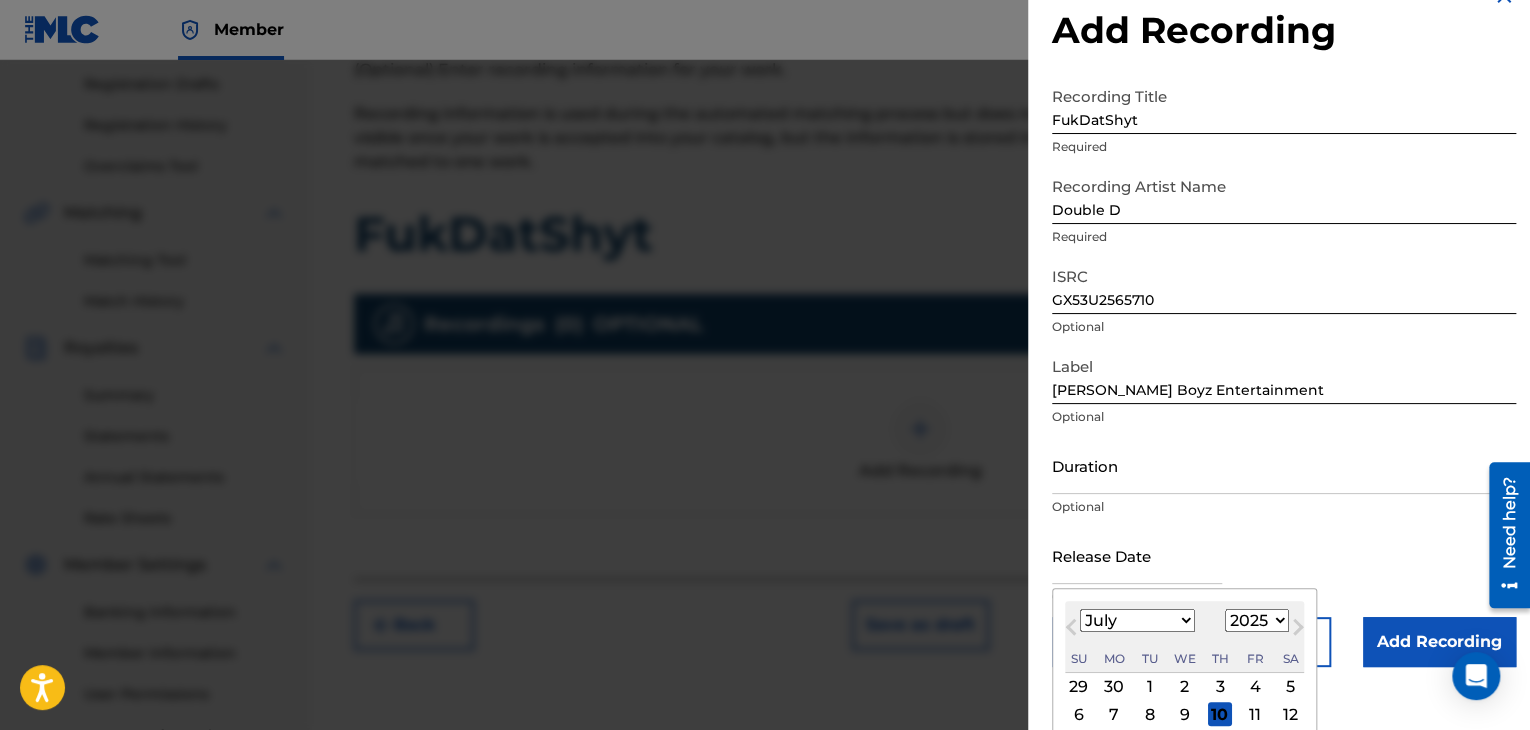 scroll, scrollTop: 112, scrollLeft: 0, axis: vertical 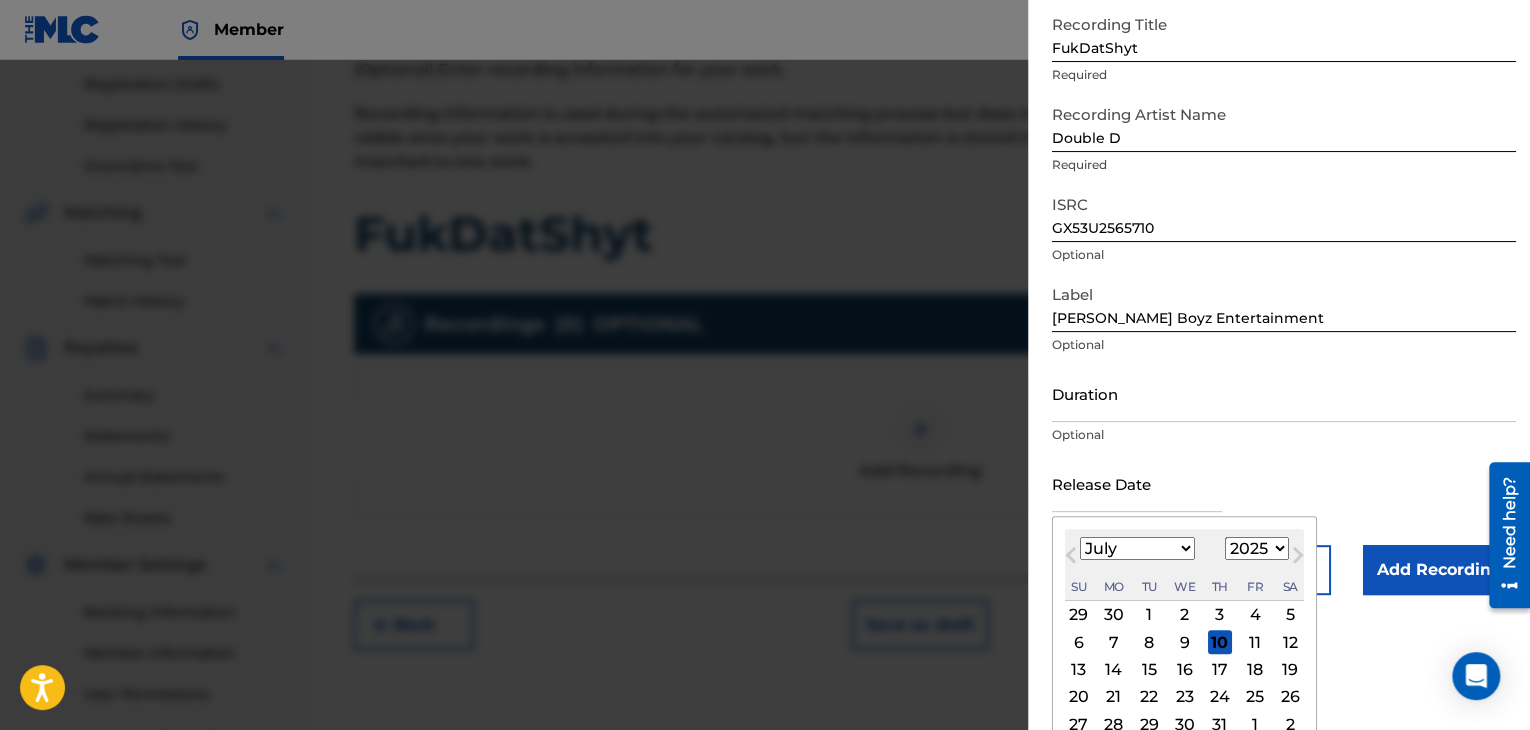 click on "Previous Month" at bounding box center (1073, 558) 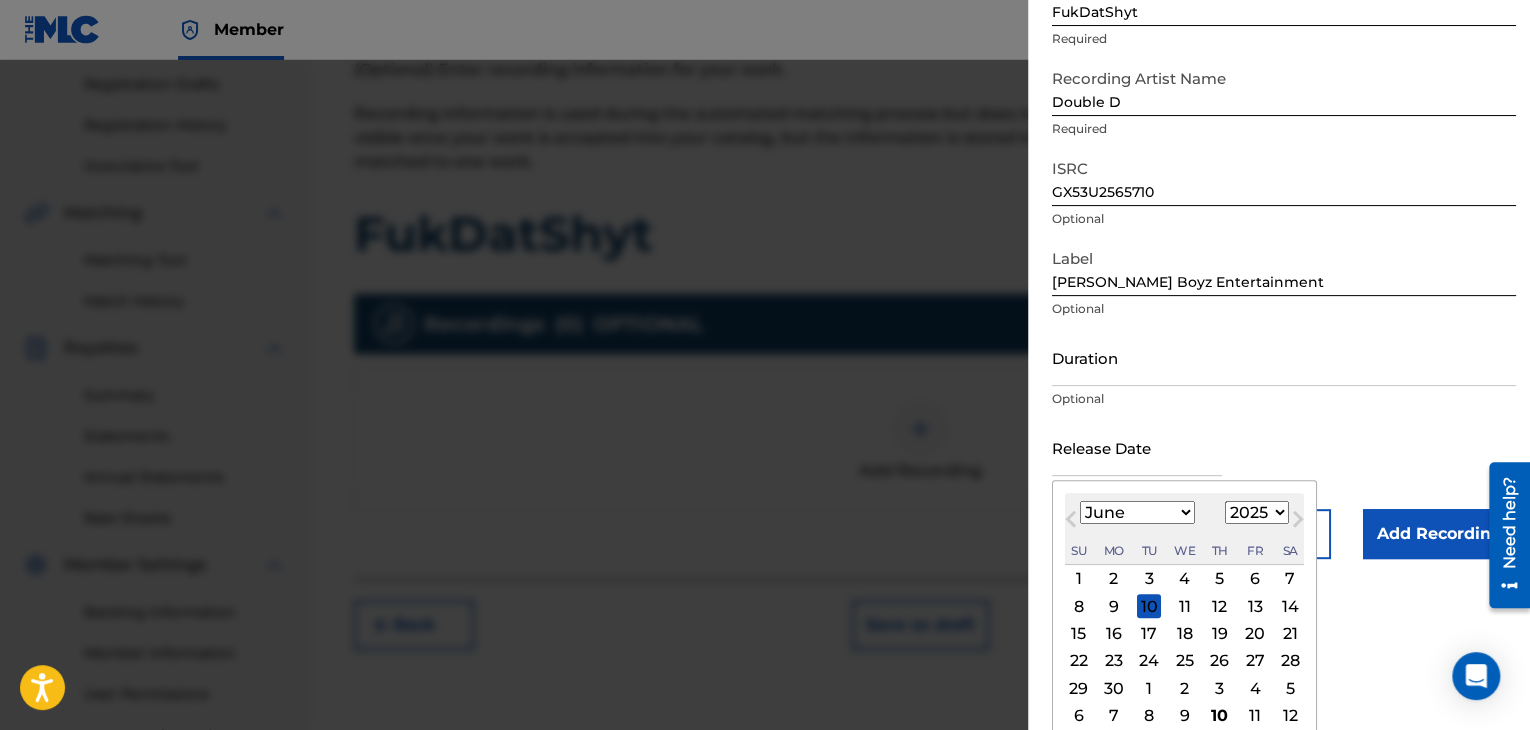 scroll, scrollTop: 160, scrollLeft: 0, axis: vertical 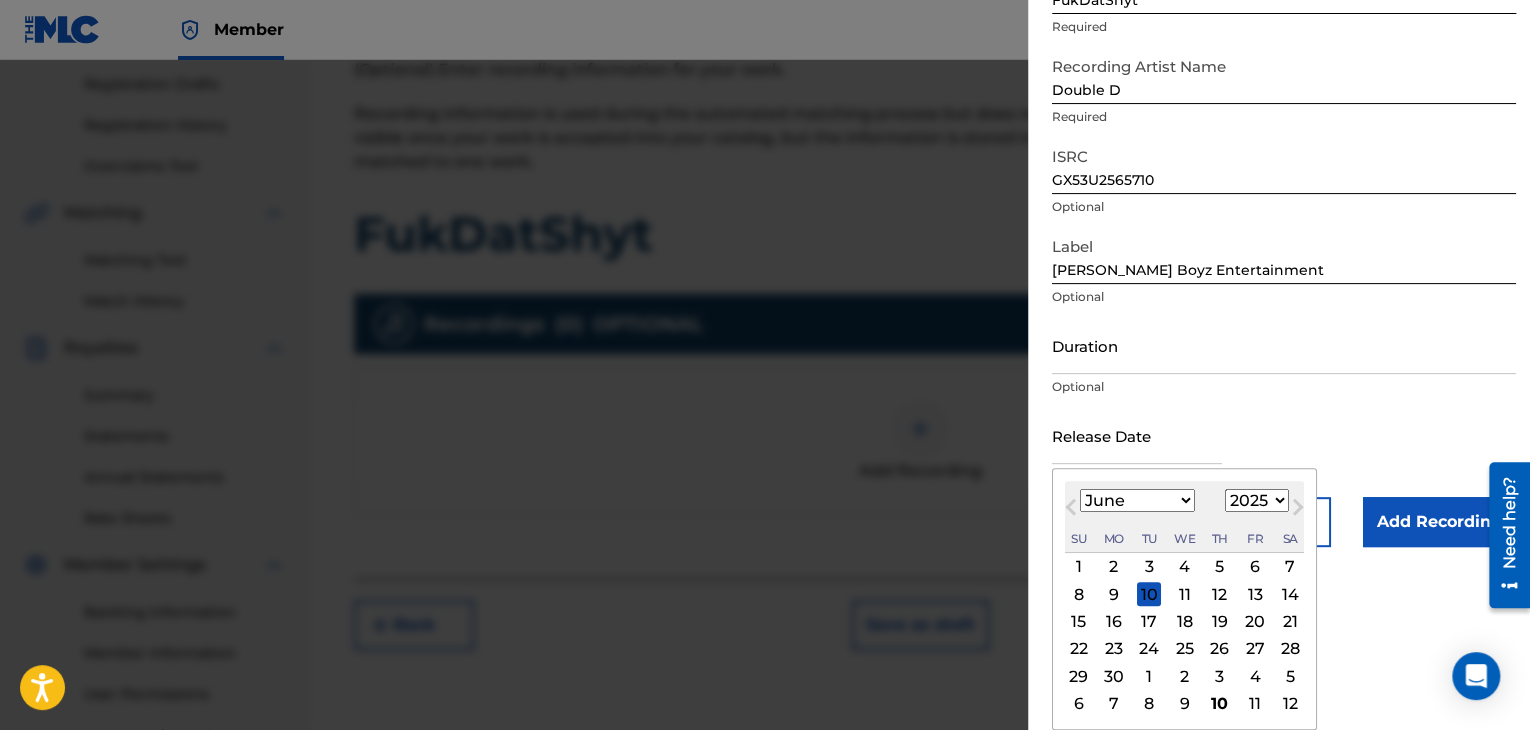 click on "15" at bounding box center [1079, 622] 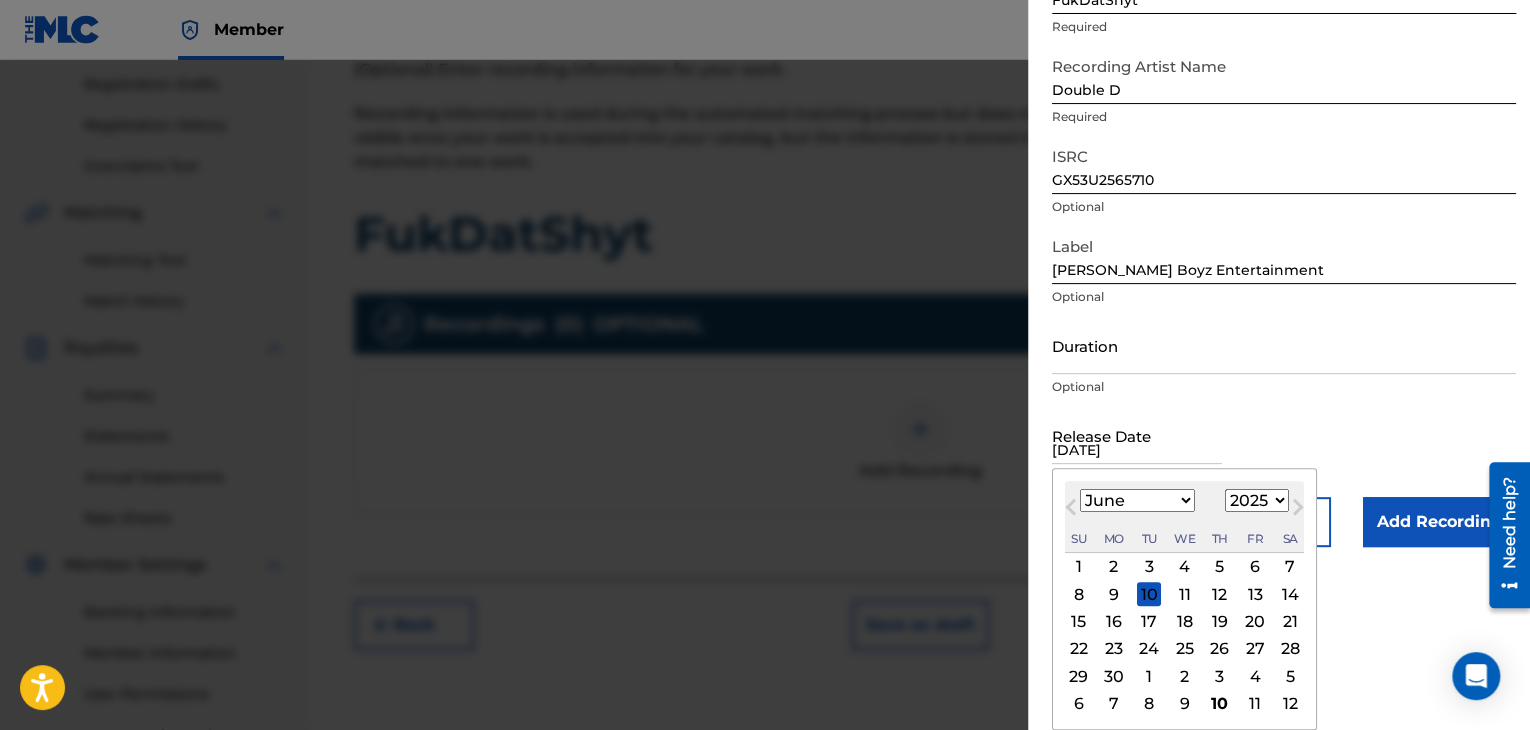 scroll, scrollTop: 1, scrollLeft: 0, axis: vertical 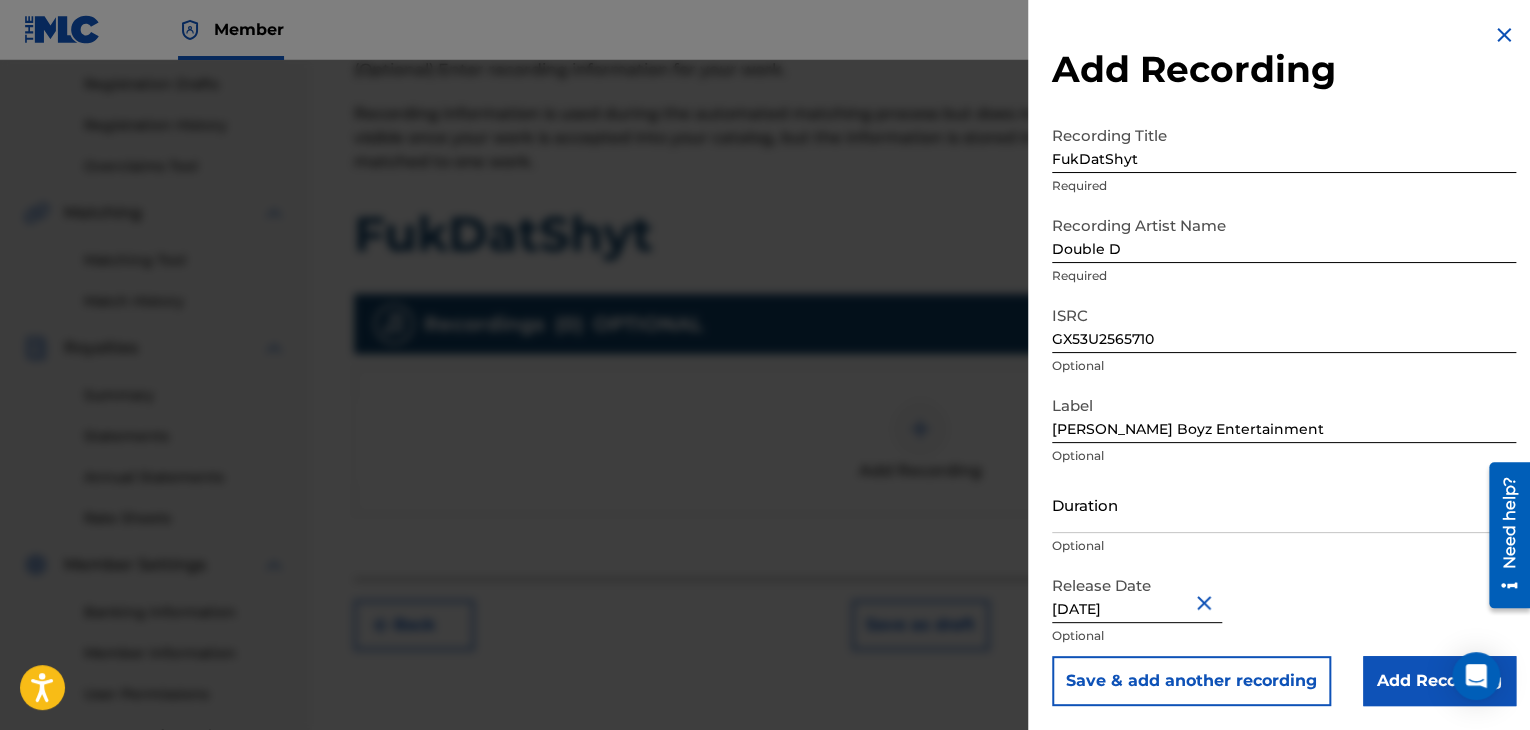 click on "Add Recording" at bounding box center (1439, 681) 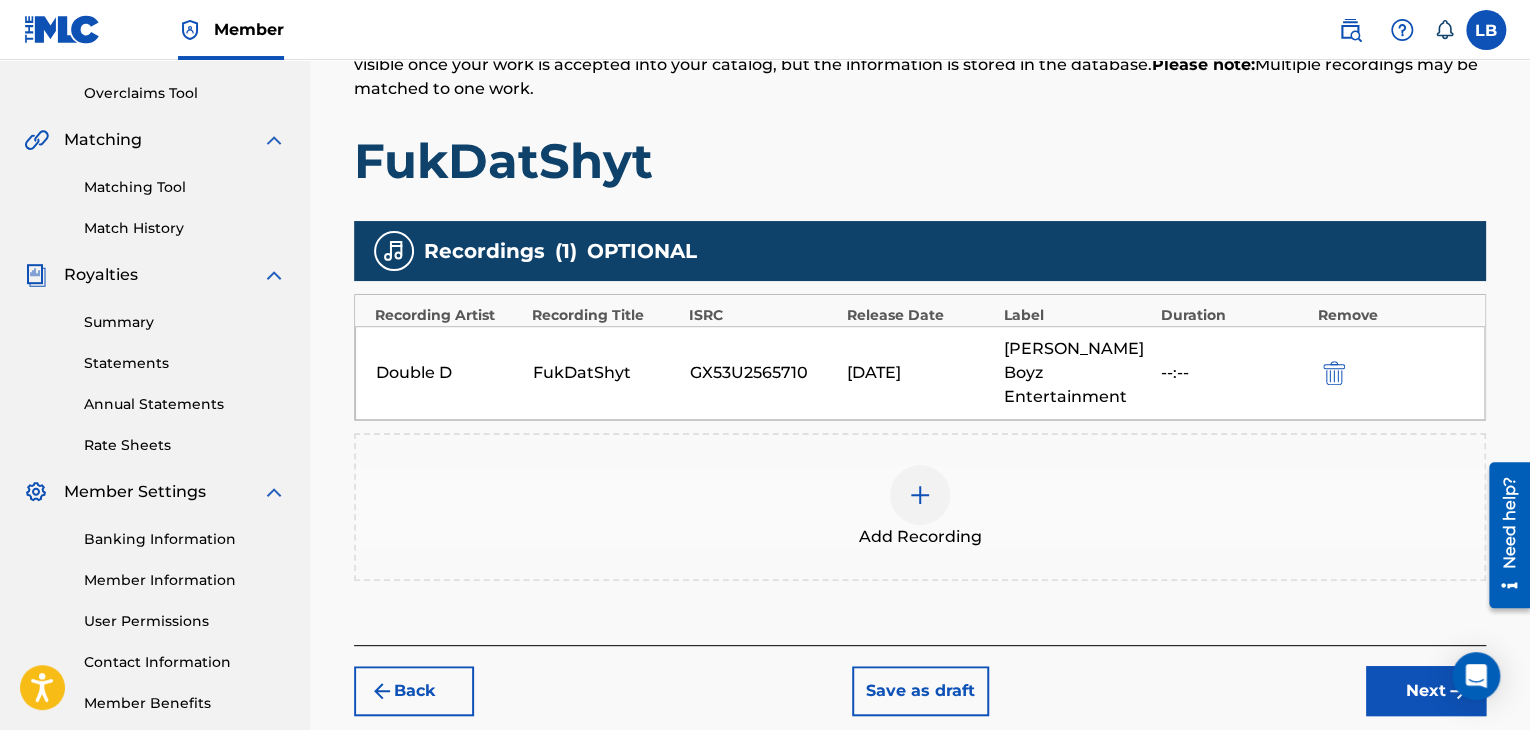scroll, scrollTop: 414, scrollLeft: 0, axis: vertical 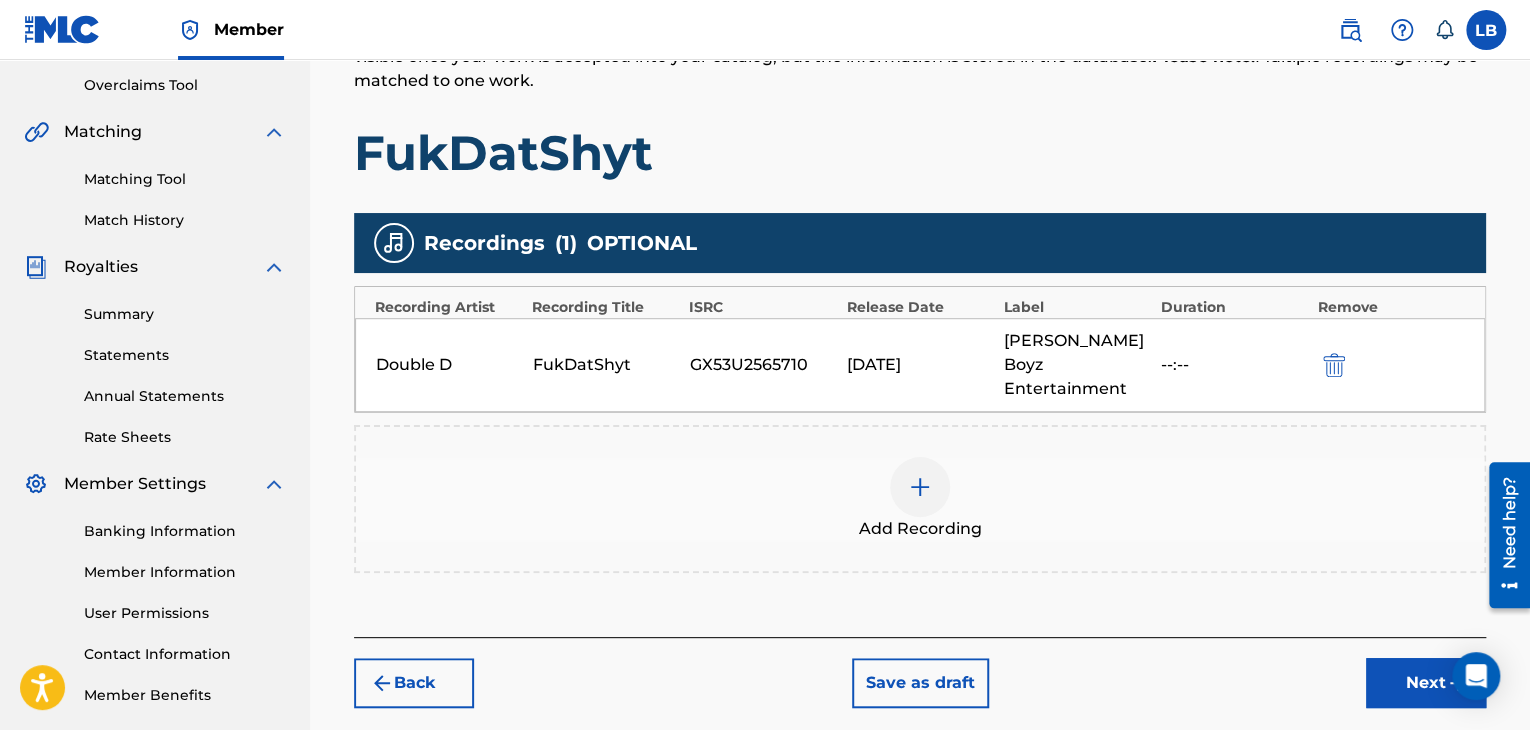 click on "Next" at bounding box center (1426, 683) 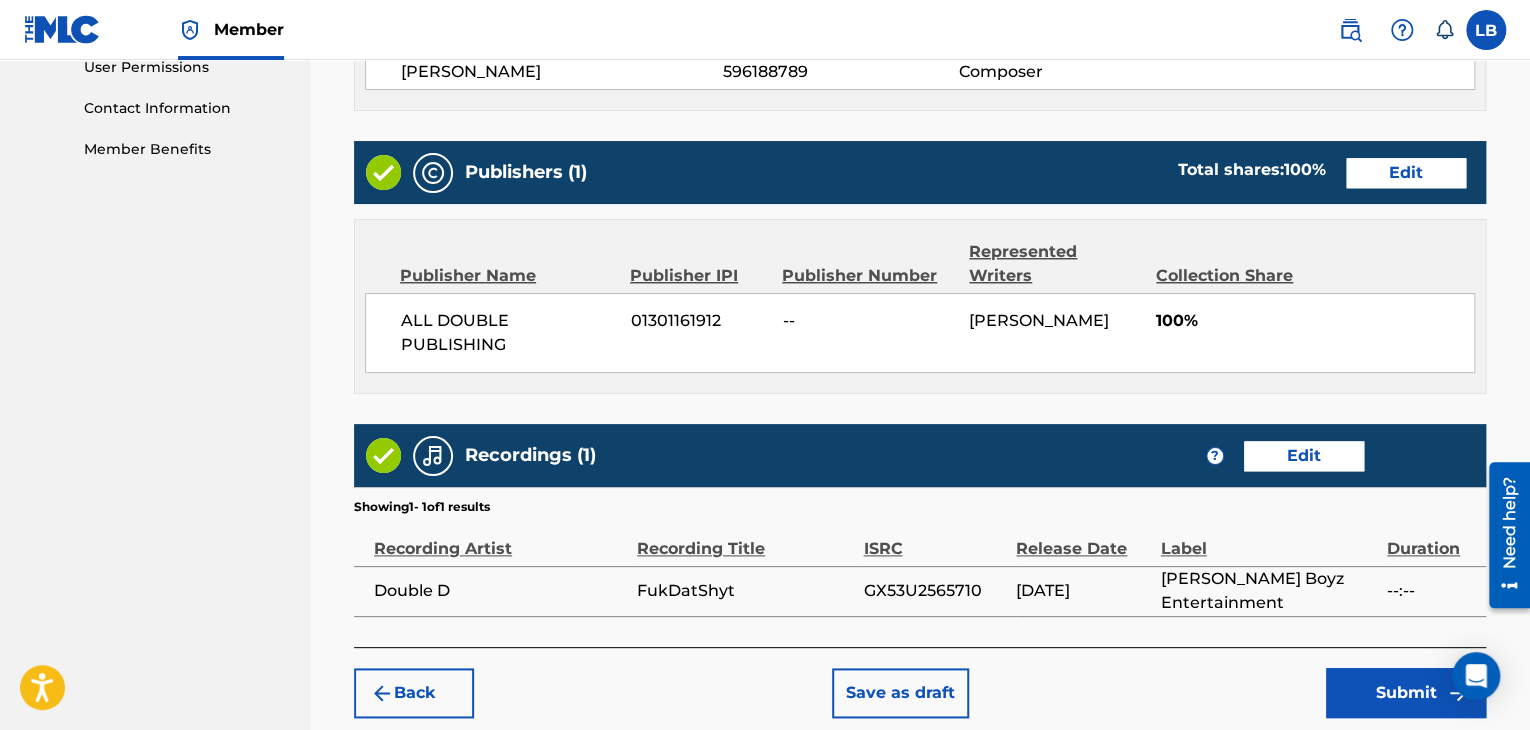 scroll, scrollTop: 961, scrollLeft: 0, axis: vertical 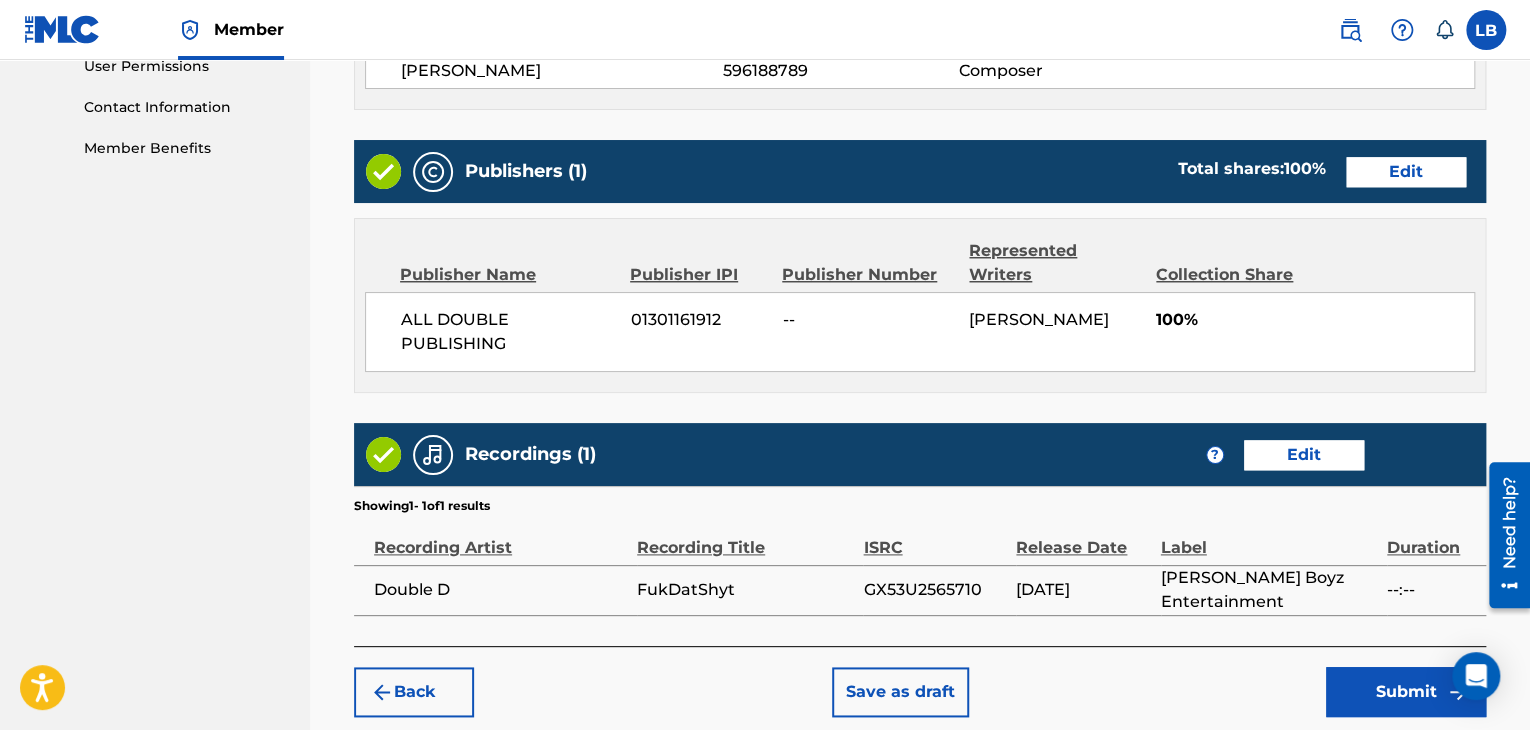 click on "Edit" at bounding box center [1406, 172] 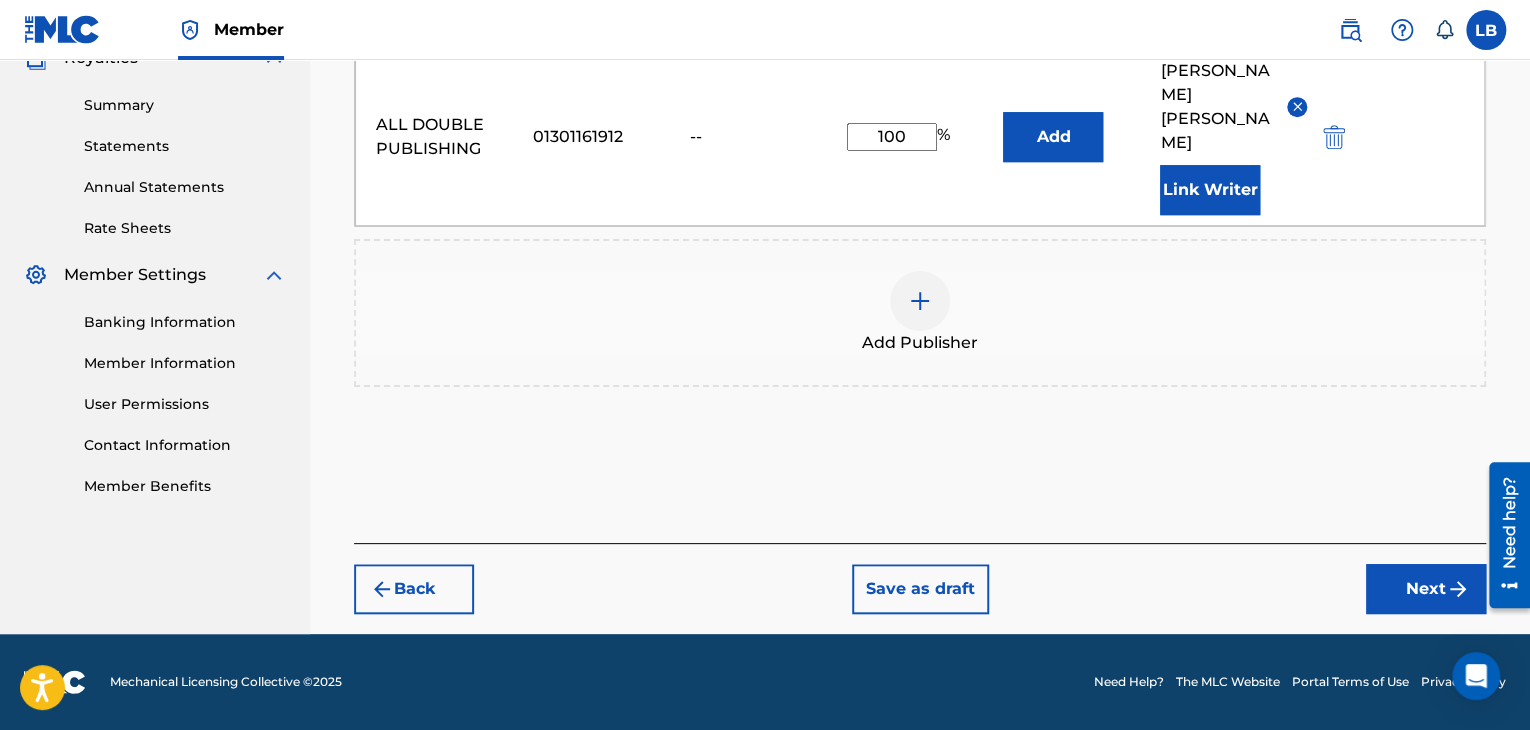 scroll, scrollTop: 573, scrollLeft: 0, axis: vertical 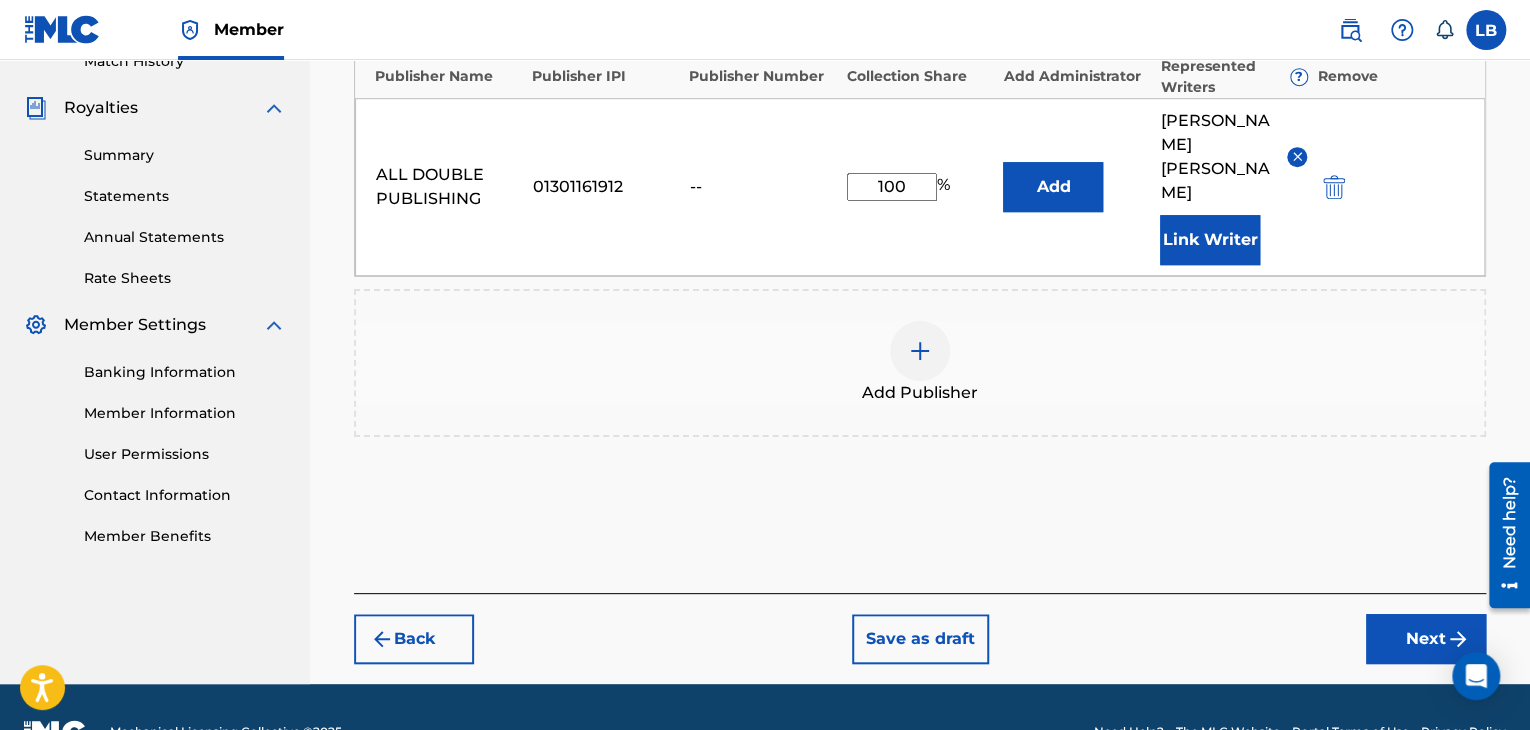 click on "Link Writer" at bounding box center (1210, 240) 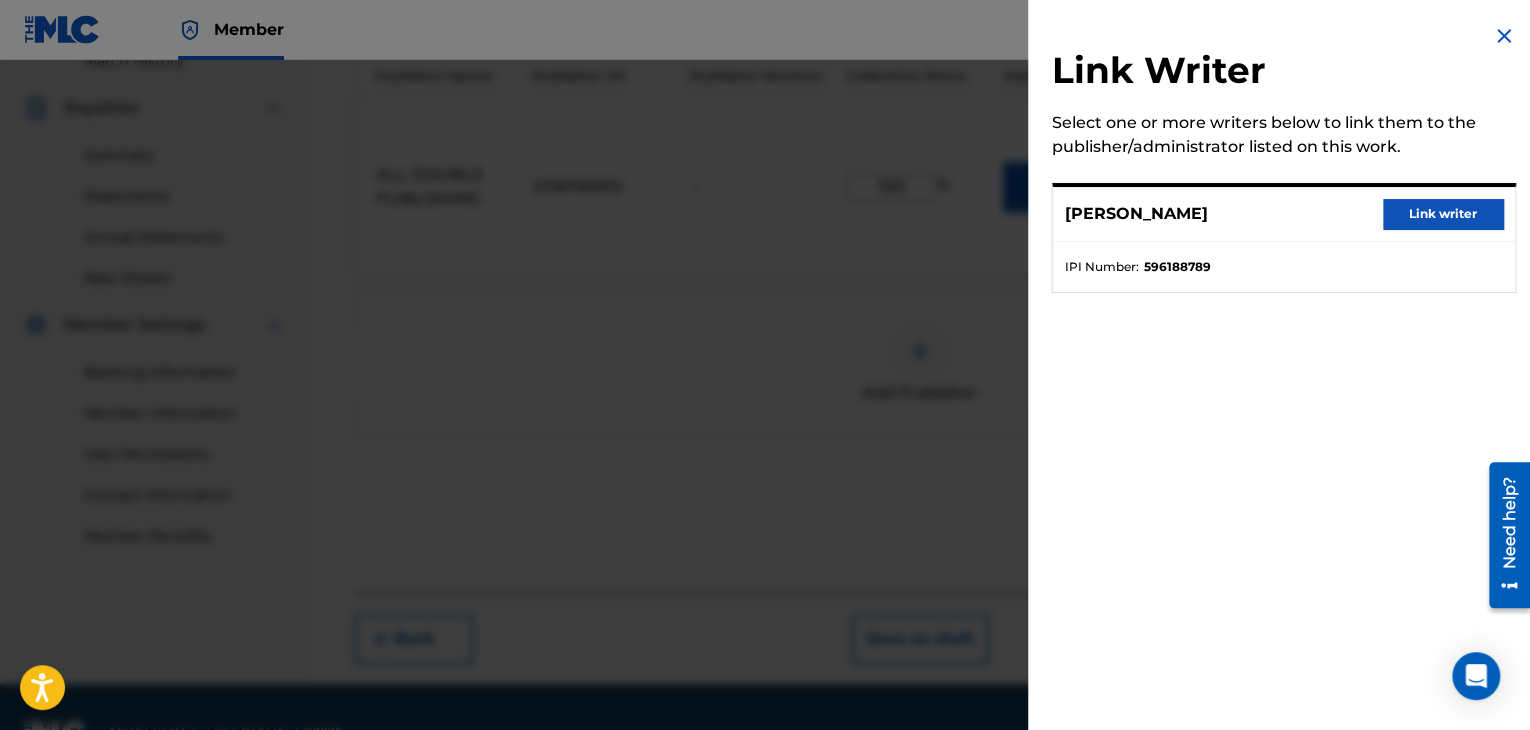 click on "Link writer" at bounding box center [1443, 214] 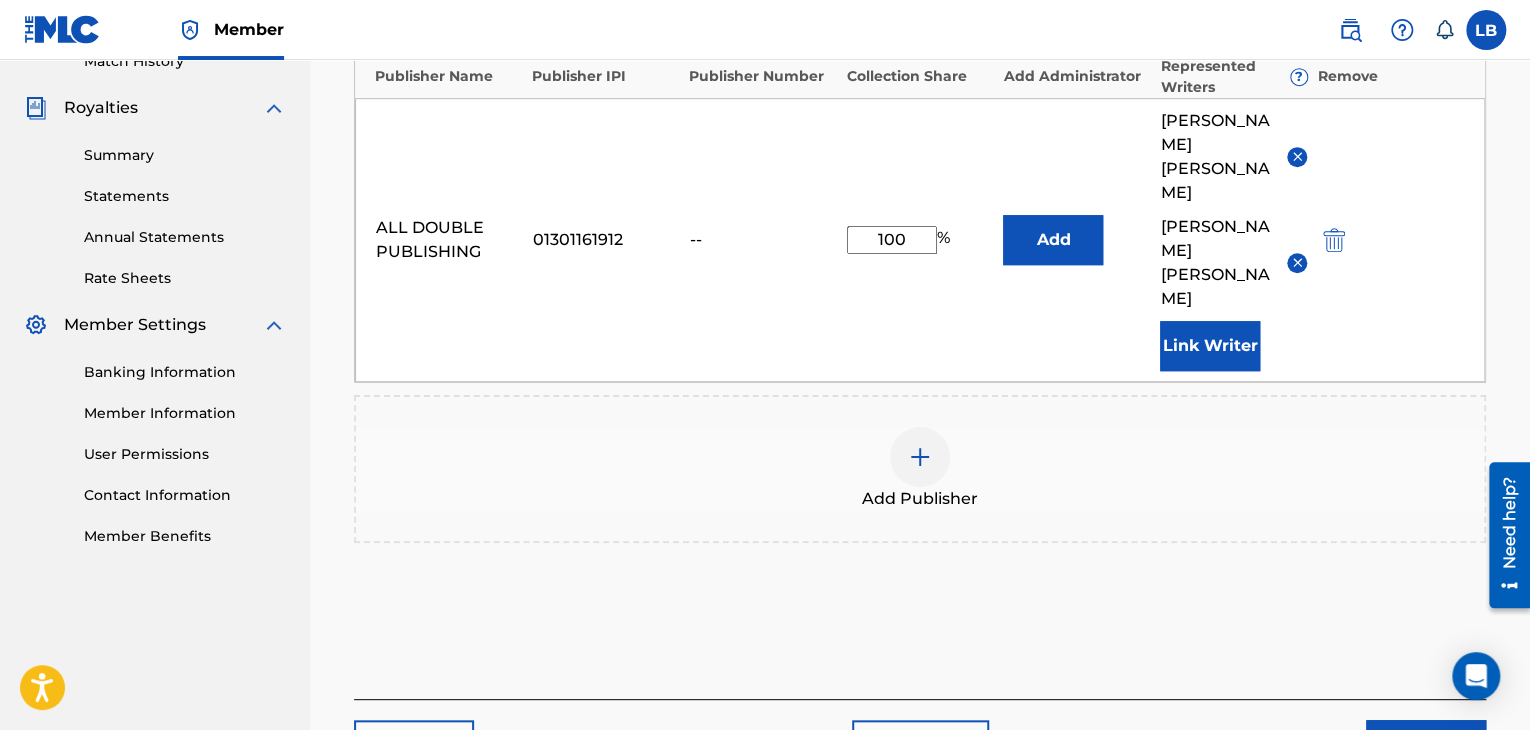 click on "Next" at bounding box center (1426, 745) 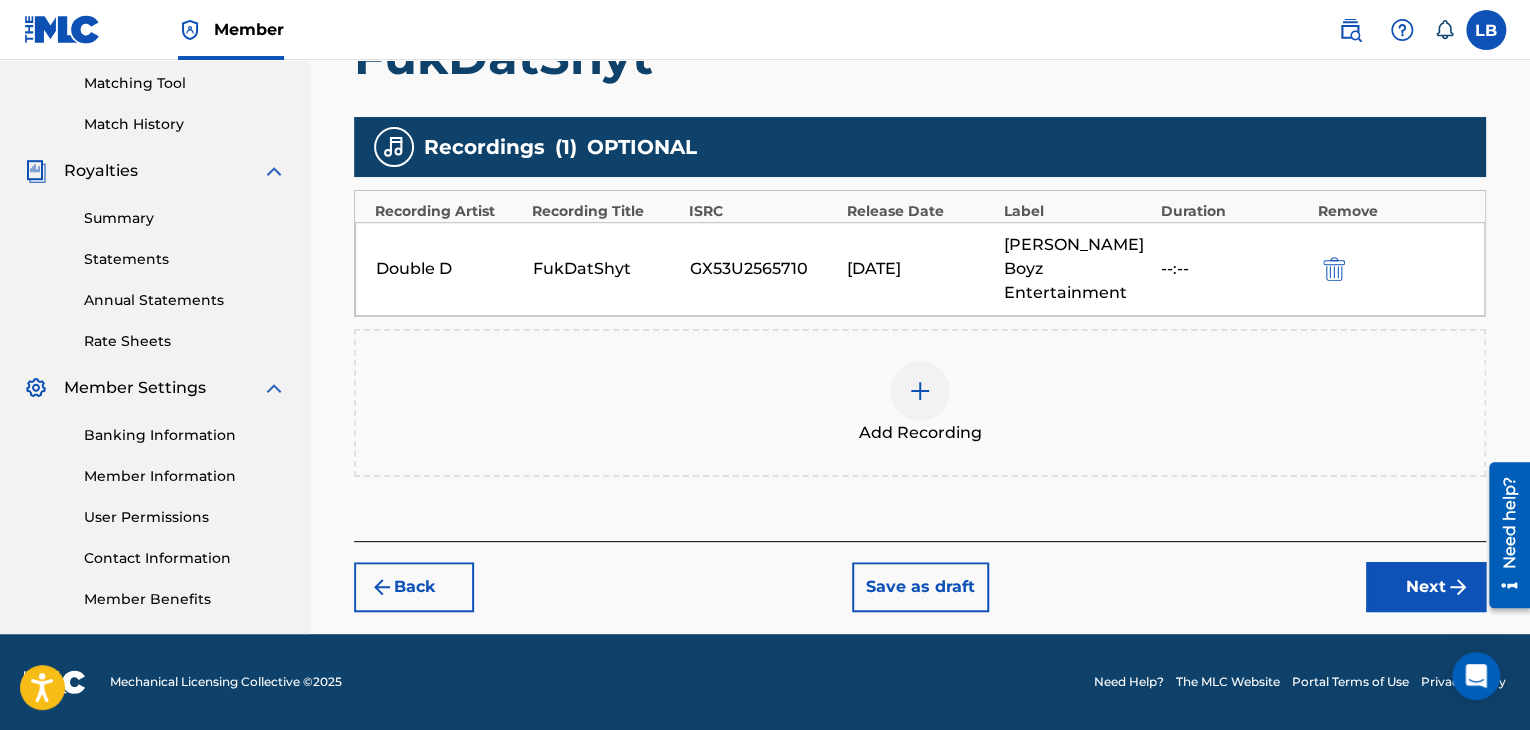 click on "Next" at bounding box center [1426, 587] 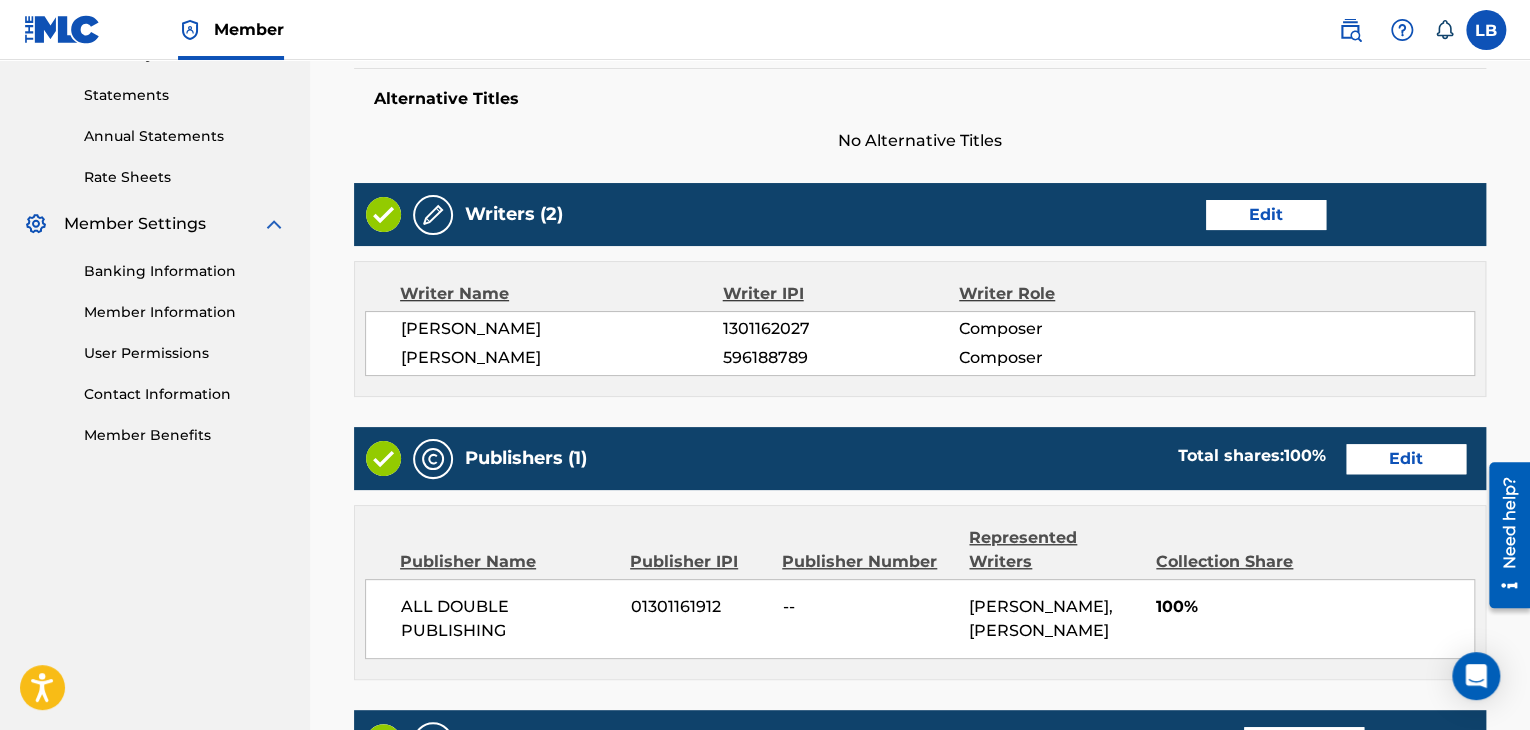 scroll, scrollTop: 717, scrollLeft: 0, axis: vertical 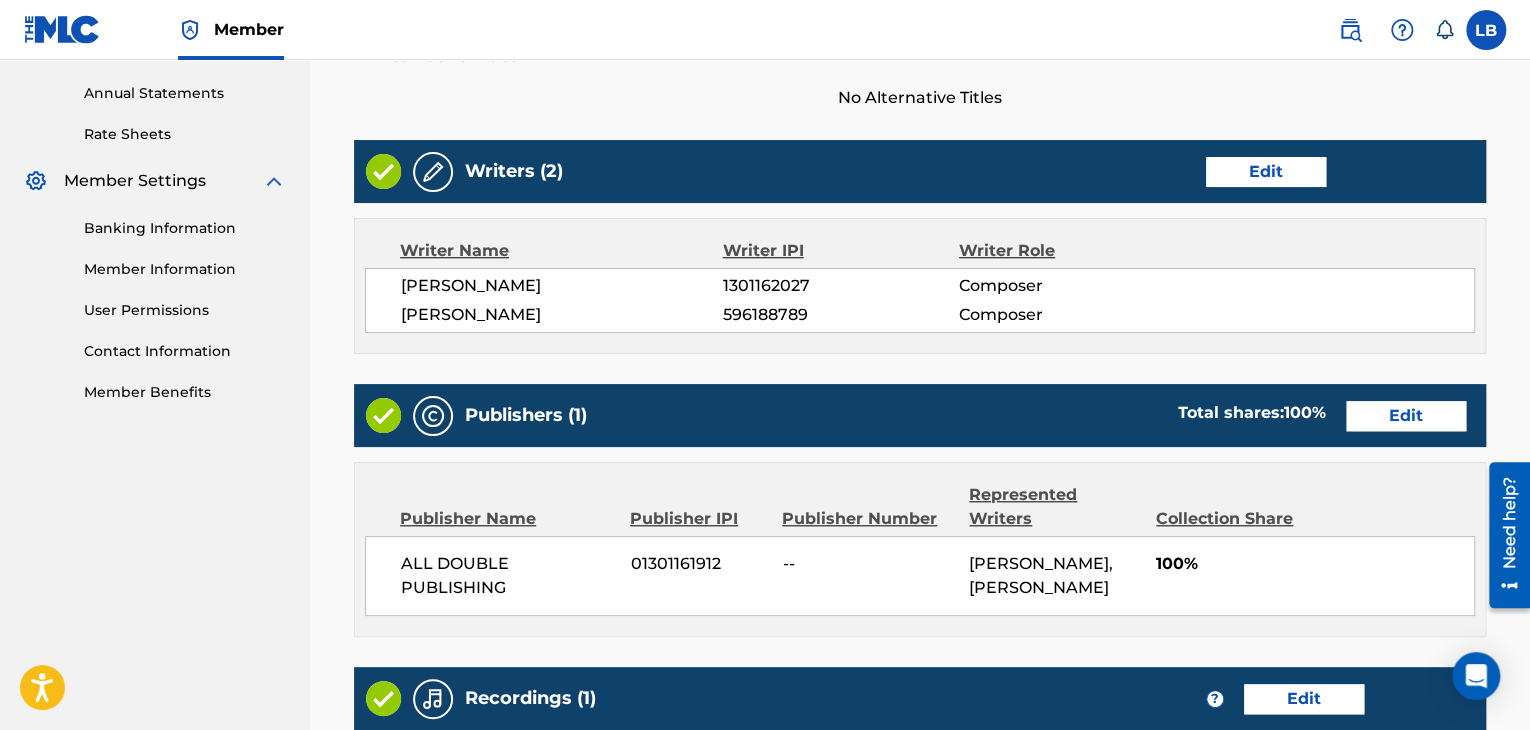 click on "Edit" at bounding box center [1406, 416] 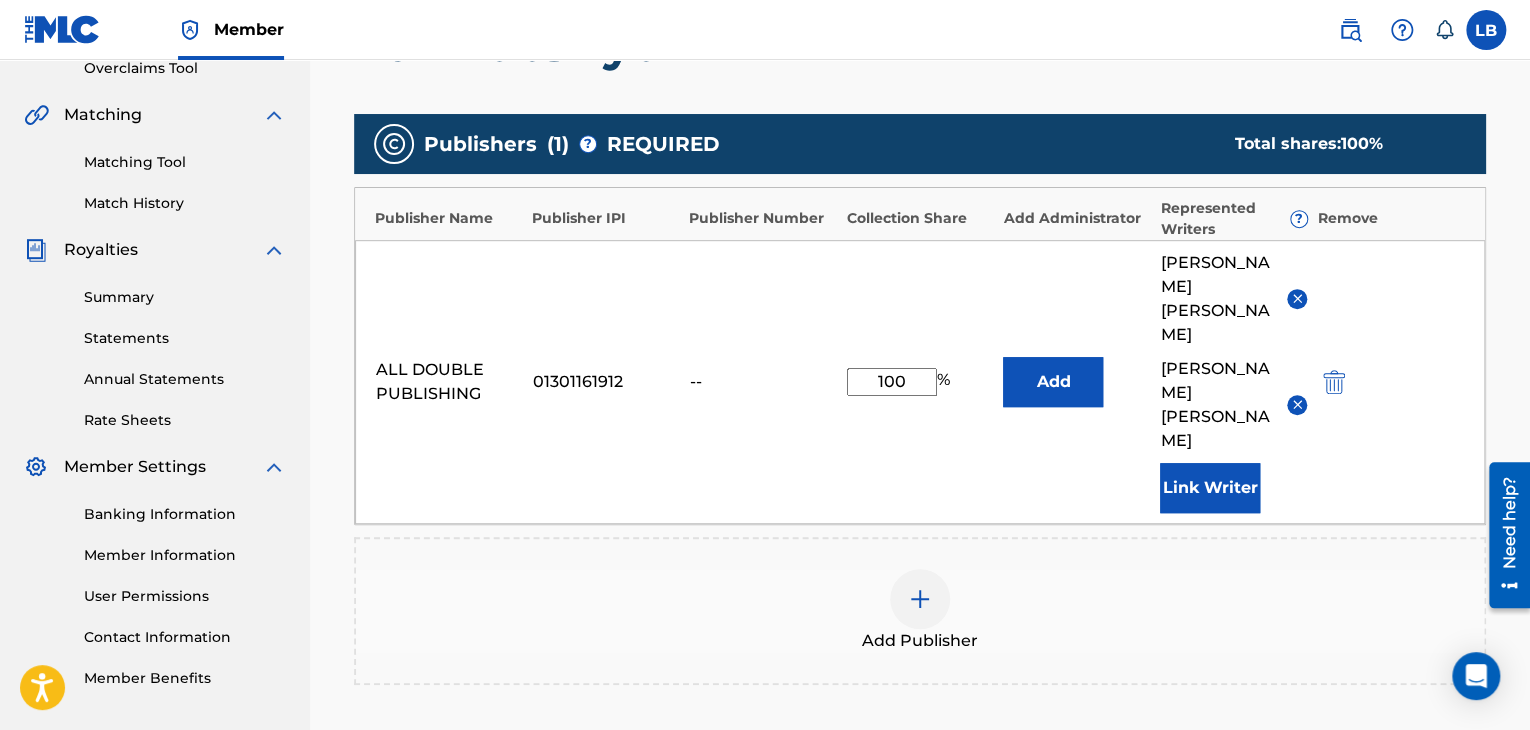 scroll, scrollTop: 379, scrollLeft: 0, axis: vertical 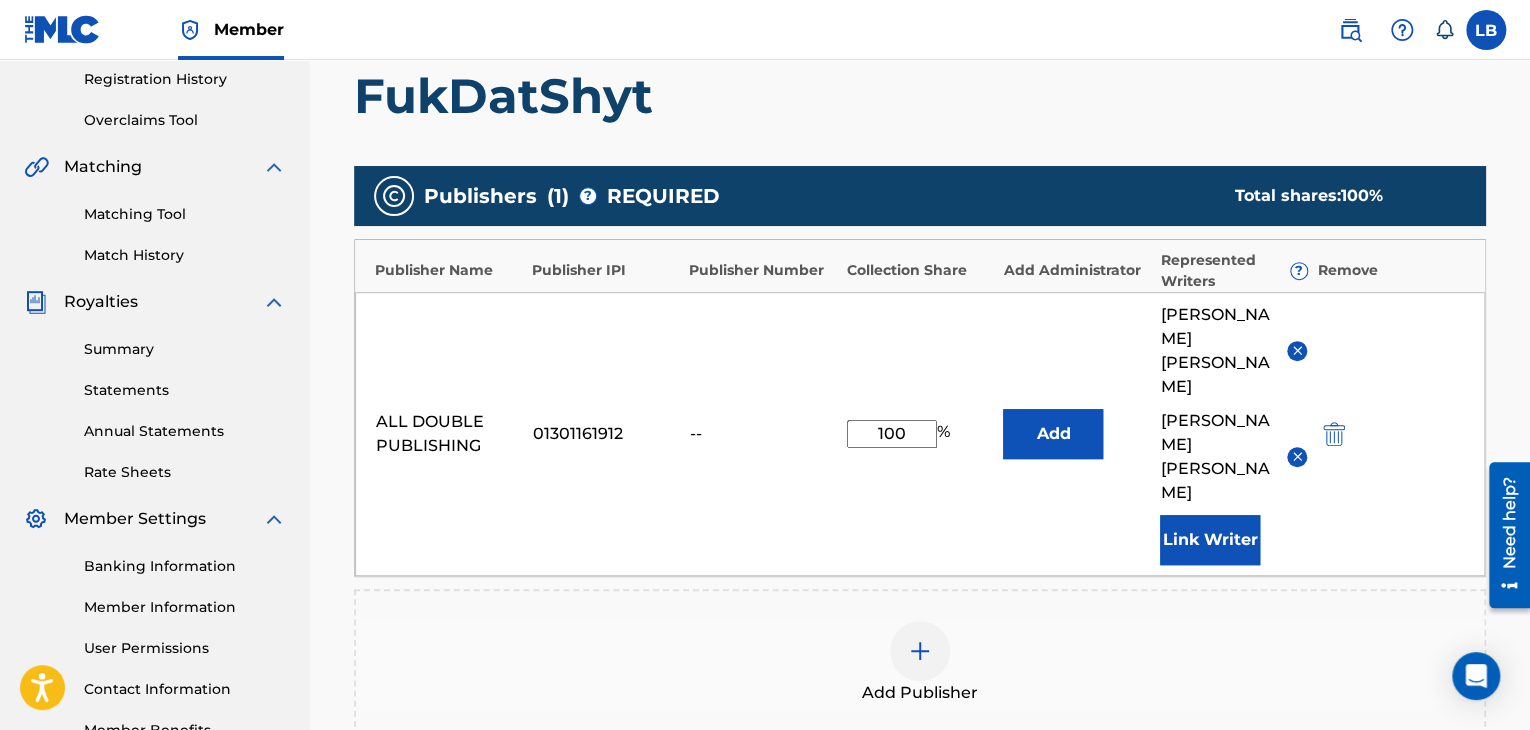 click at bounding box center (1297, 456) 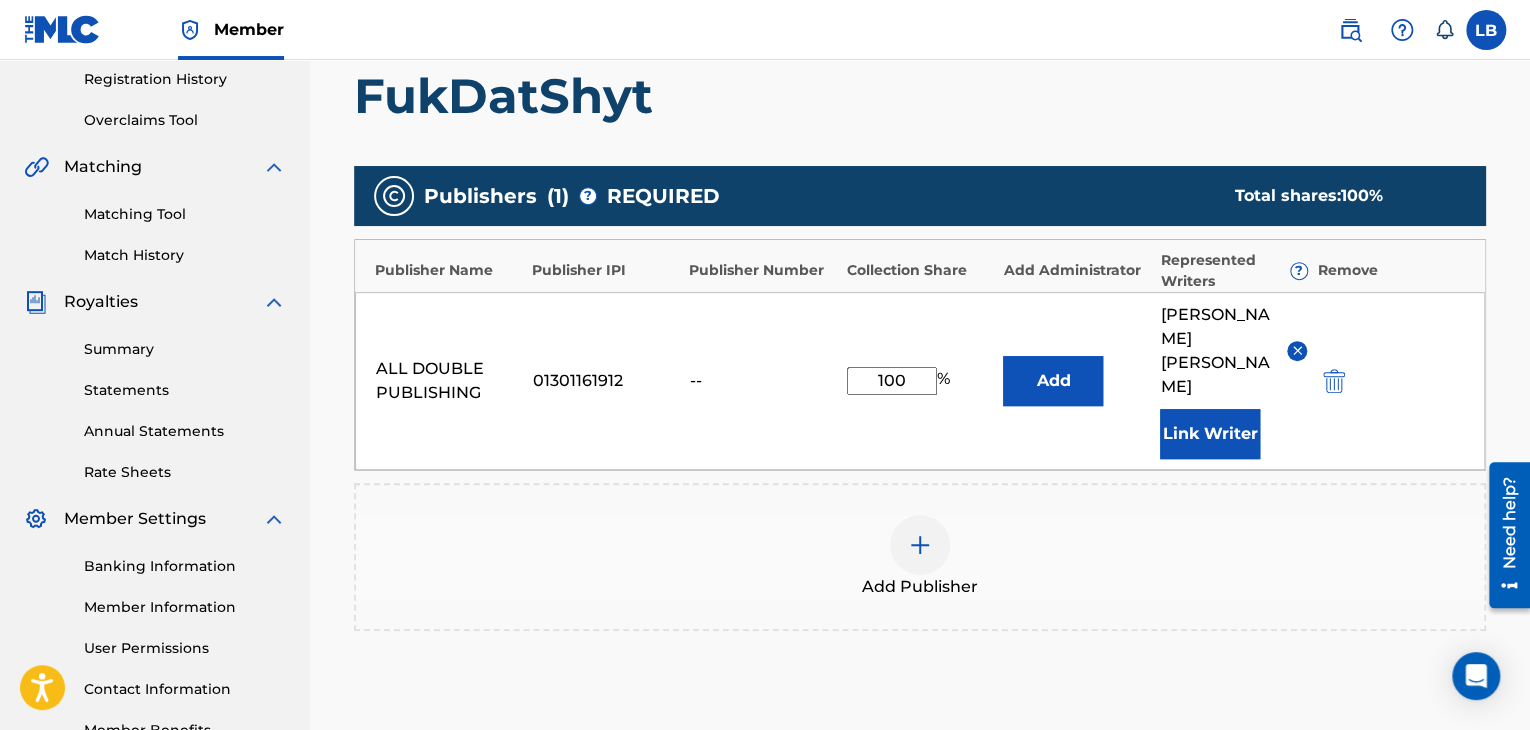 click on "100" at bounding box center (892, 381) 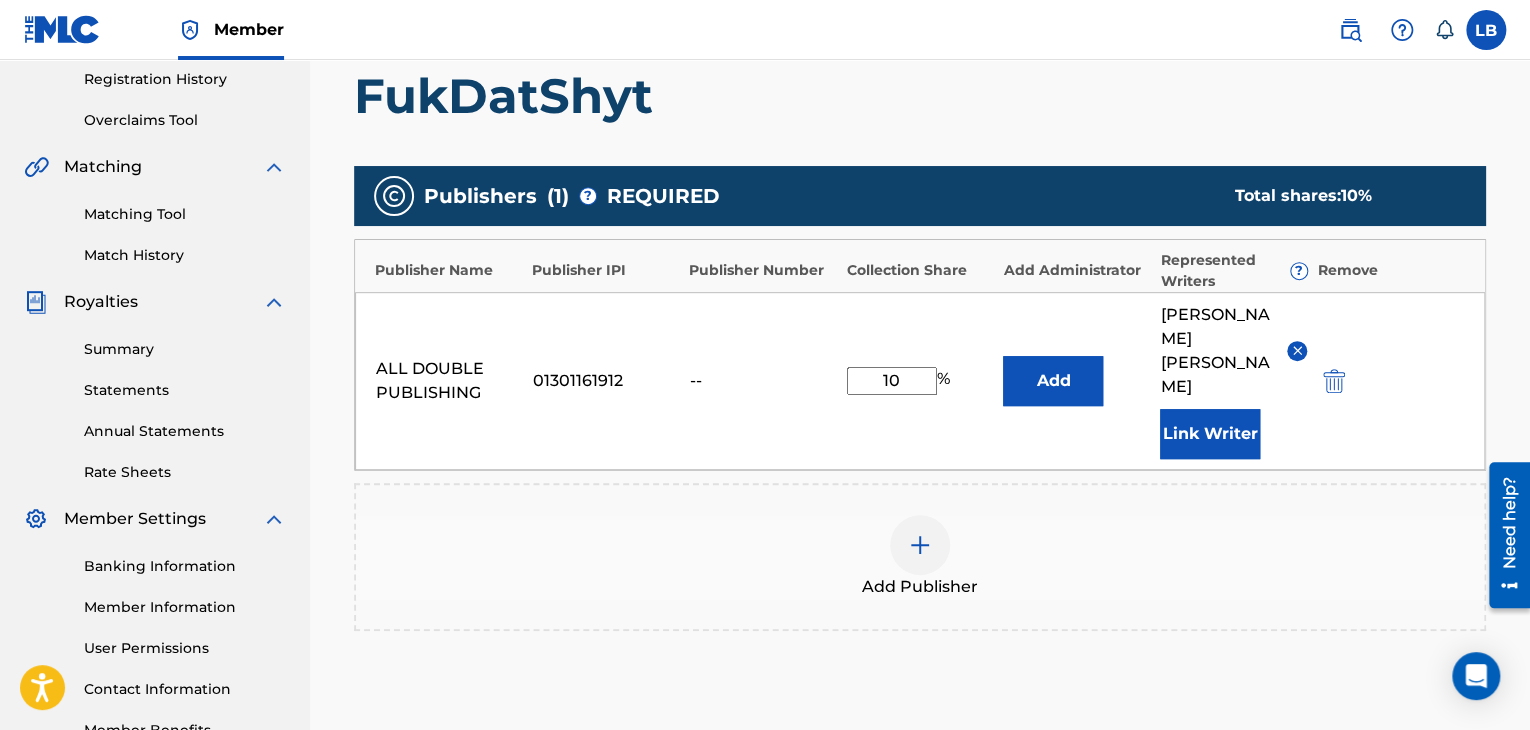 type on "1" 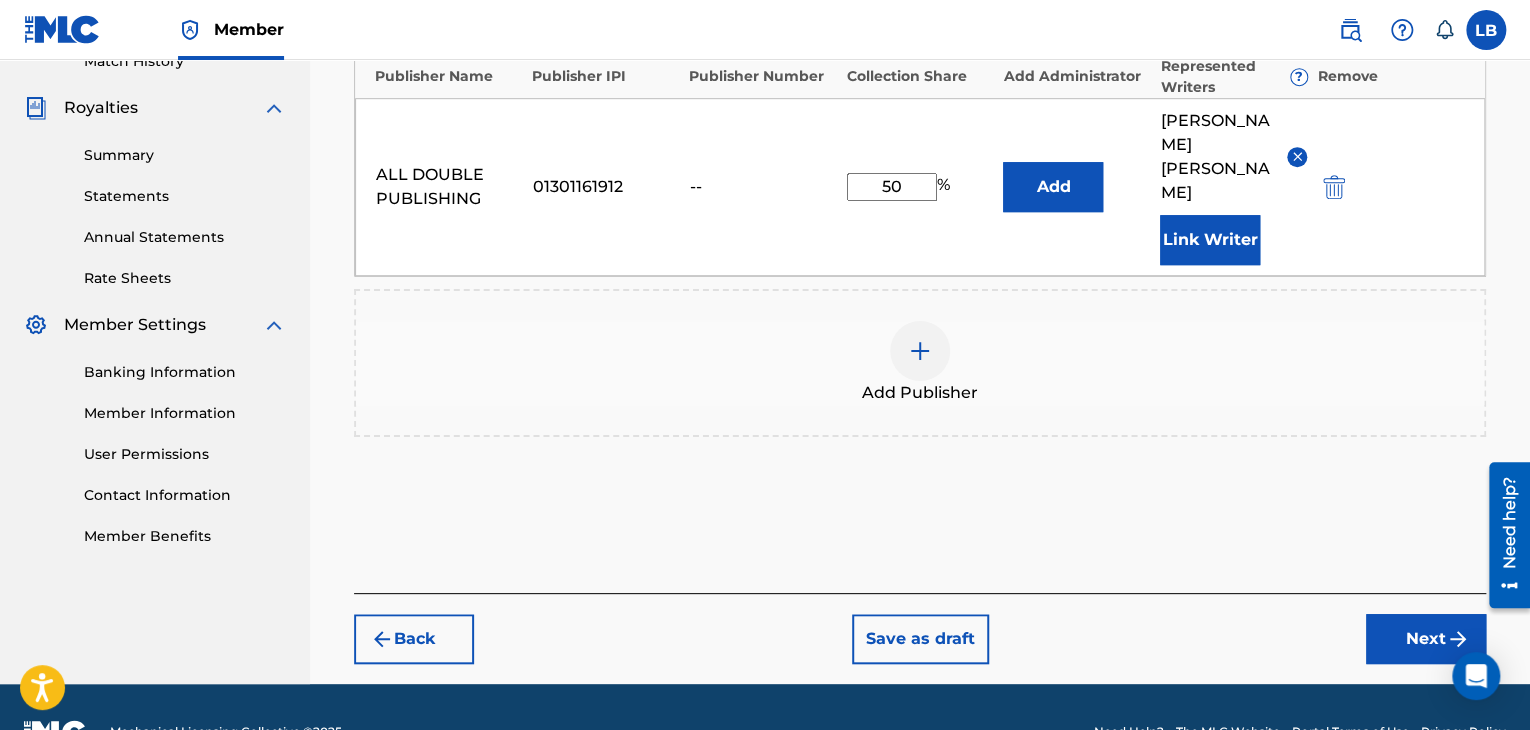 type on "50" 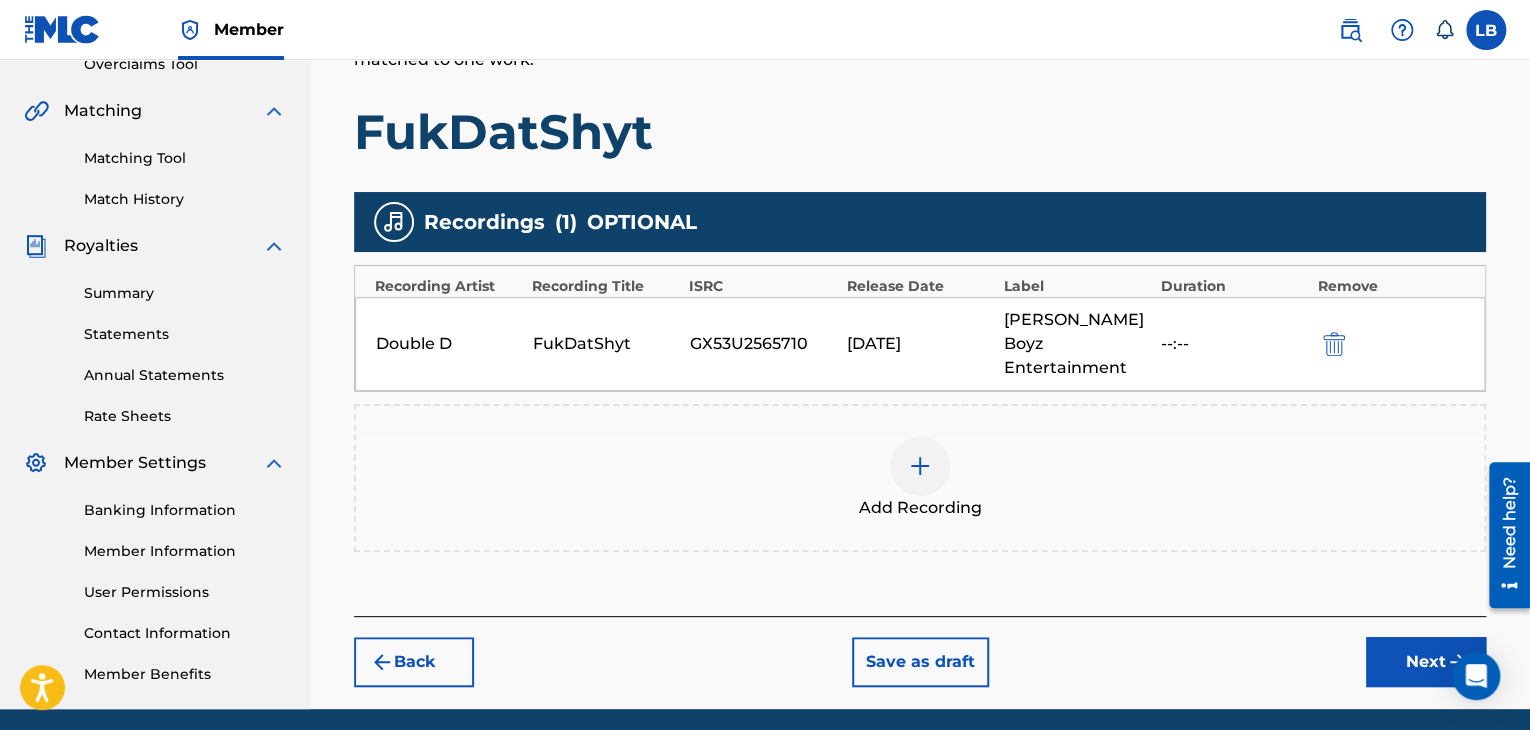 click on "Next" at bounding box center (1426, 662) 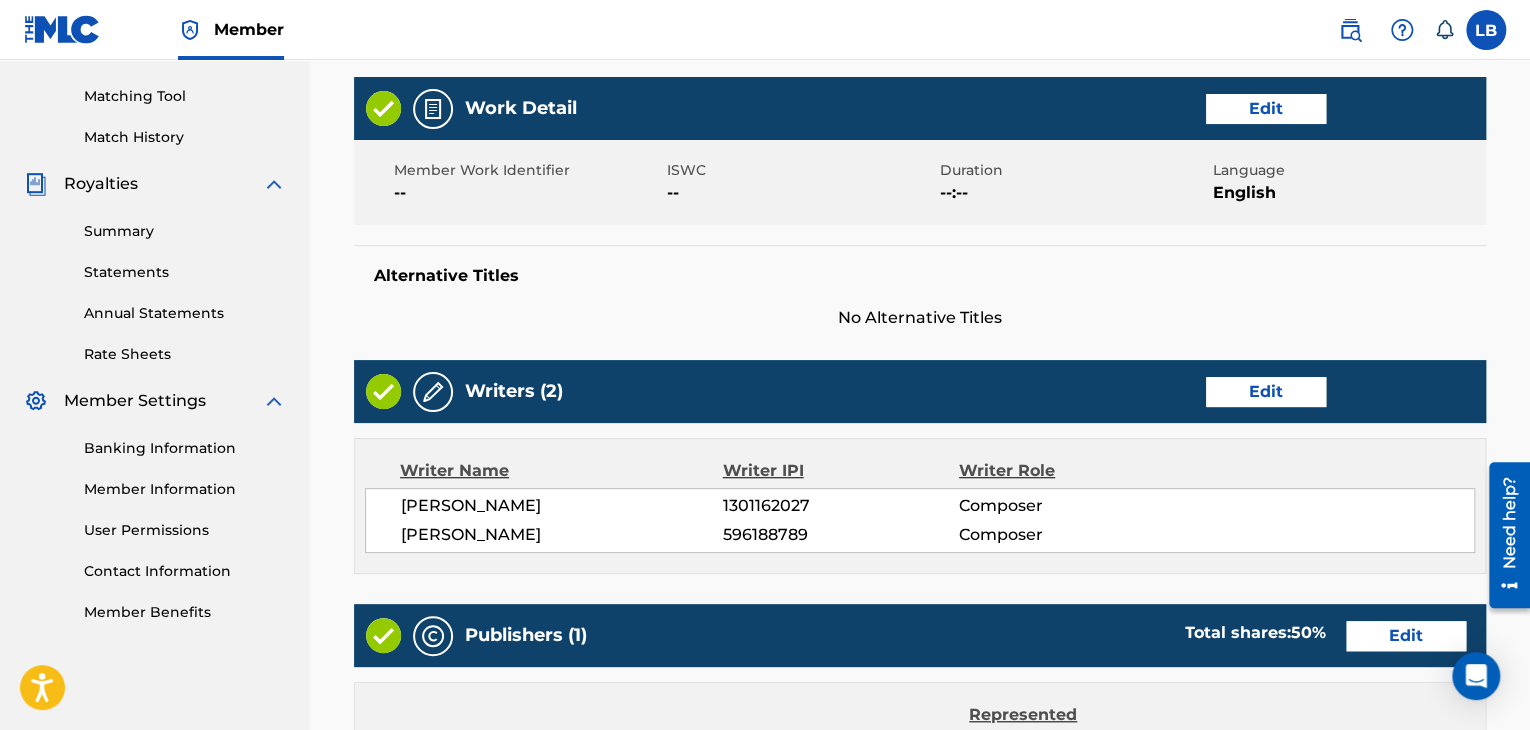 scroll, scrollTop: 369, scrollLeft: 0, axis: vertical 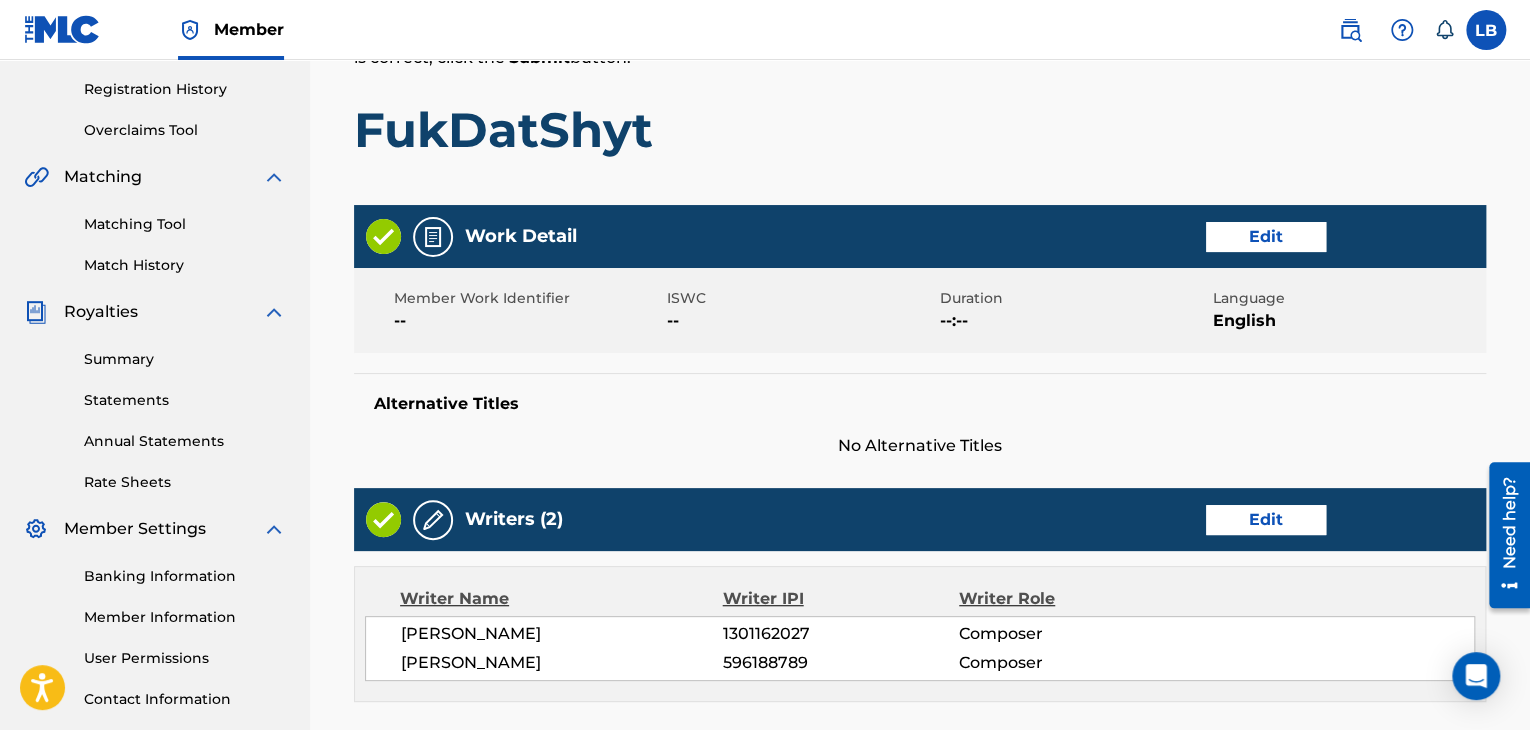 click on "Edit" at bounding box center [1266, 520] 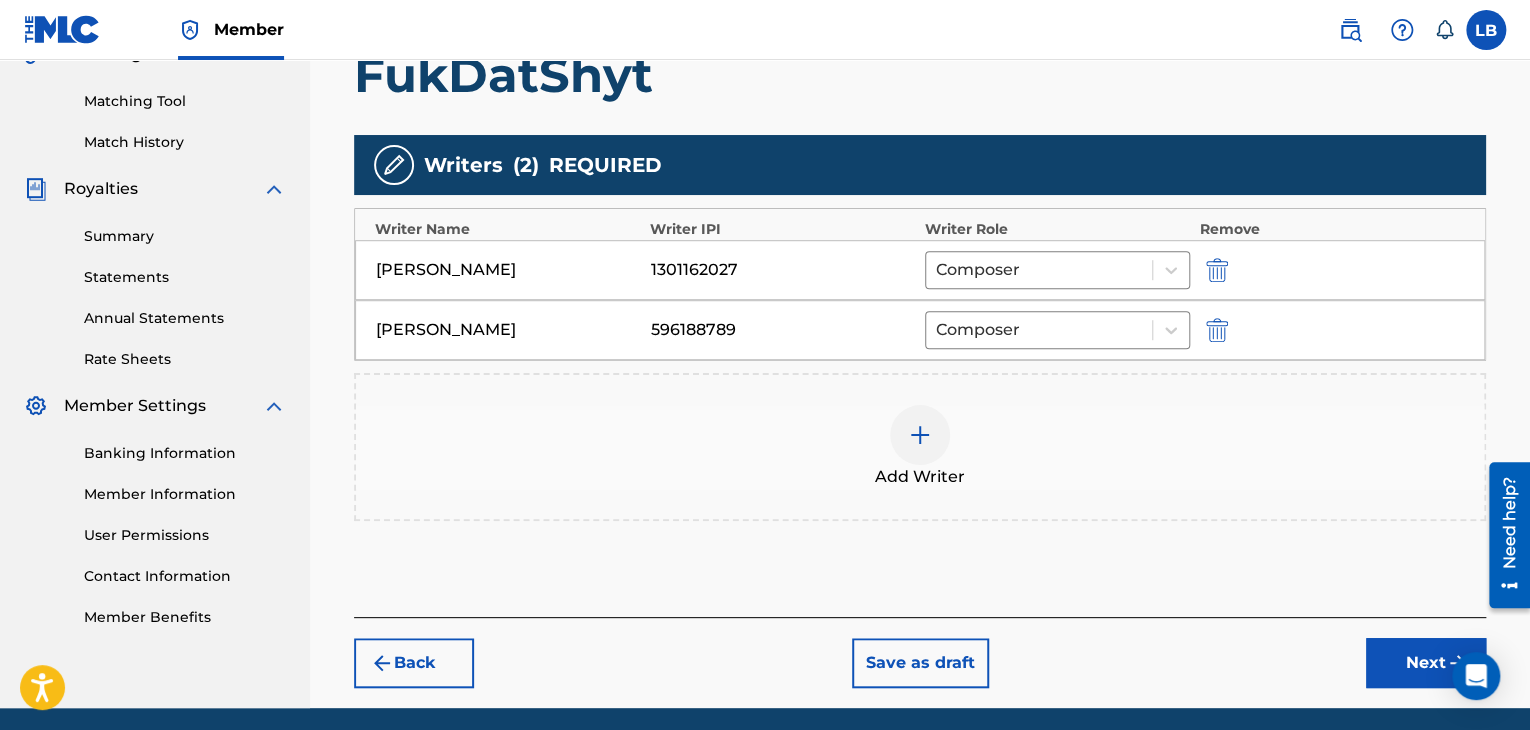 scroll, scrollTop: 496, scrollLeft: 0, axis: vertical 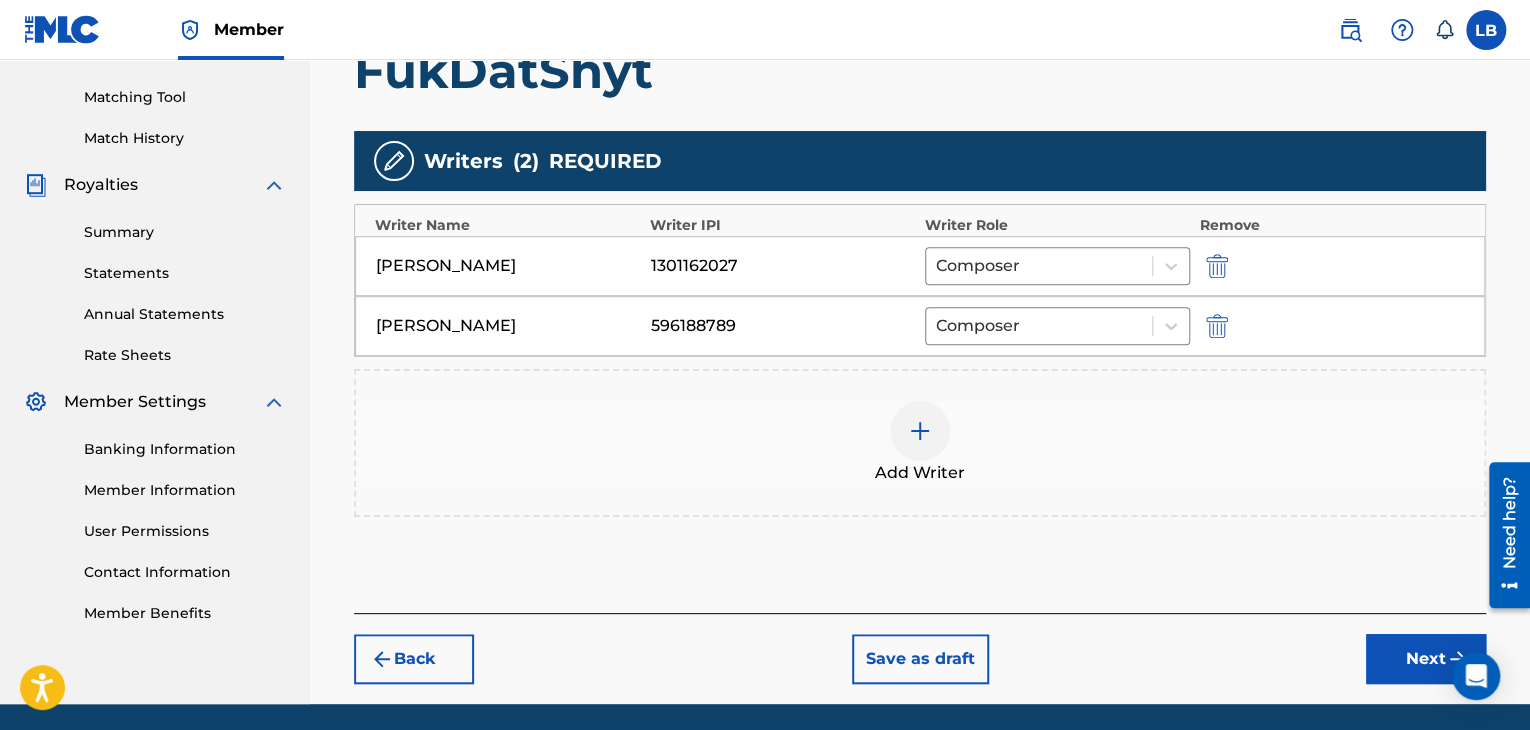 click at bounding box center (920, 431) 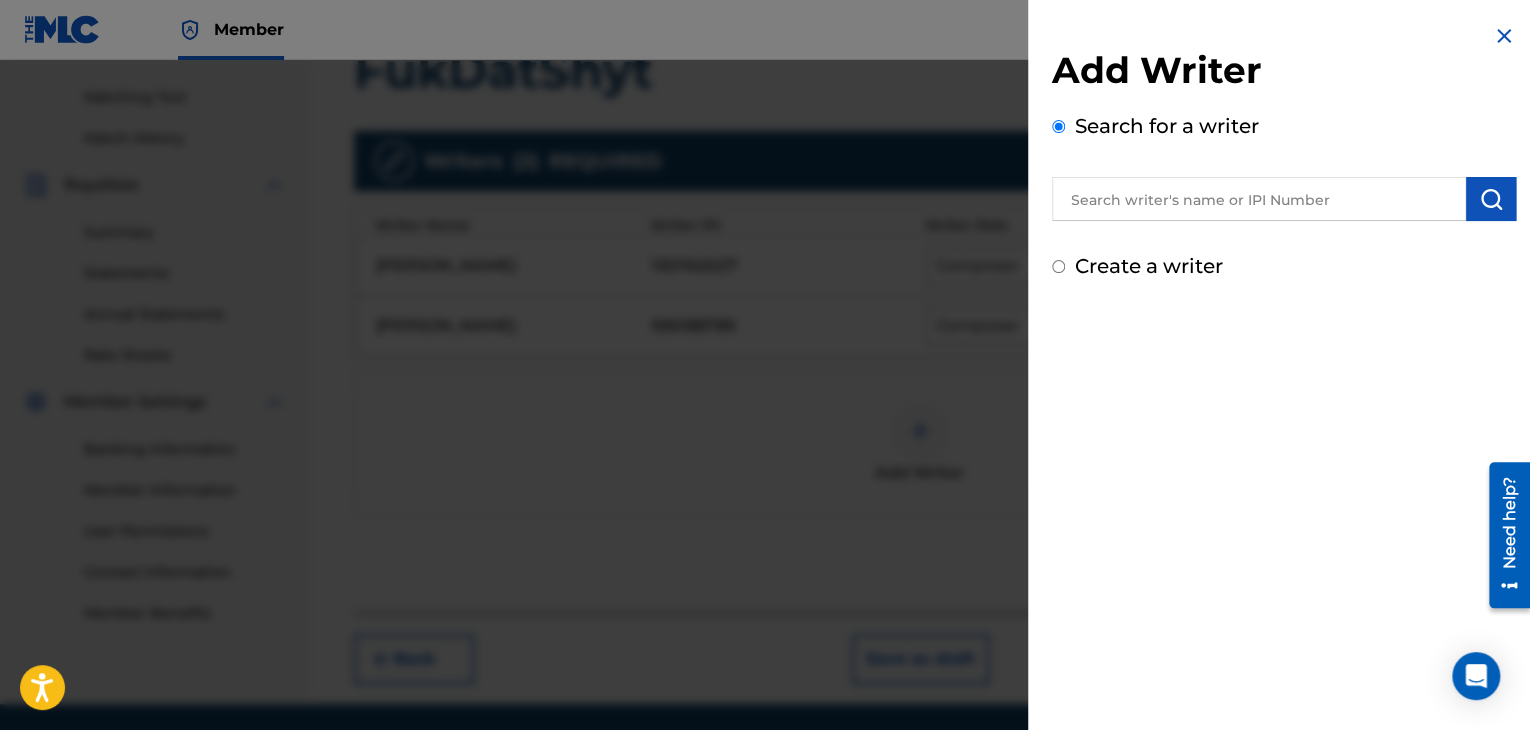 click at bounding box center (1504, 36) 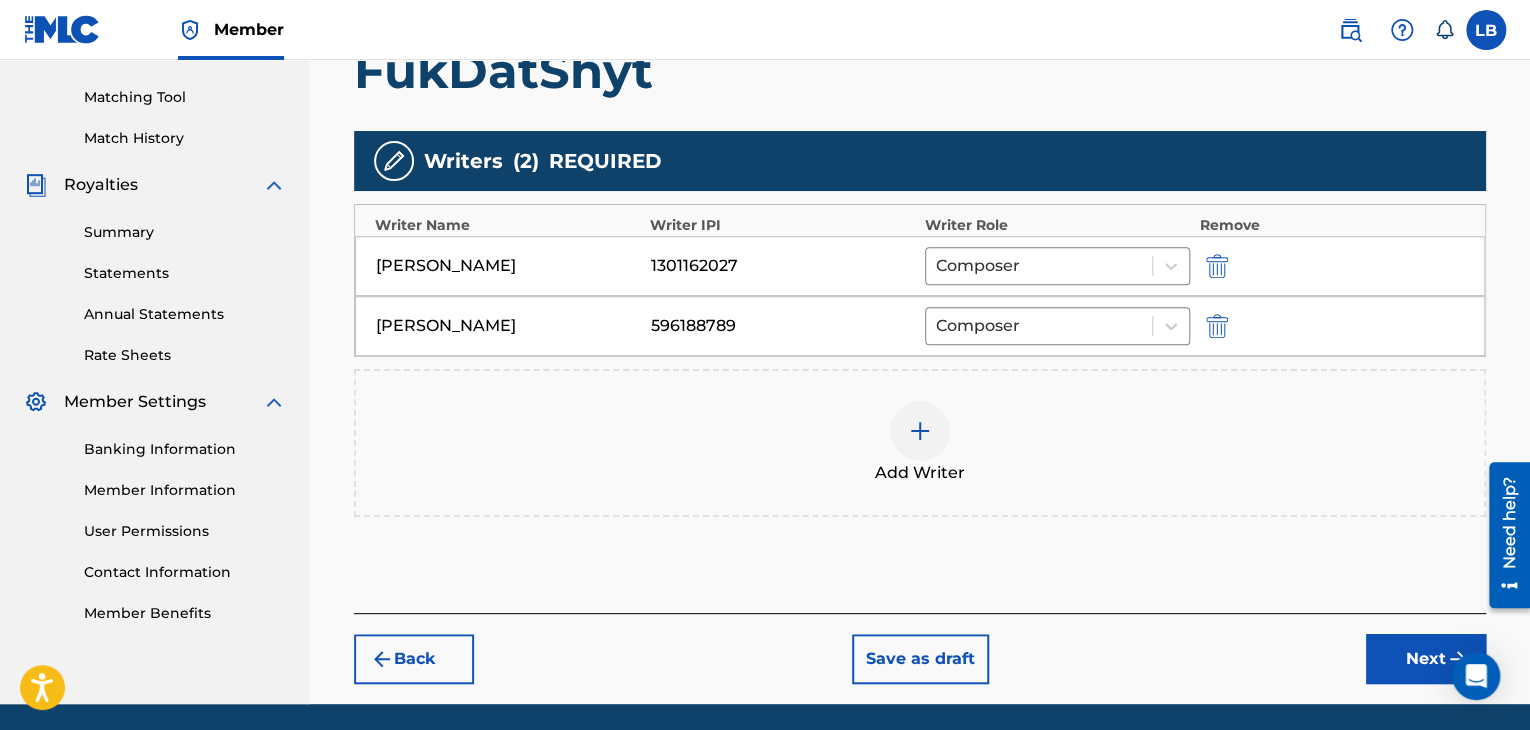 click on "Next" at bounding box center [1426, 659] 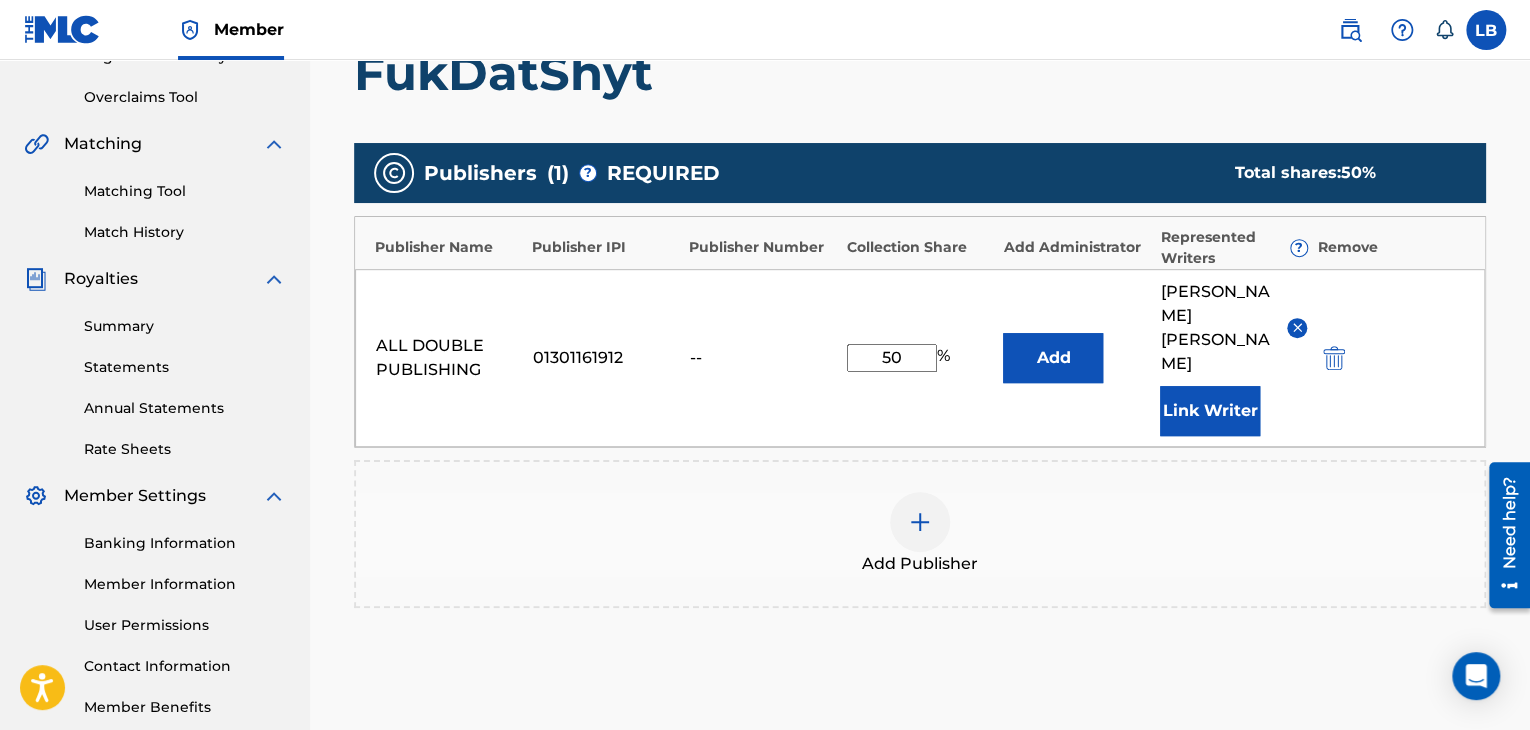 scroll, scrollTop: 412, scrollLeft: 0, axis: vertical 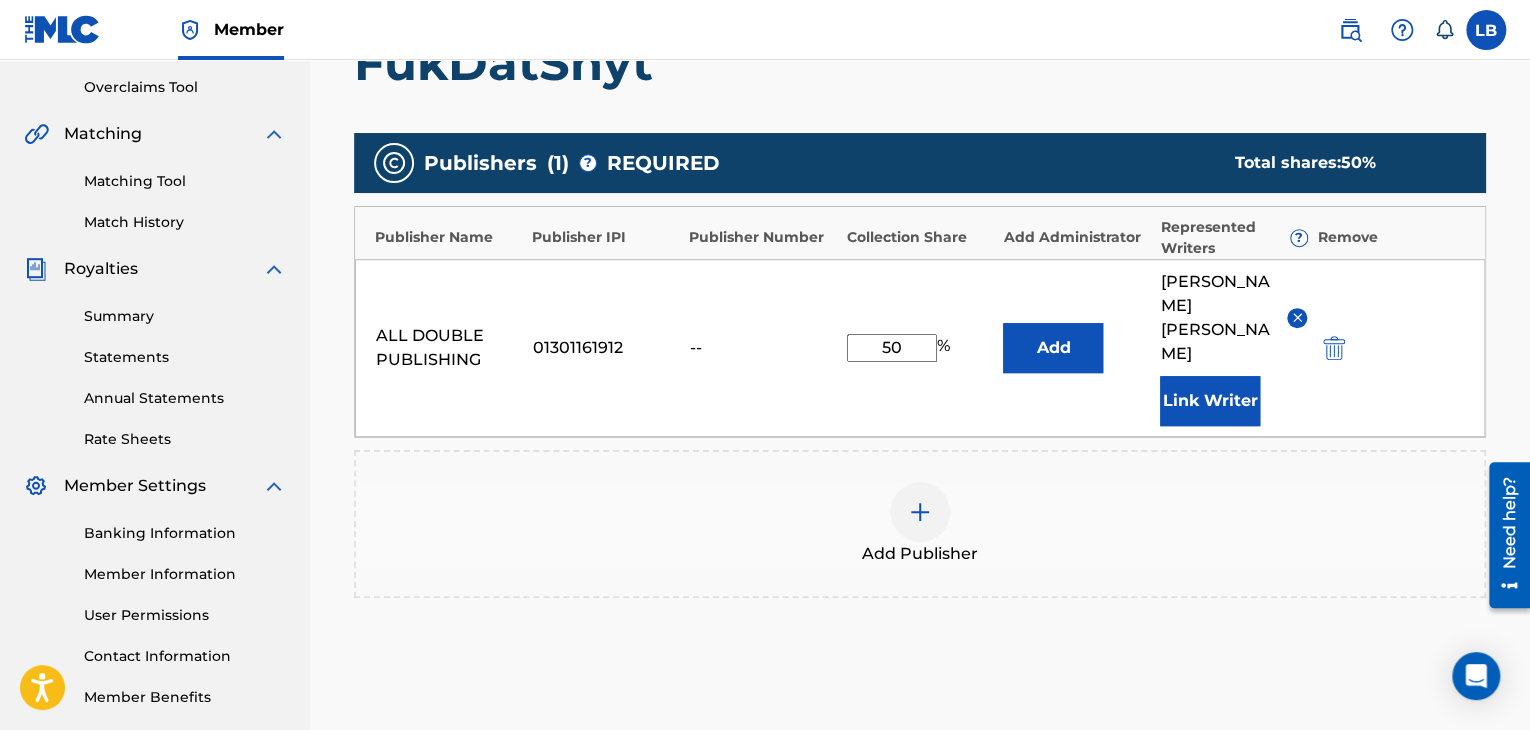 click at bounding box center [920, 512] 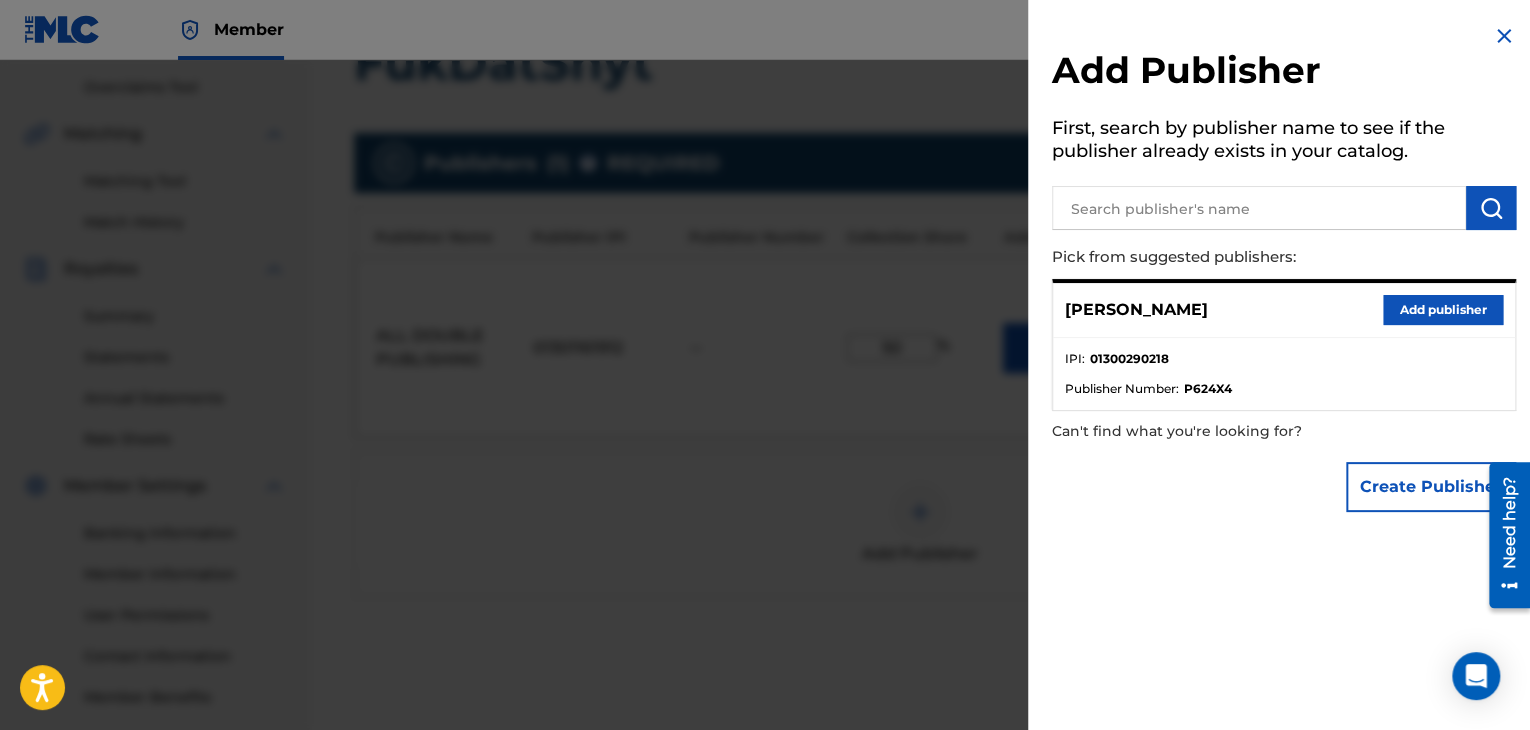 click at bounding box center [1504, 36] 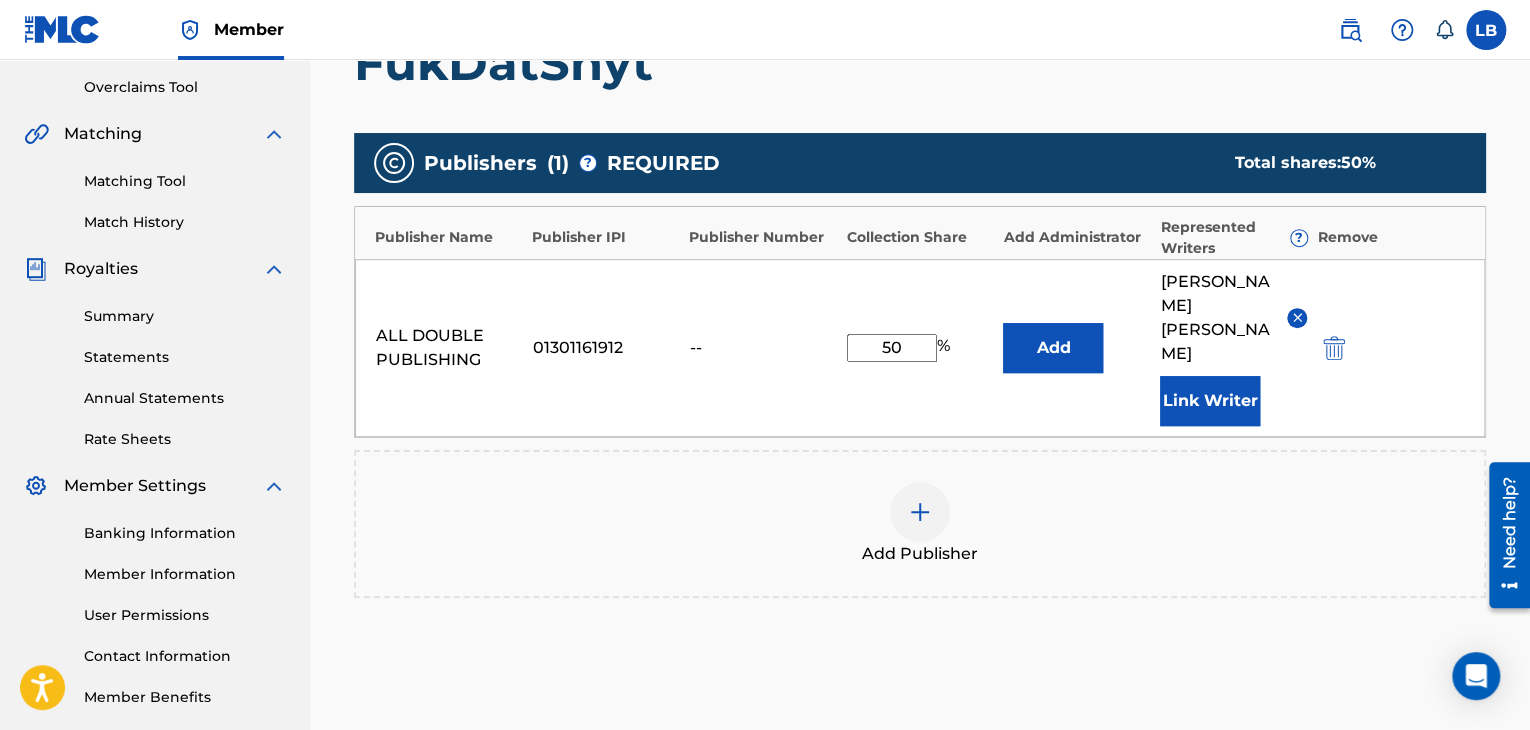 click on "Add" at bounding box center (1053, 348) 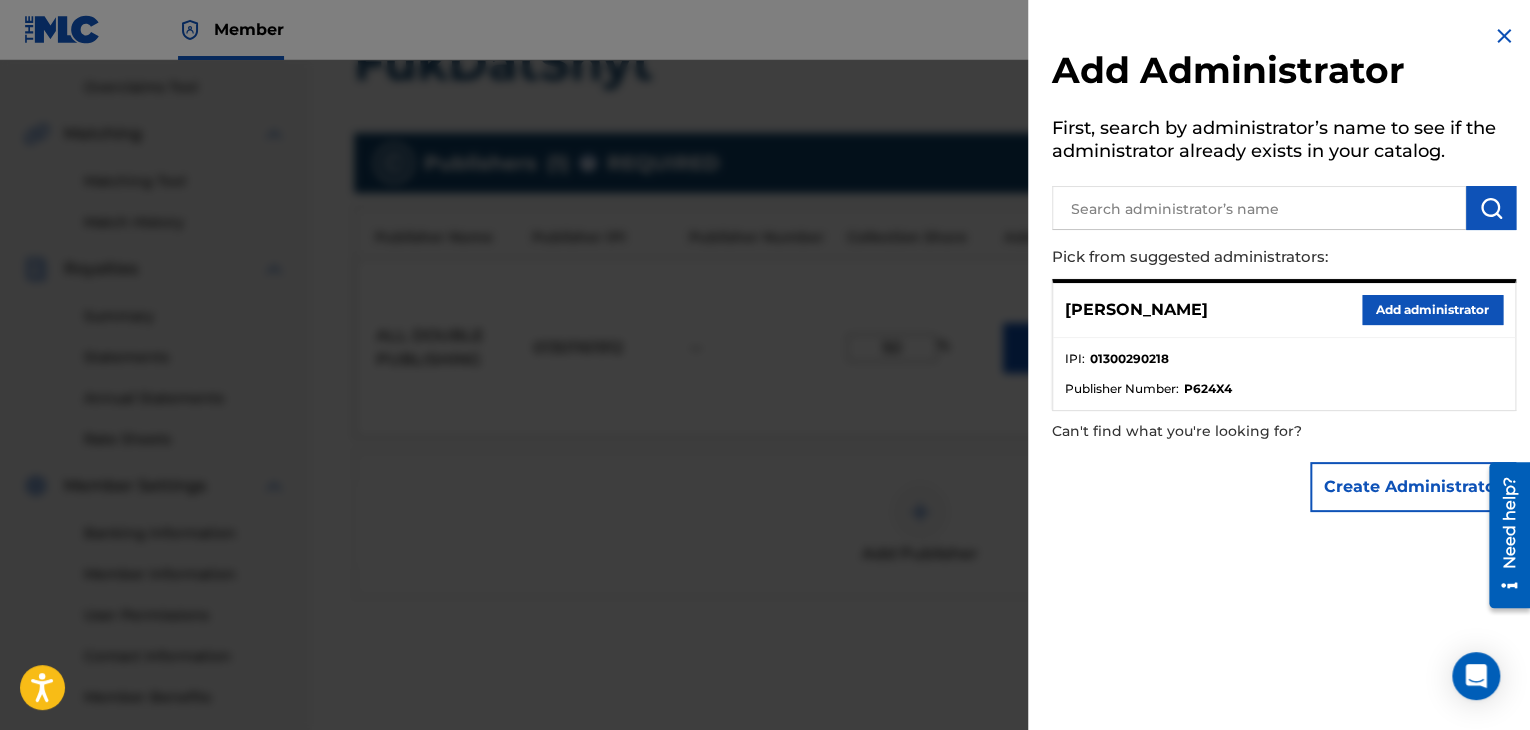 click on "Add administrator" at bounding box center [1432, 310] 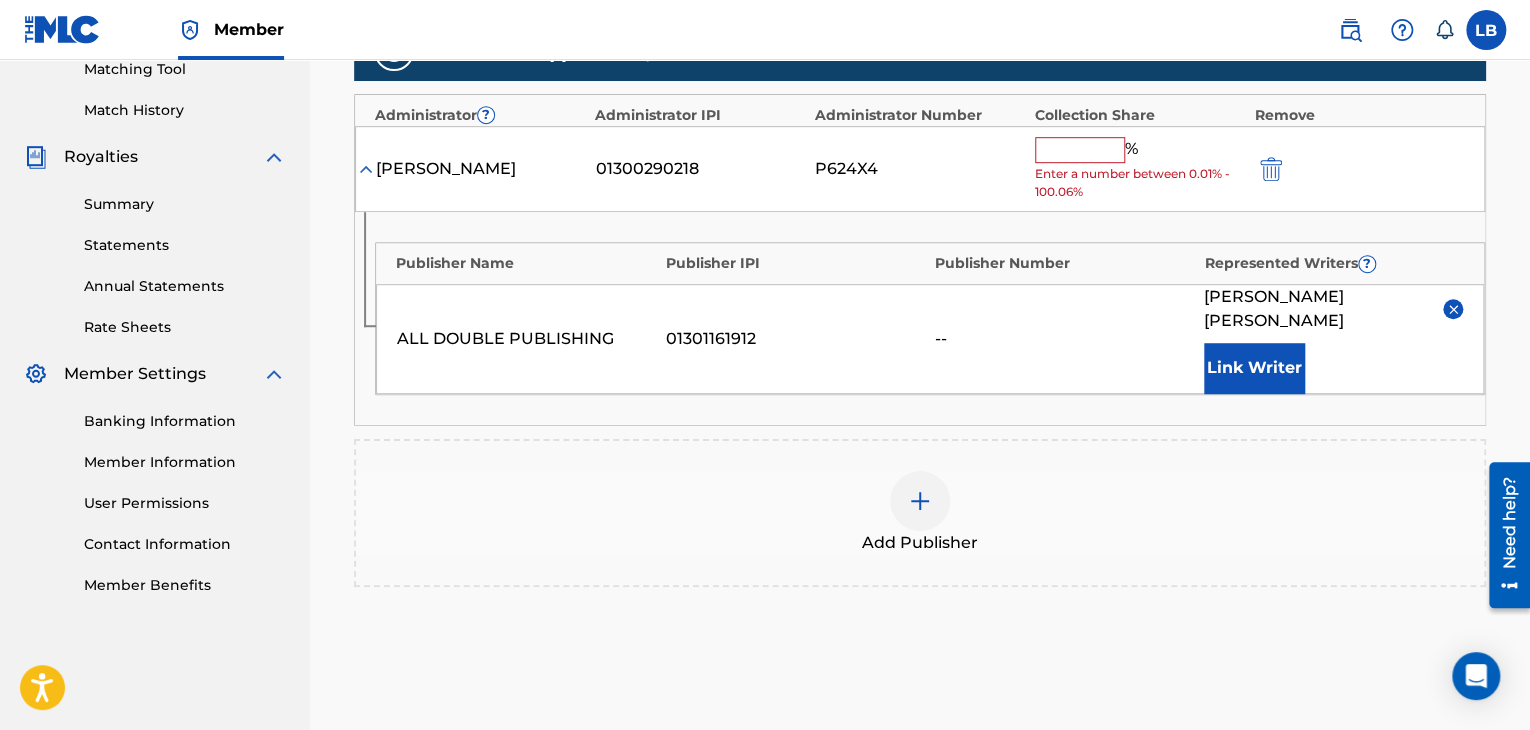 scroll, scrollTop: 696, scrollLeft: 0, axis: vertical 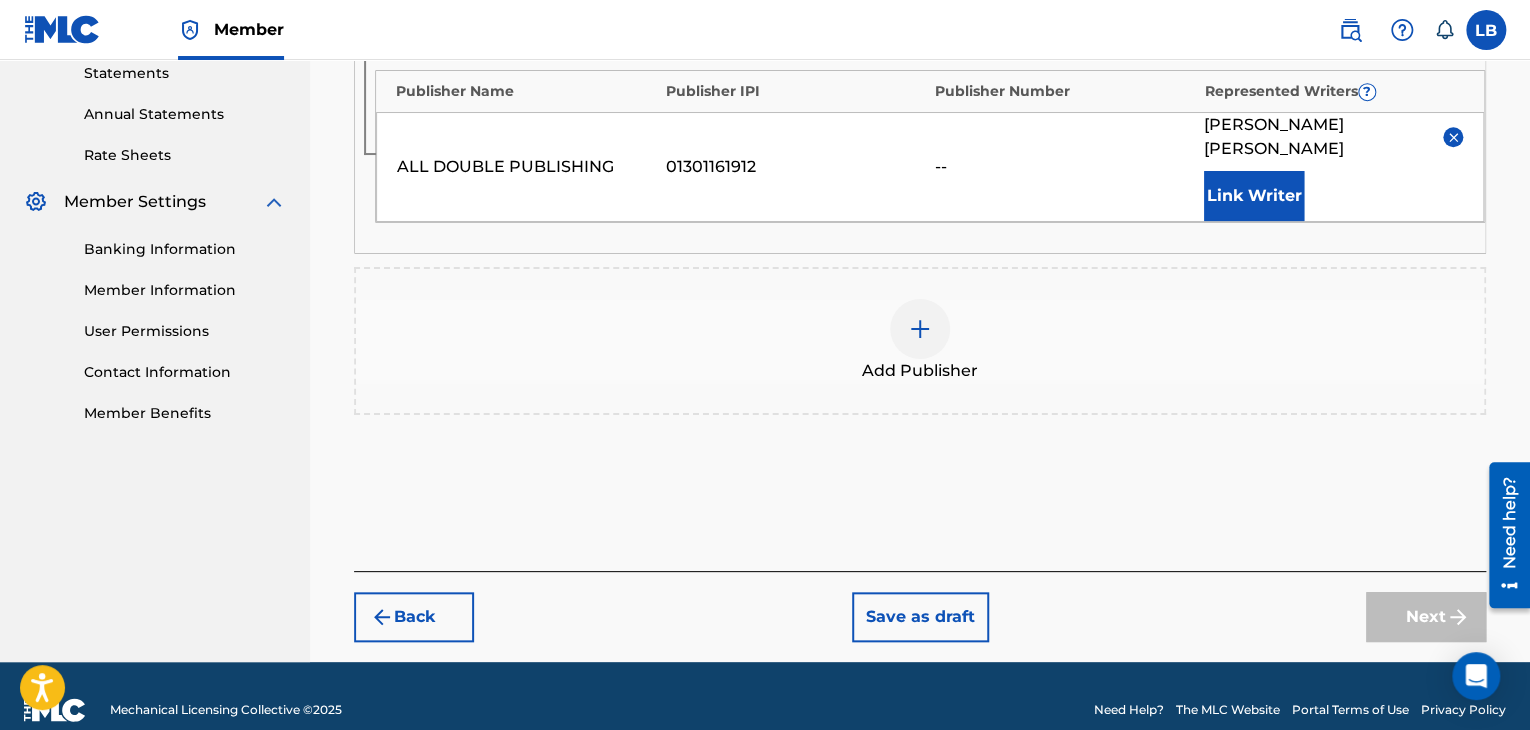 drag, startPoint x: 195, startPoint y: 285, endPoint x: 205, endPoint y: 286, distance: 10.049875 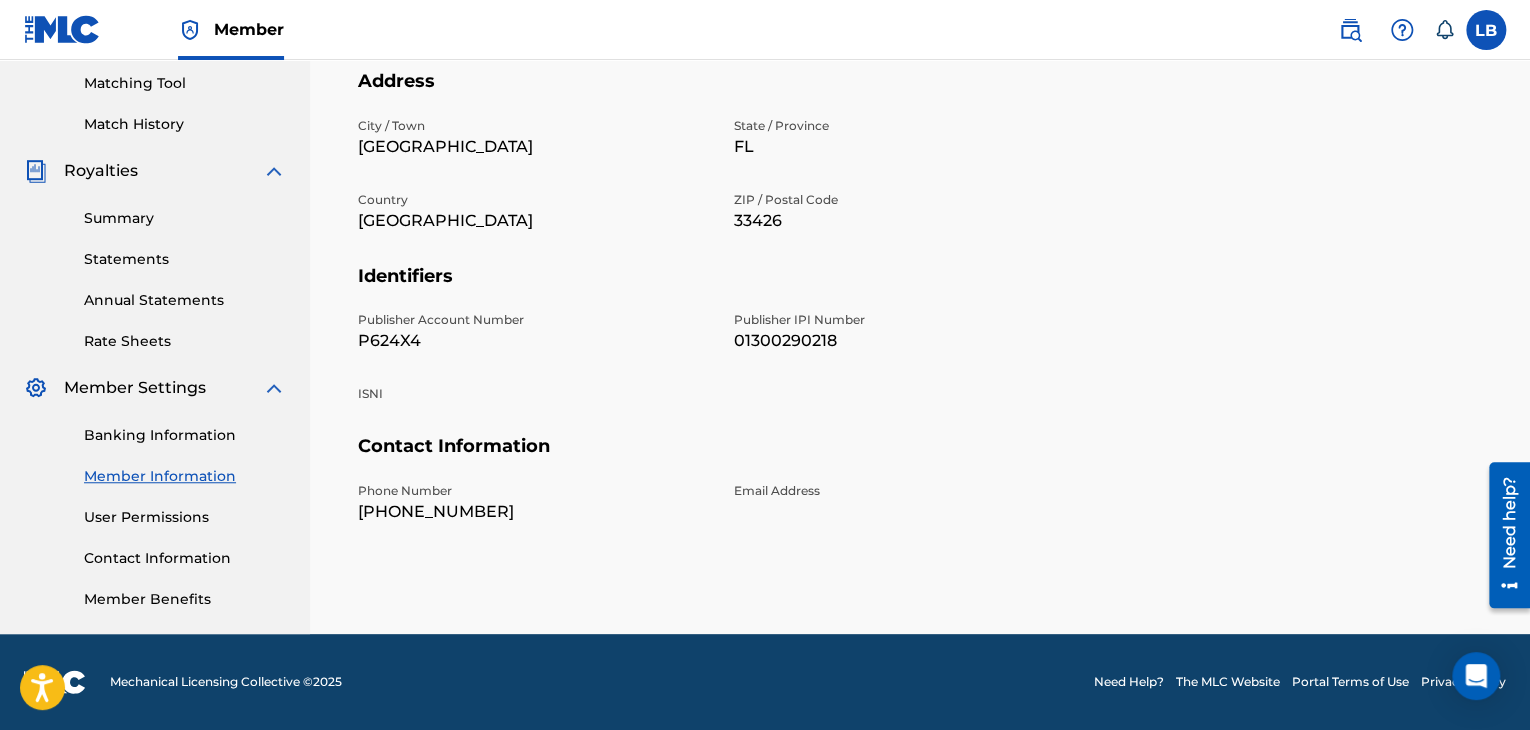 scroll, scrollTop: 0, scrollLeft: 0, axis: both 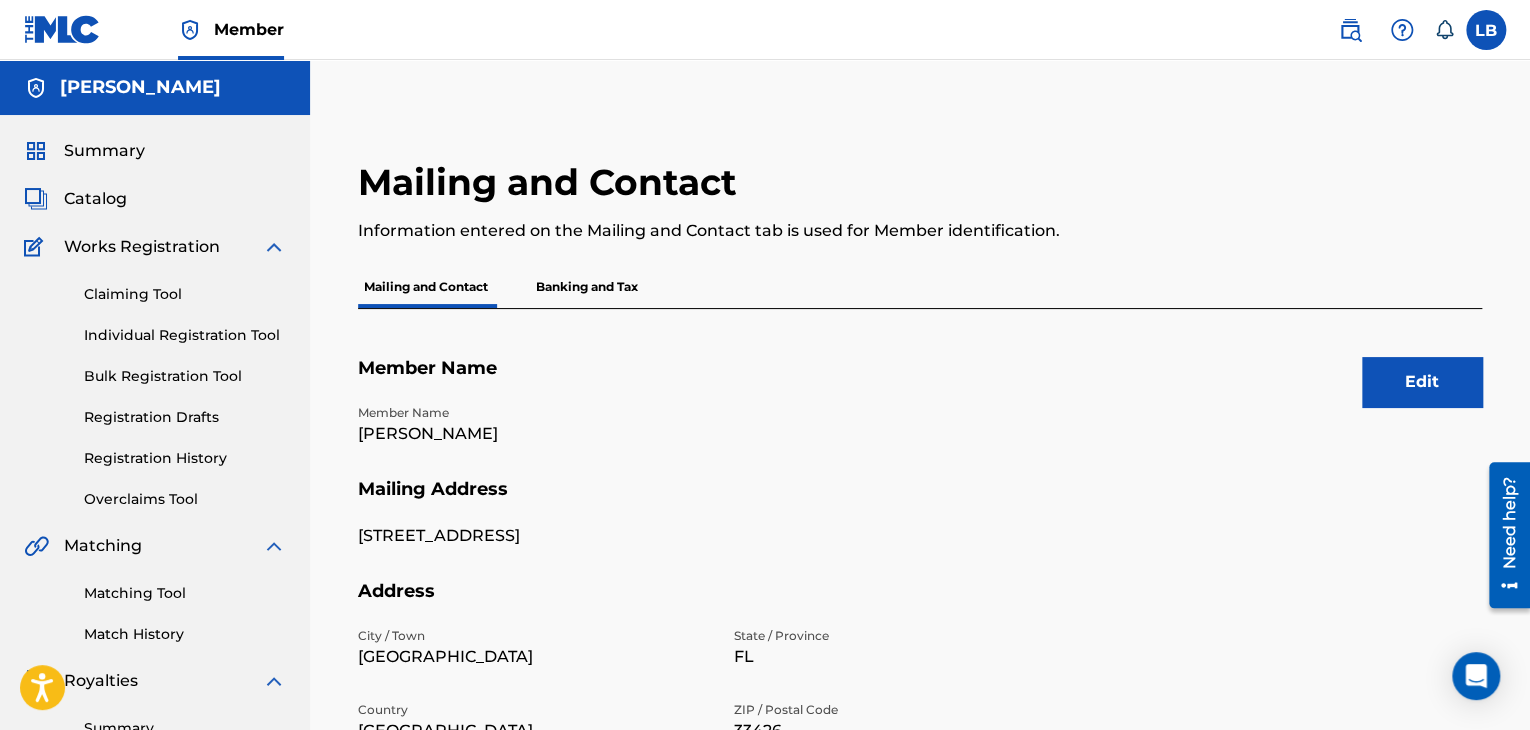 click on "Edit" at bounding box center [1422, 382] 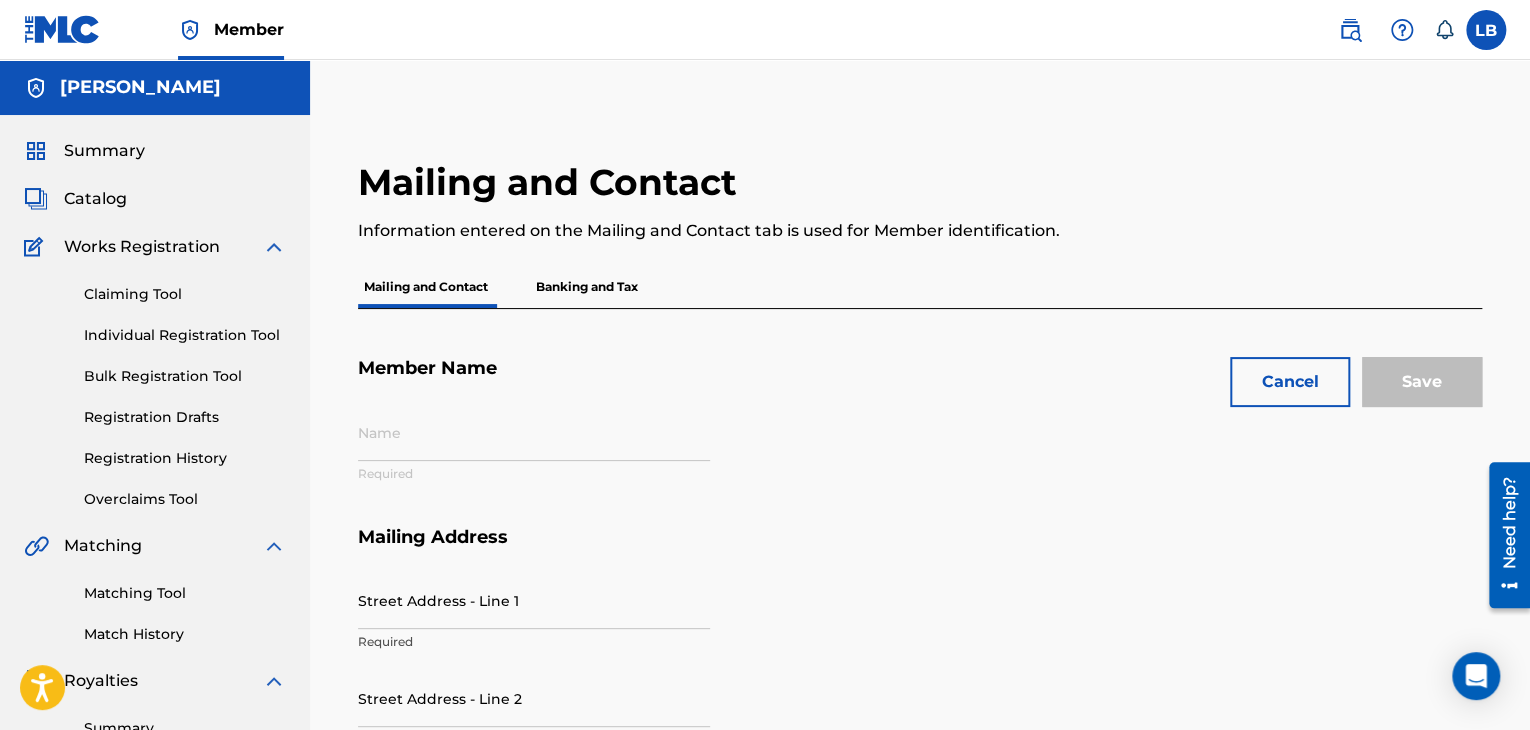 type on "[PERSON_NAME]" 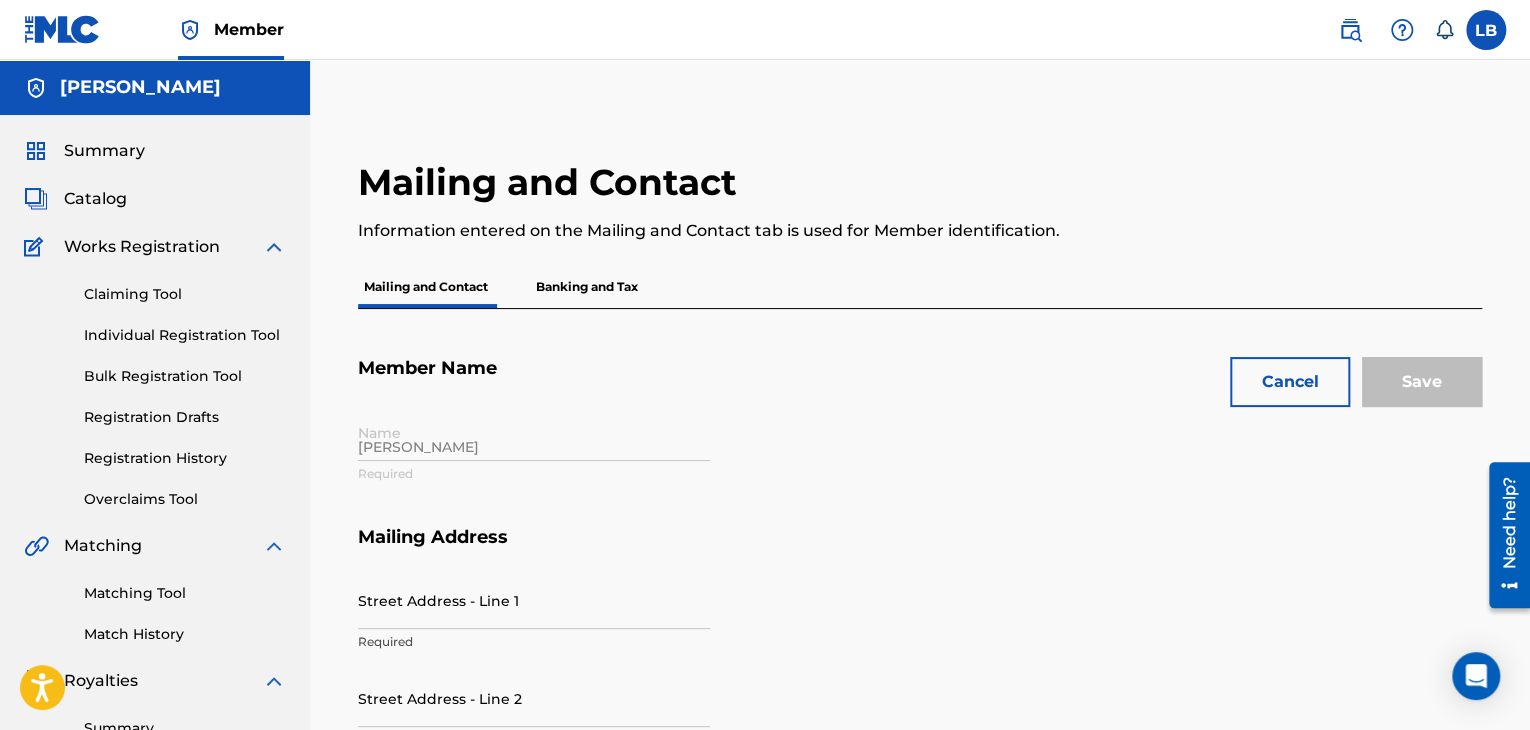 type on "[STREET_ADDRESS]" 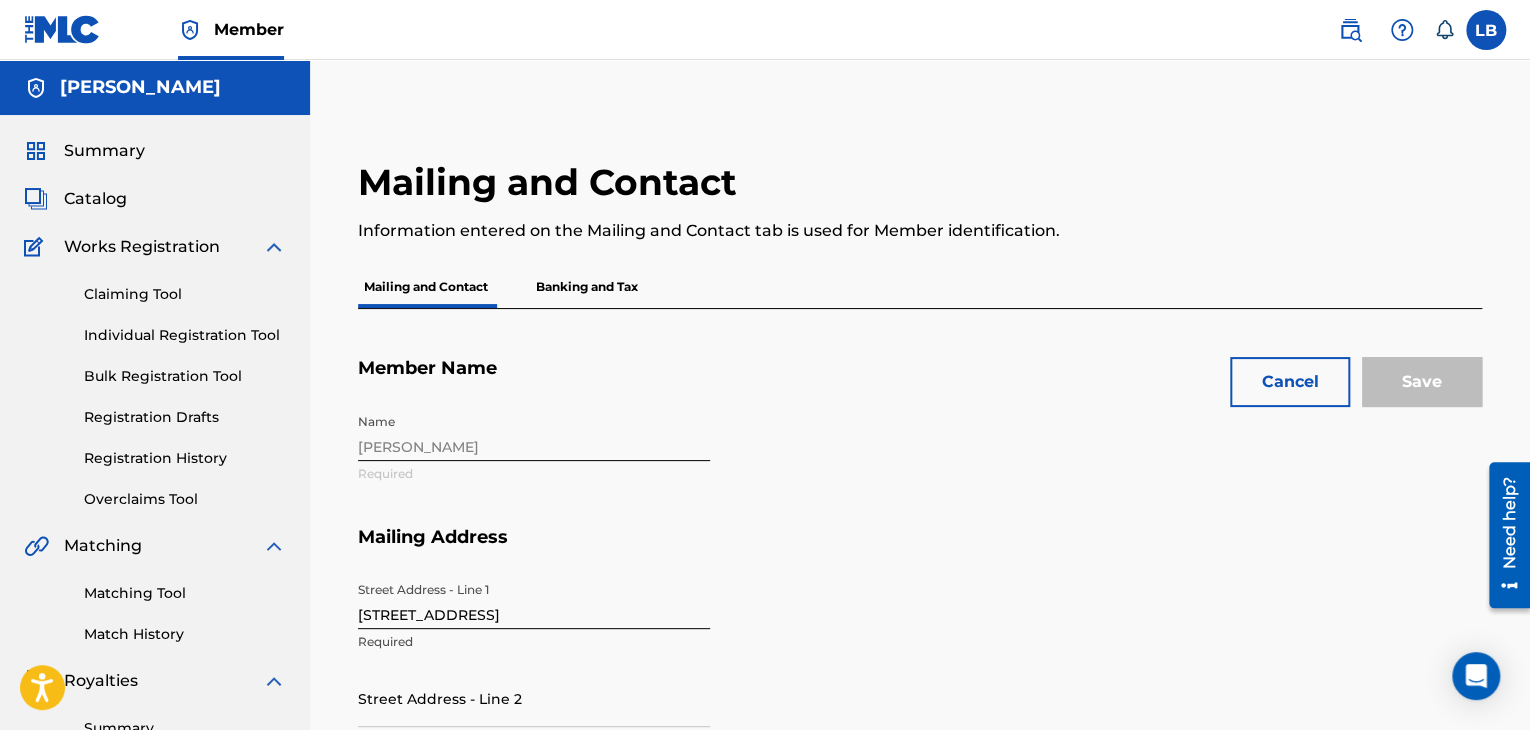click on "Name [PERSON_NAME] Required" at bounding box center (722, 465) 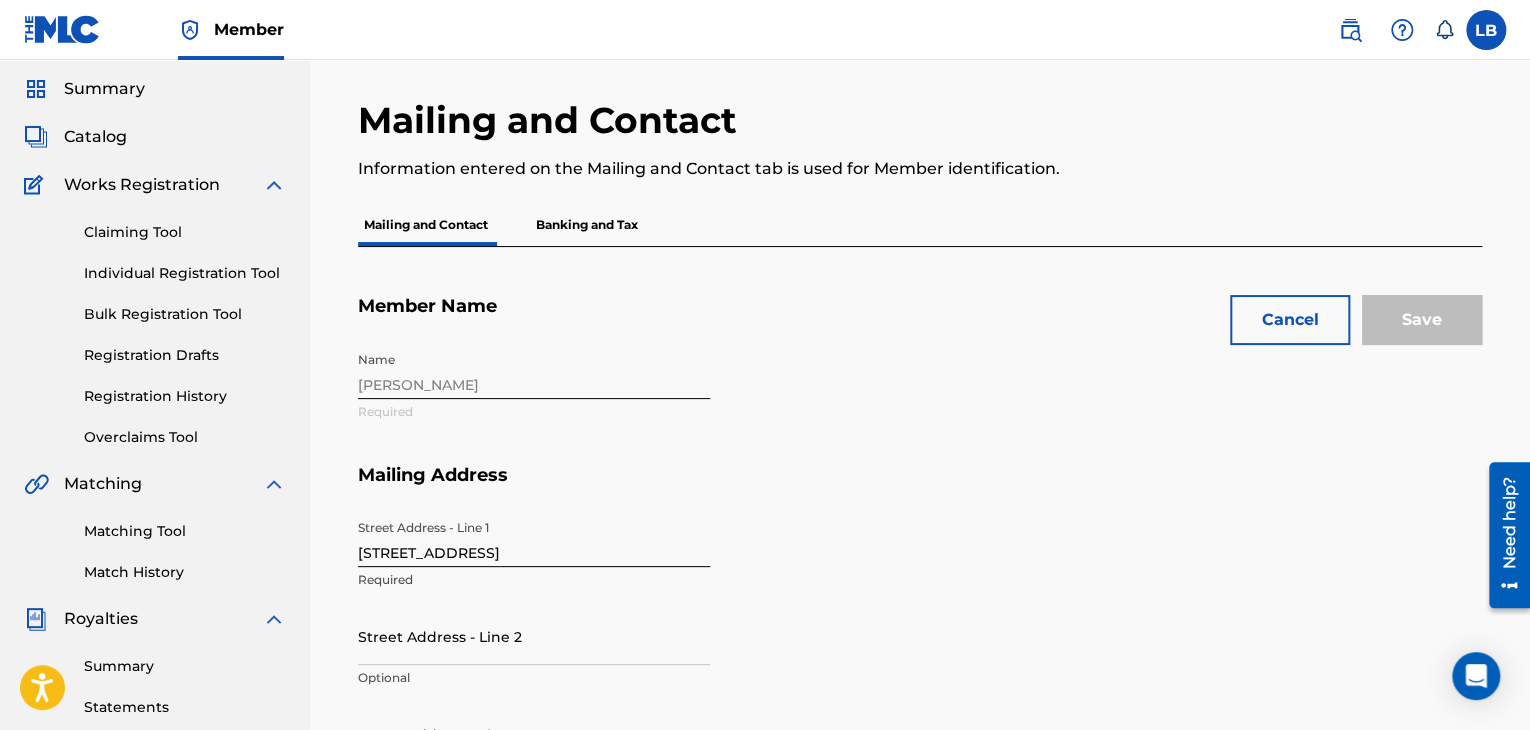 scroll, scrollTop: 66, scrollLeft: 0, axis: vertical 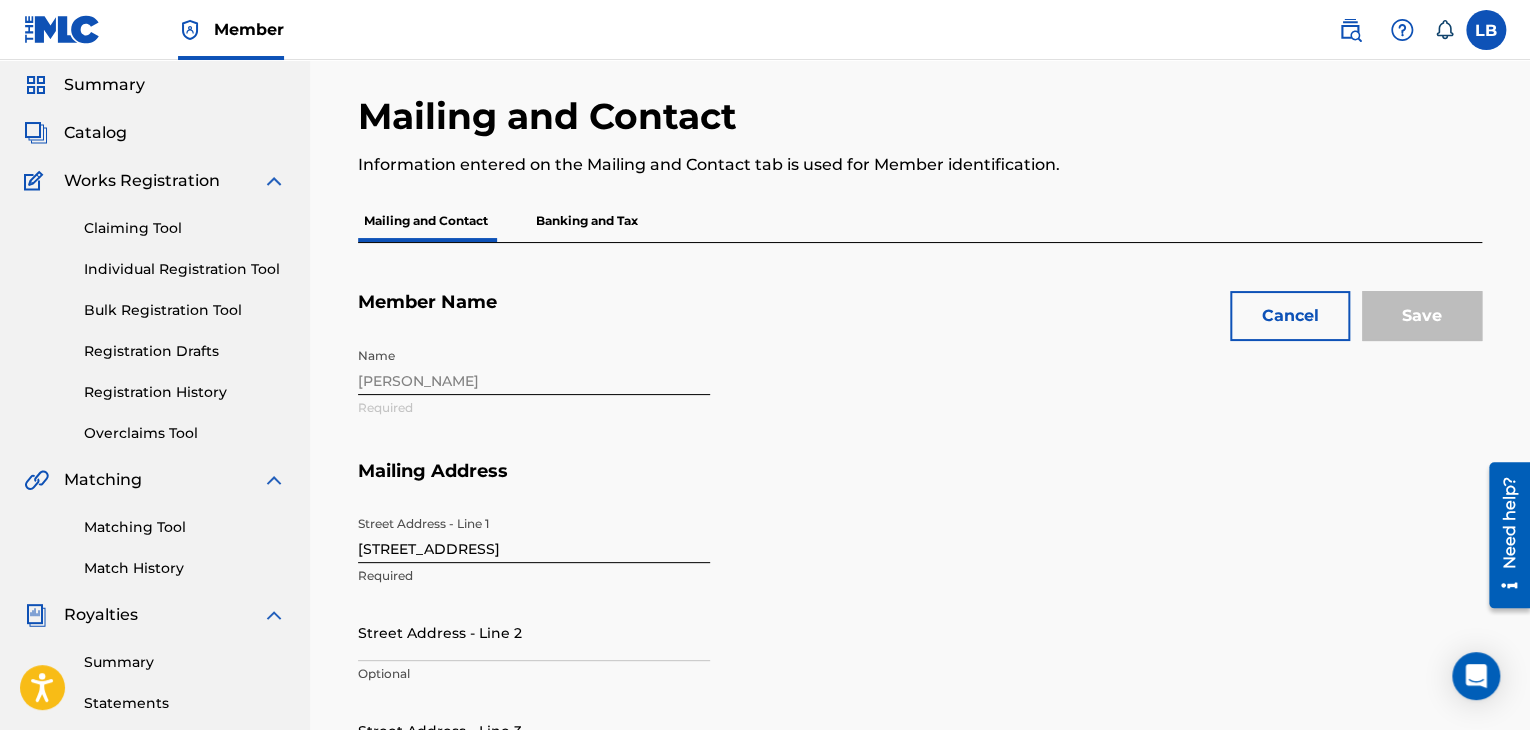click on "Name [PERSON_NAME] Required" at bounding box center (722, 399) 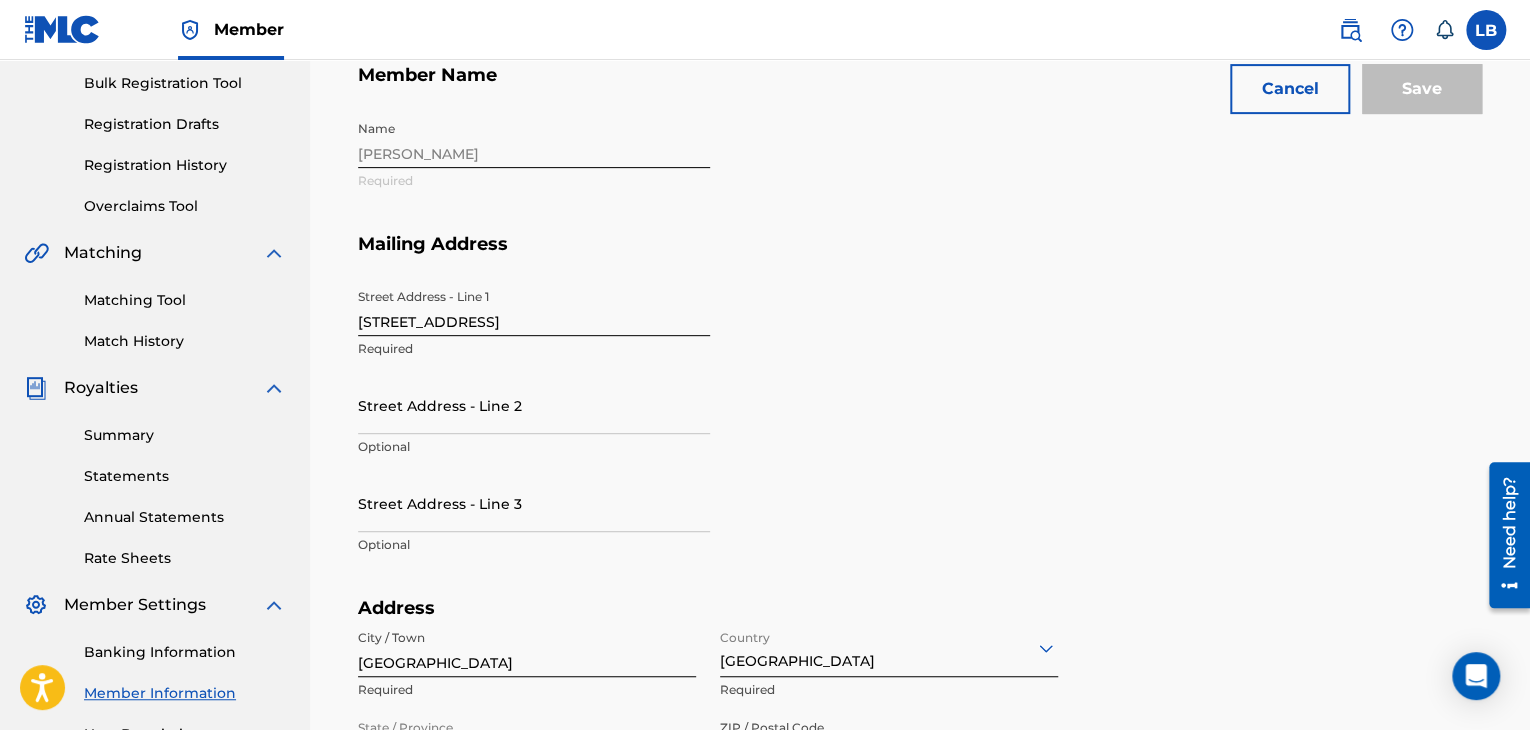 scroll, scrollTop: 552, scrollLeft: 0, axis: vertical 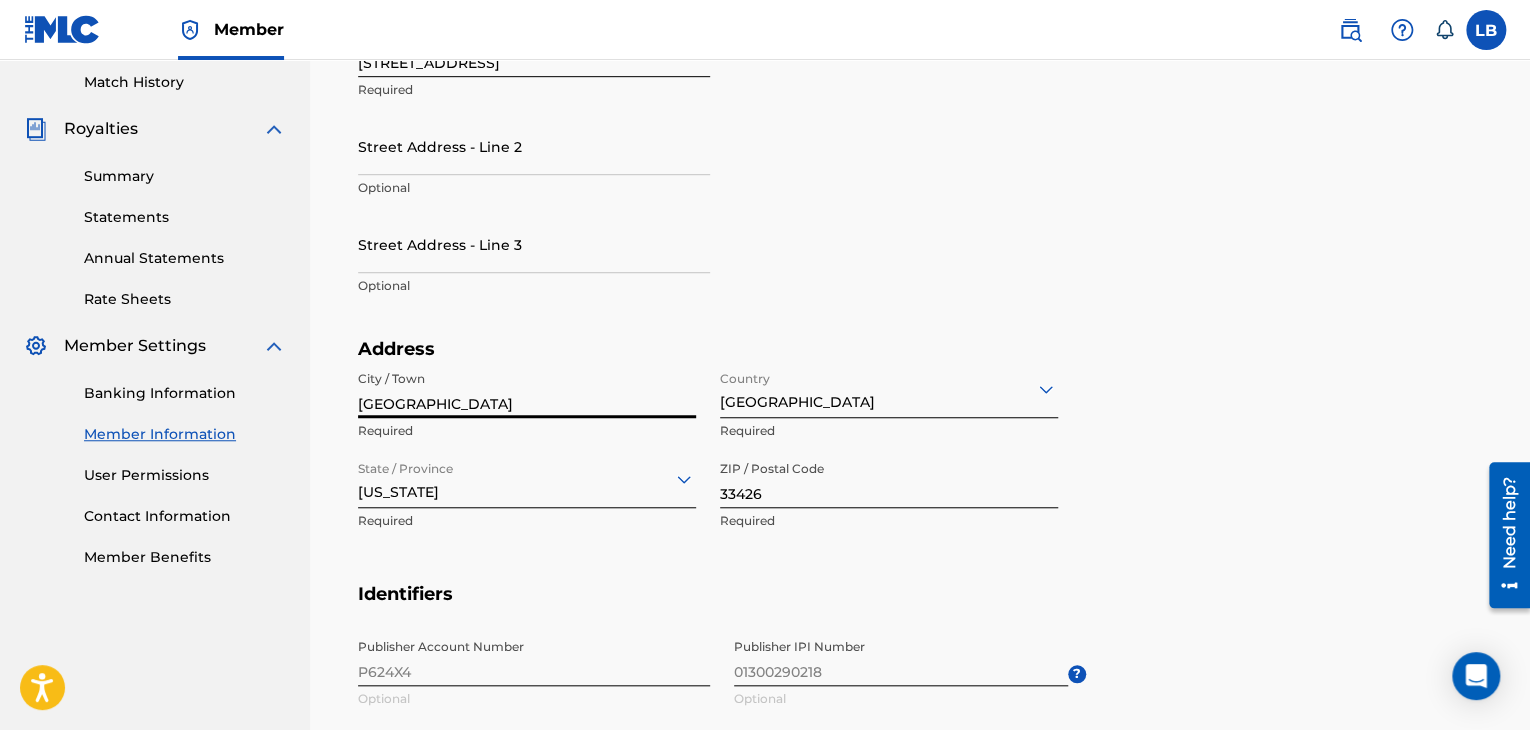 click on "[GEOGRAPHIC_DATA]" at bounding box center [527, 389] 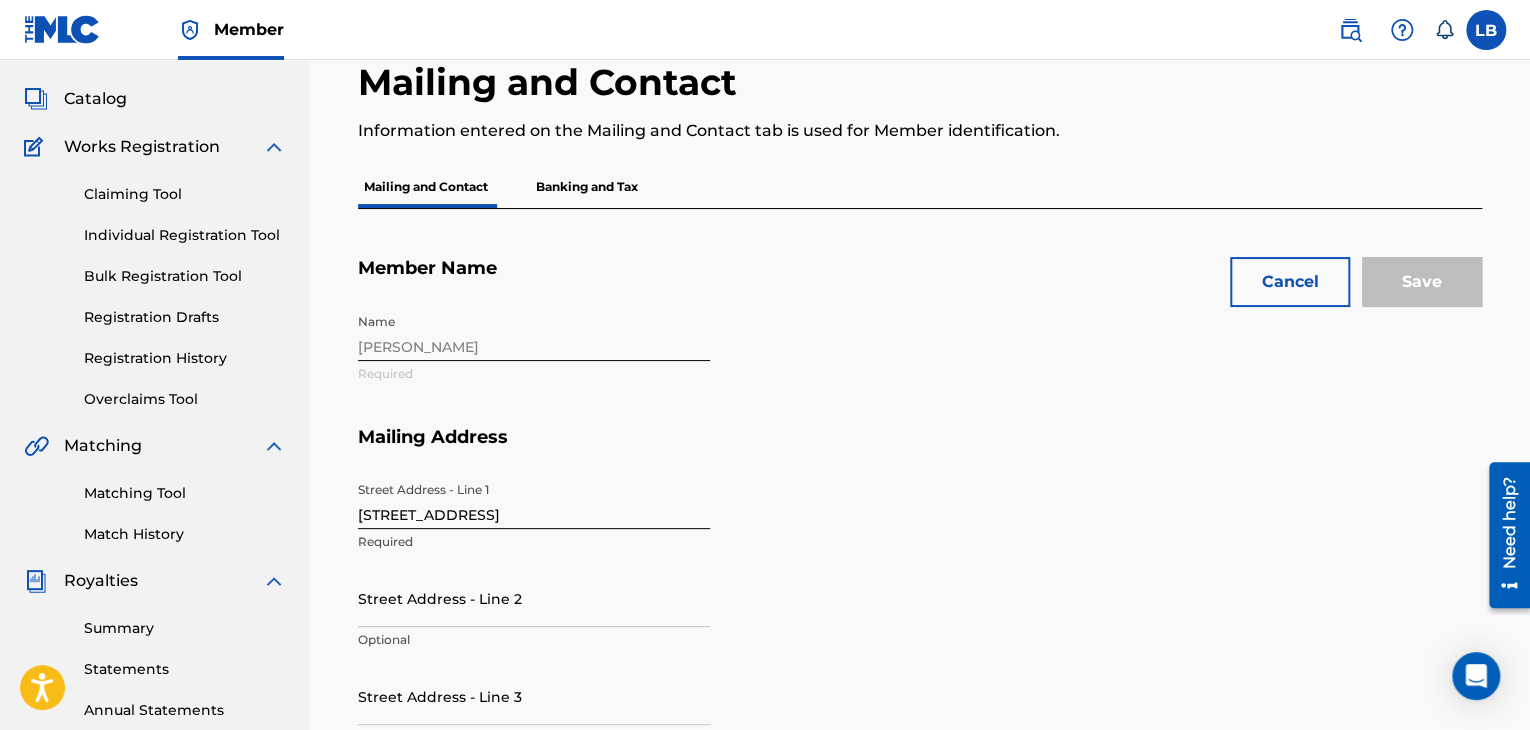 scroll, scrollTop: 71, scrollLeft: 0, axis: vertical 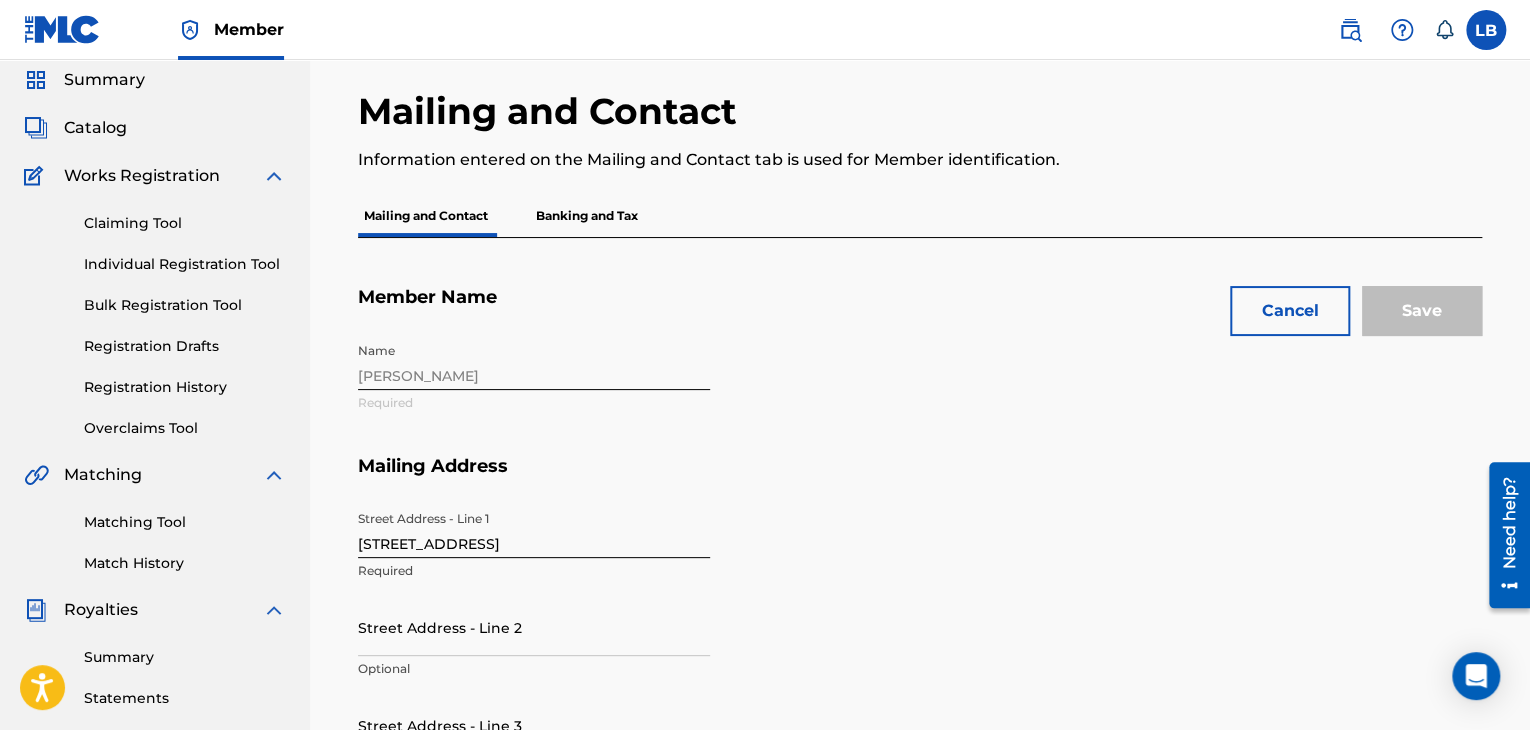 click on "Name [PERSON_NAME] Required" at bounding box center [722, 394] 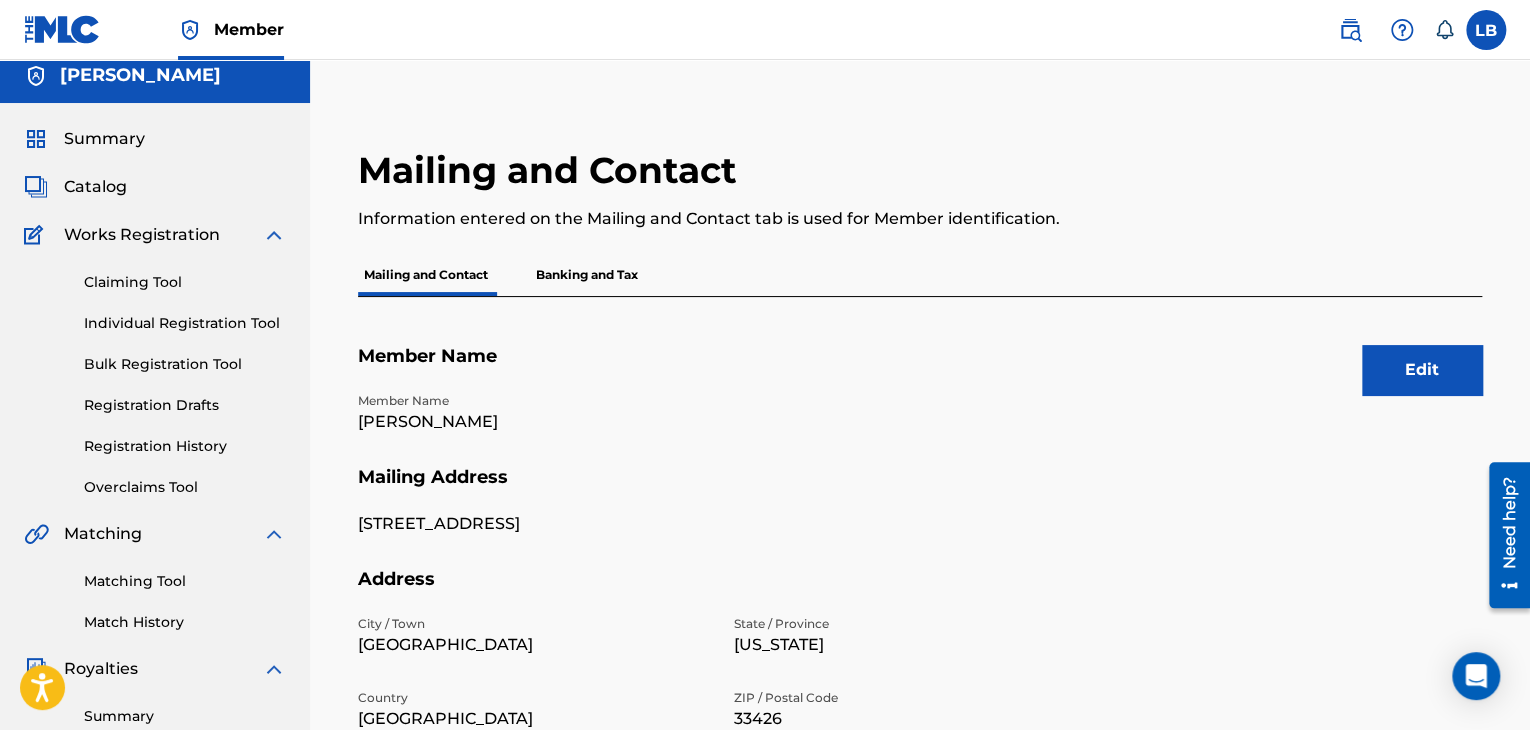scroll, scrollTop: 0, scrollLeft: 0, axis: both 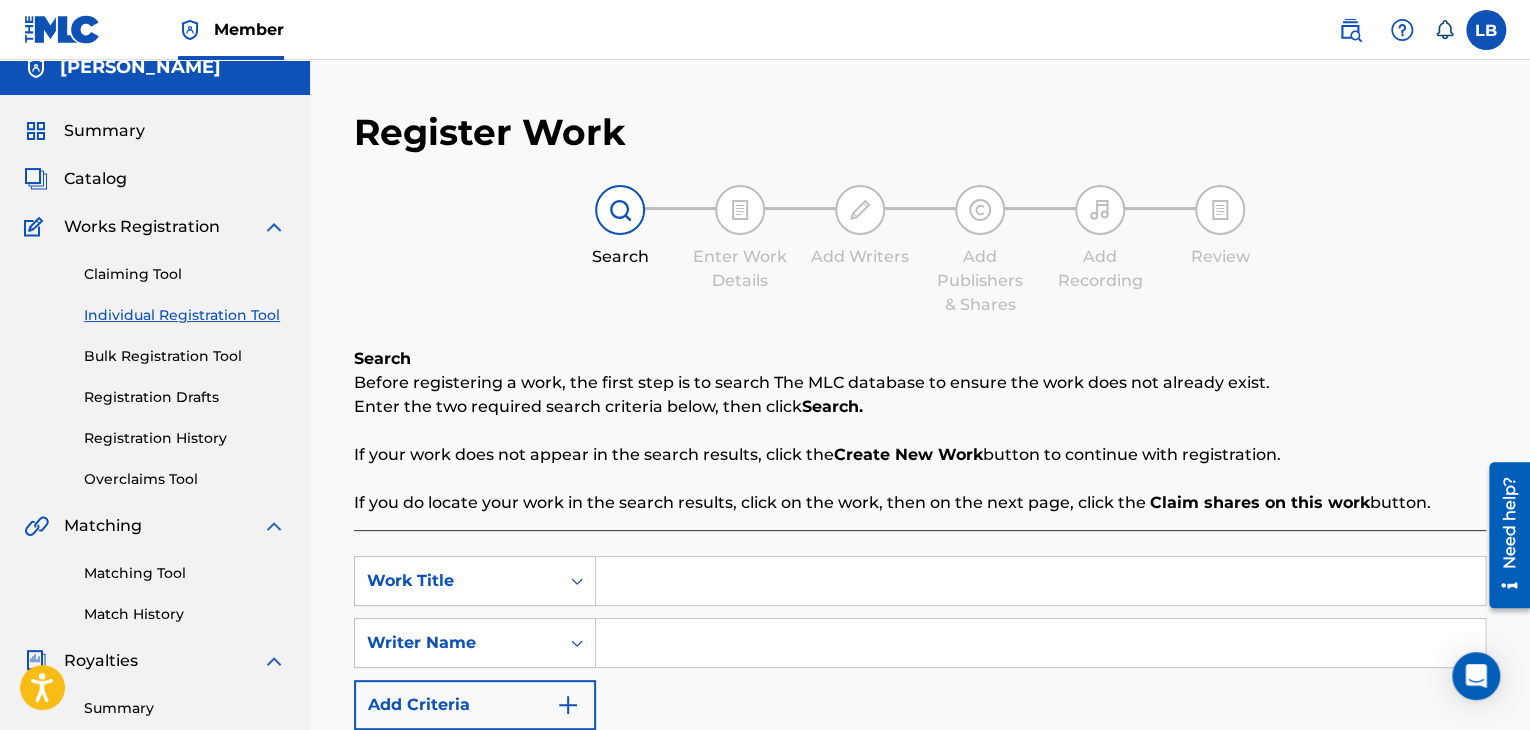click on "Registration Drafts" at bounding box center (185, 397) 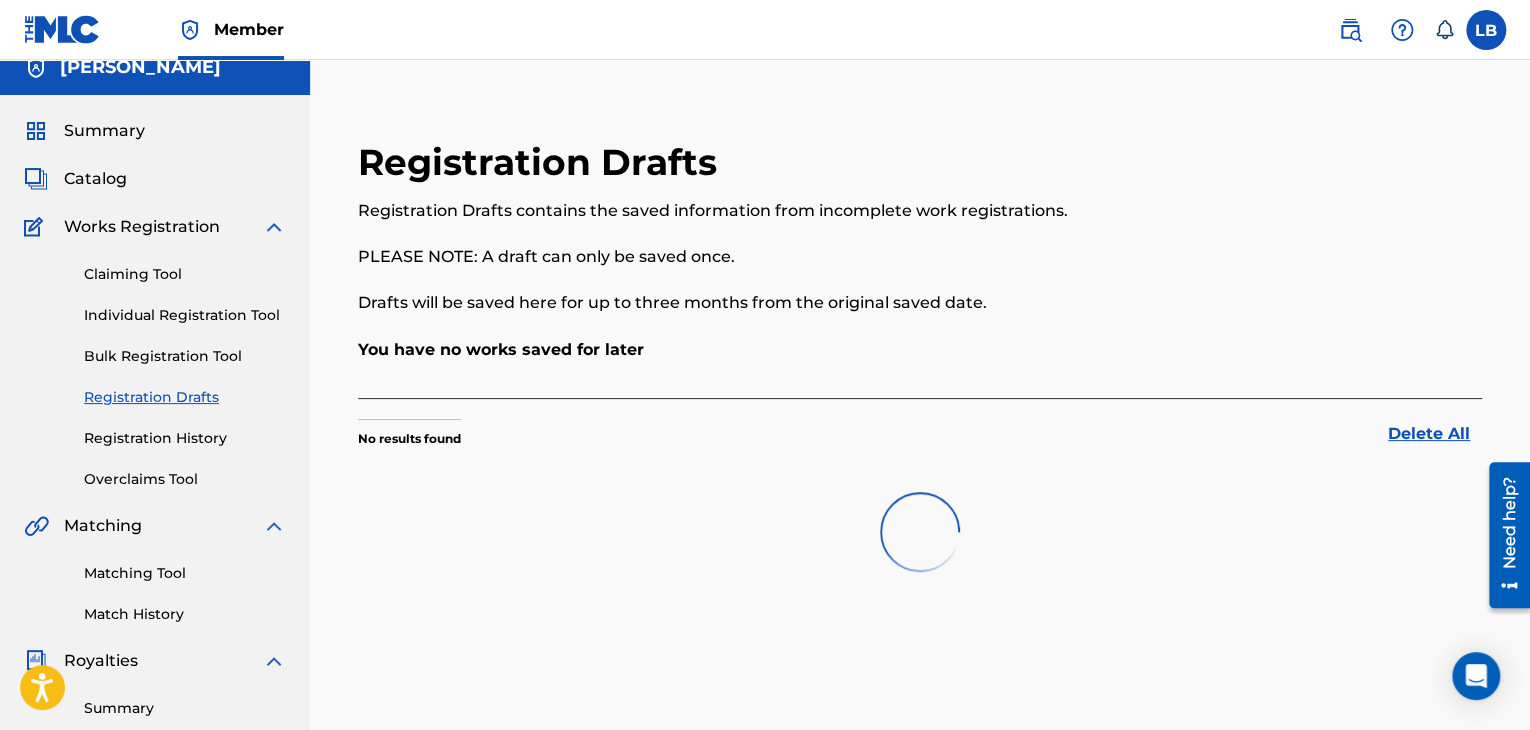 scroll, scrollTop: 0, scrollLeft: 0, axis: both 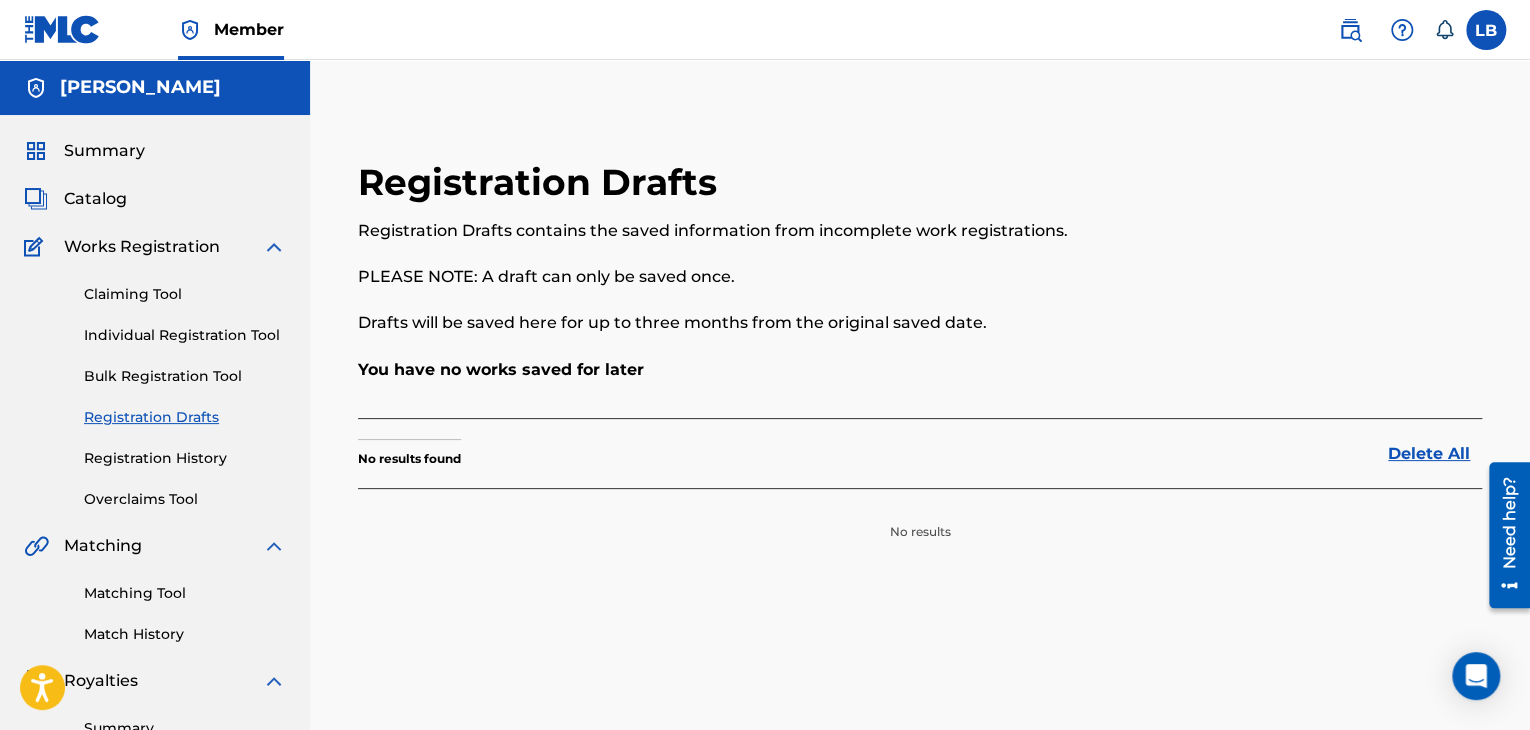 click on "Registration History" at bounding box center [185, 458] 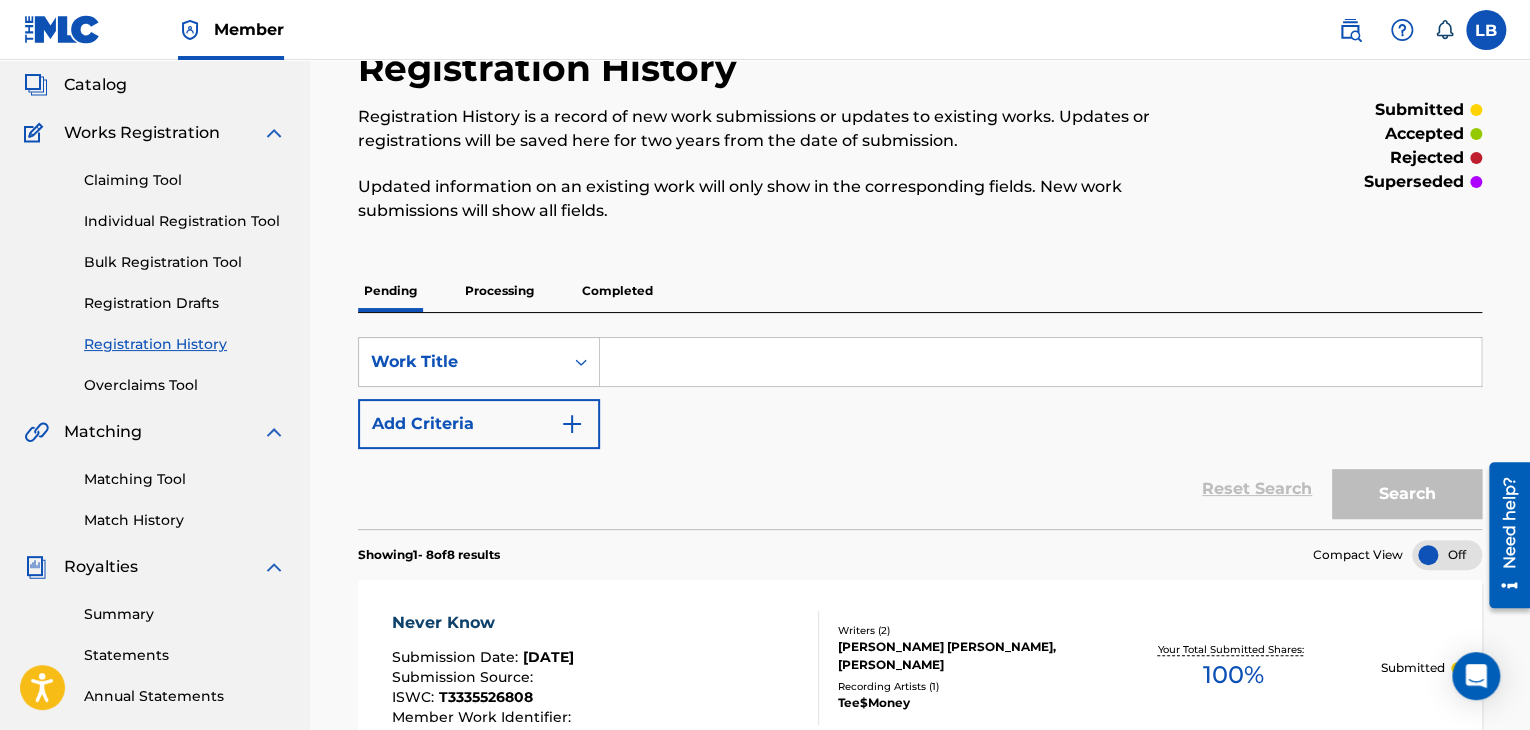 scroll, scrollTop: 108, scrollLeft: 0, axis: vertical 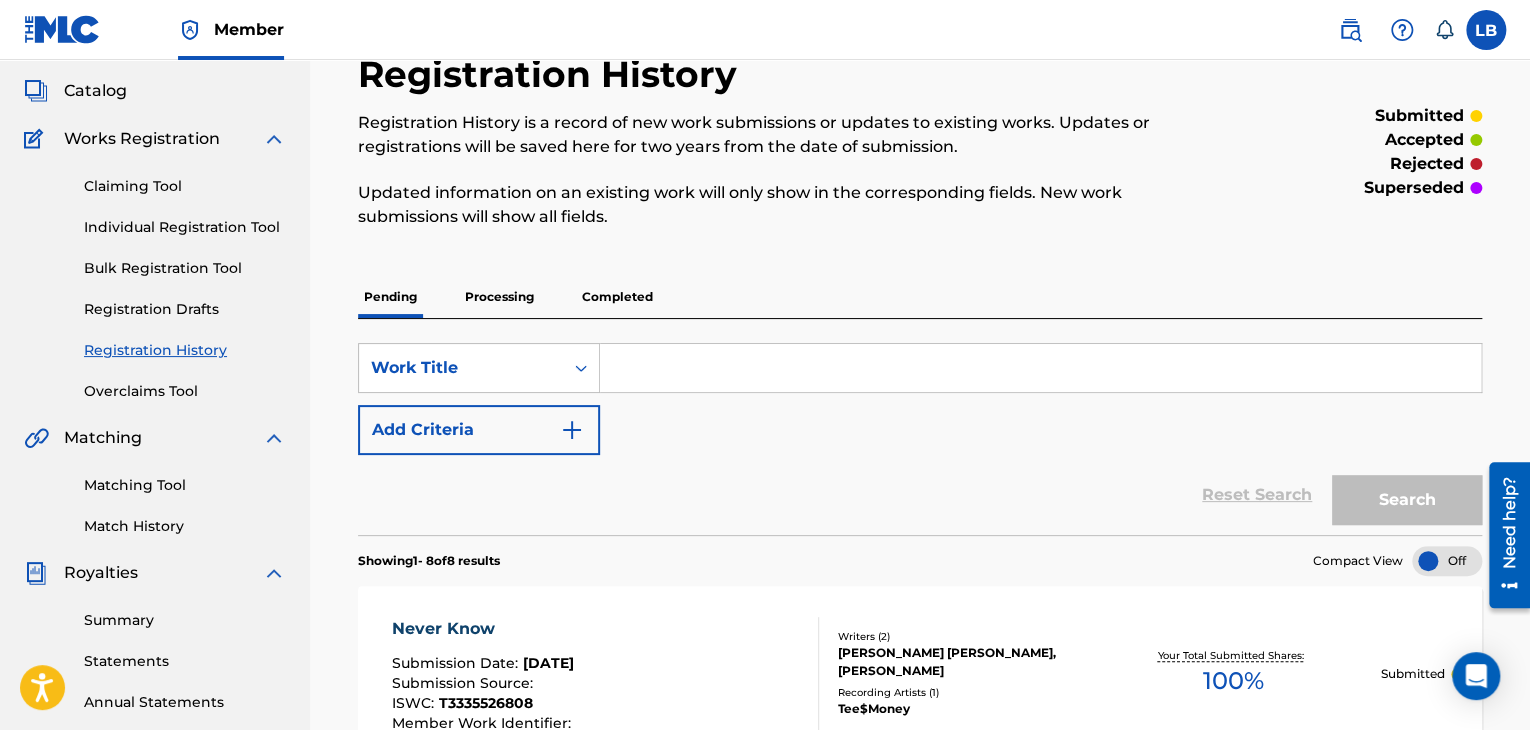 click on "Individual Registration Tool" at bounding box center [185, 227] 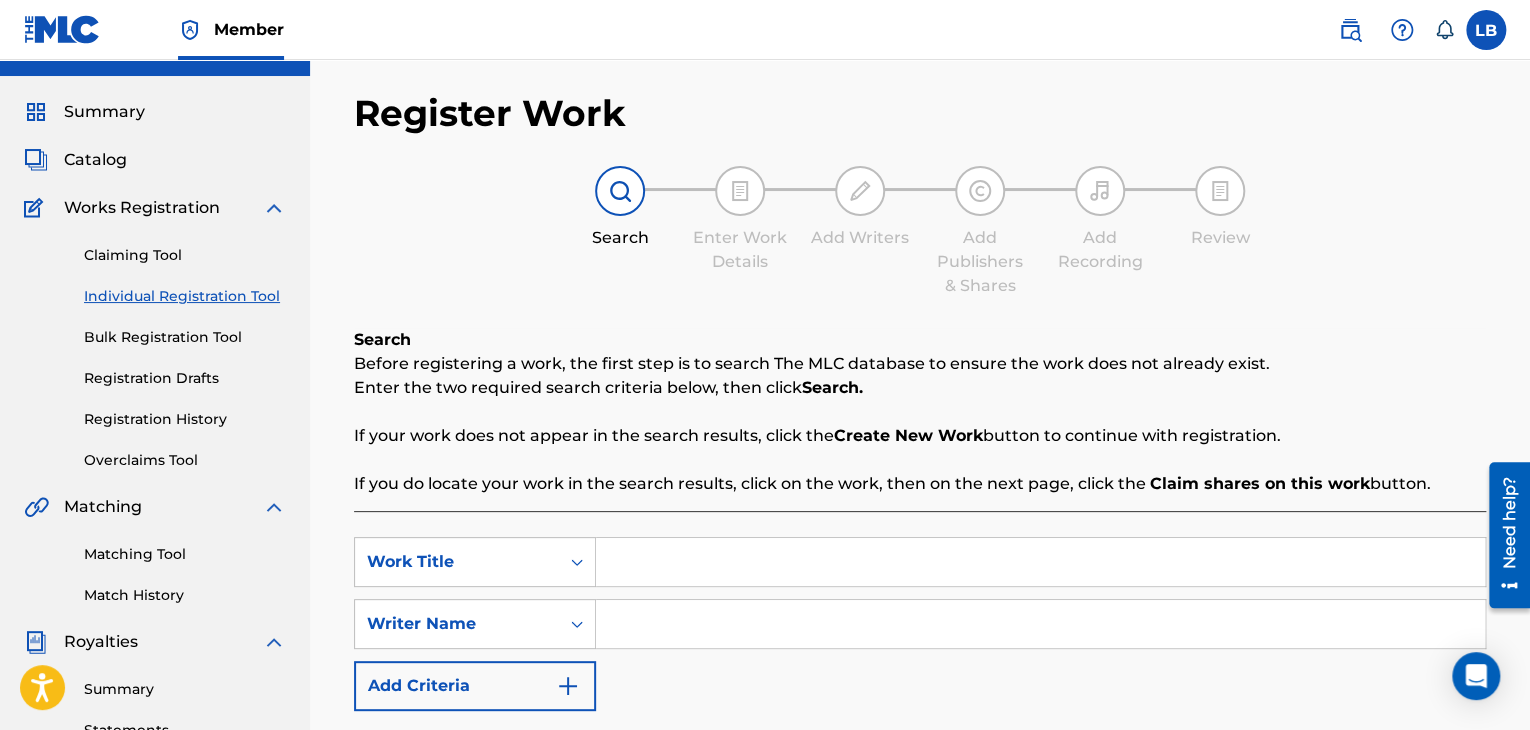 scroll, scrollTop: 344, scrollLeft: 0, axis: vertical 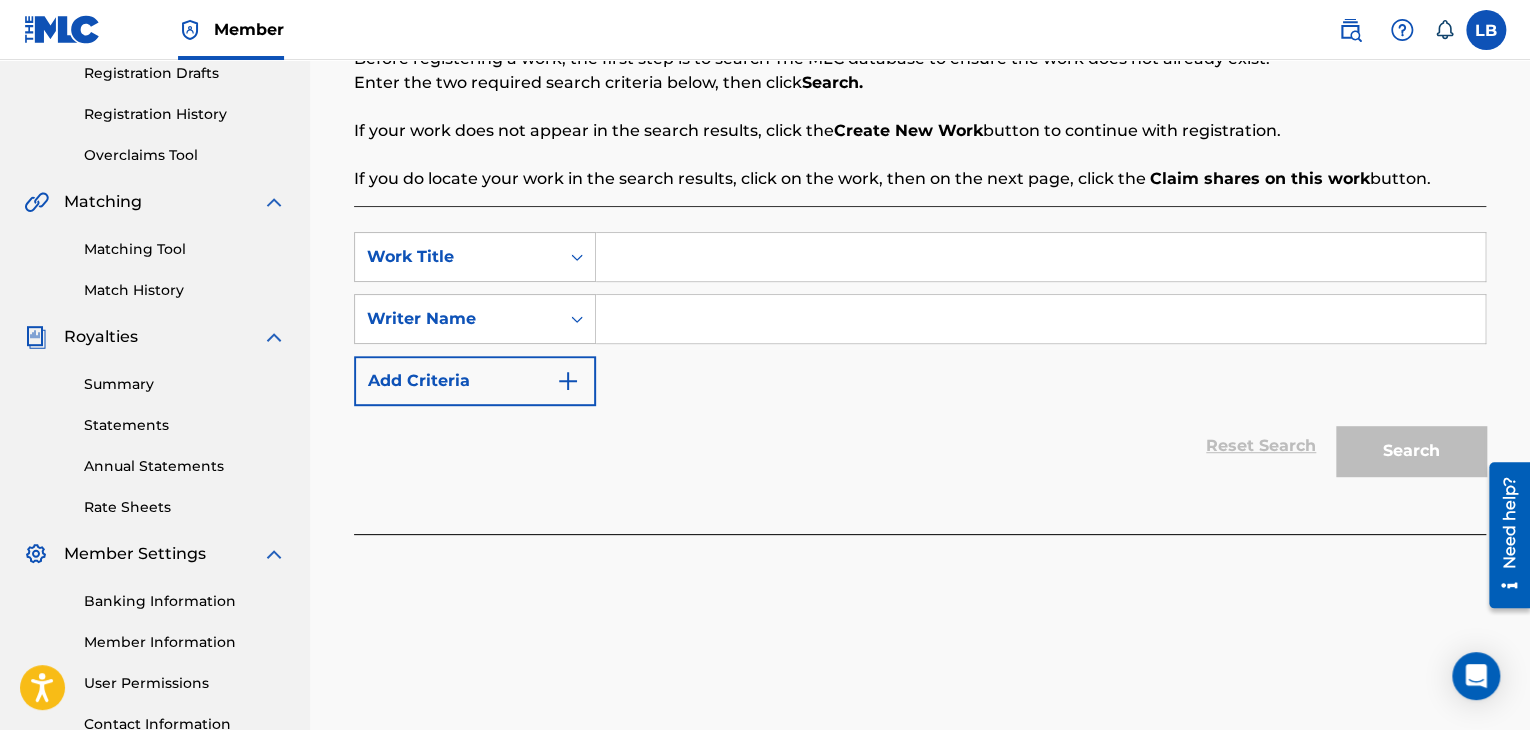 click at bounding box center (1040, 257) 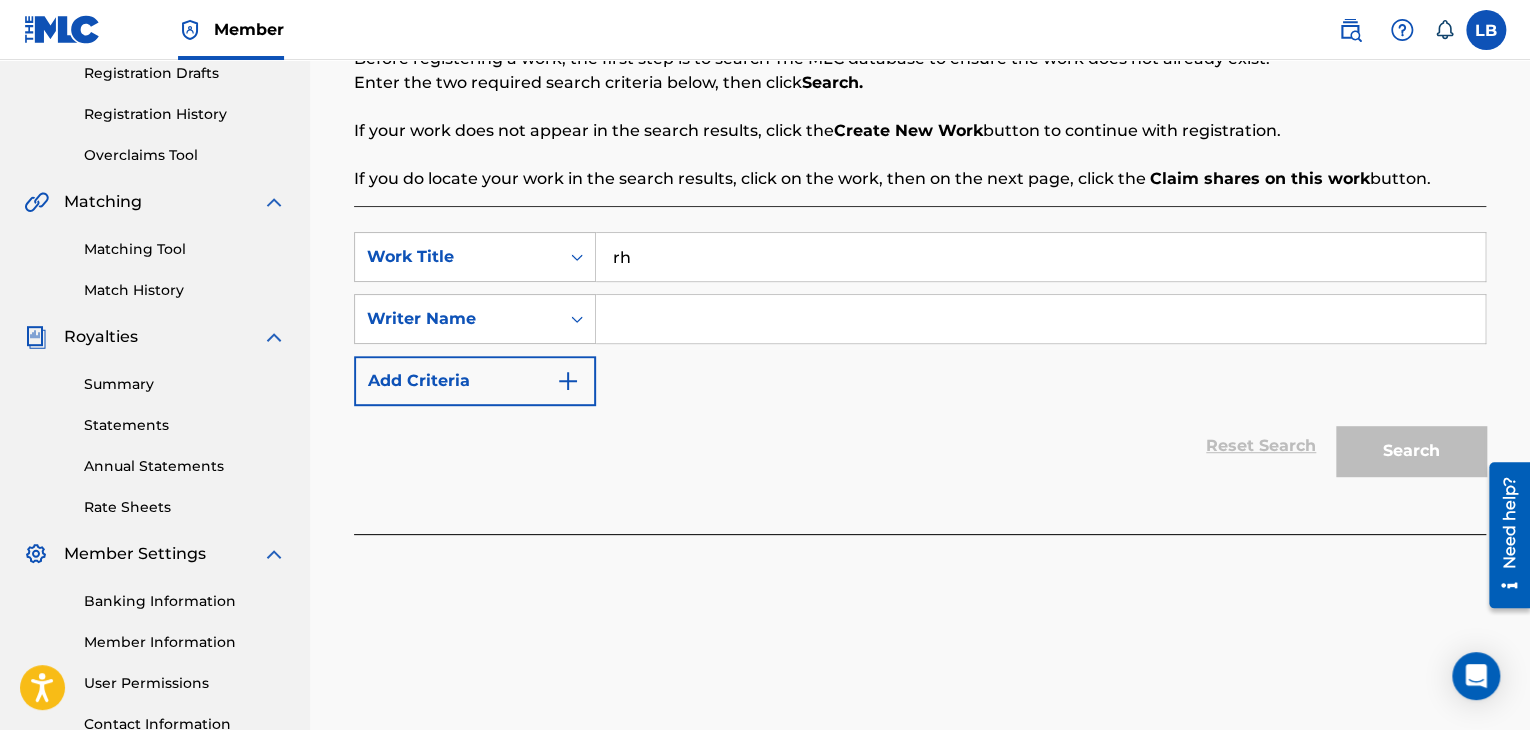 type on "rh" 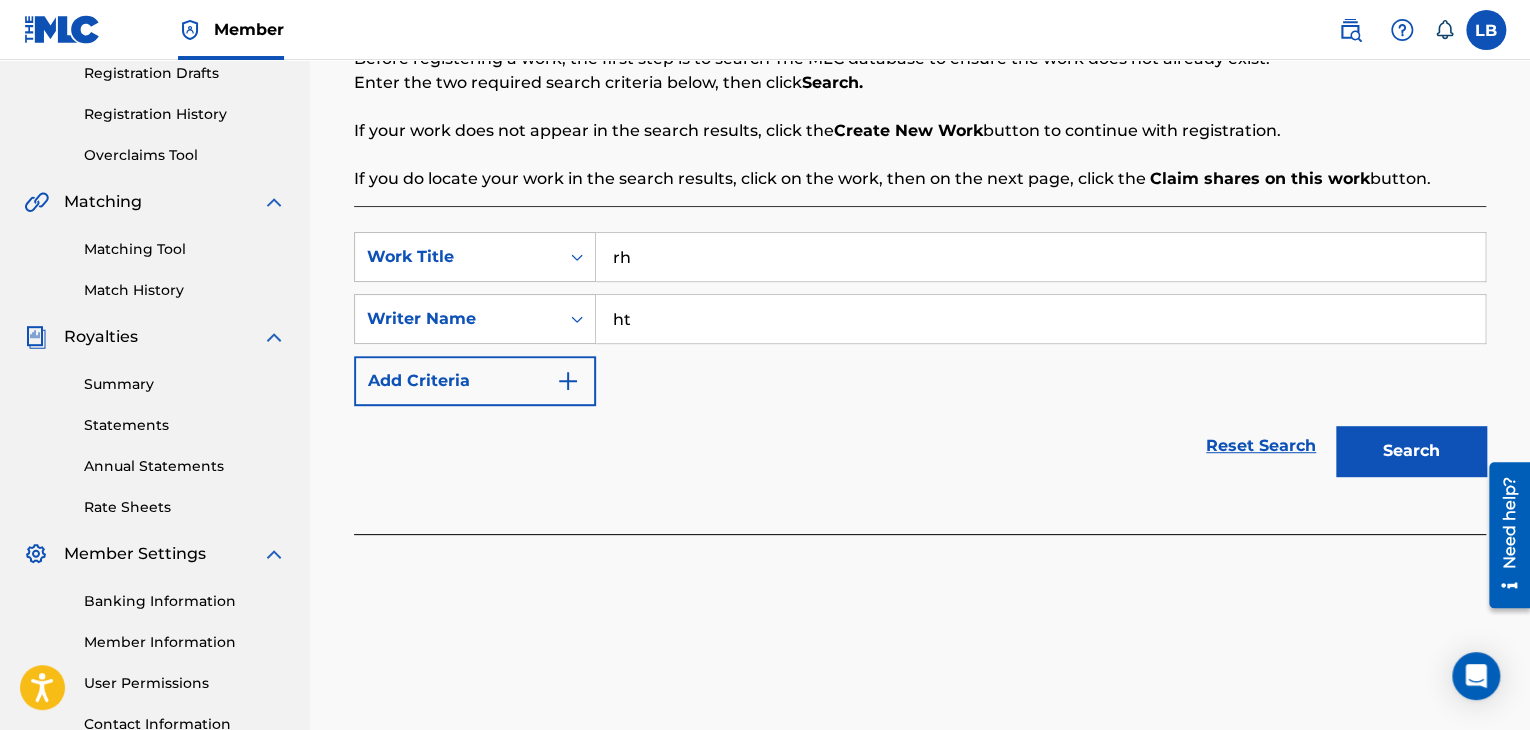 type on "ht" 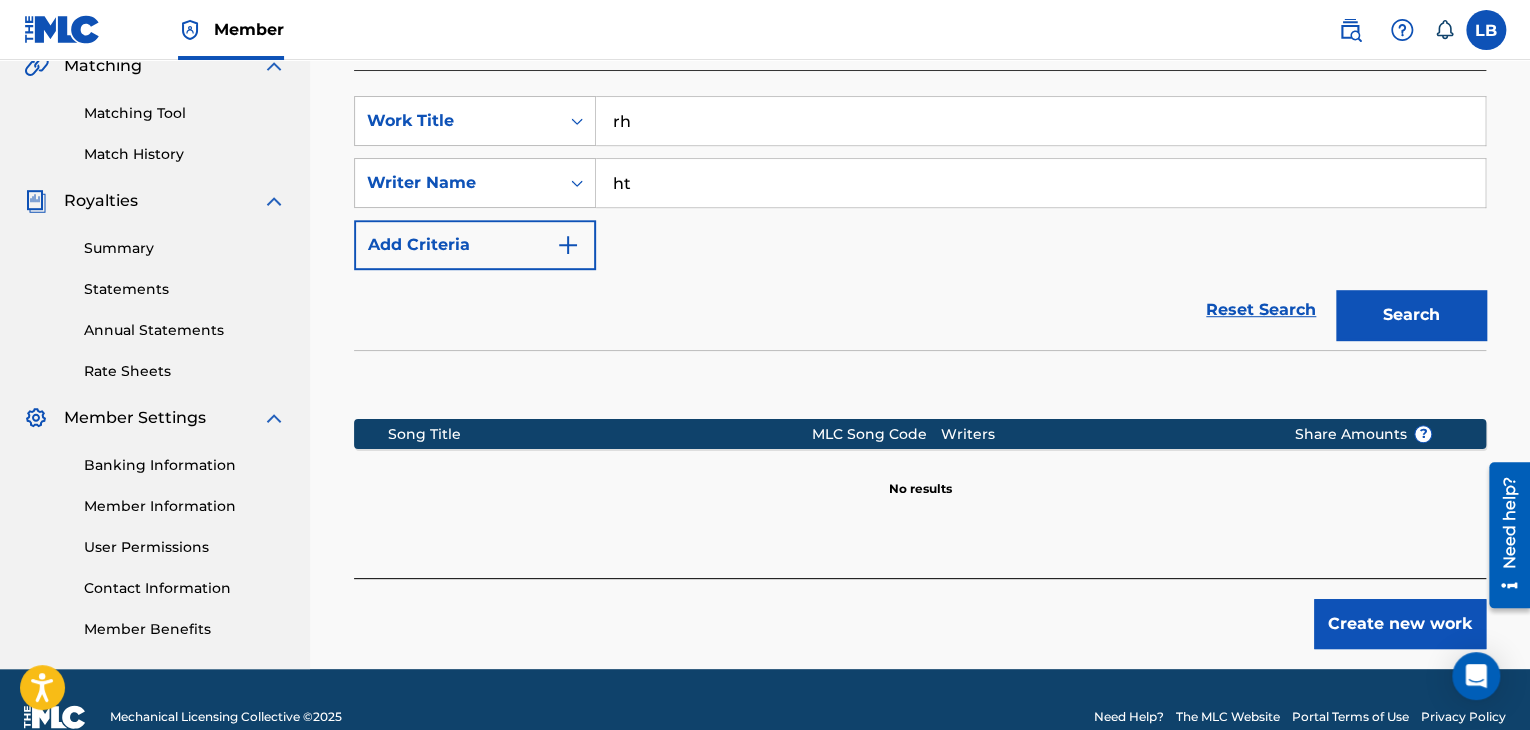 scroll, scrollTop: 497, scrollLeft: 0, axis: vertical 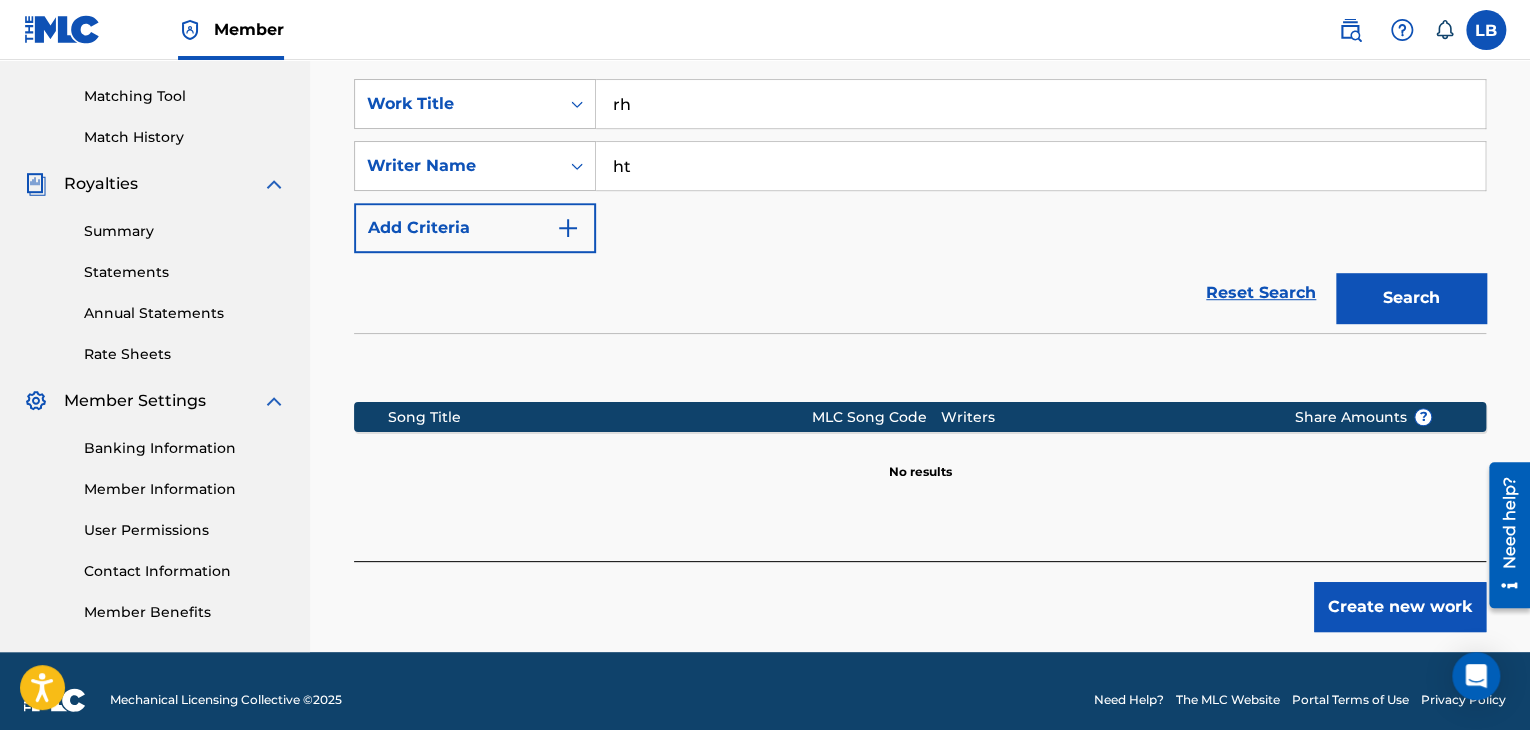click on "Create new work" at bounding box center [1400, 607] 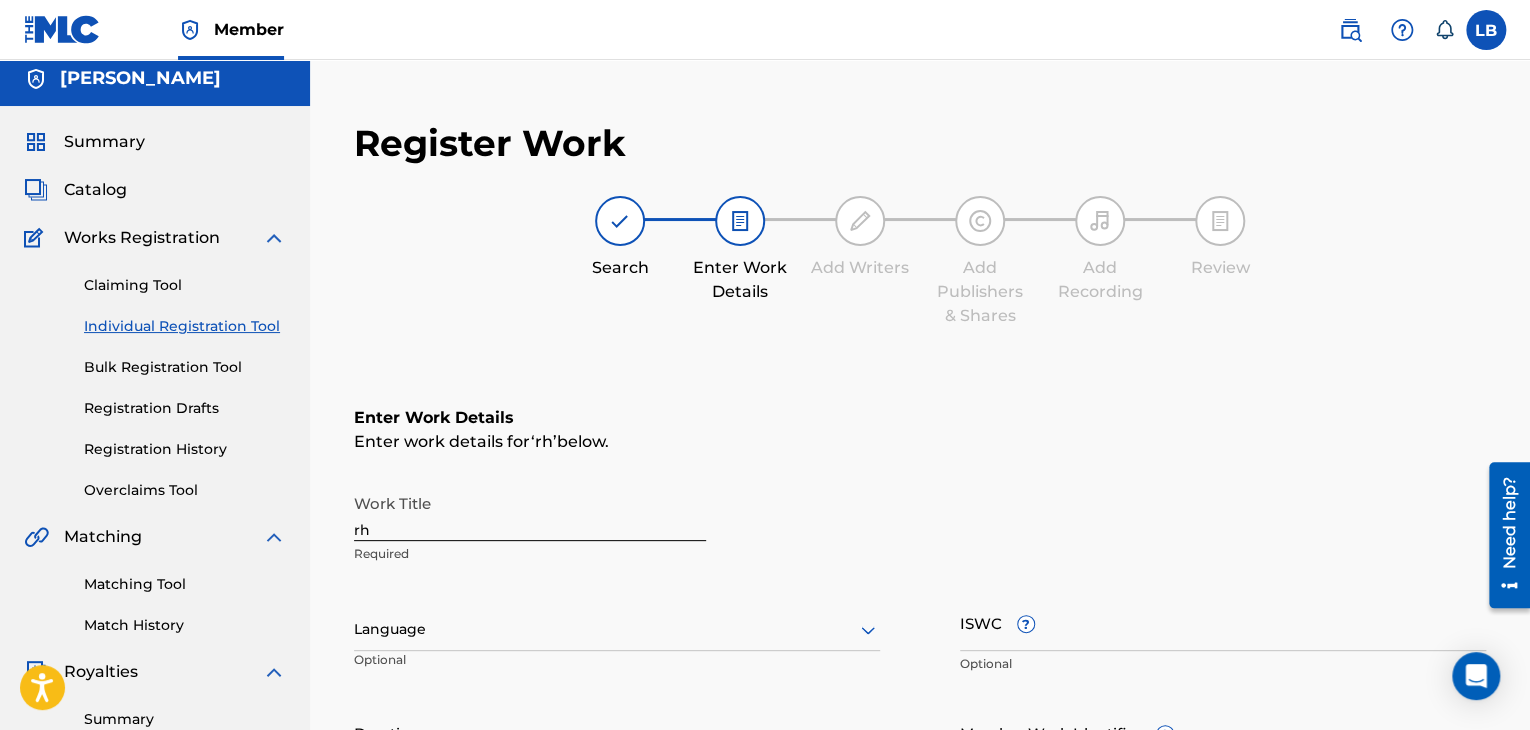 scroll, scrollTop: 20, scrollLeft: 0, axis: vertical 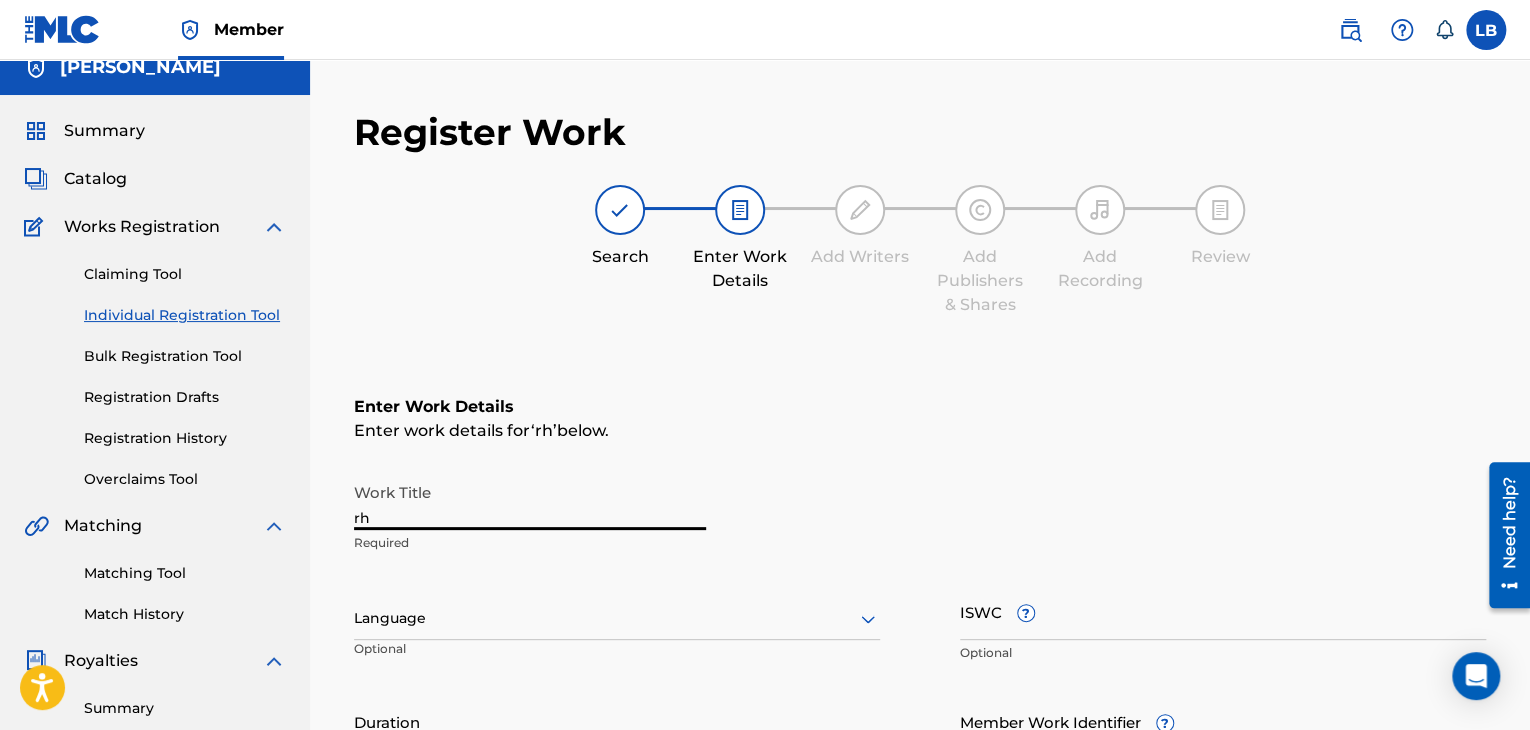 drag, startPoint x: 479, startPoint y: 522, endPoint x: 256, endPoint y: 496, distance: 224.51057 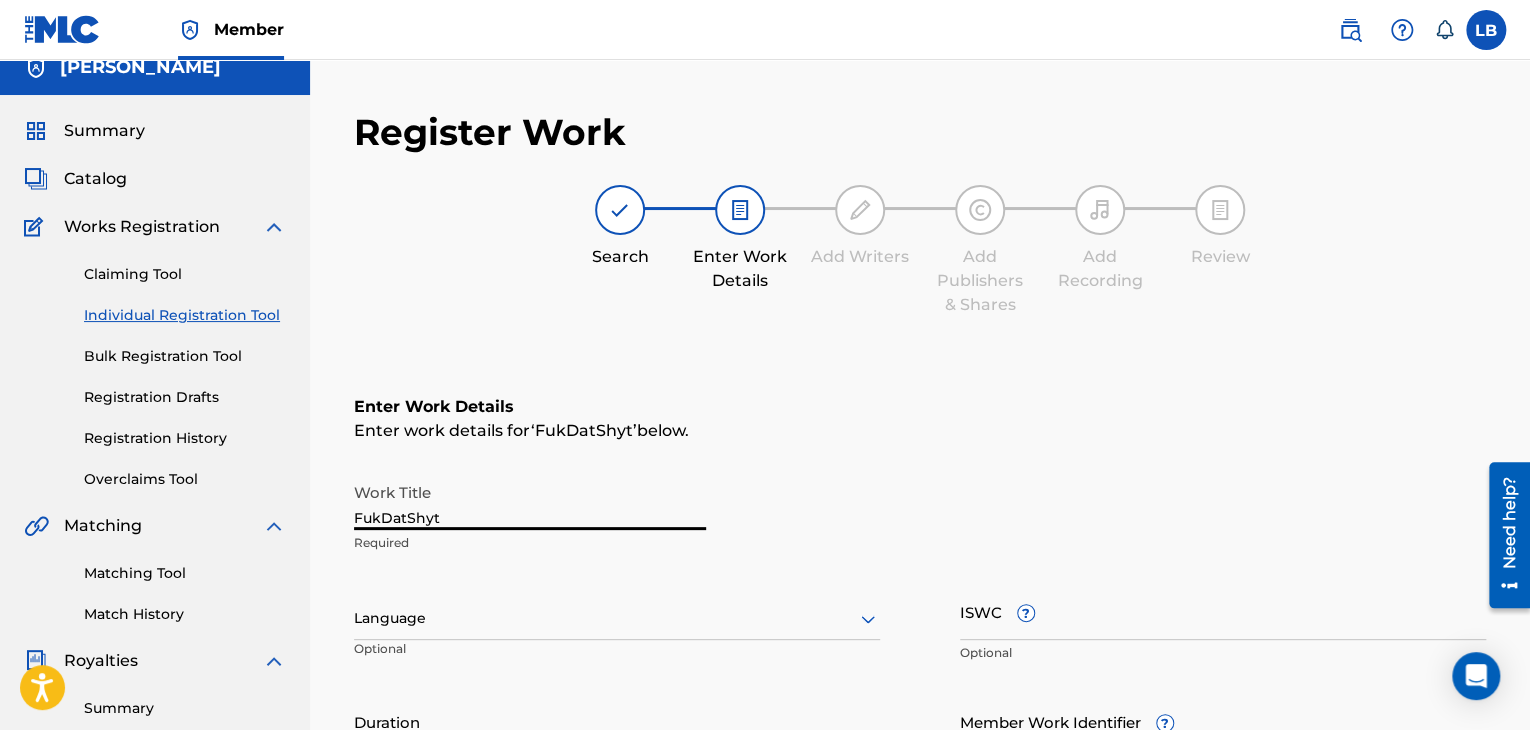 type on "FukDatShyt" 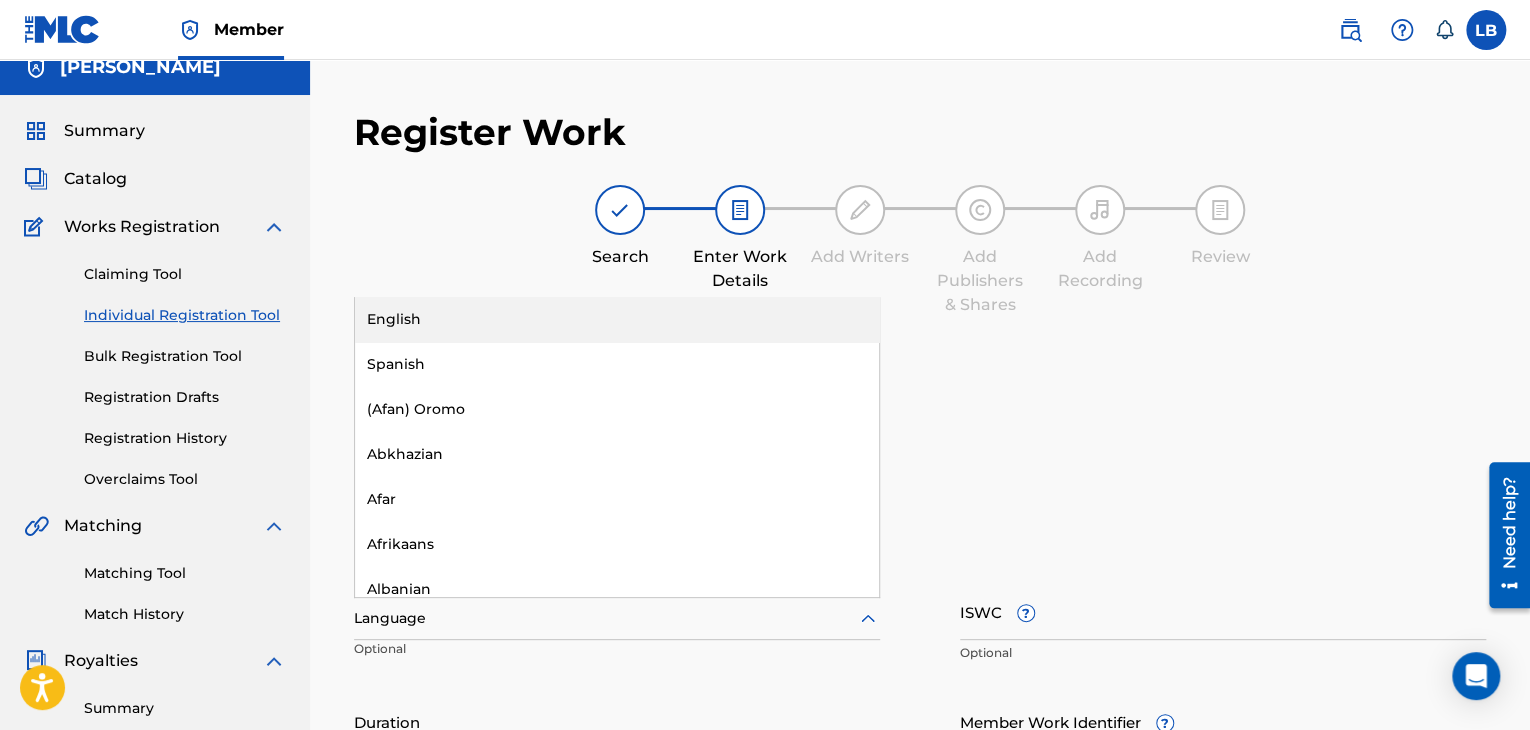 click on "English" at bounding box center [617, 319] 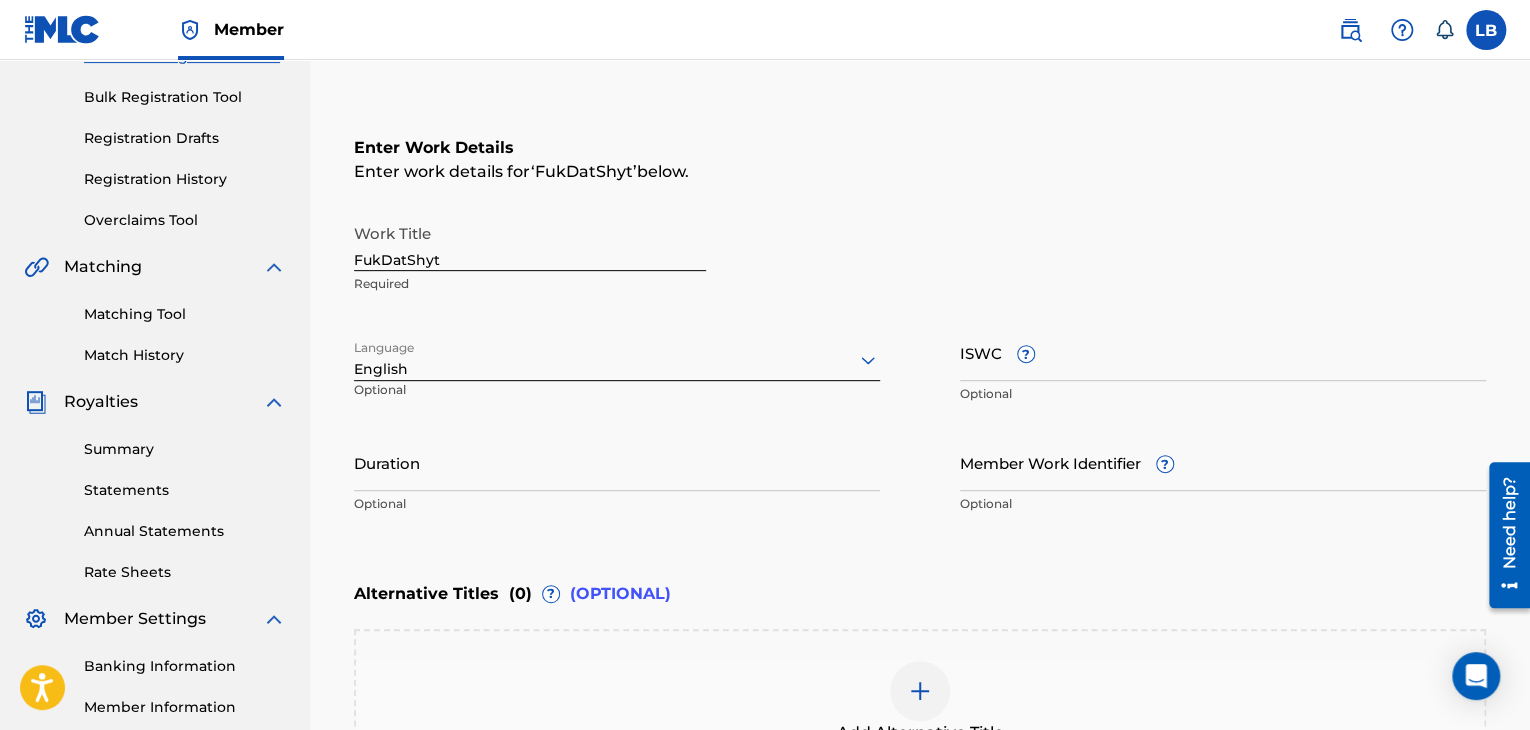 scroll, scrollTop: 327, scrollLeft: 0, axis: vertical 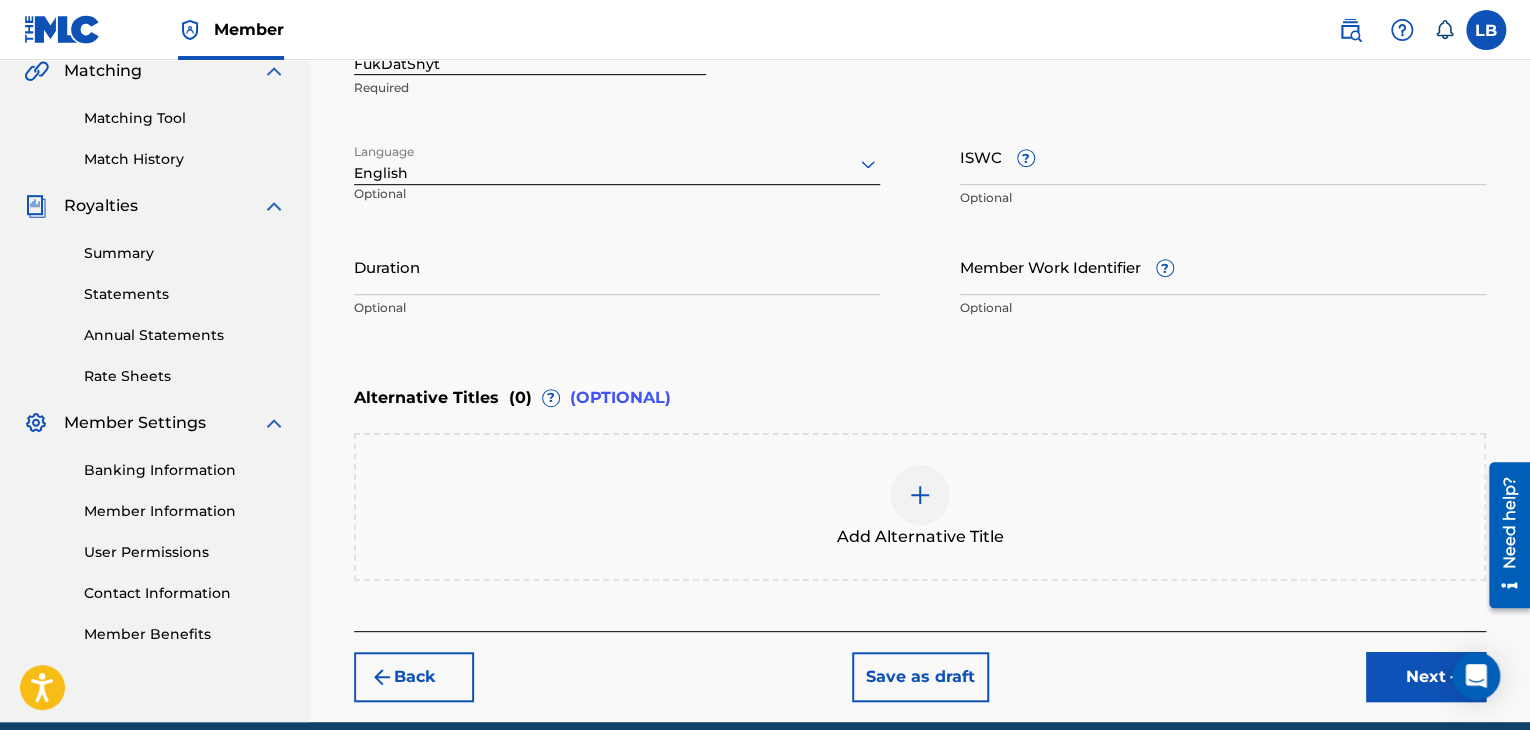 click on "Next" at bounding box center [1426, 677] 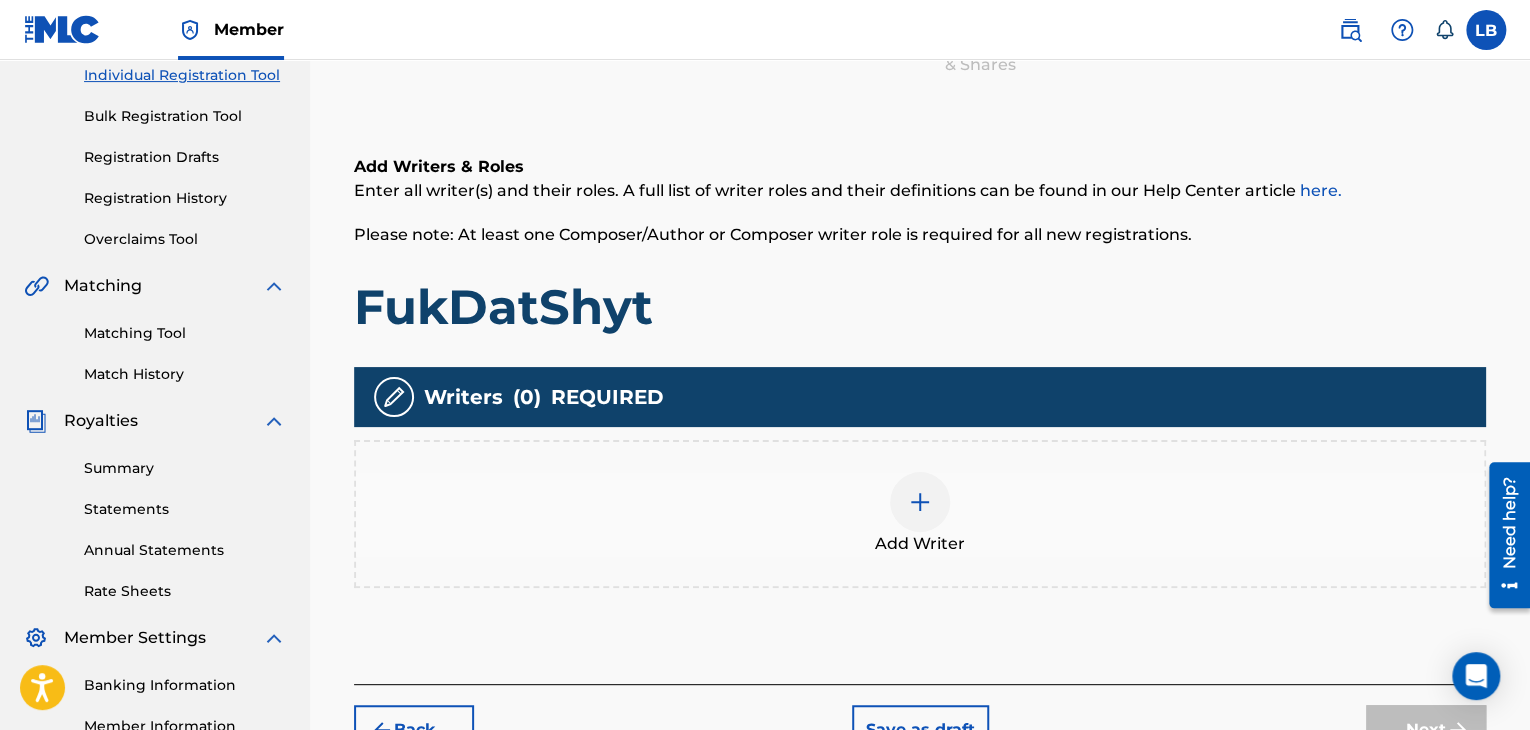 scroll, scrollTop: 274, scrollLeft: 0, axis: vertical 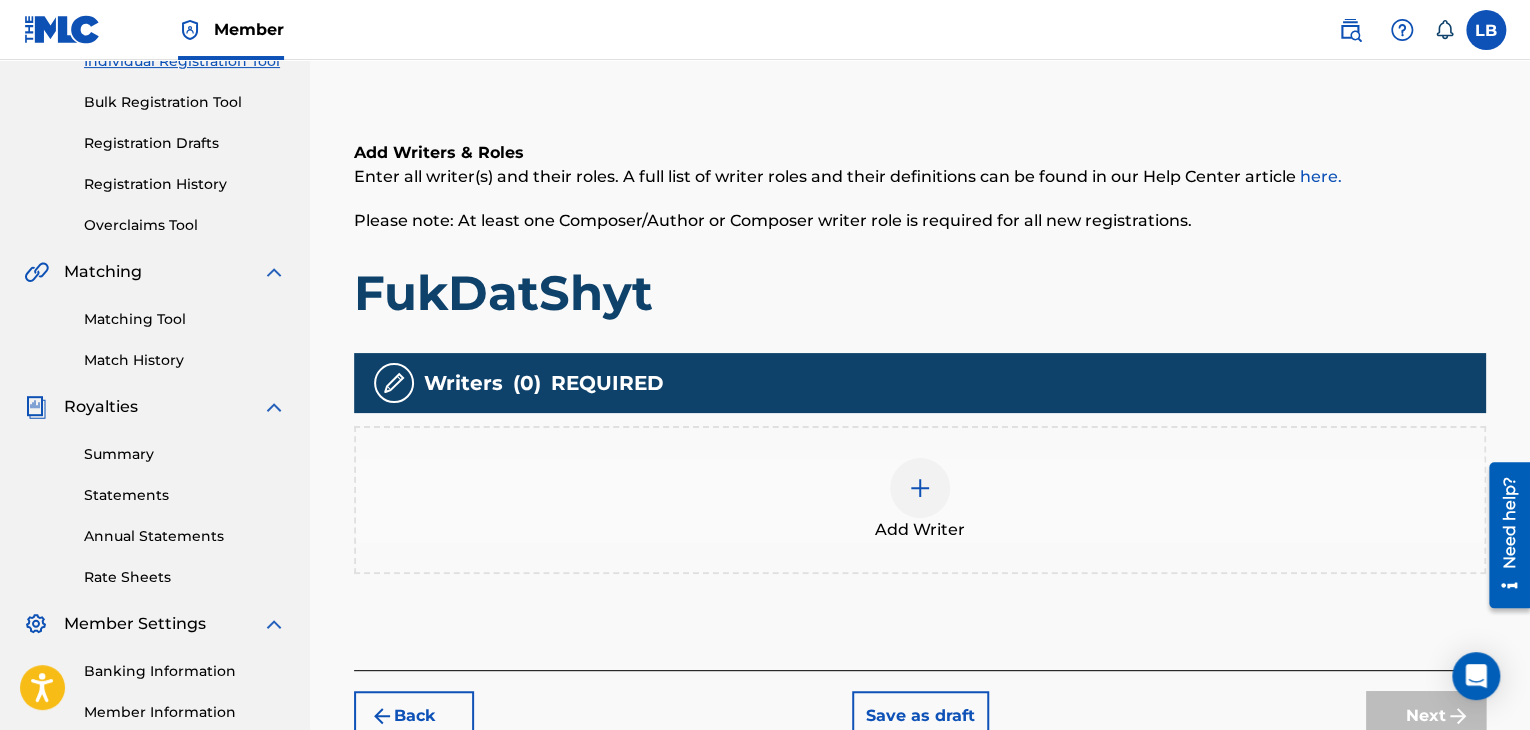 click at bounding box center (920, 488) 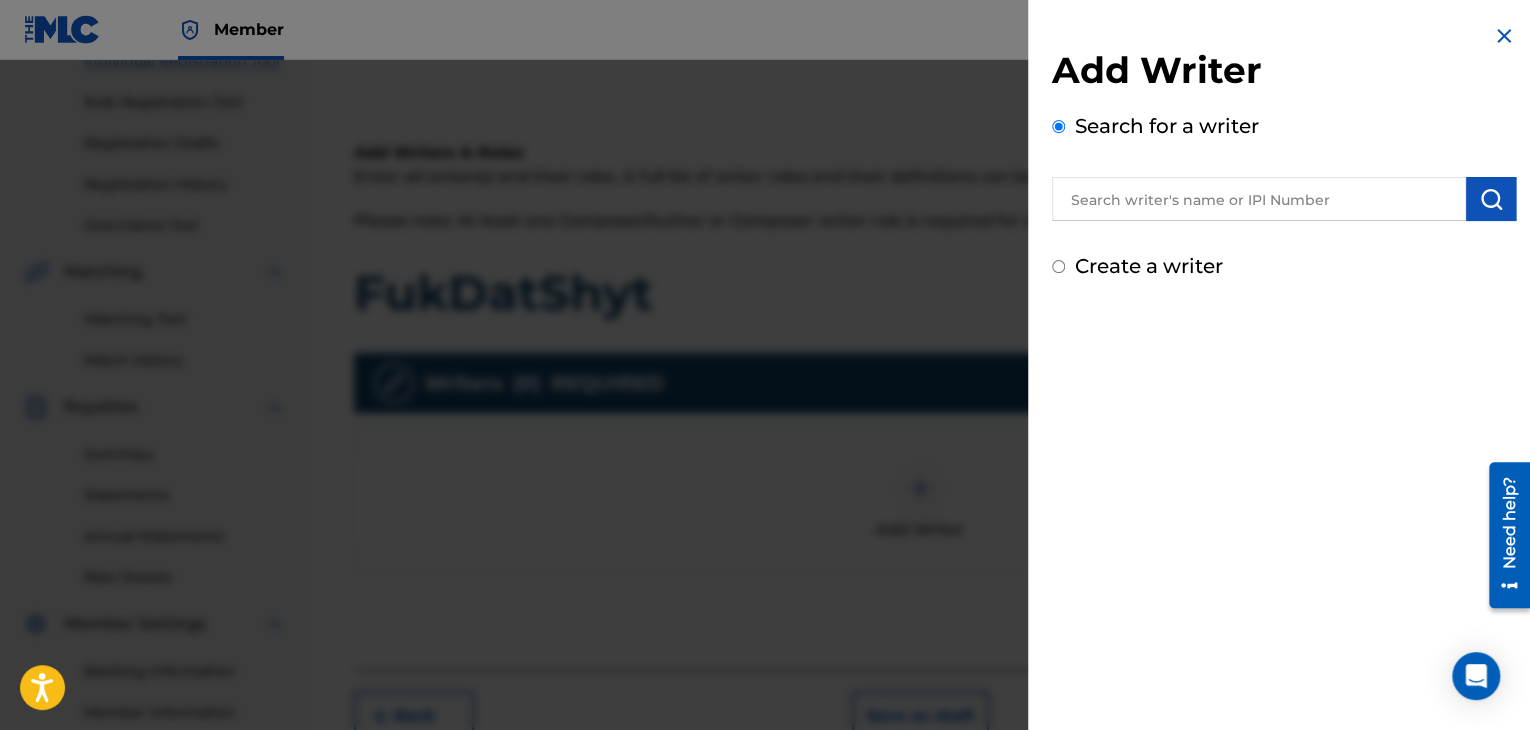 click on "Create a writer" at bounding box center [1058, 266] 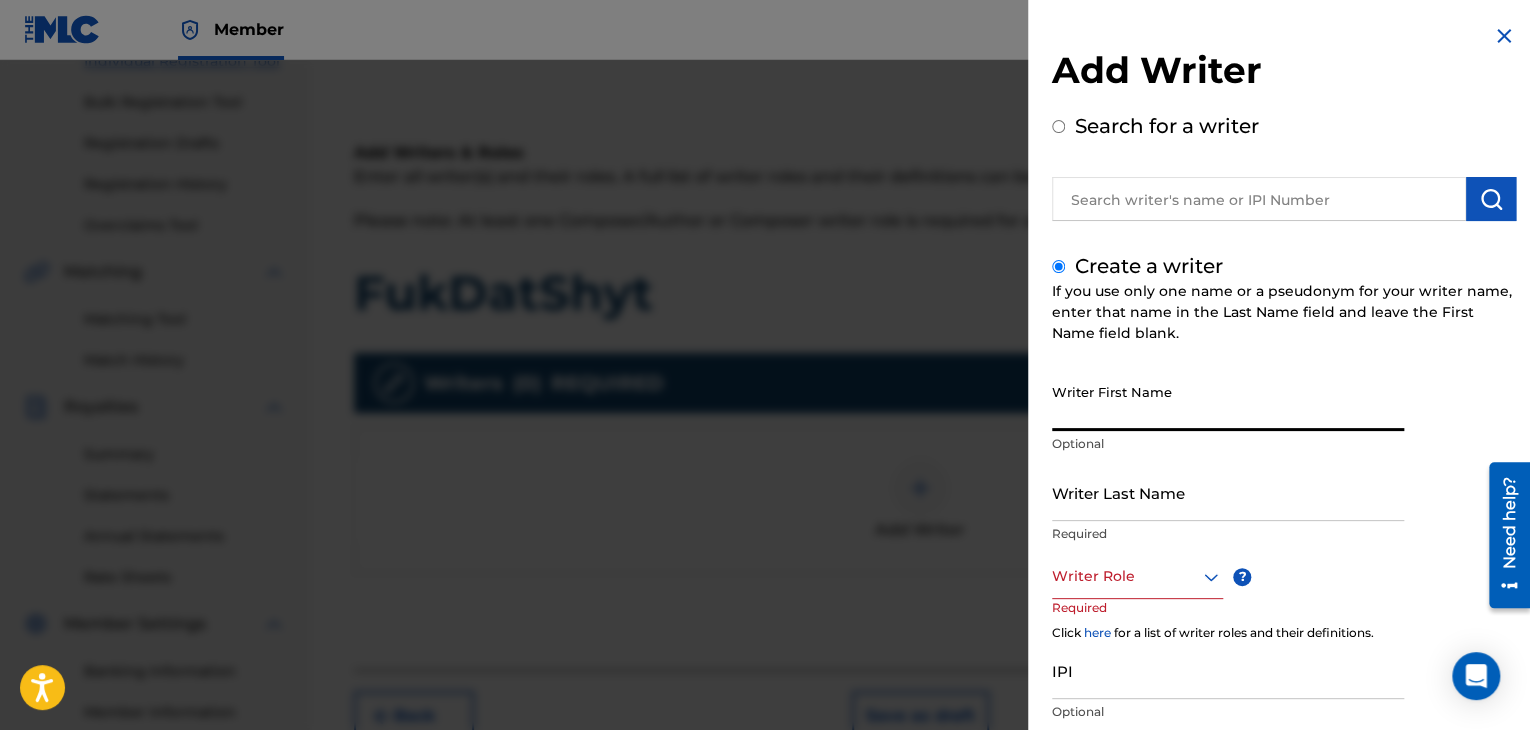 click on "Writer First Name" at bounding box center [1228, 402] 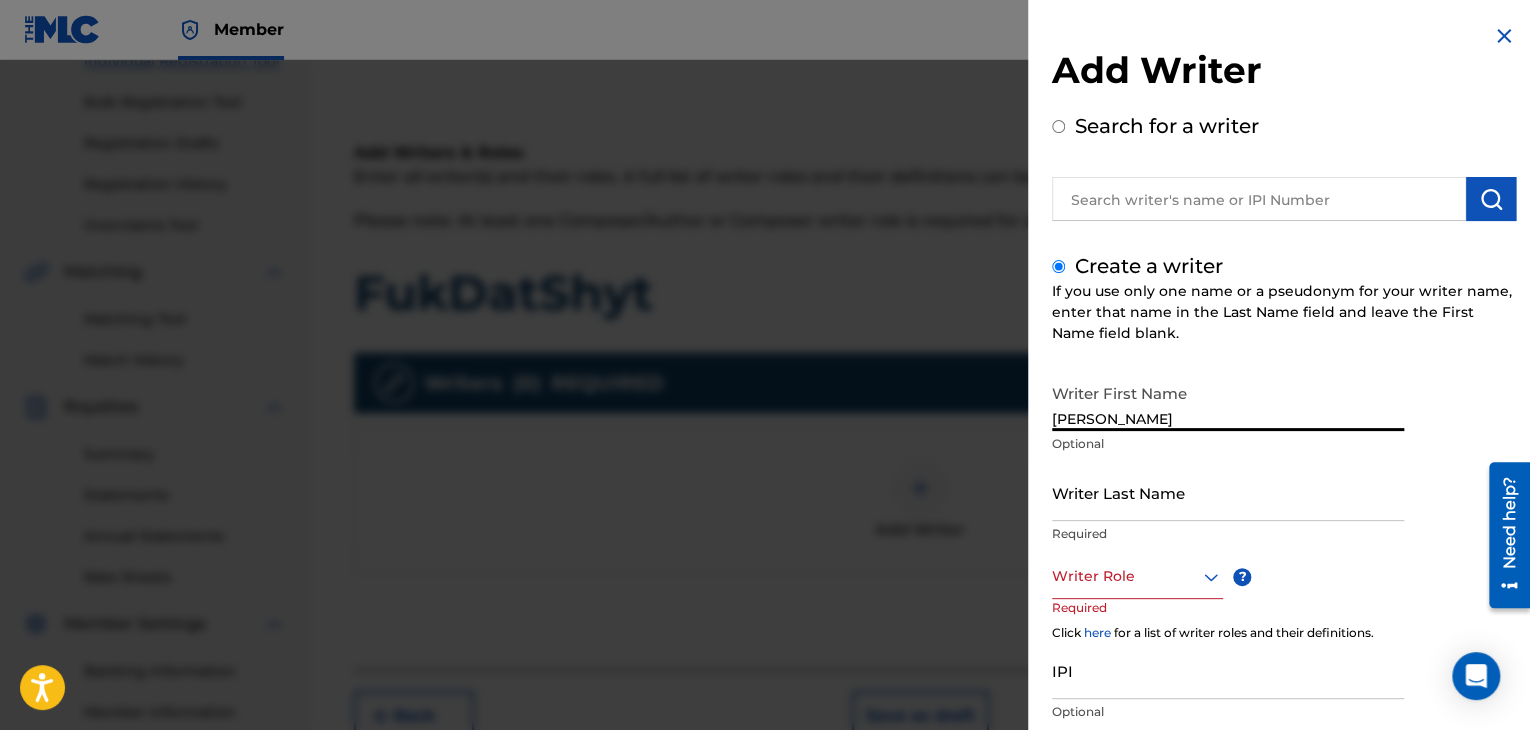 type on "[PERSON_NAME]" 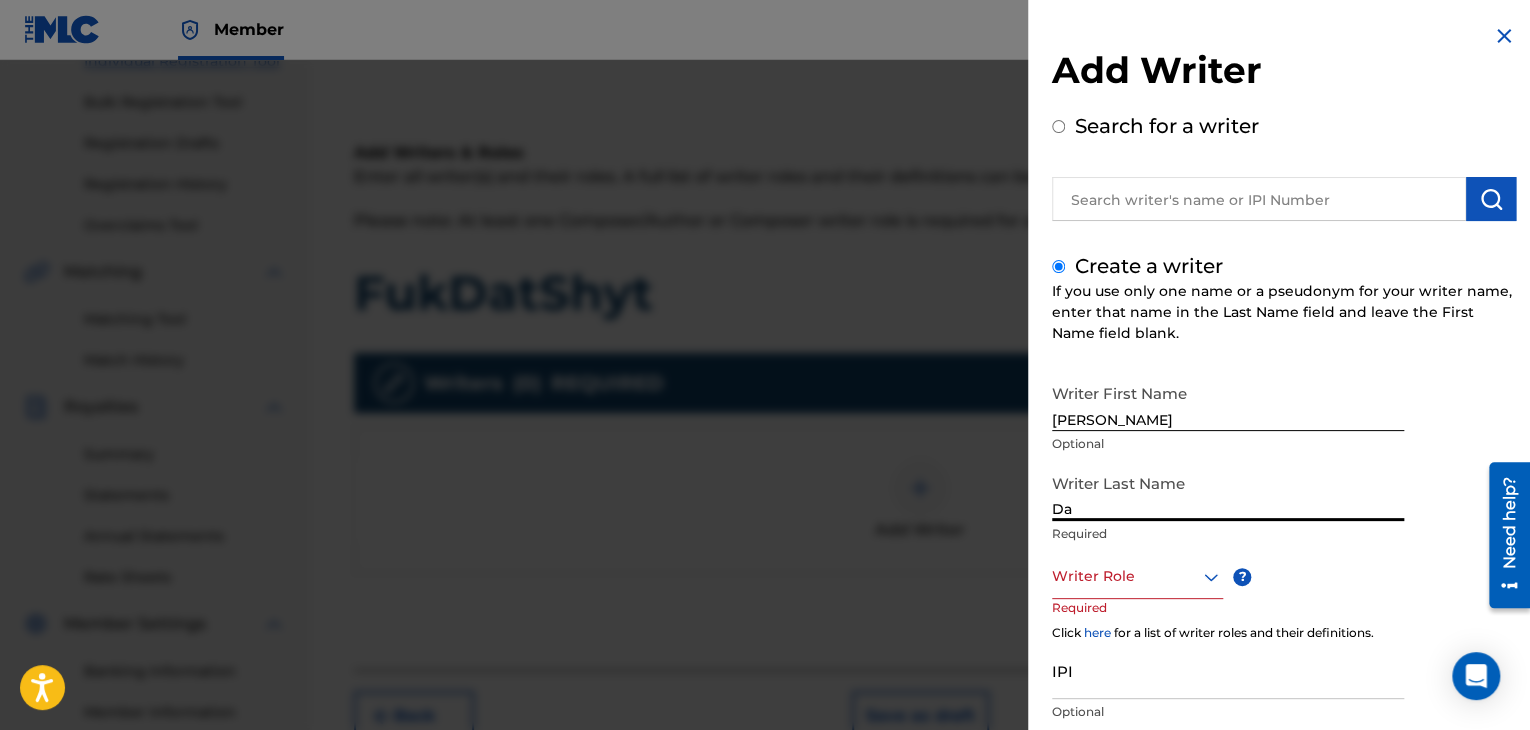 type on "D" 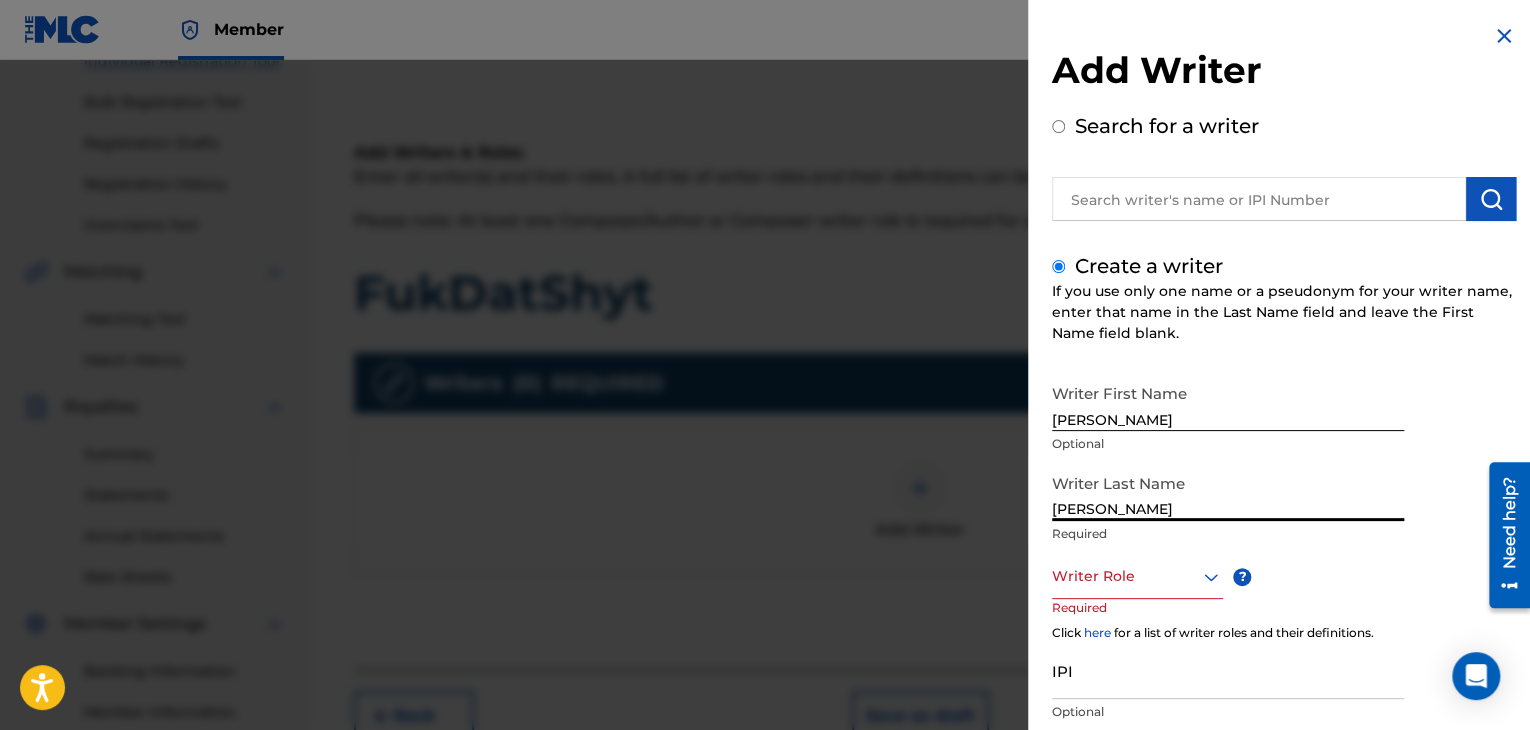 type on "[PERSON_NAME]" 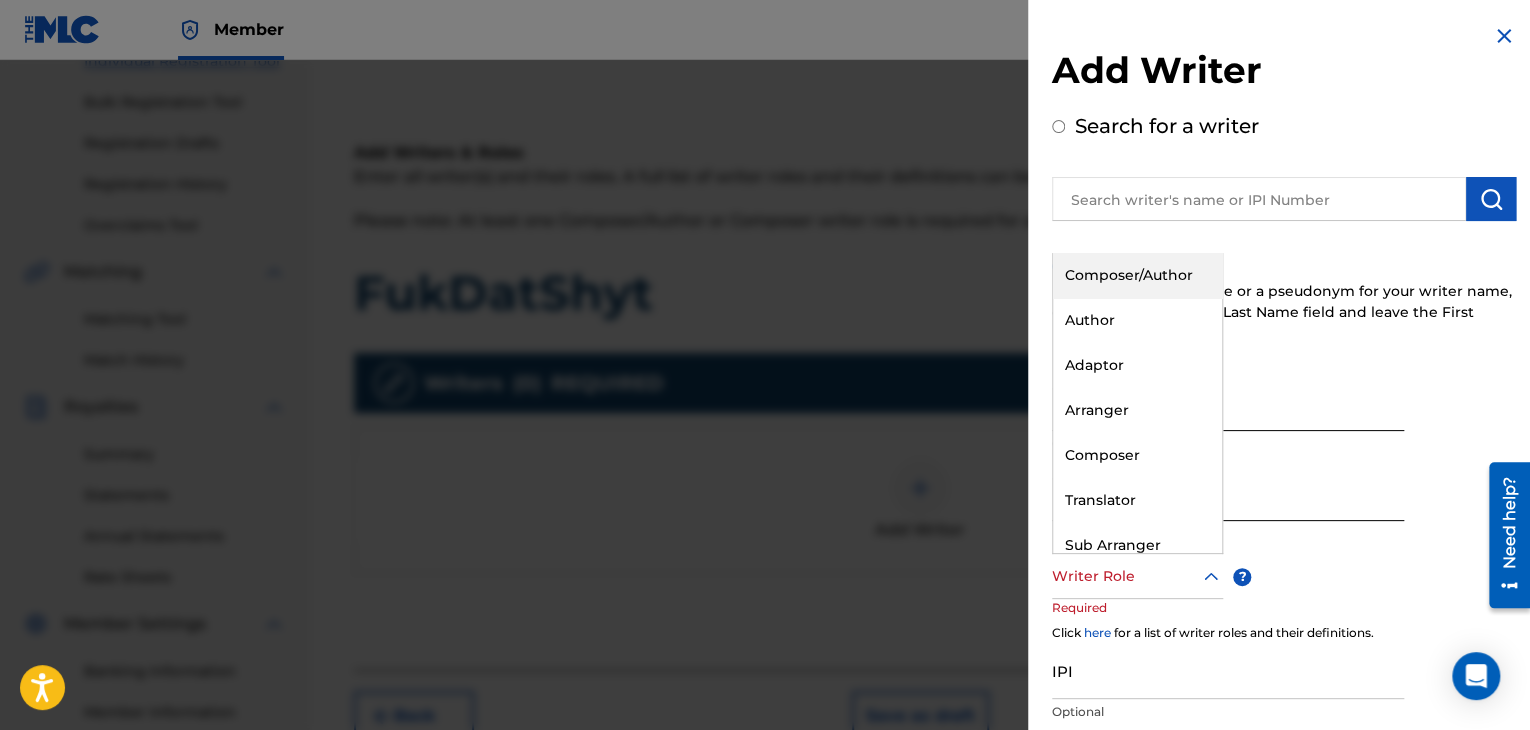 click 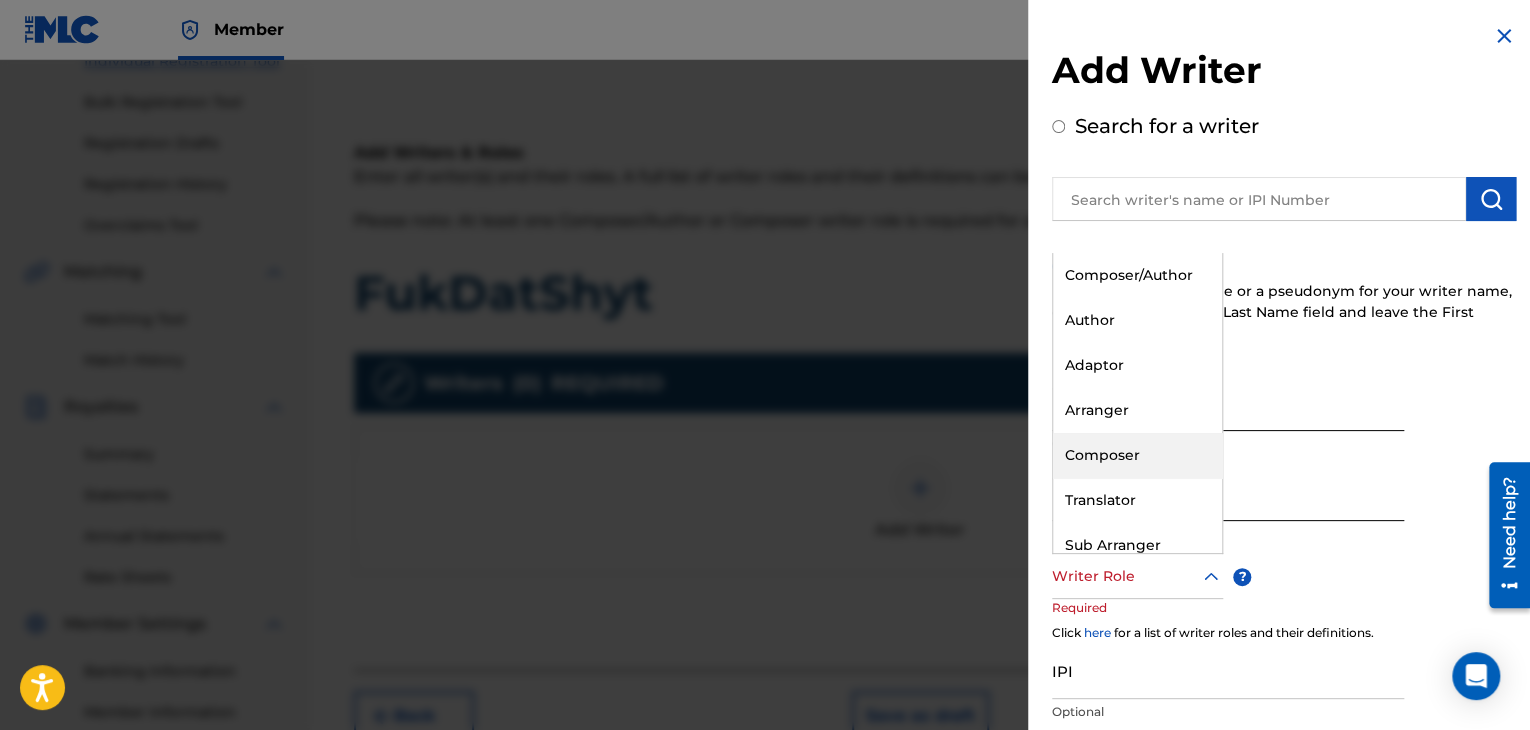 click on "Composer" at bounding box center [1137, 455] 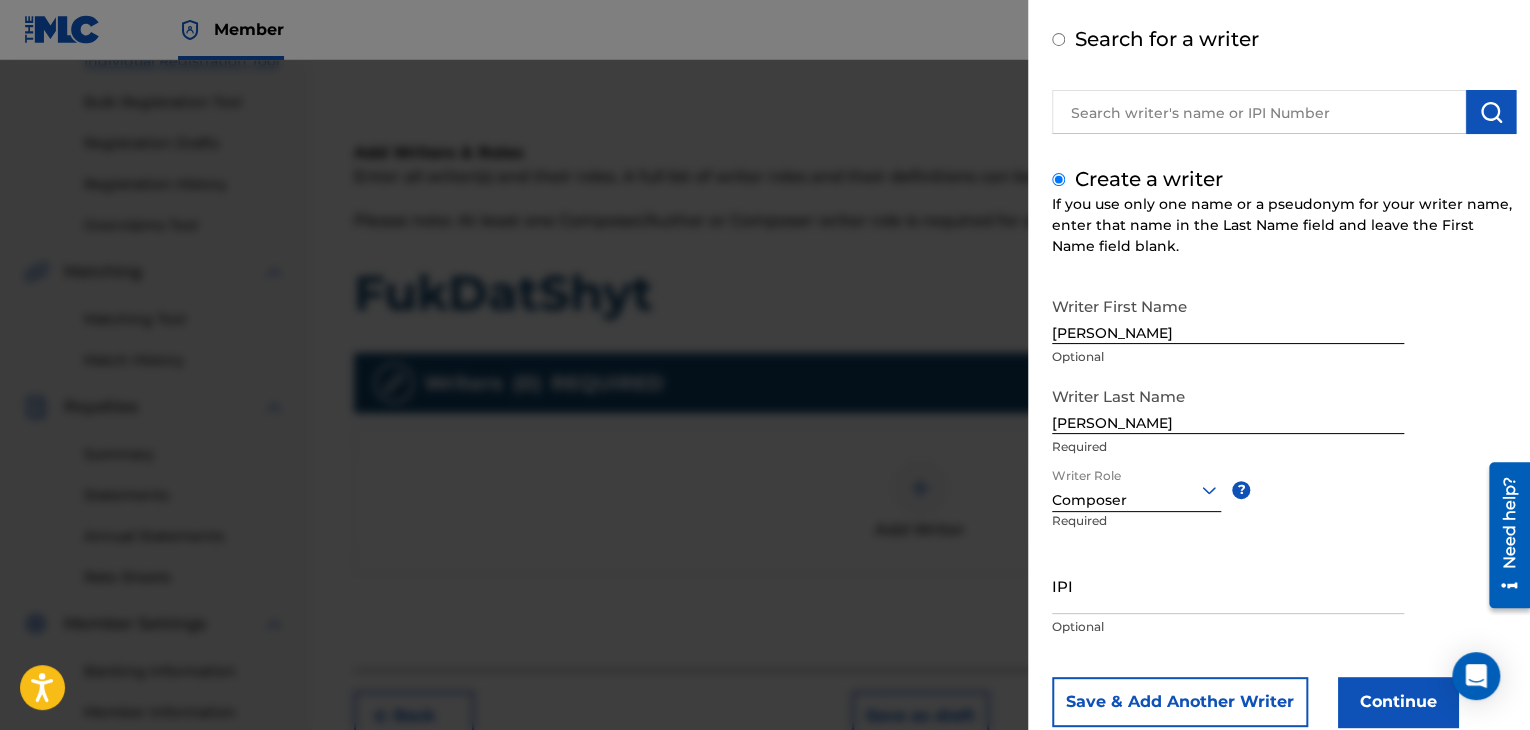 scroll, scrollTop: 136, scrollLeft: 0, axis: vertical 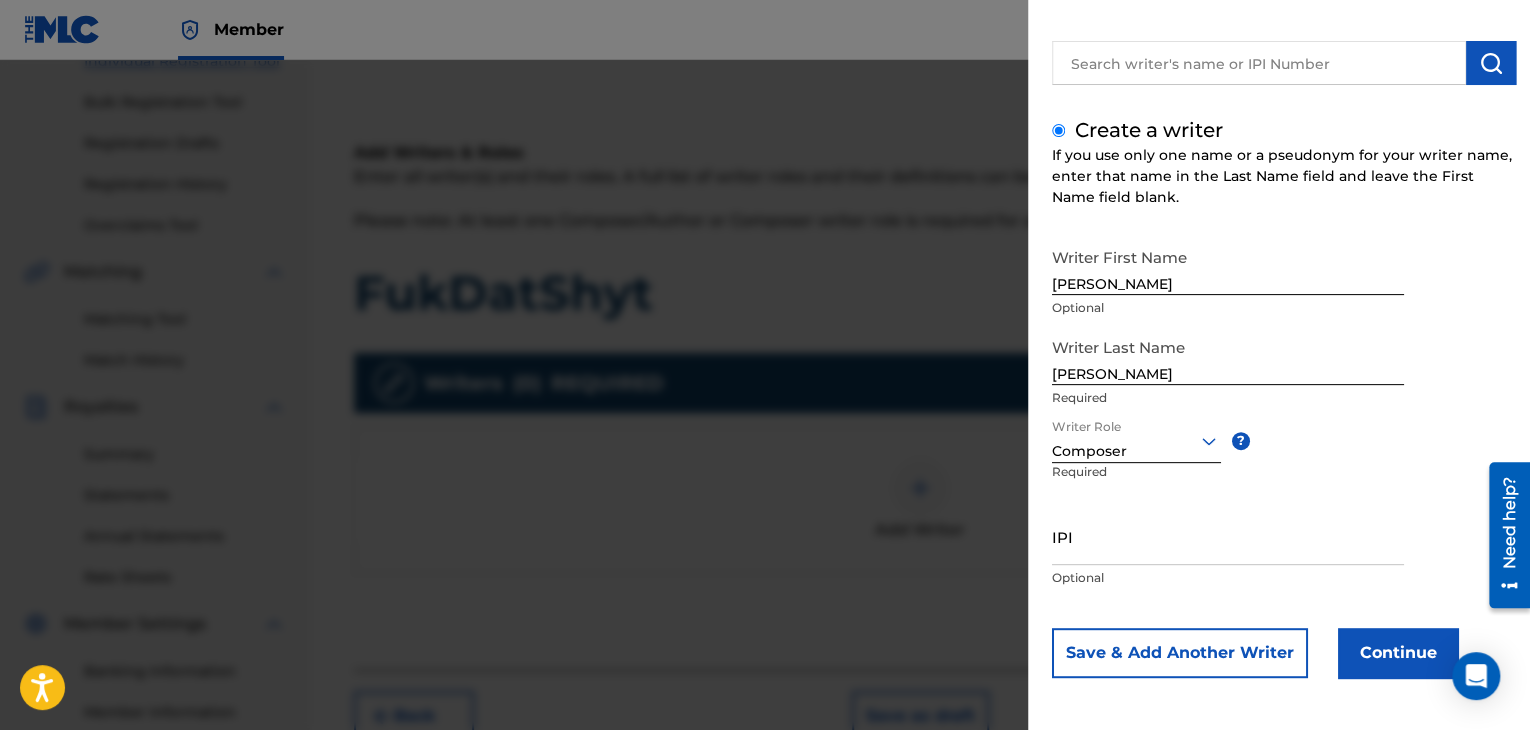 click on "IPI" at bounding box center [1228, 536] 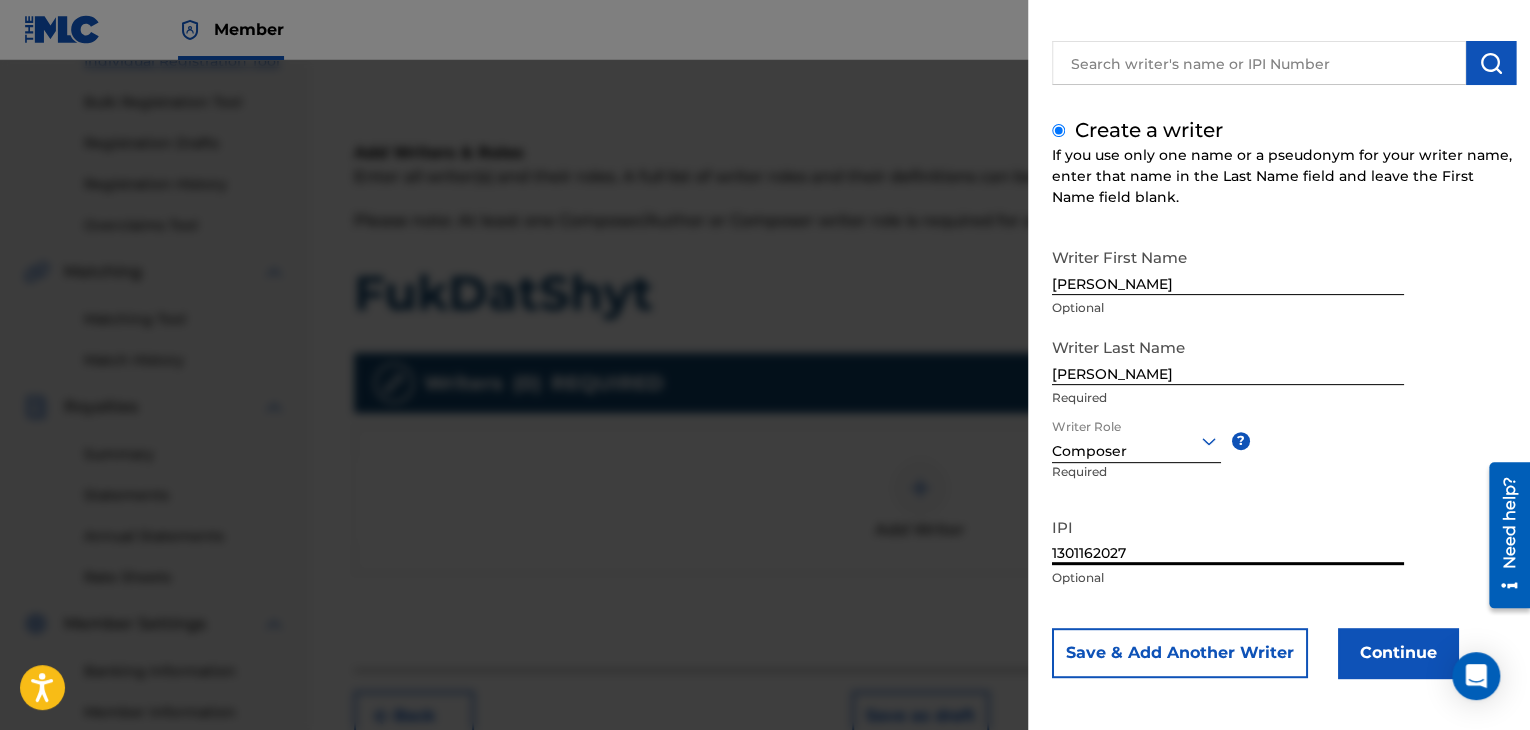 type on "1301162027" 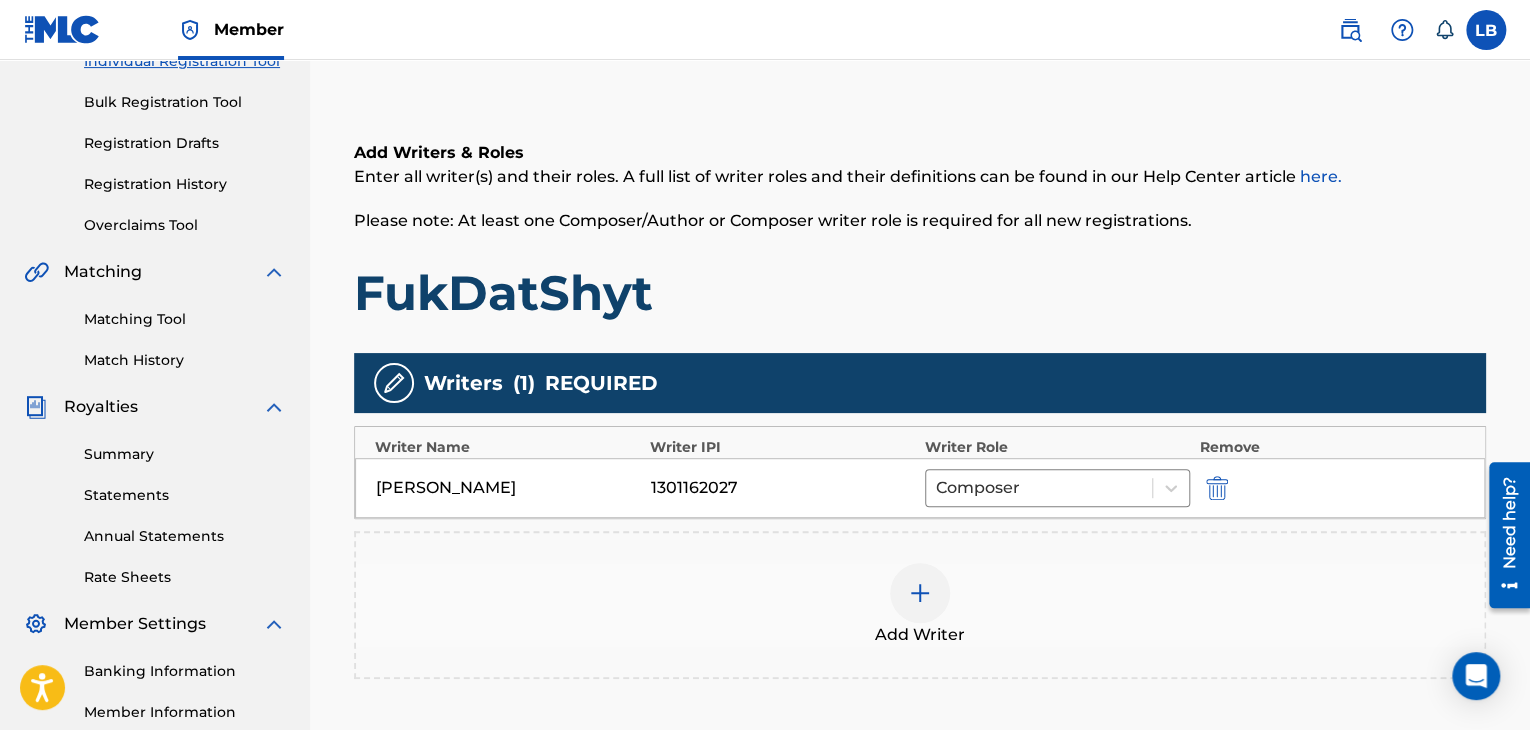 click at bounding box center [920, 593] 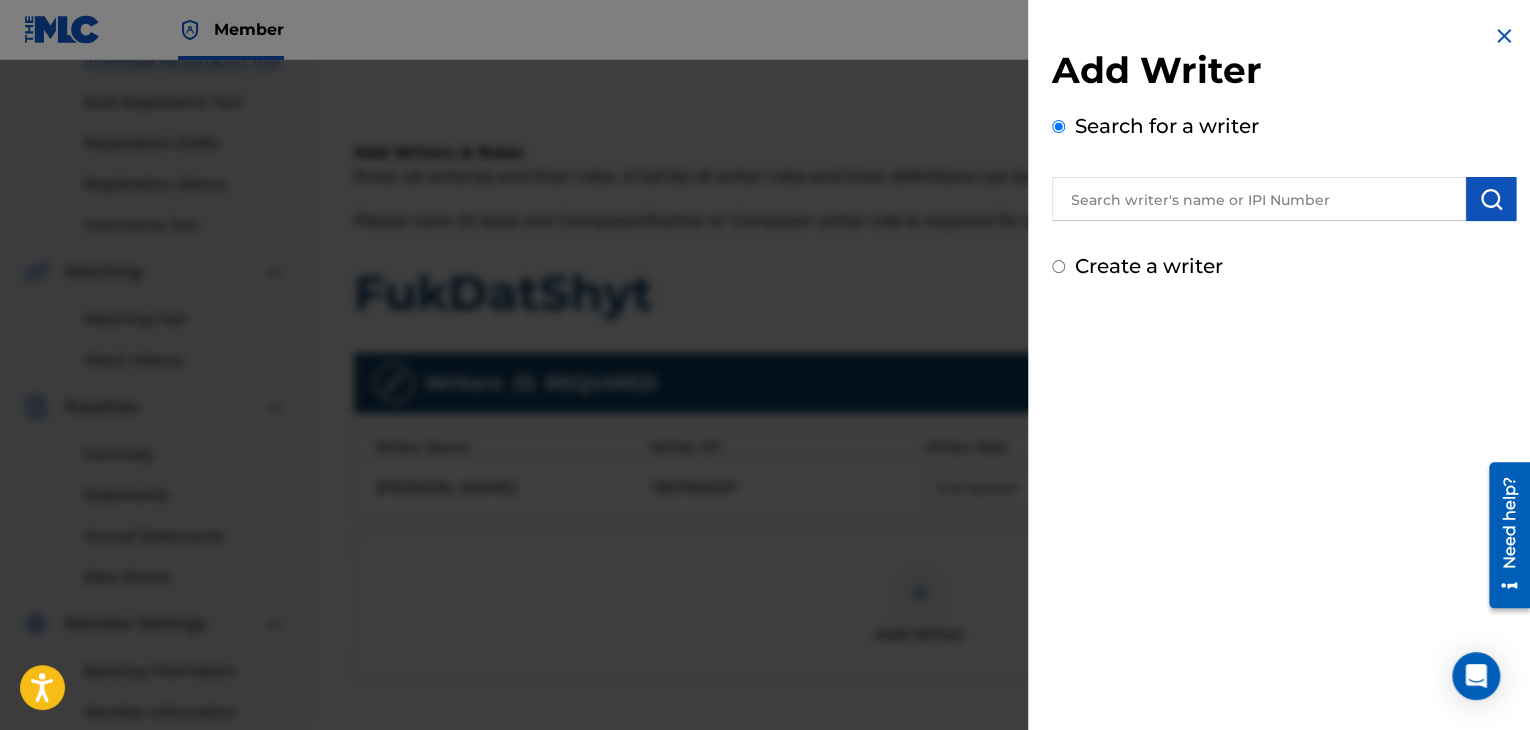 click on "Create a writer" at bounding box center (1058, 266) 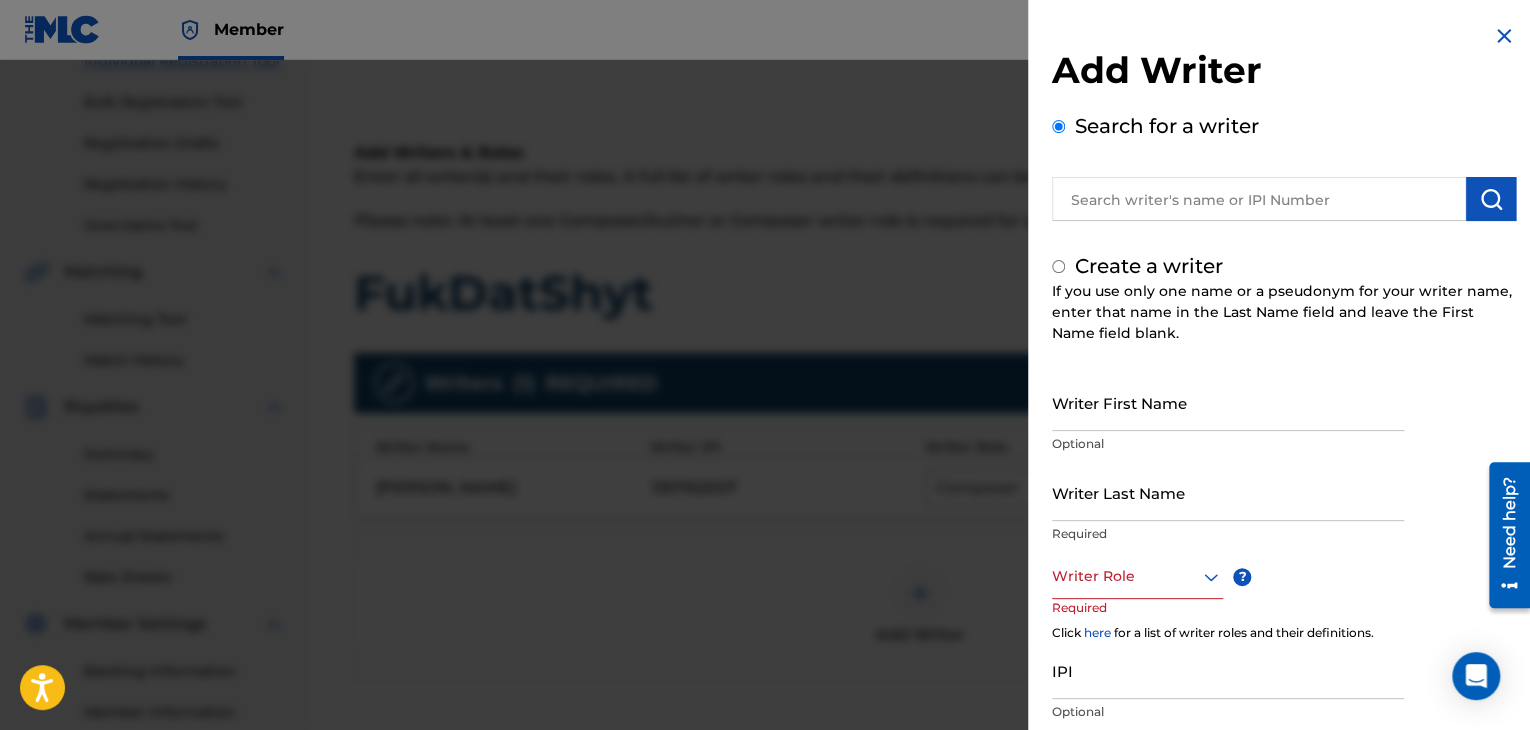 radio on "false" 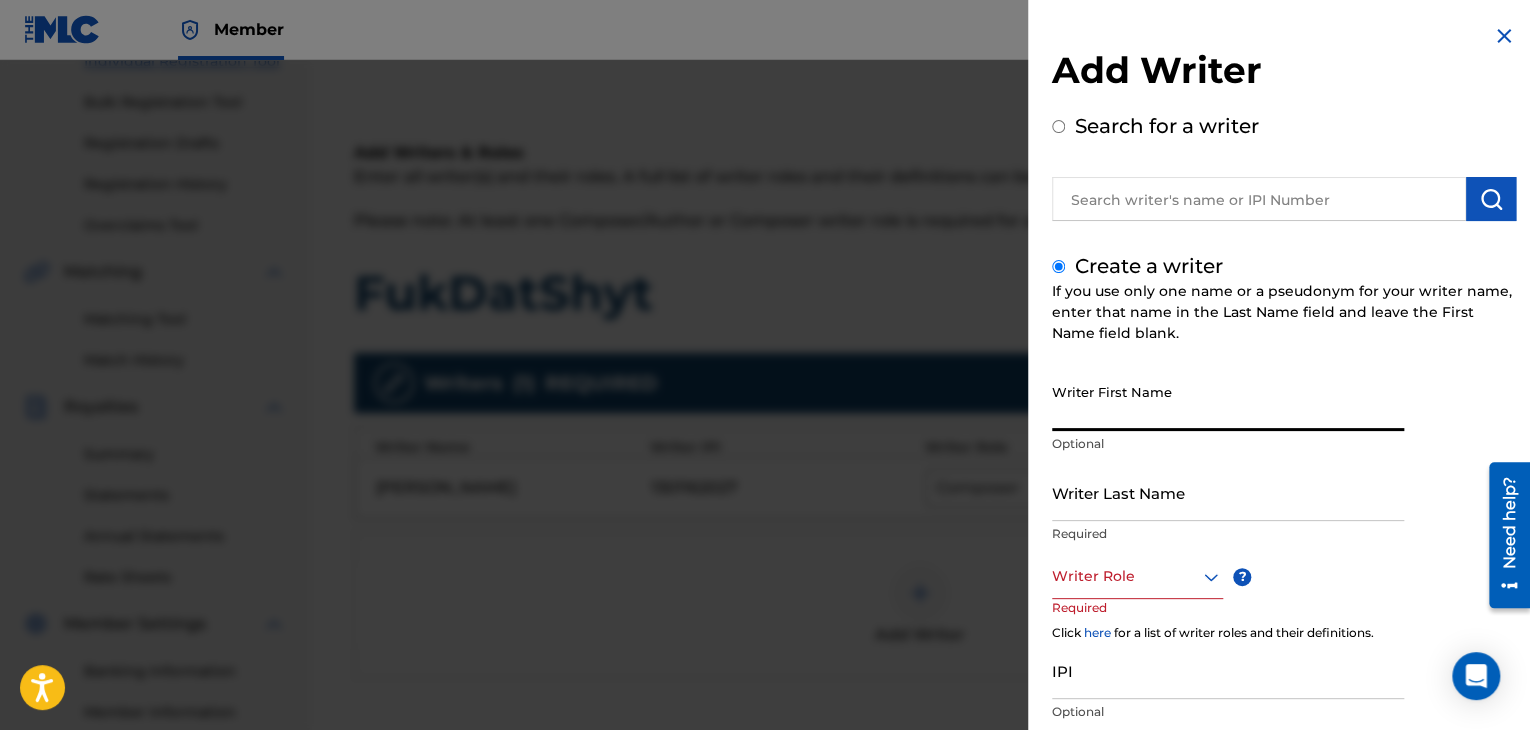 click on "Writer First Name" at bounding box center (1228, 402) 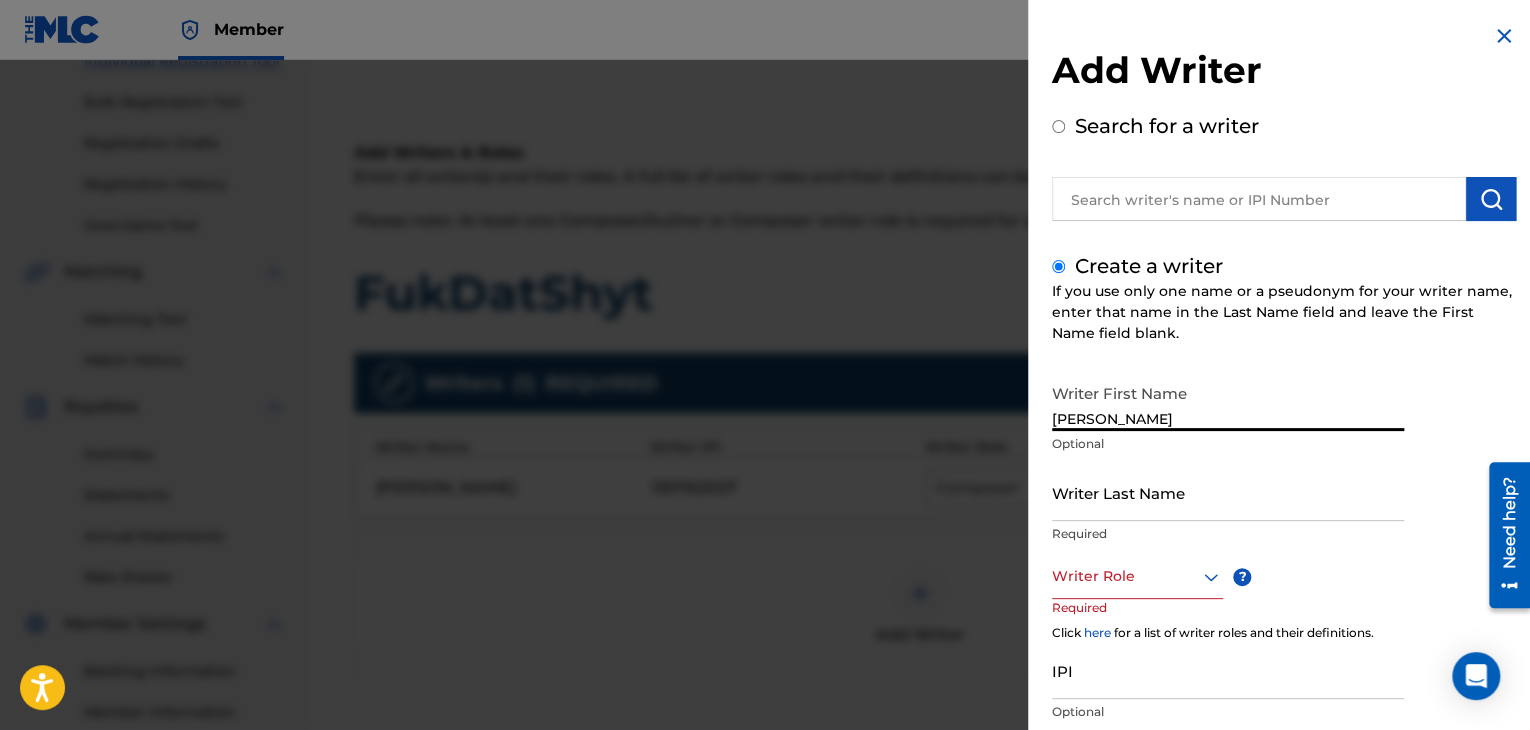 type on "[PERSON_NAME]" 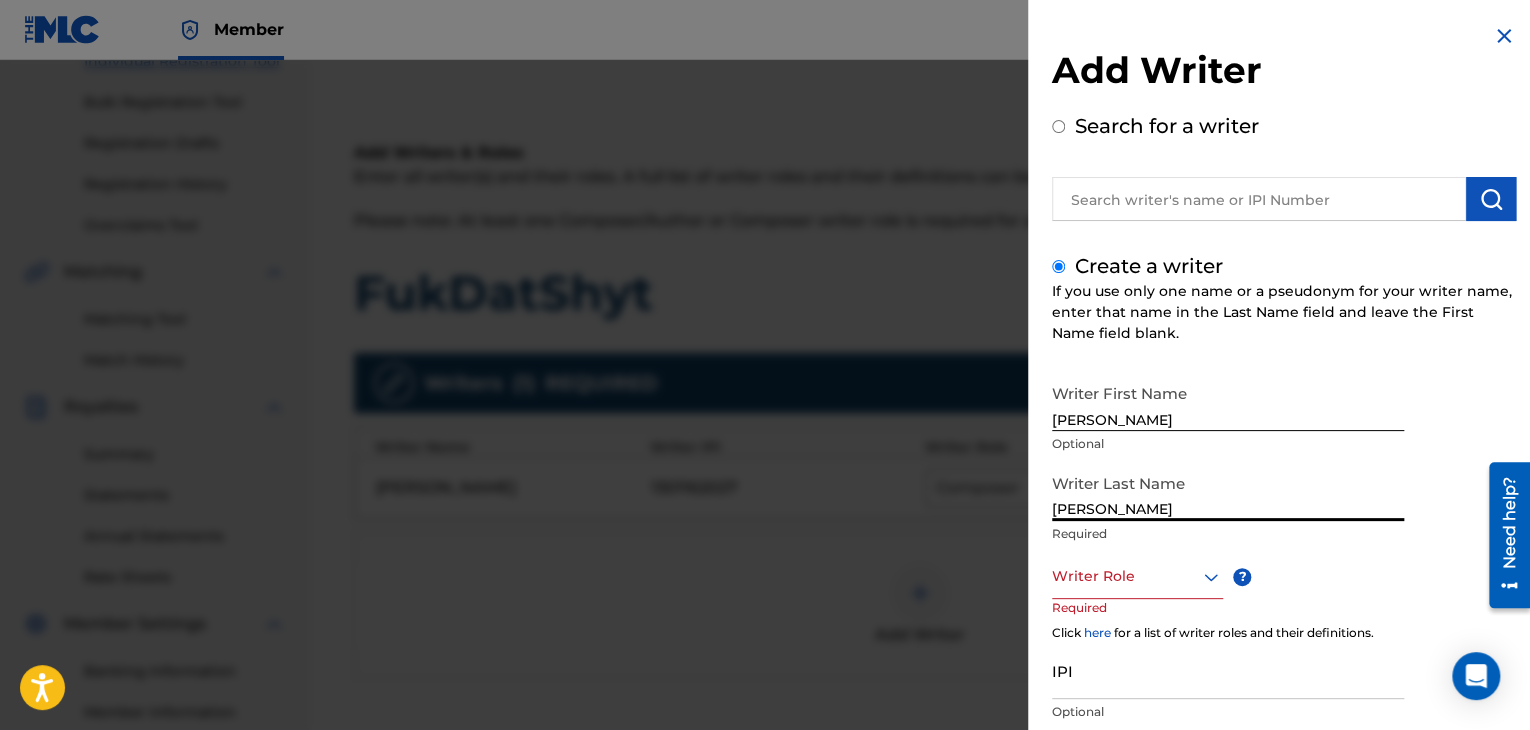 type on "[PERSON_NAME]" 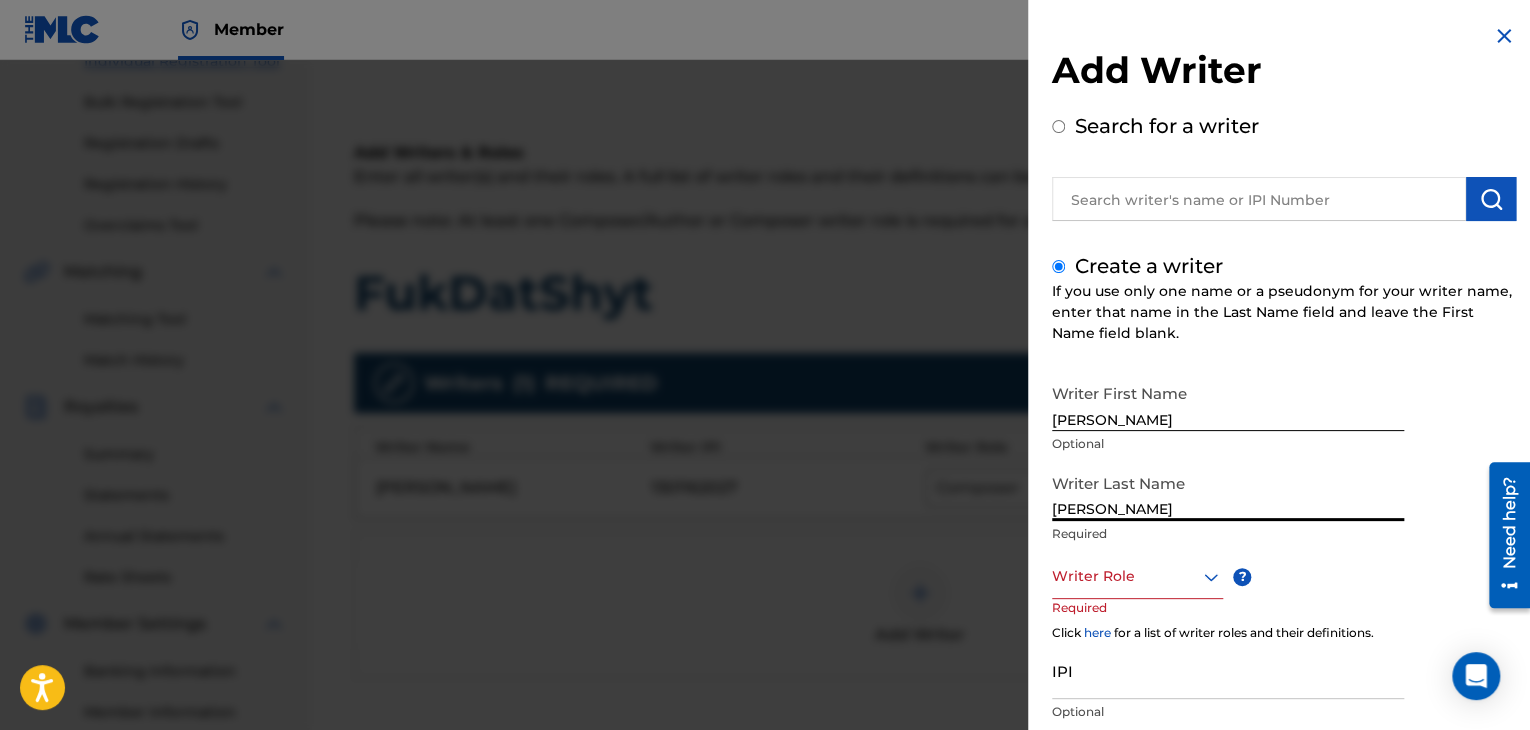 click at bounding box center (1137, 576) 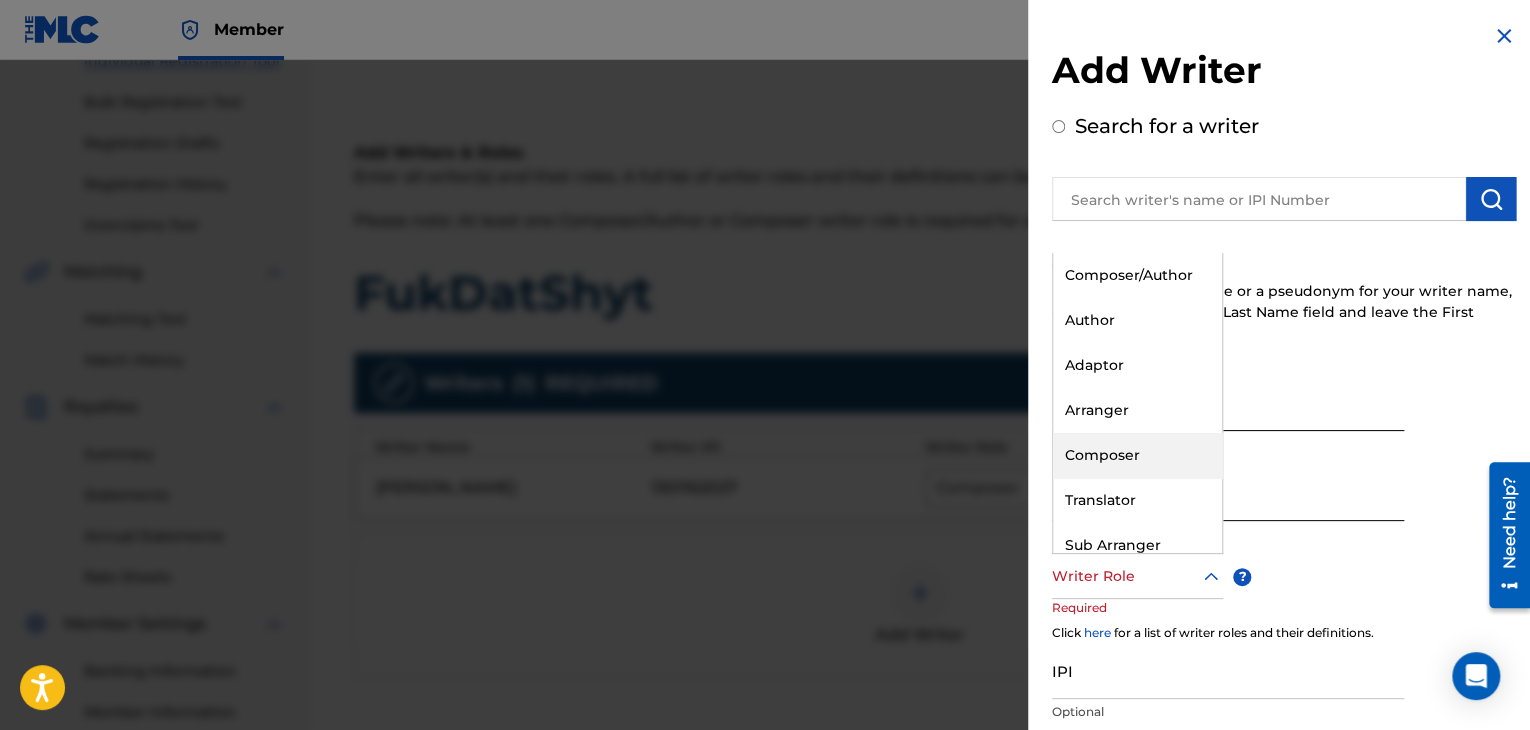 click on "Composer" at bounding box center (1137, 455) 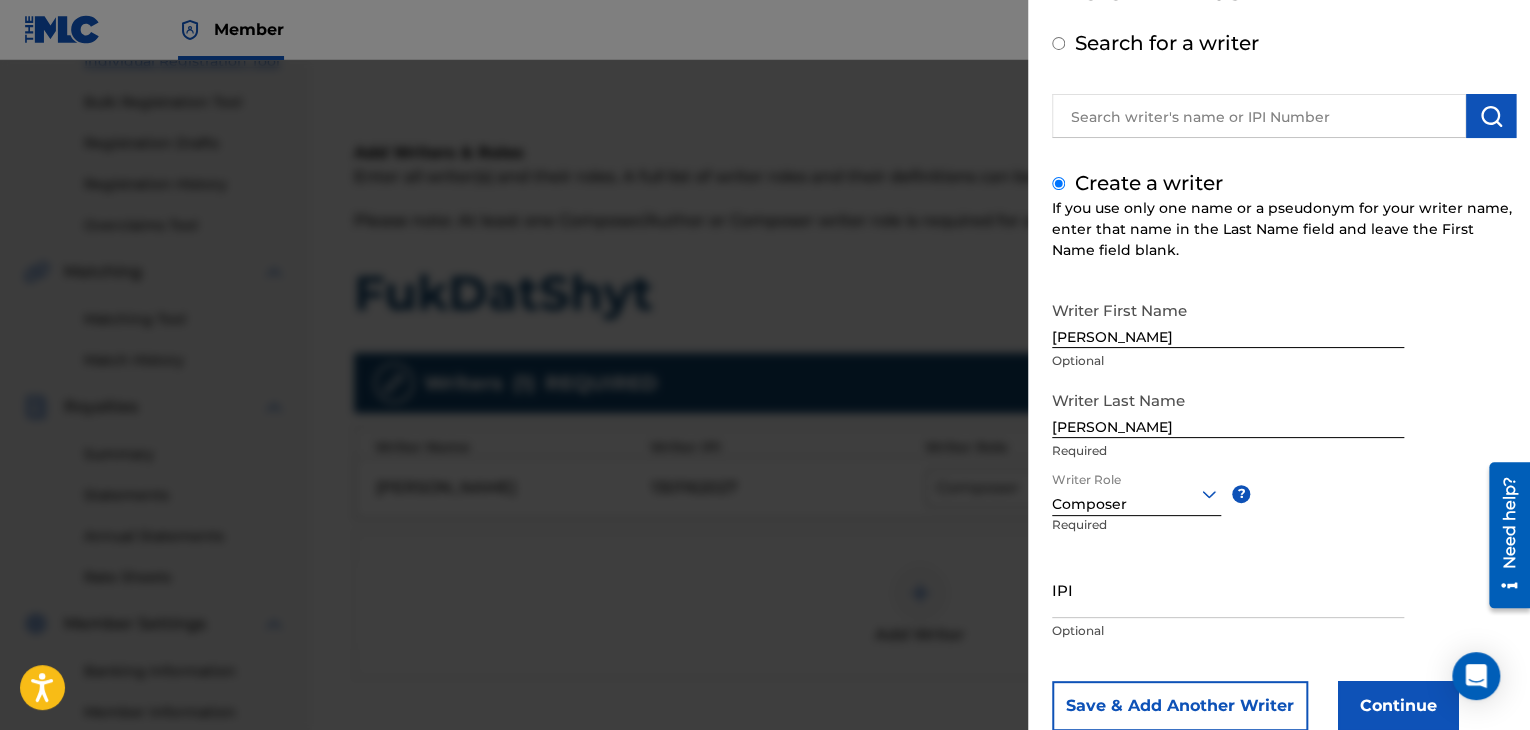 scroll, scrollTop: 138, scrollLeft: 0, axis: vertical 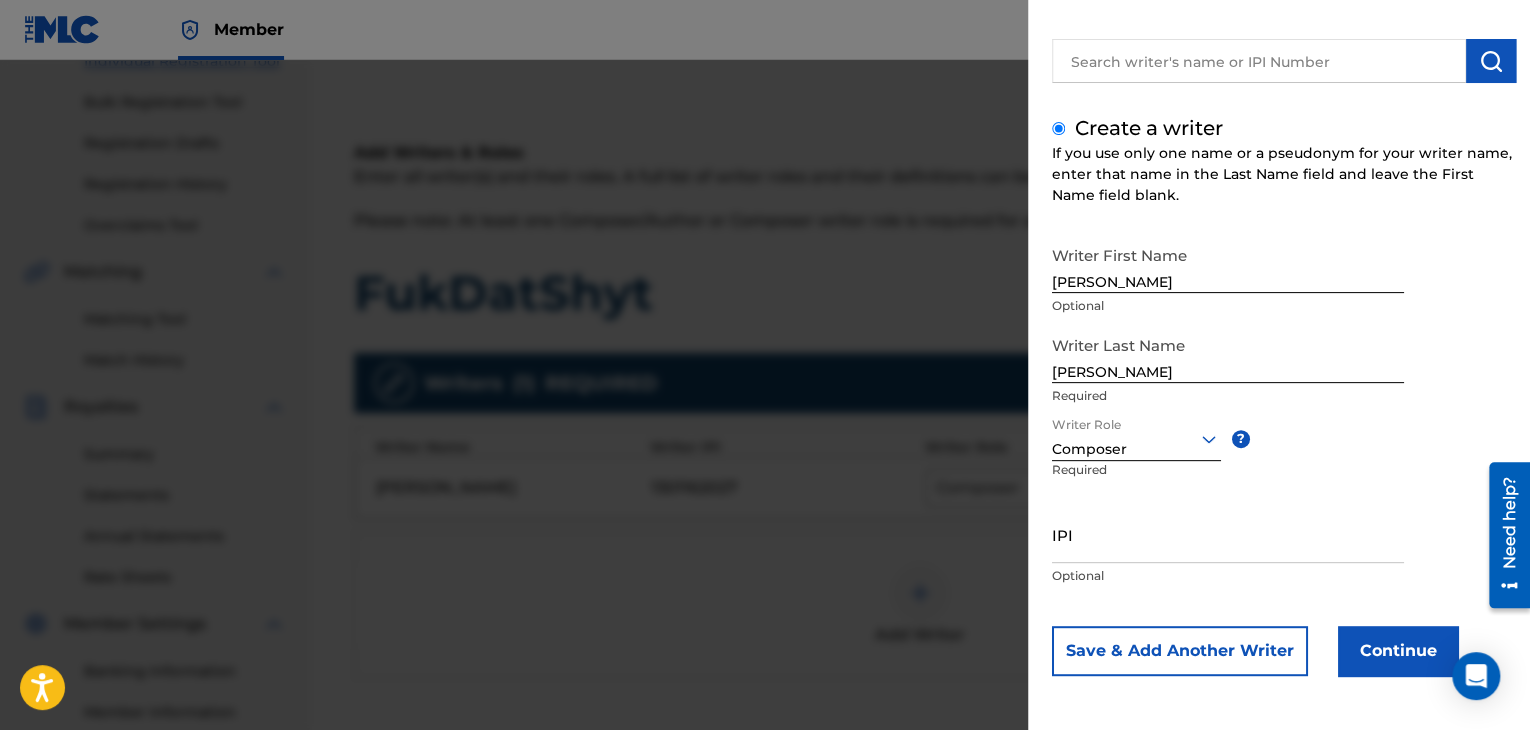 click on "IPI" at bounding box center [1228, 534] 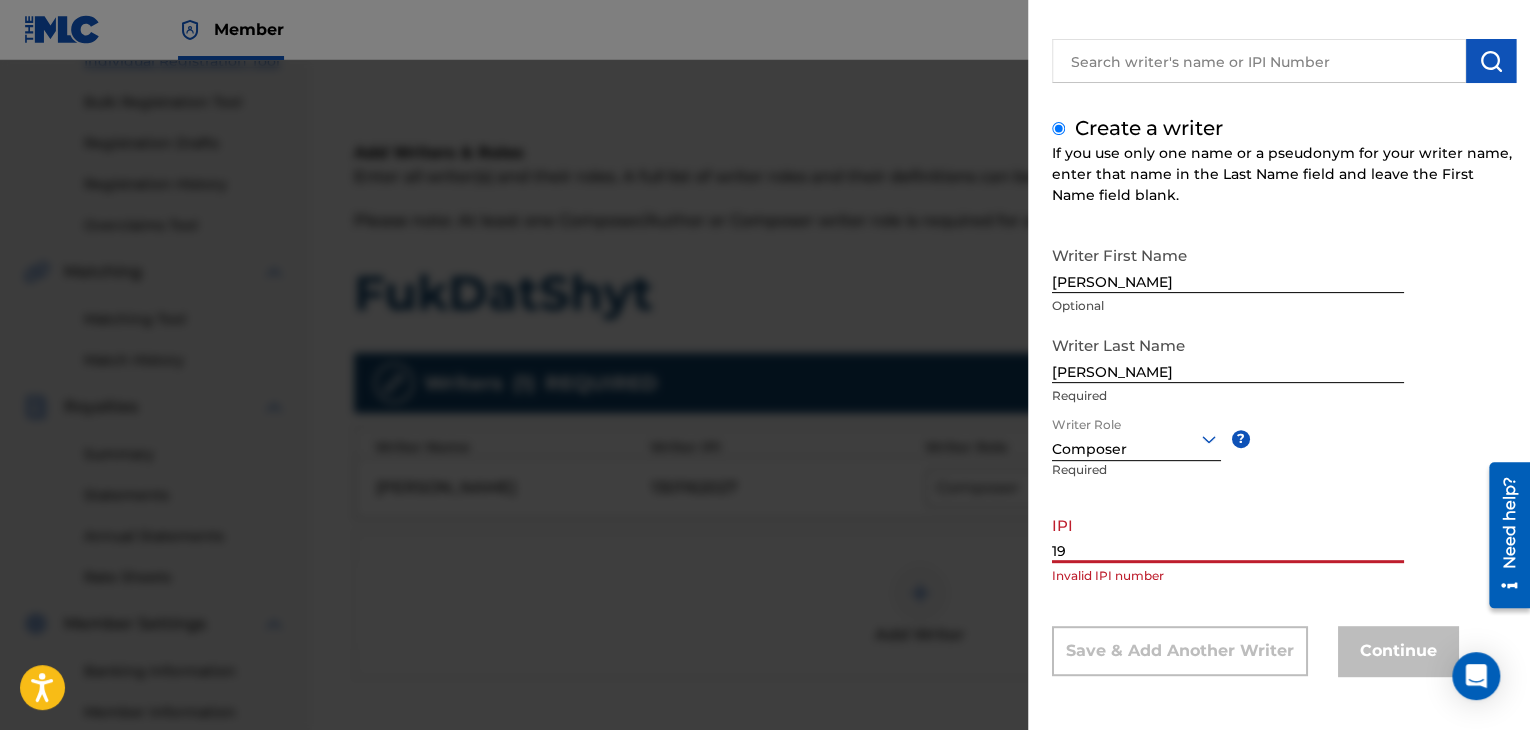 type on "19" 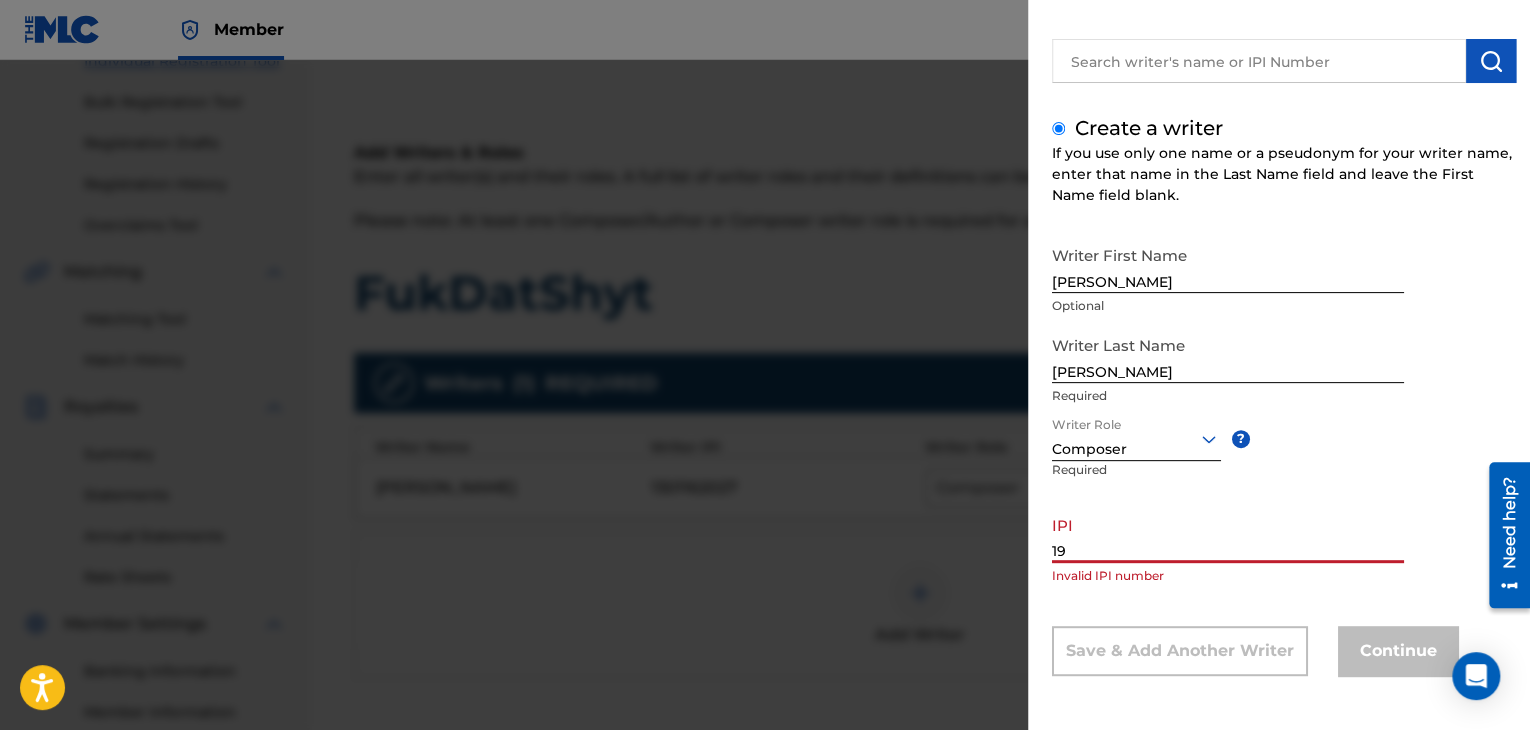 drag, startPoint x: 1119, startPoint y: 551, endPoint x: 1007, endPoint y: 554, distance: 112.04017 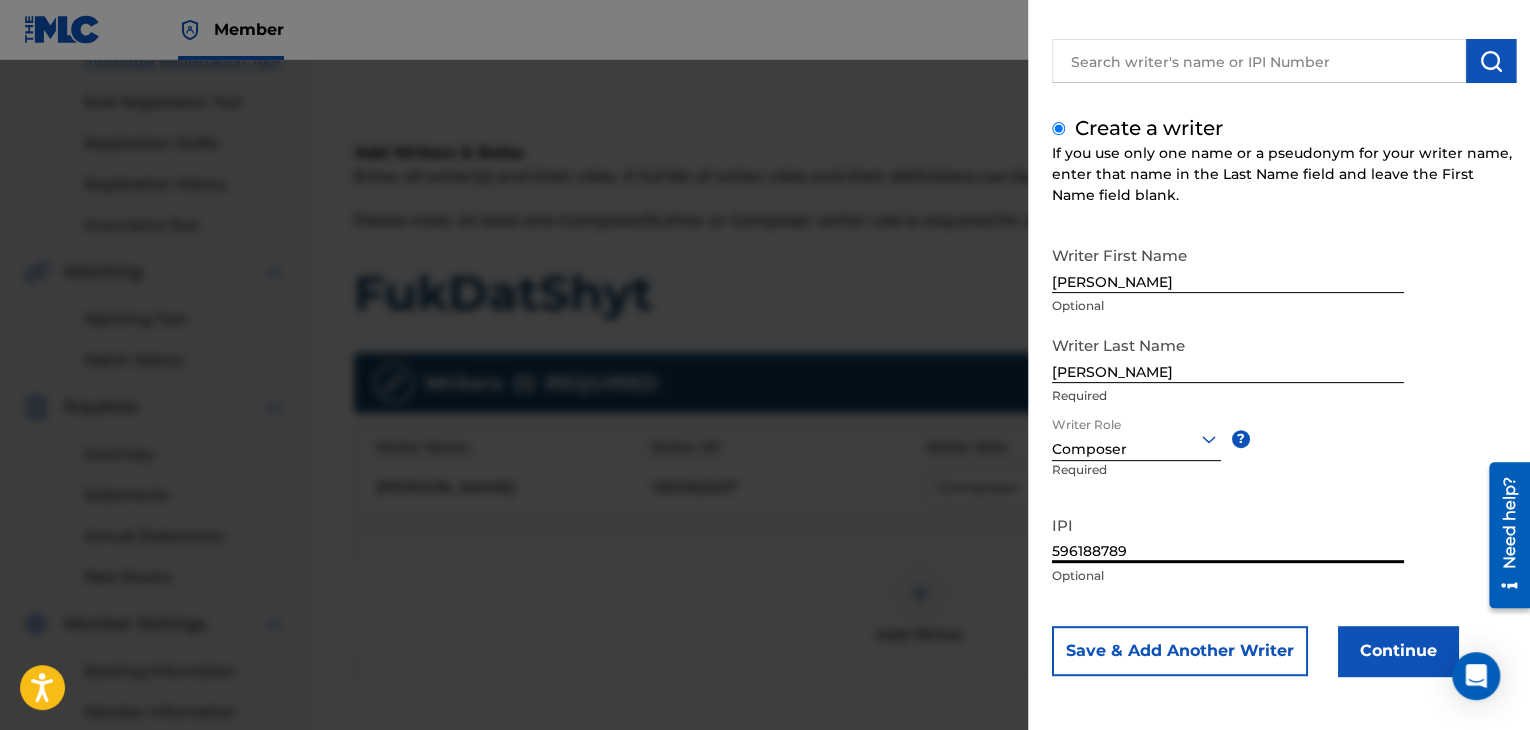 type on "596188789" 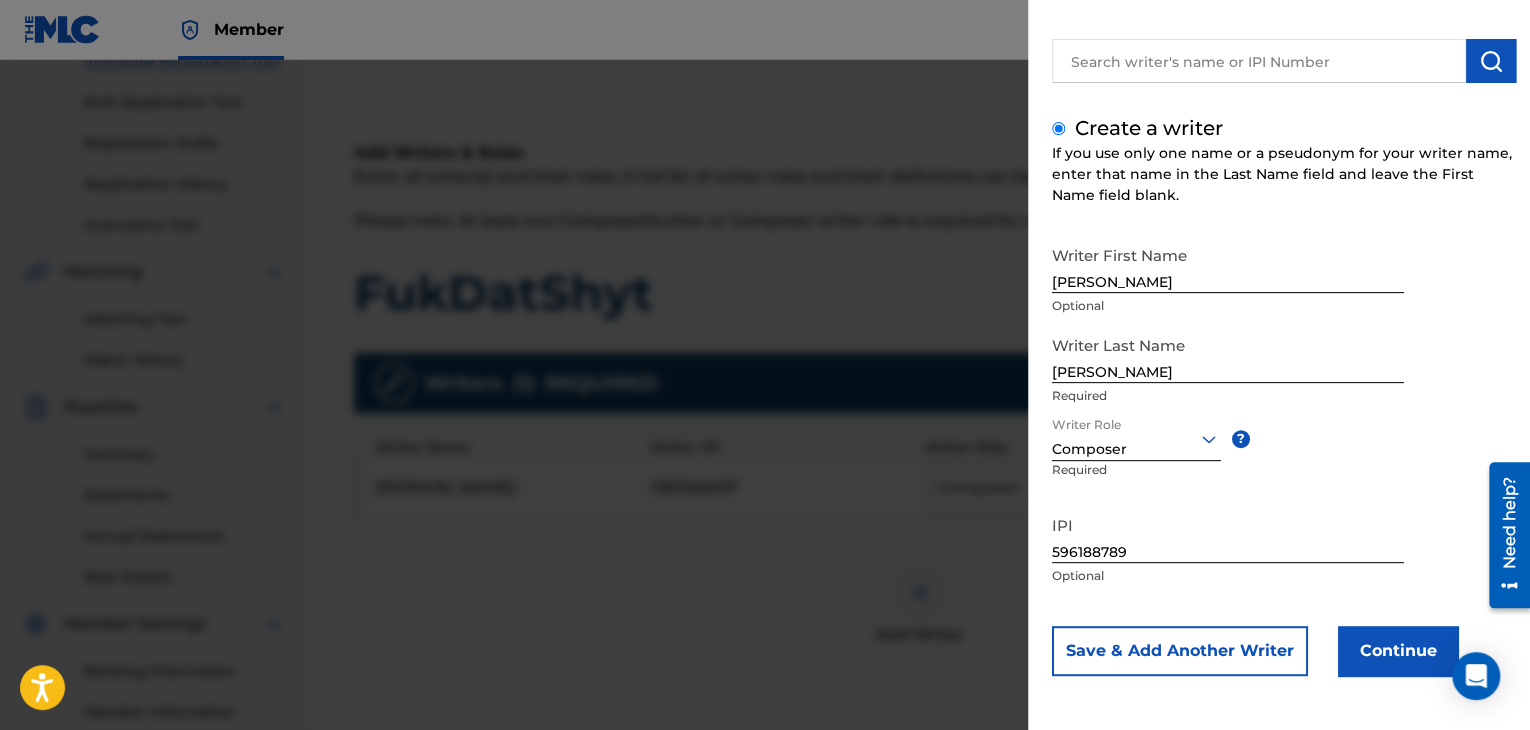 click on "Continue" at bounding box center [1398, 651] 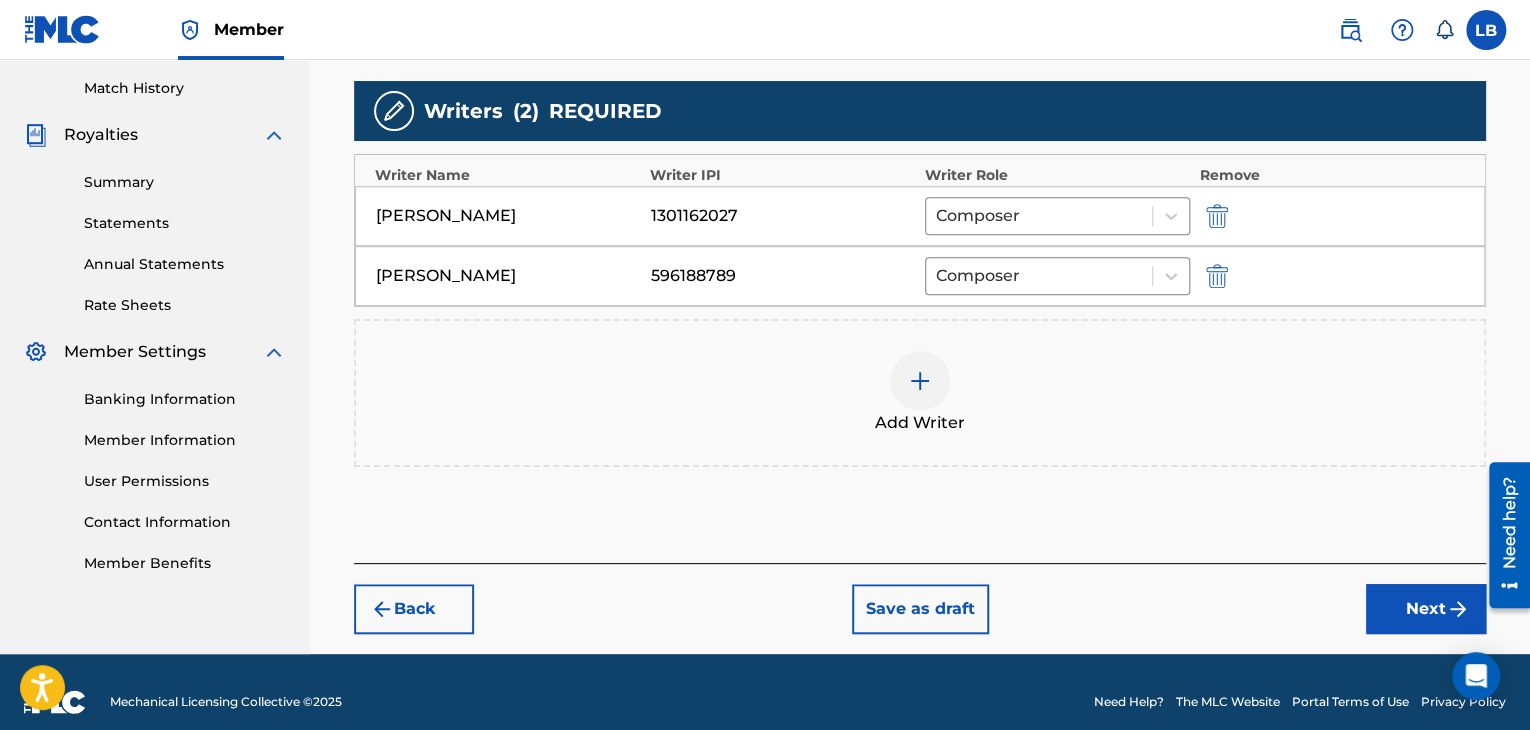 scroll, scrollTop: 564, scrollLeft: 0, axis: vertical 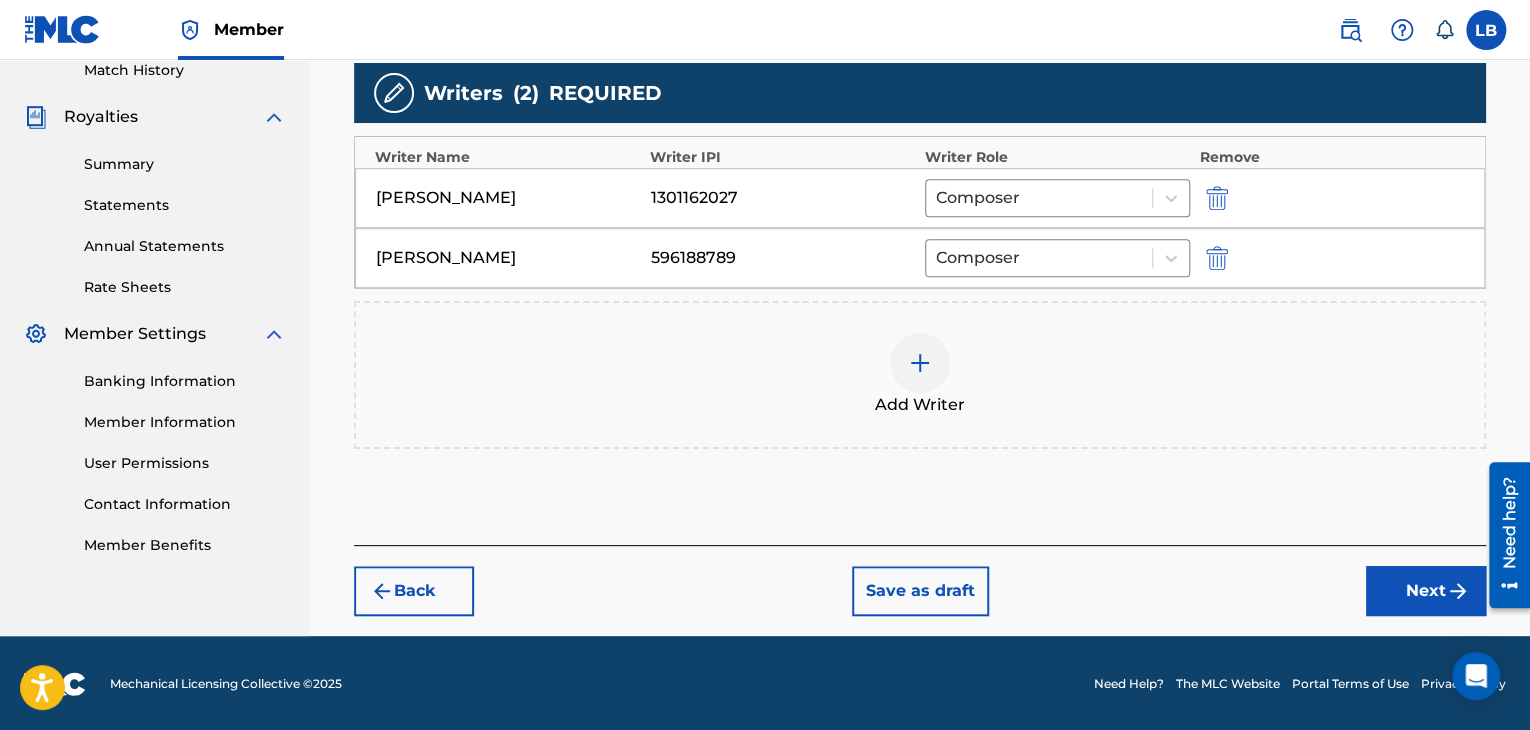 click on "Next" at bounding box center (1426, 591) 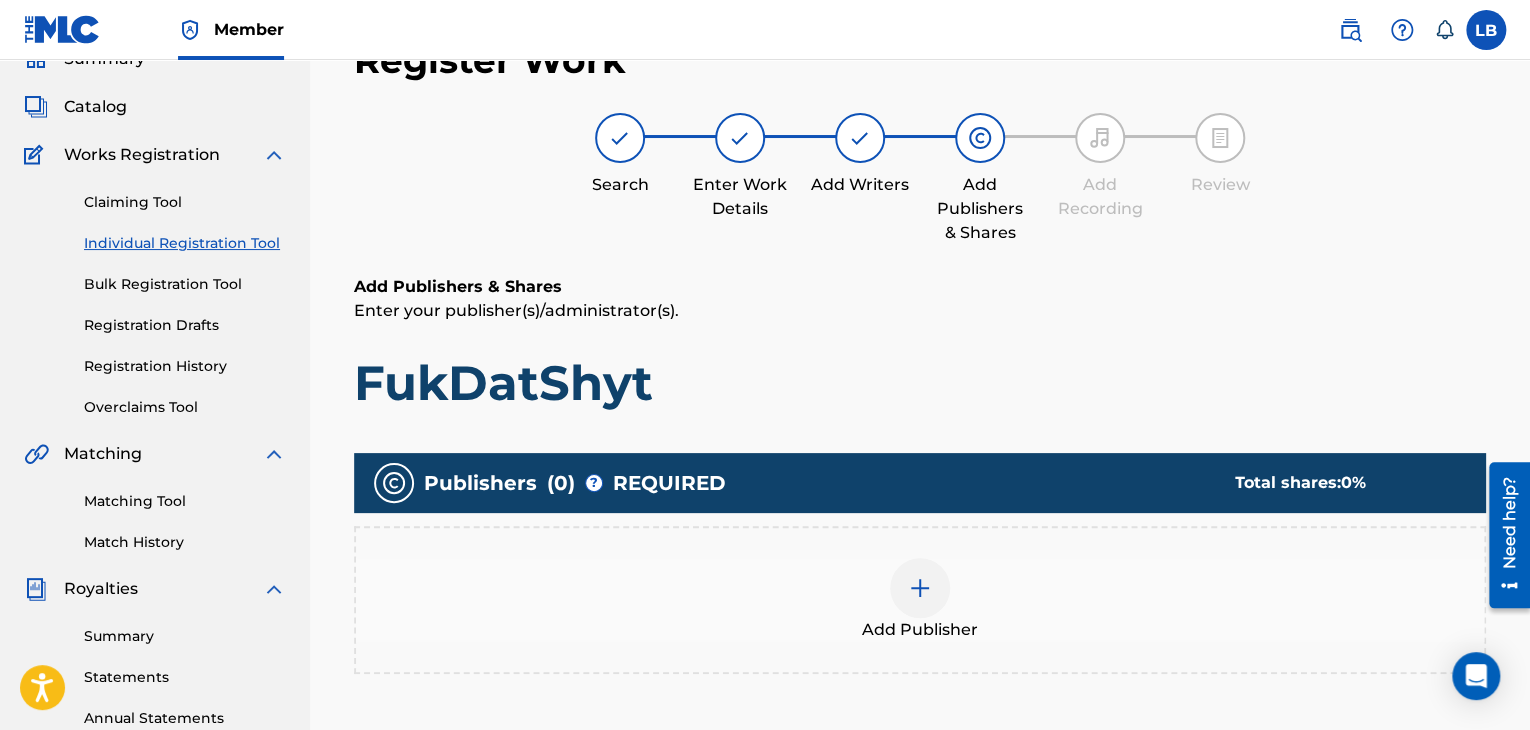 scroll, scrollTop: 90, scrollLeft: 0, axis: vertical 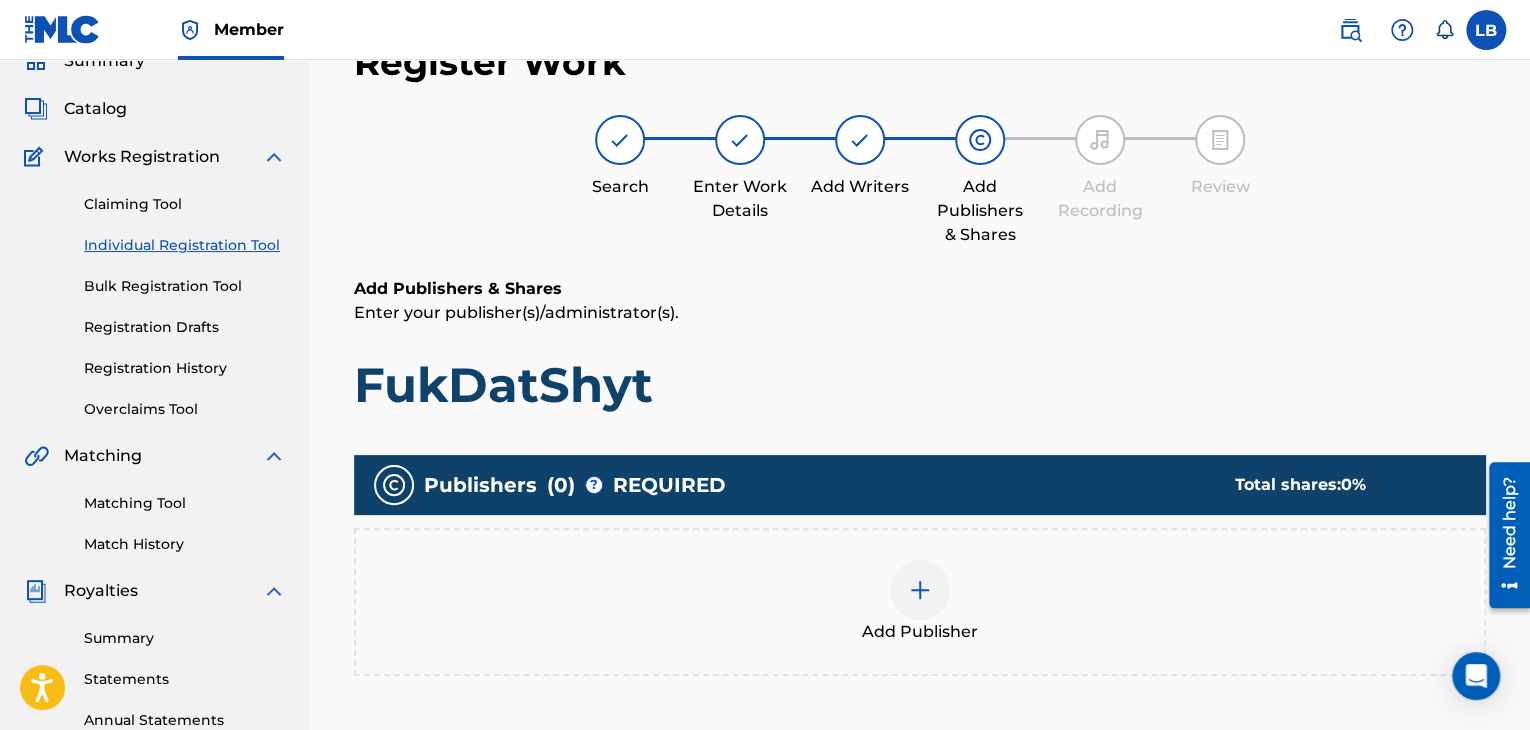 click at bounding box center [920, 590] 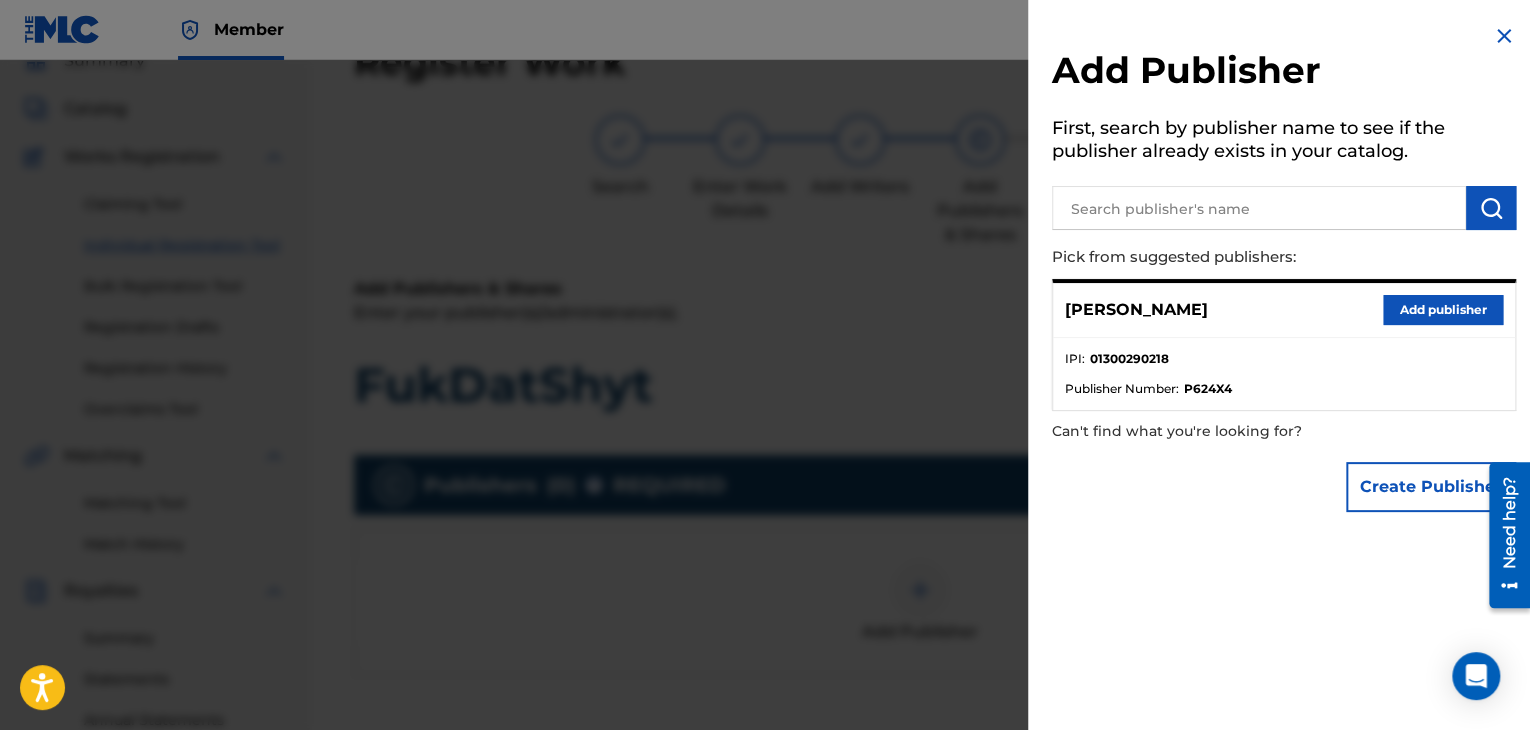 click on "Create Publisher" at bounding box center (1431, 487) 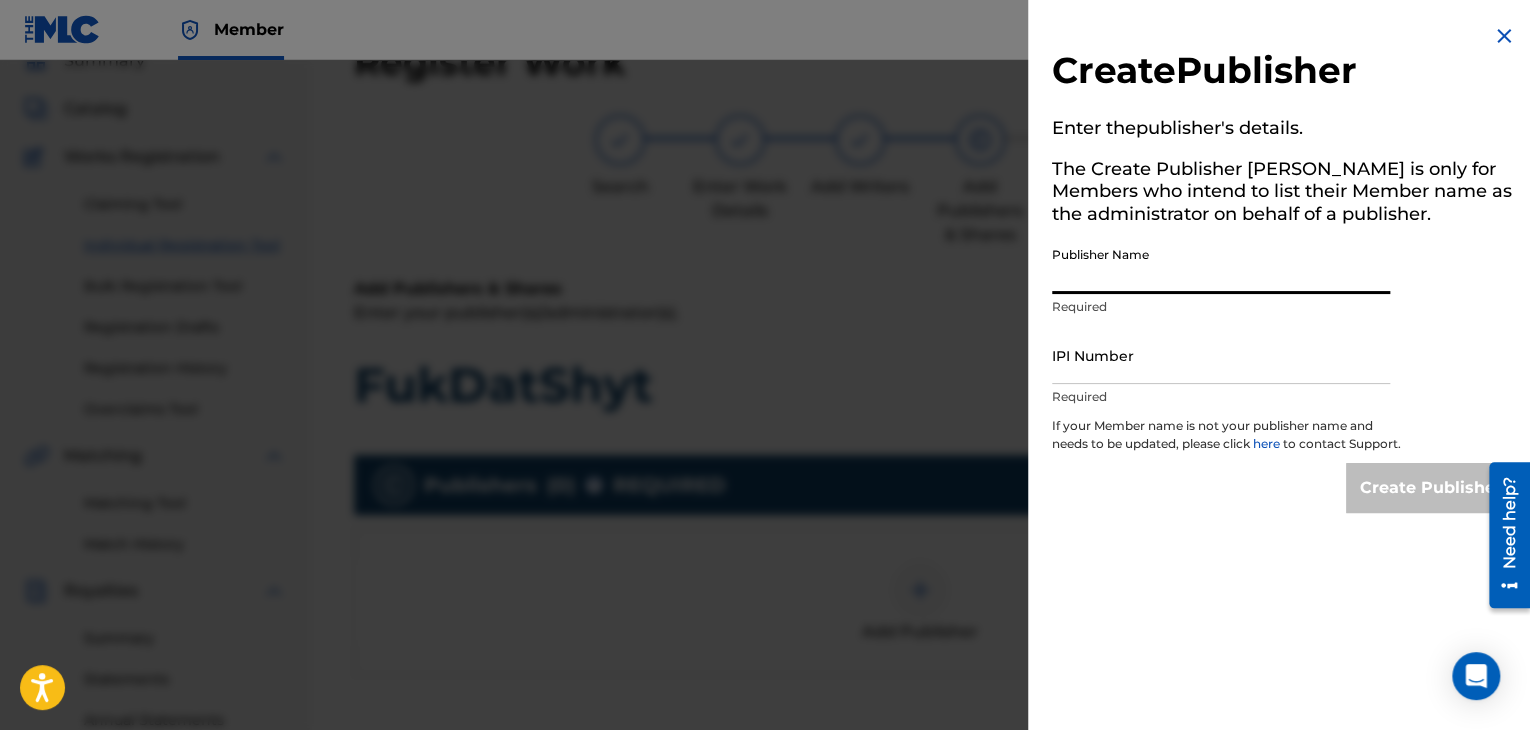 click on "Publisher Name" at bounding box center [1221, 265] 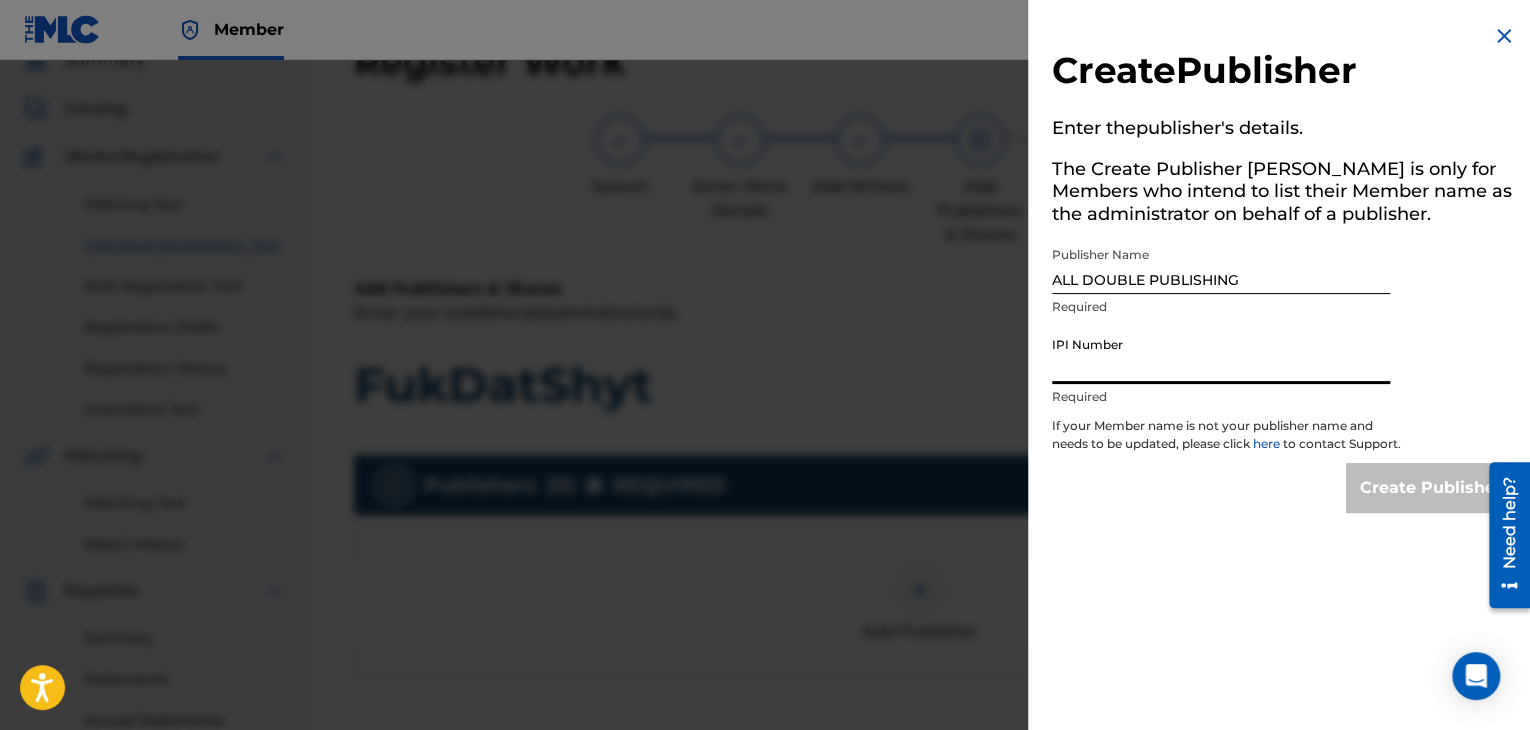 click on "IPI Number" at bounding box center (1221, 355) 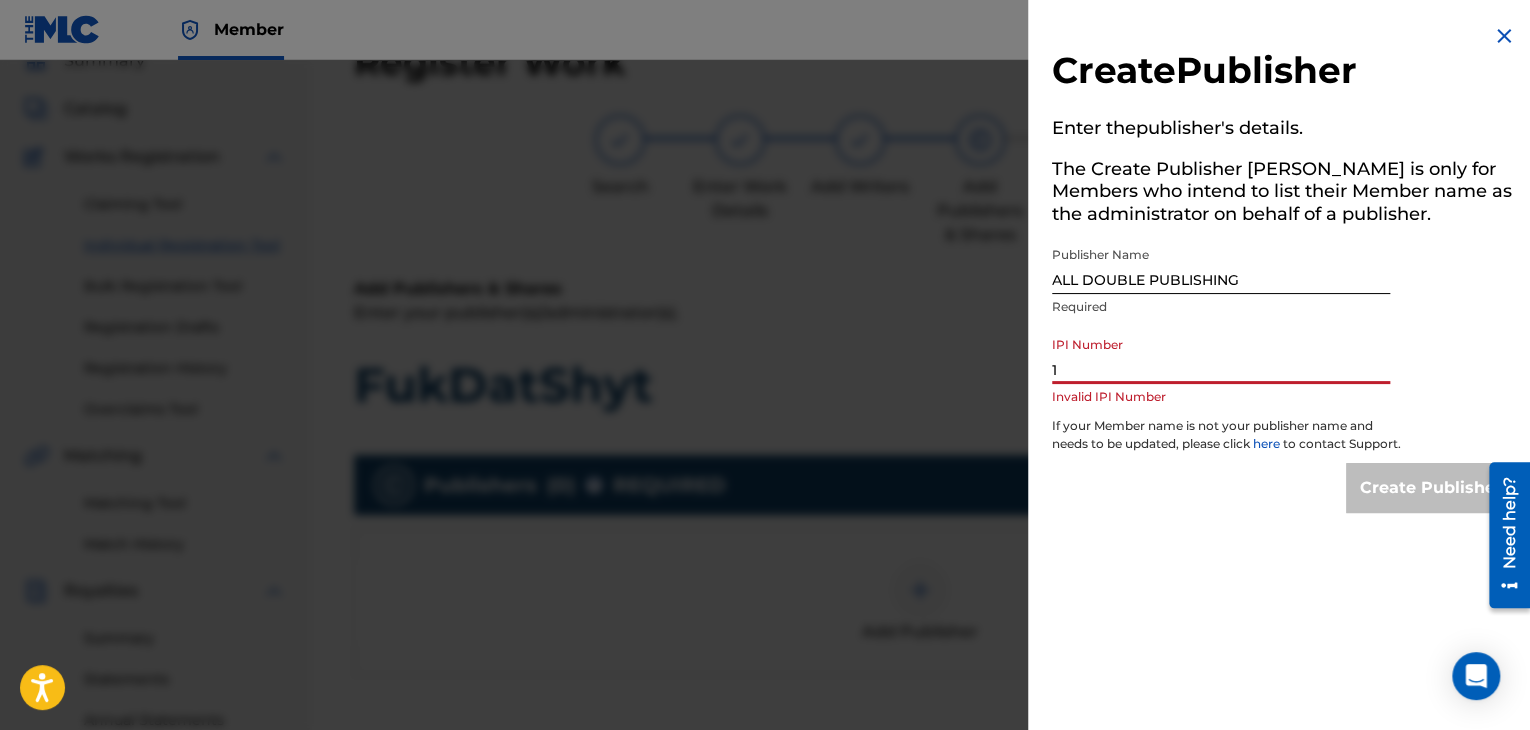 type on "1" 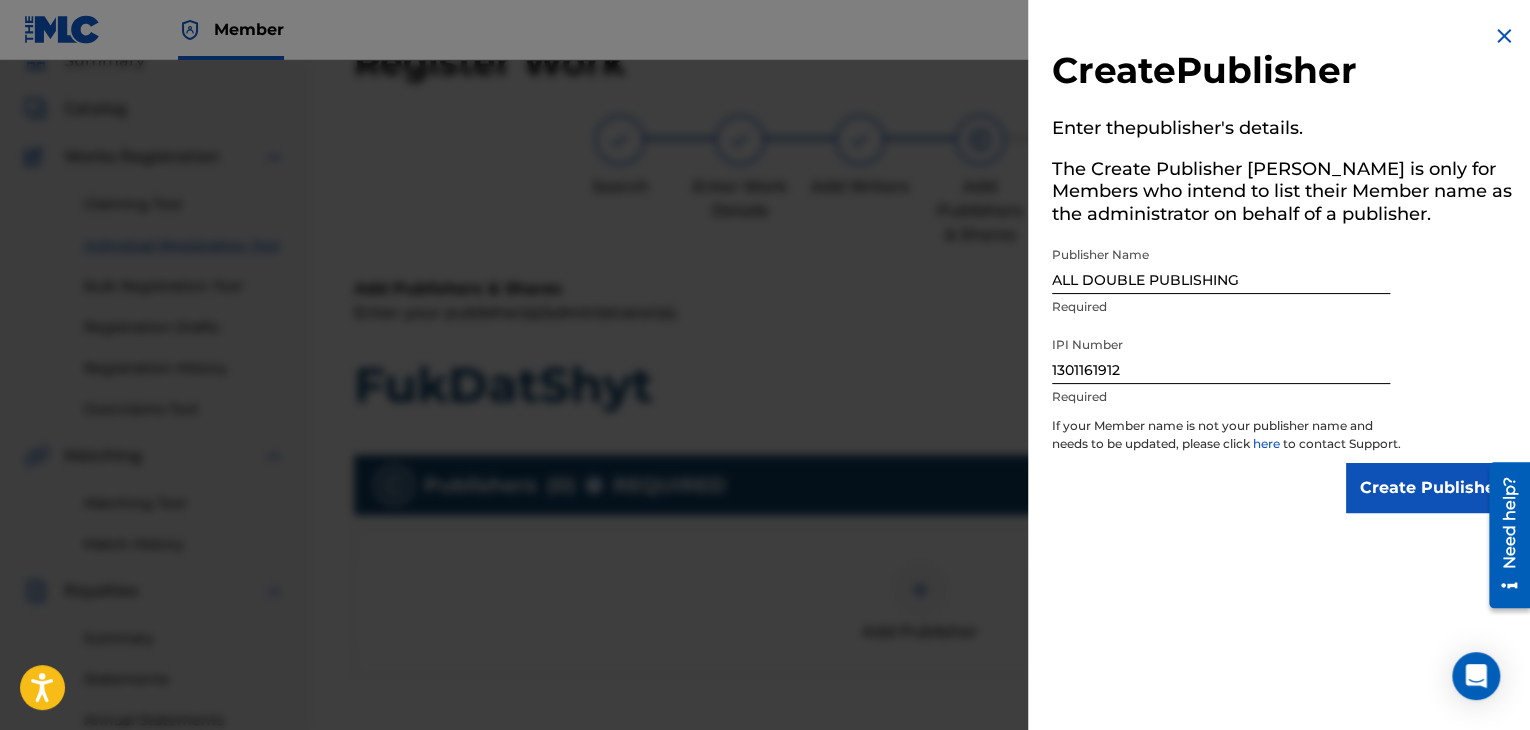 click on "Create Publisher" at bounding box center (1431, 488) 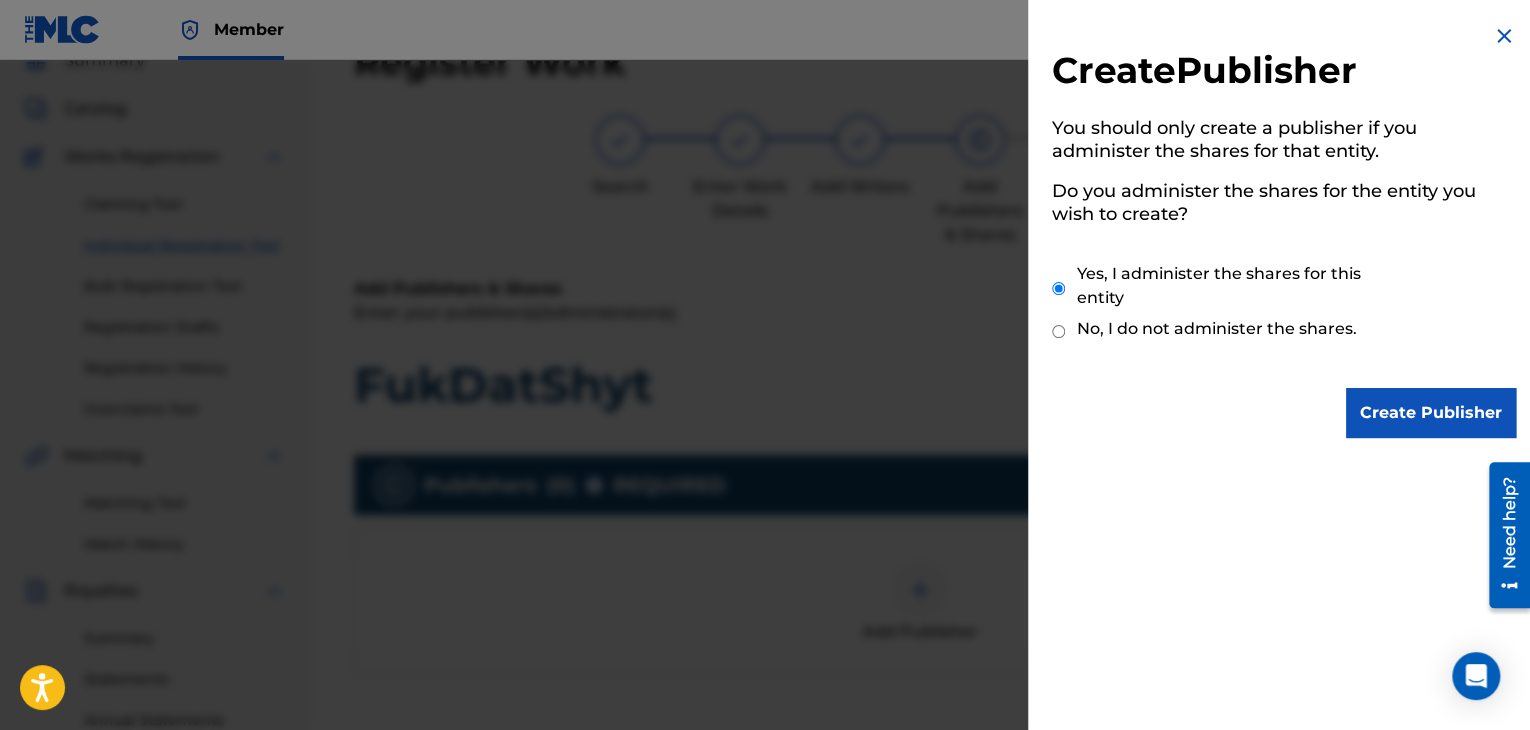 click on "Create Publisher" at bounding box center [1431, 413] 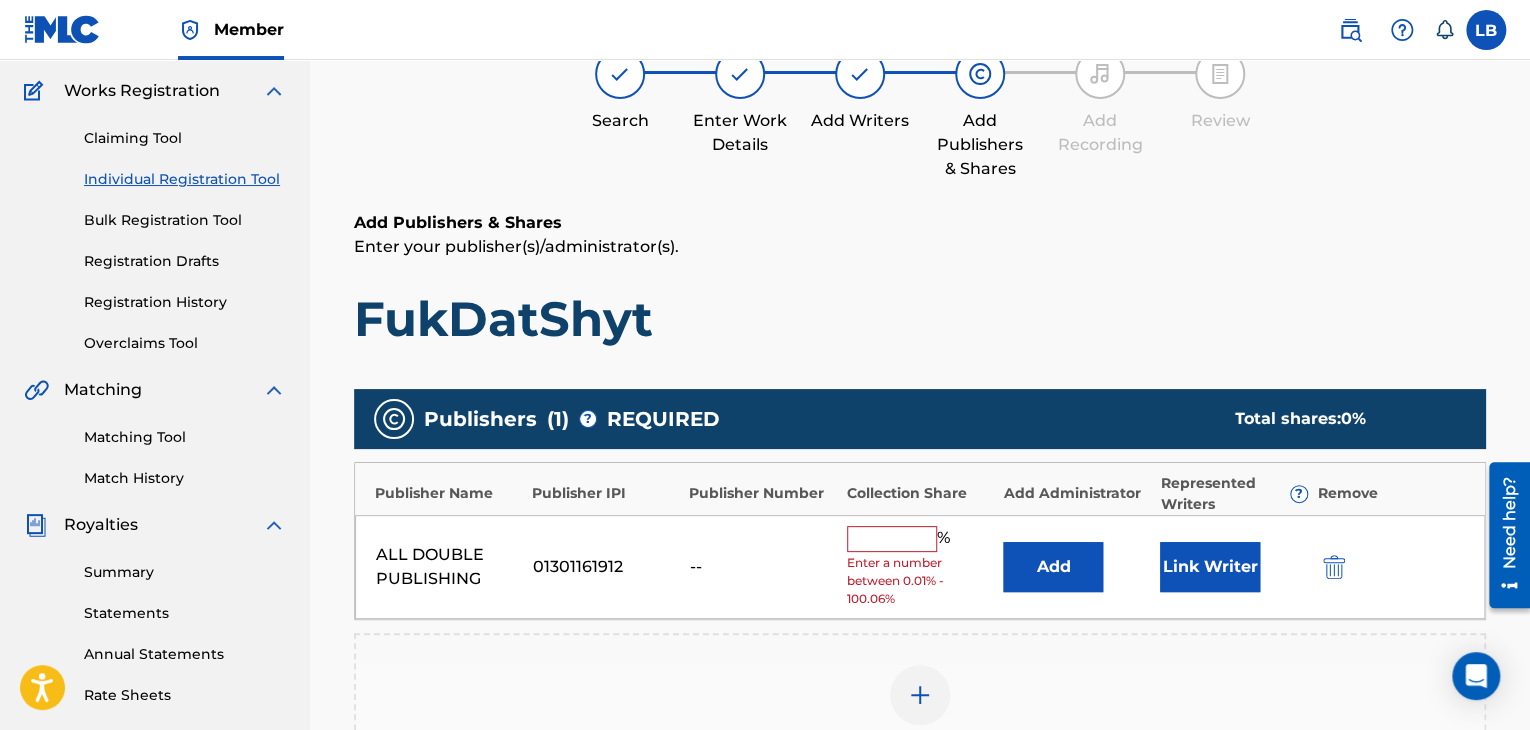 scroll, scrollTop: 166, scrollLeft: 0, axis: vertical 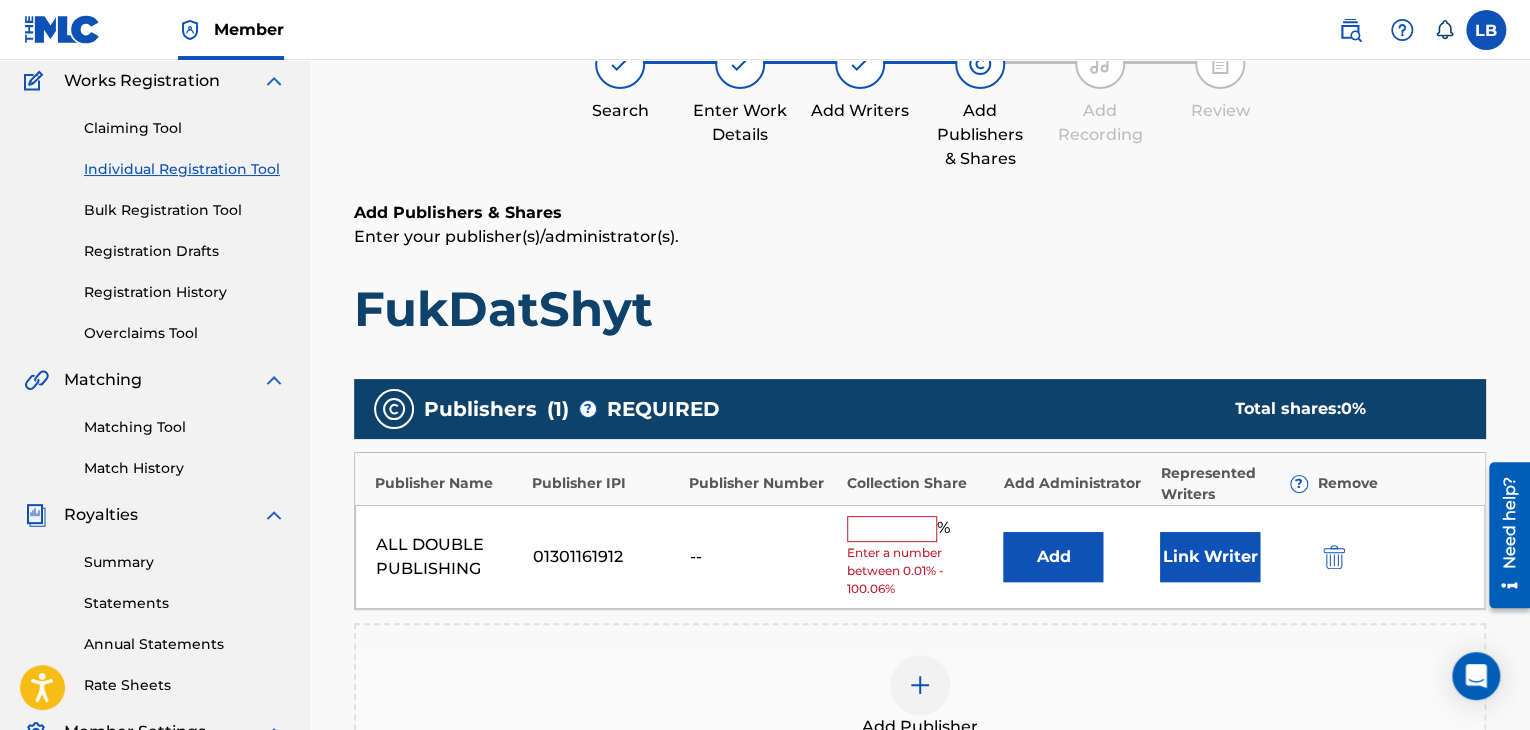 click at bounding box center (892, 529) 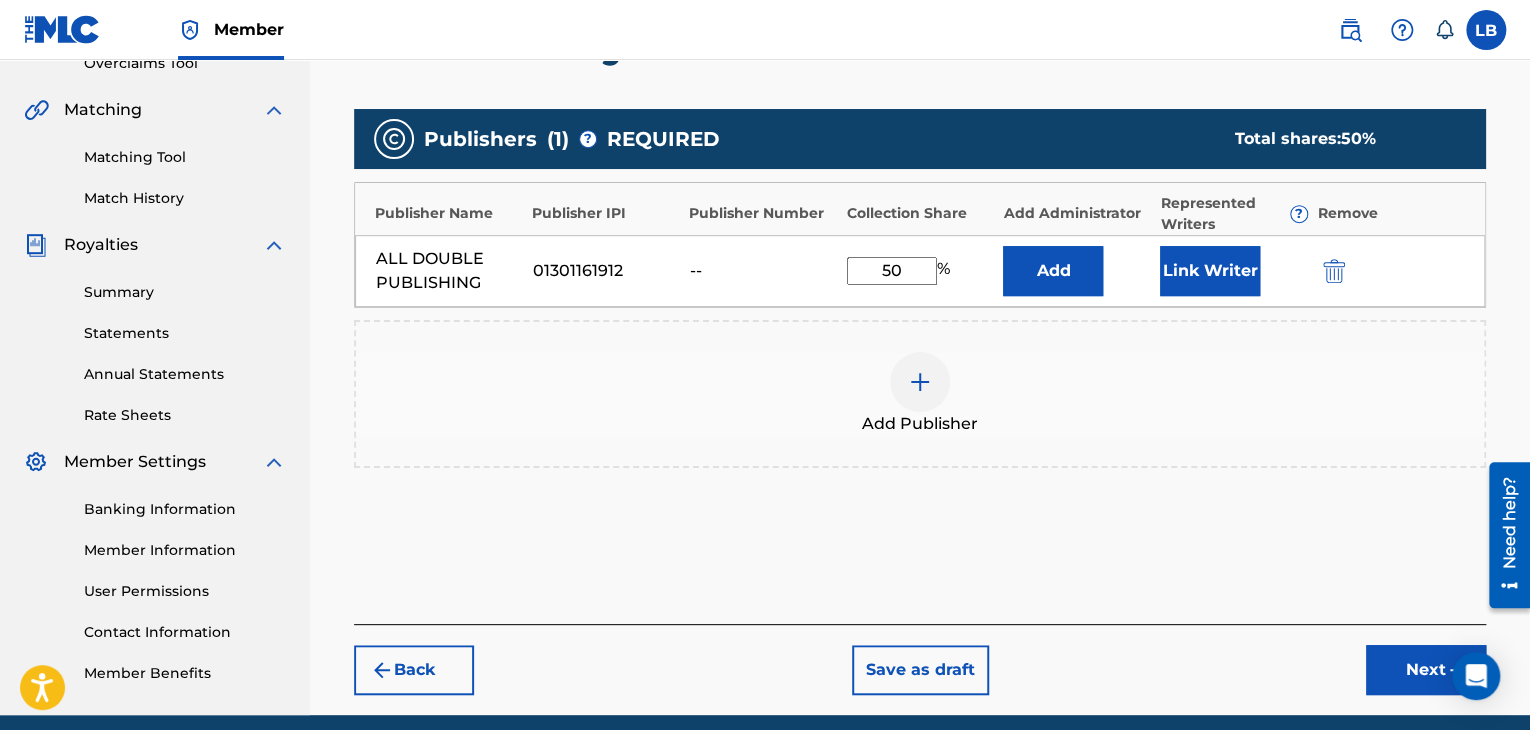 scroll, scrollTop: 444, scrollLeft: 0, axis: vertical 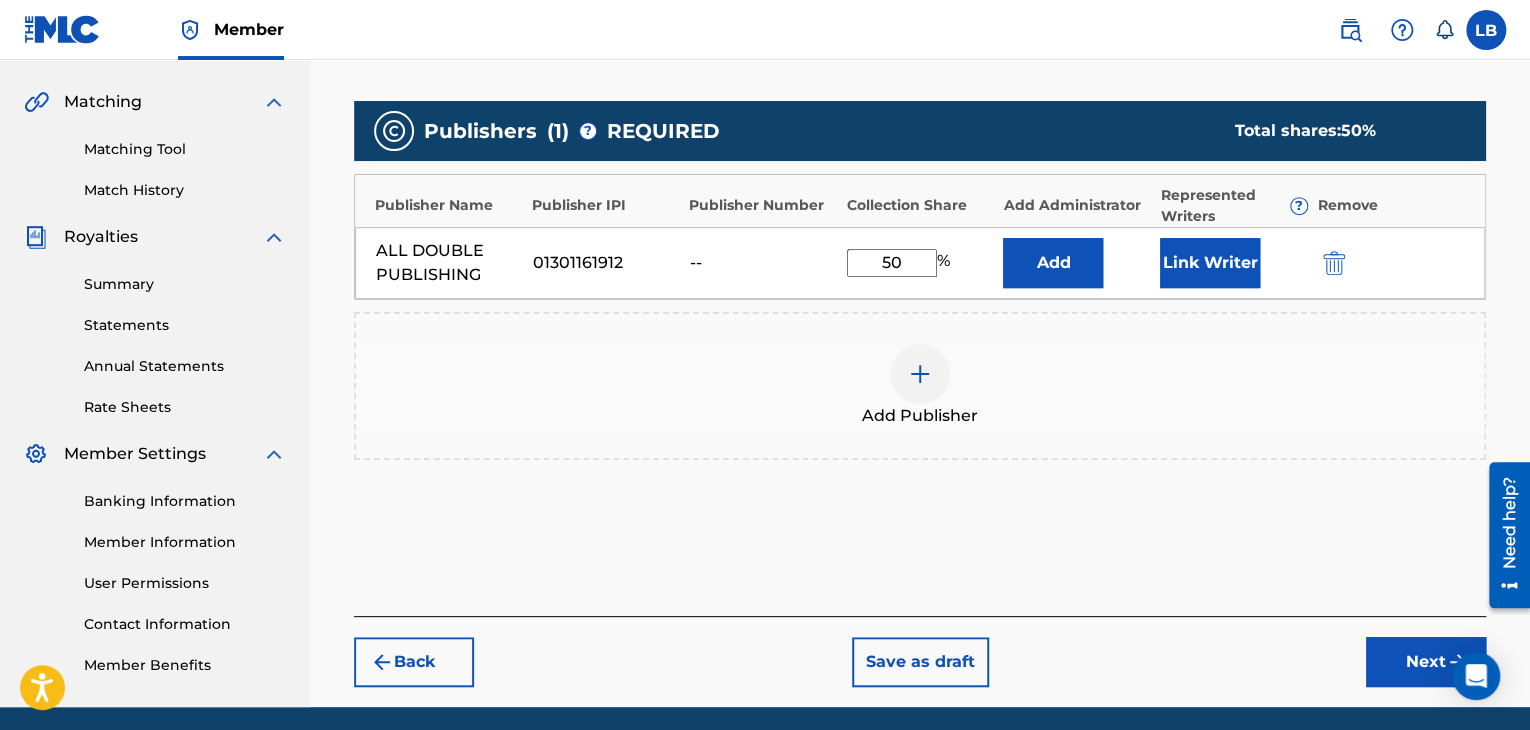 click on "Next" at bounding box center [1426, 662] 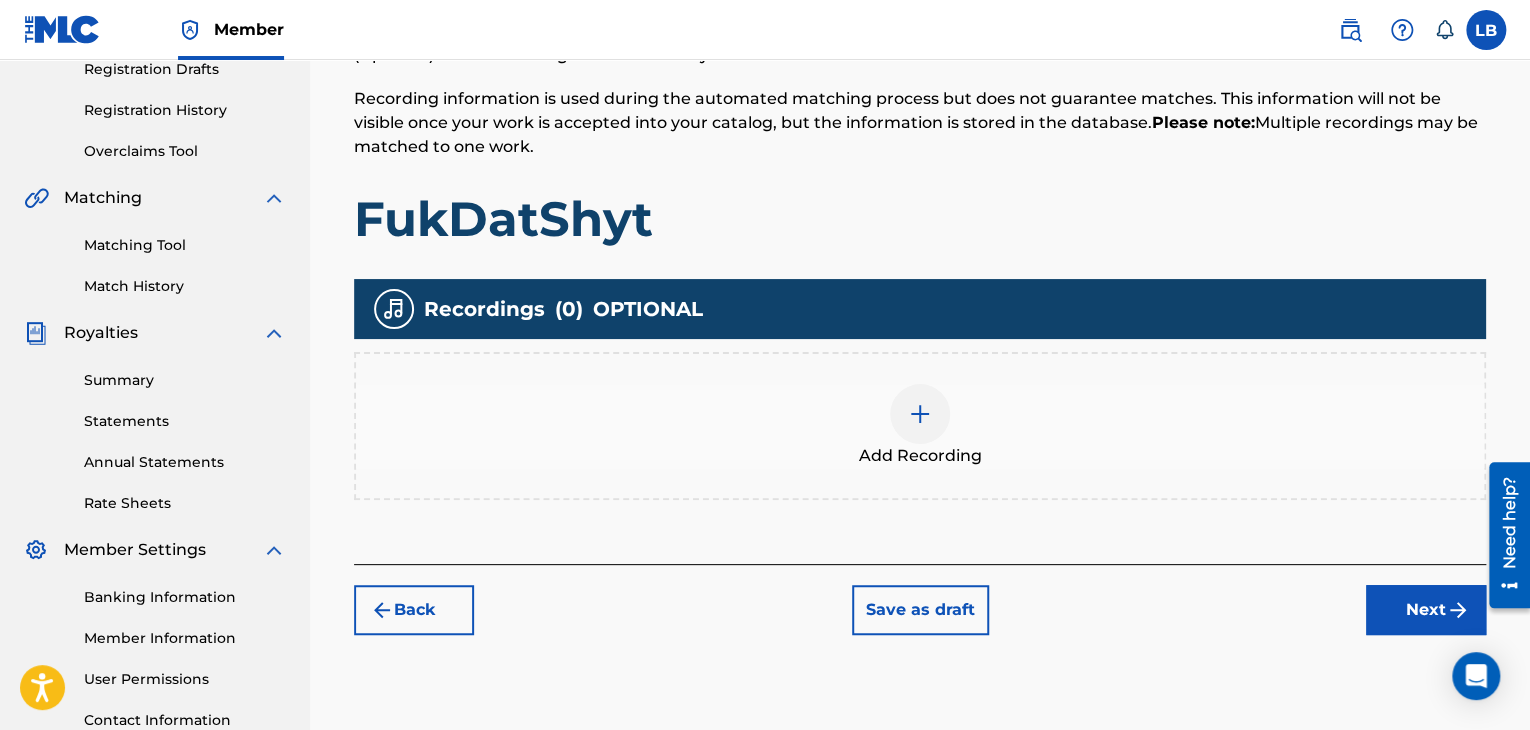 scroll, scrollTop: 355, scrollLeft: 0, axis: vertical 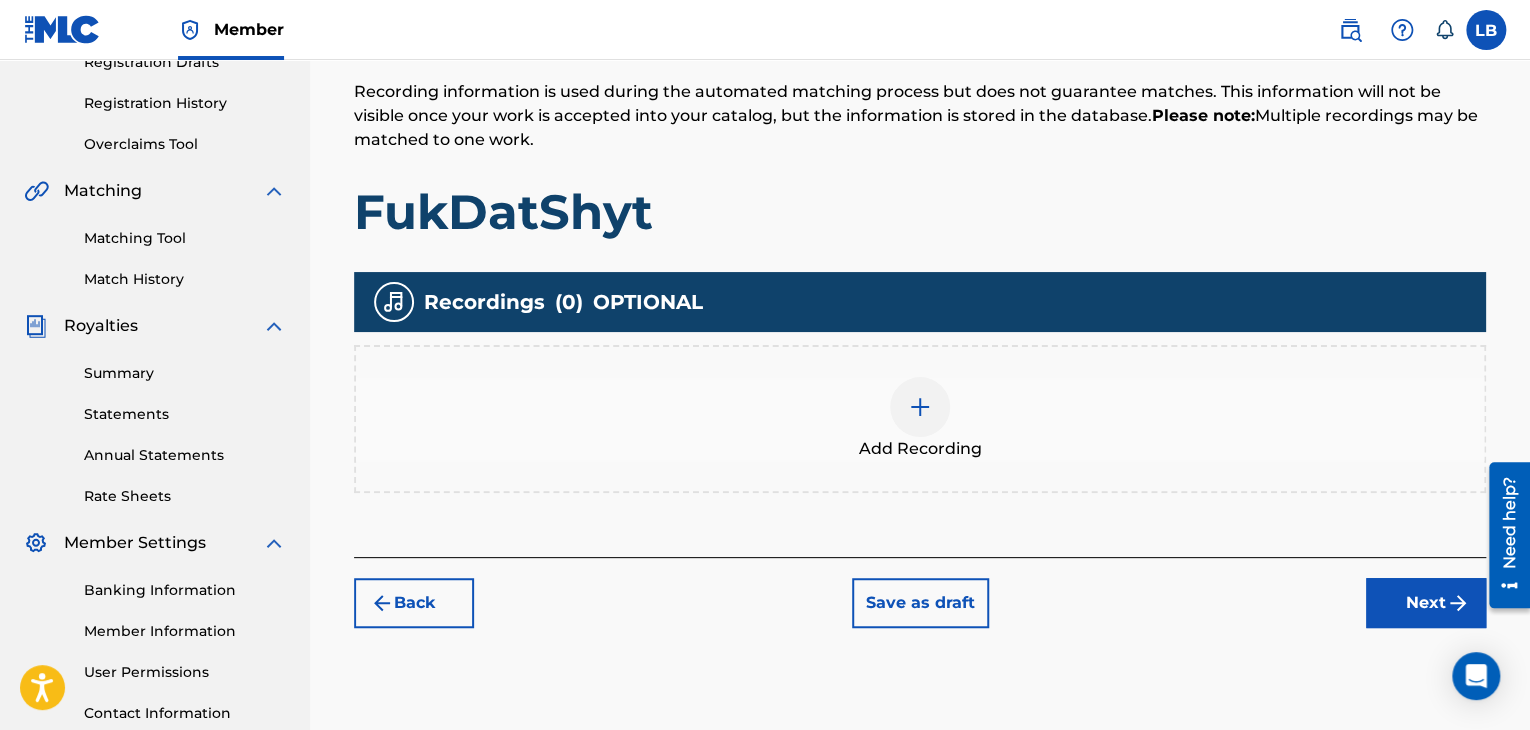 click at bounding box center [920, 407] 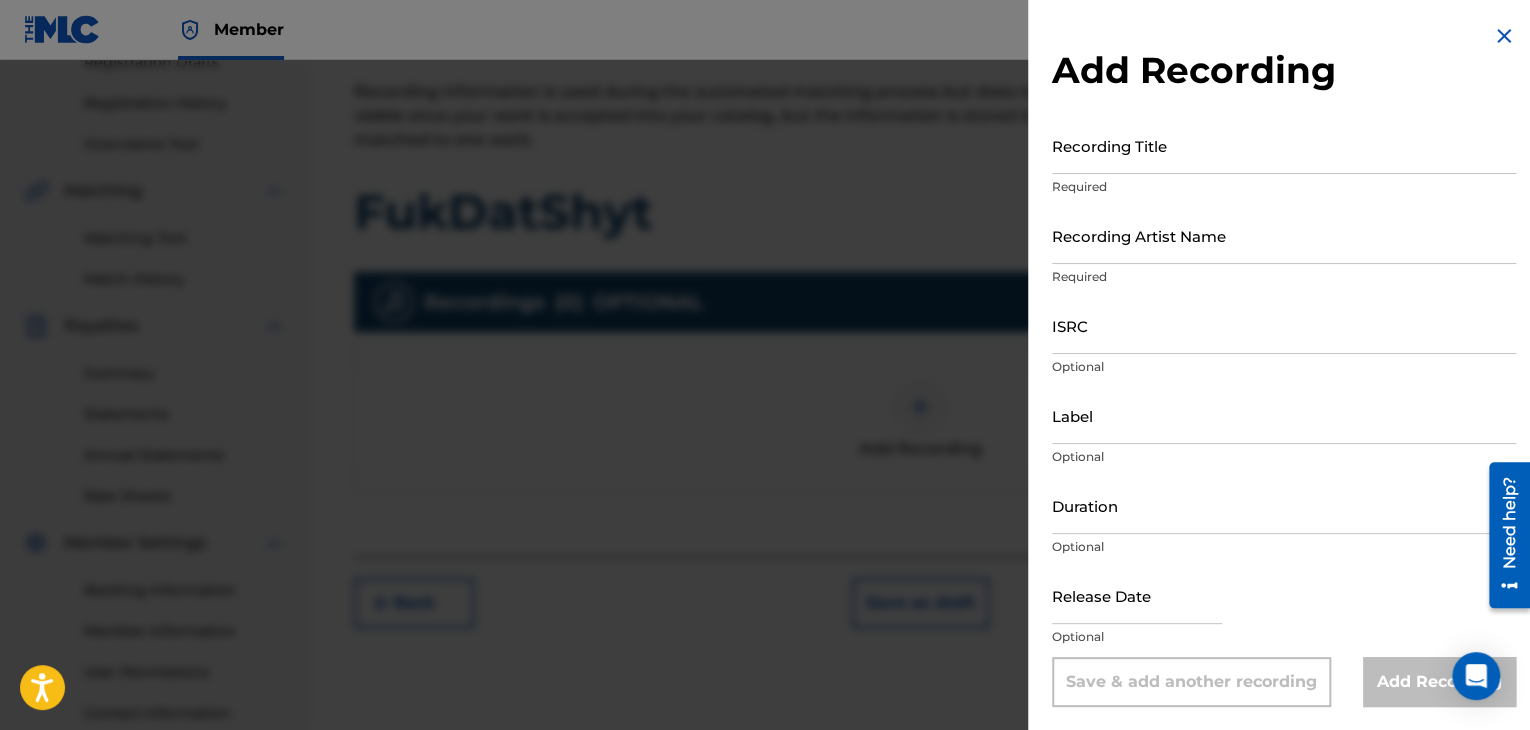 click on "Recording Title" at bounding box center [1284, 145] 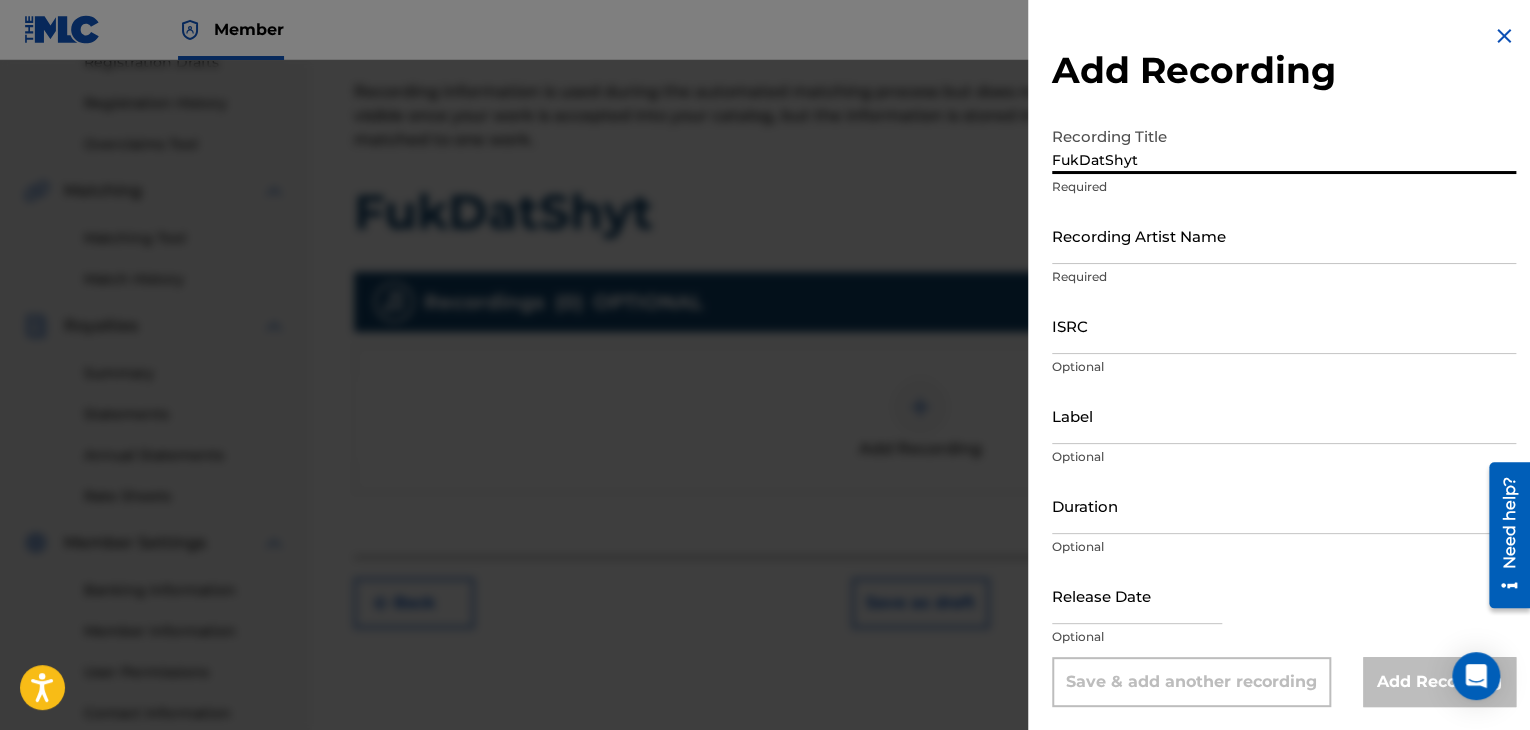 type on "FukDatShyt" 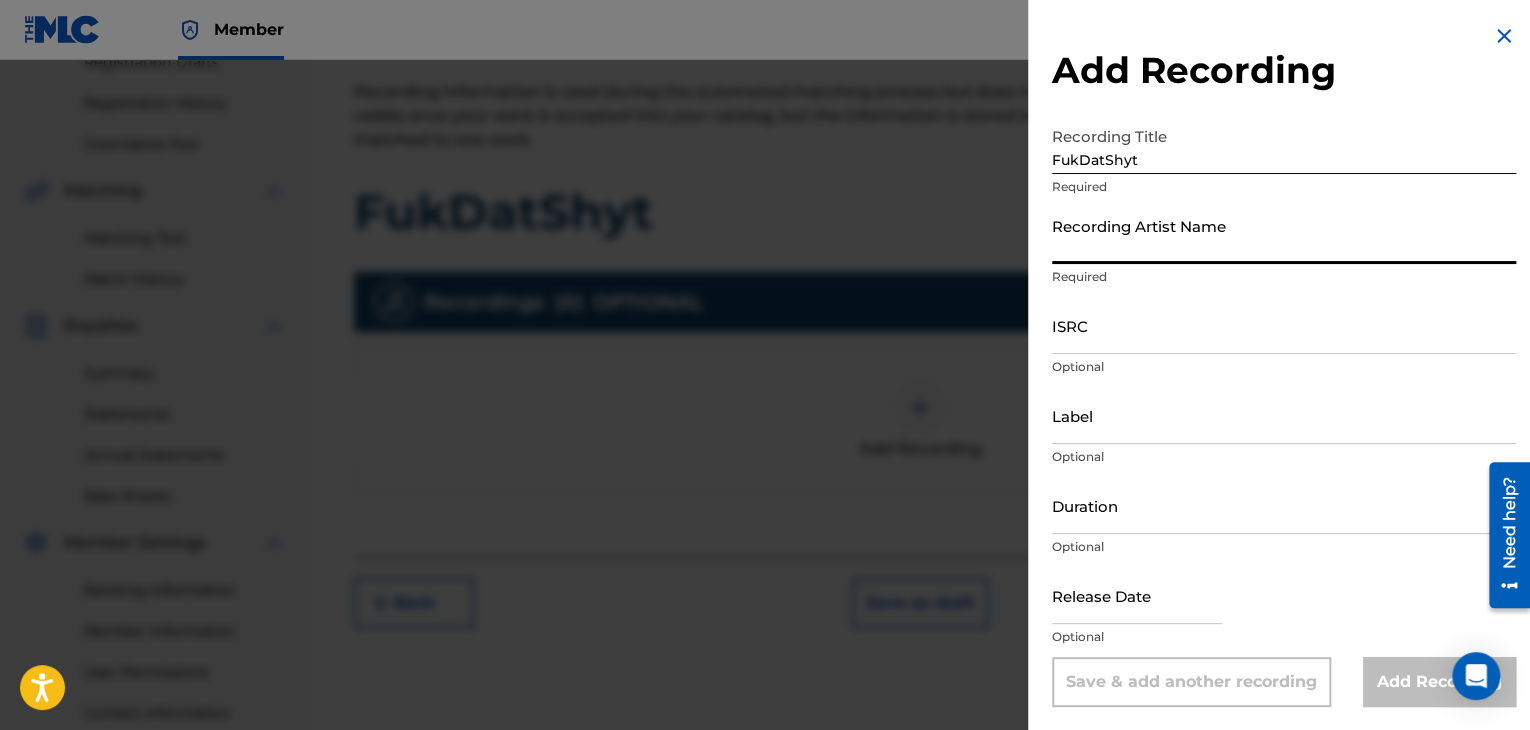 click on "Recording Artist Name" at bounding box center [1284, 235] 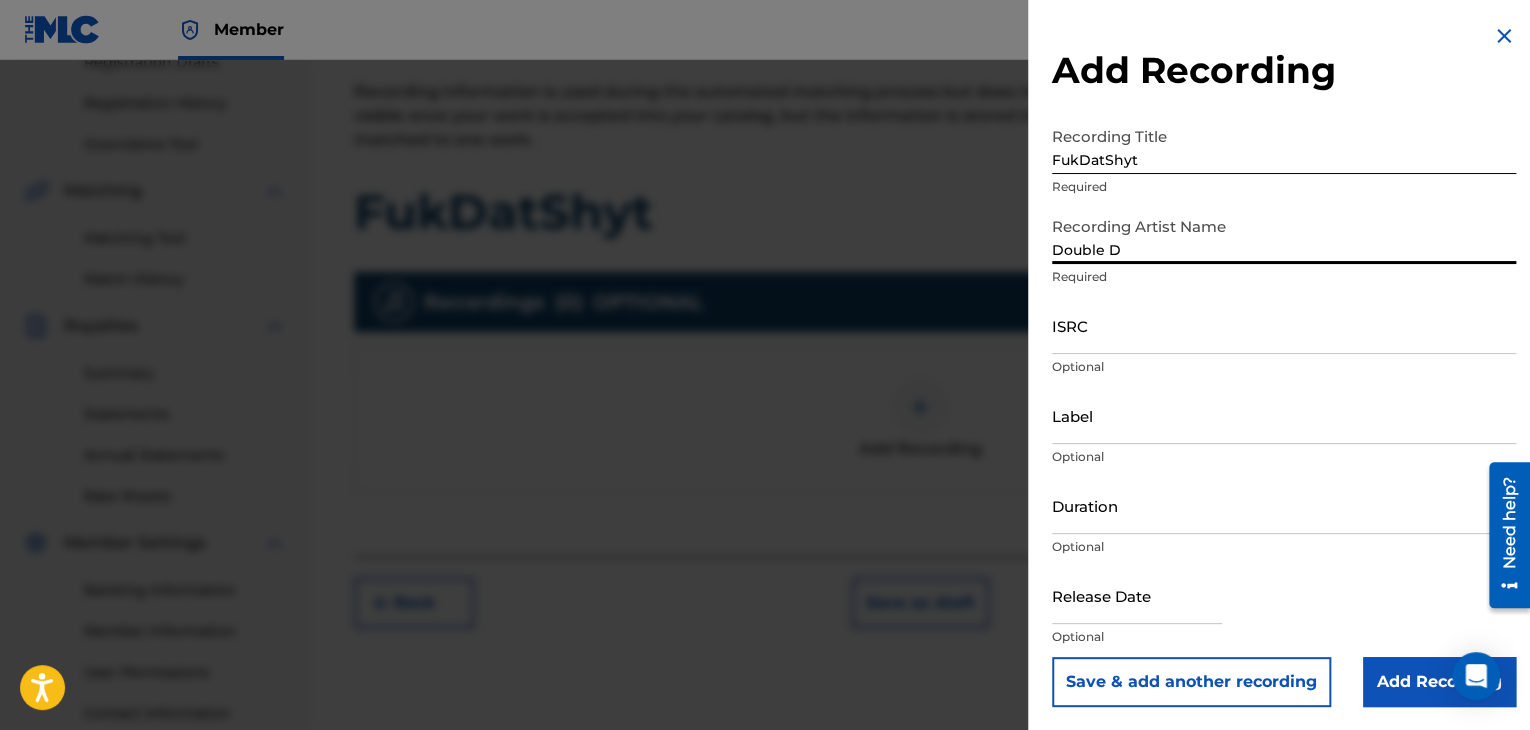 click on "ISRC" at bounding box center (1284, 325) 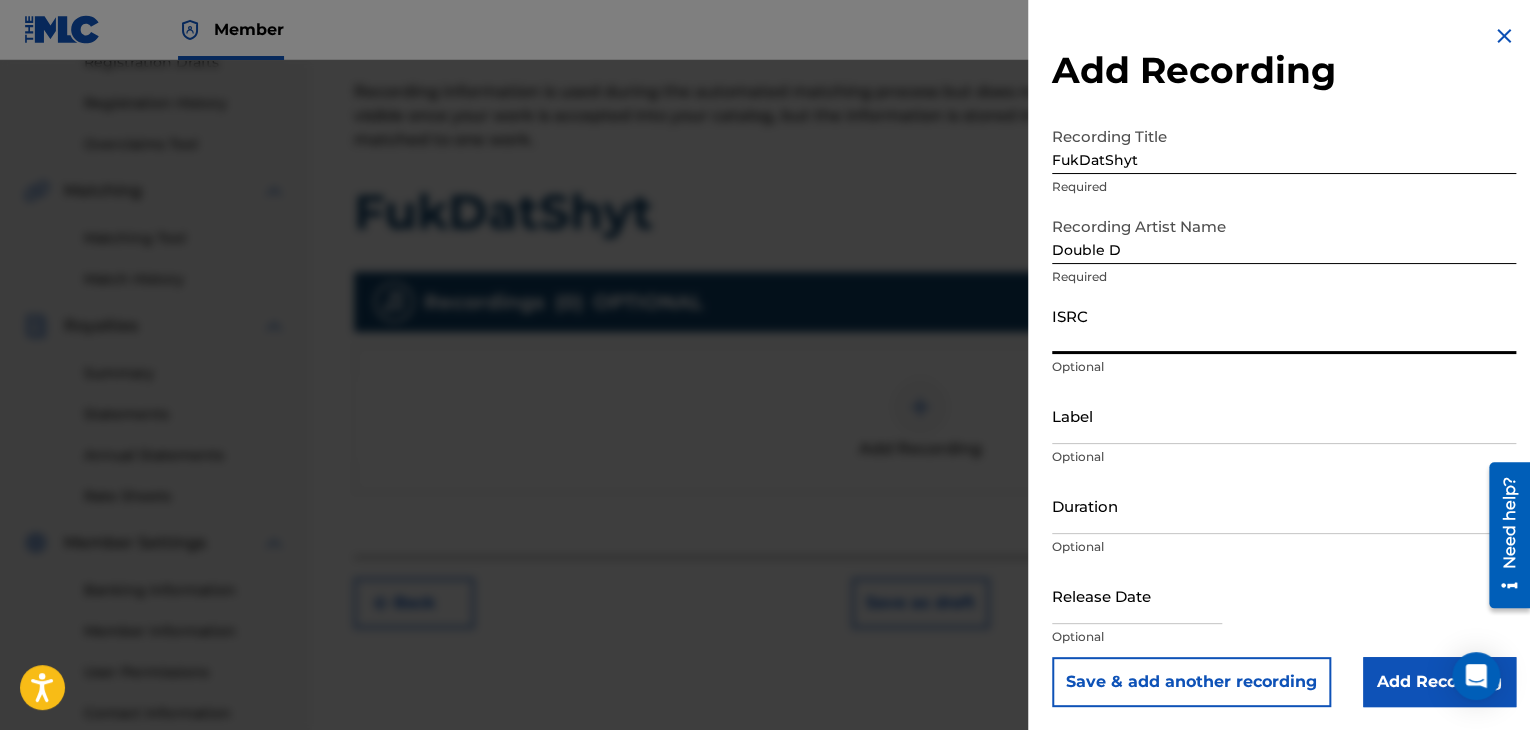 type on "3" 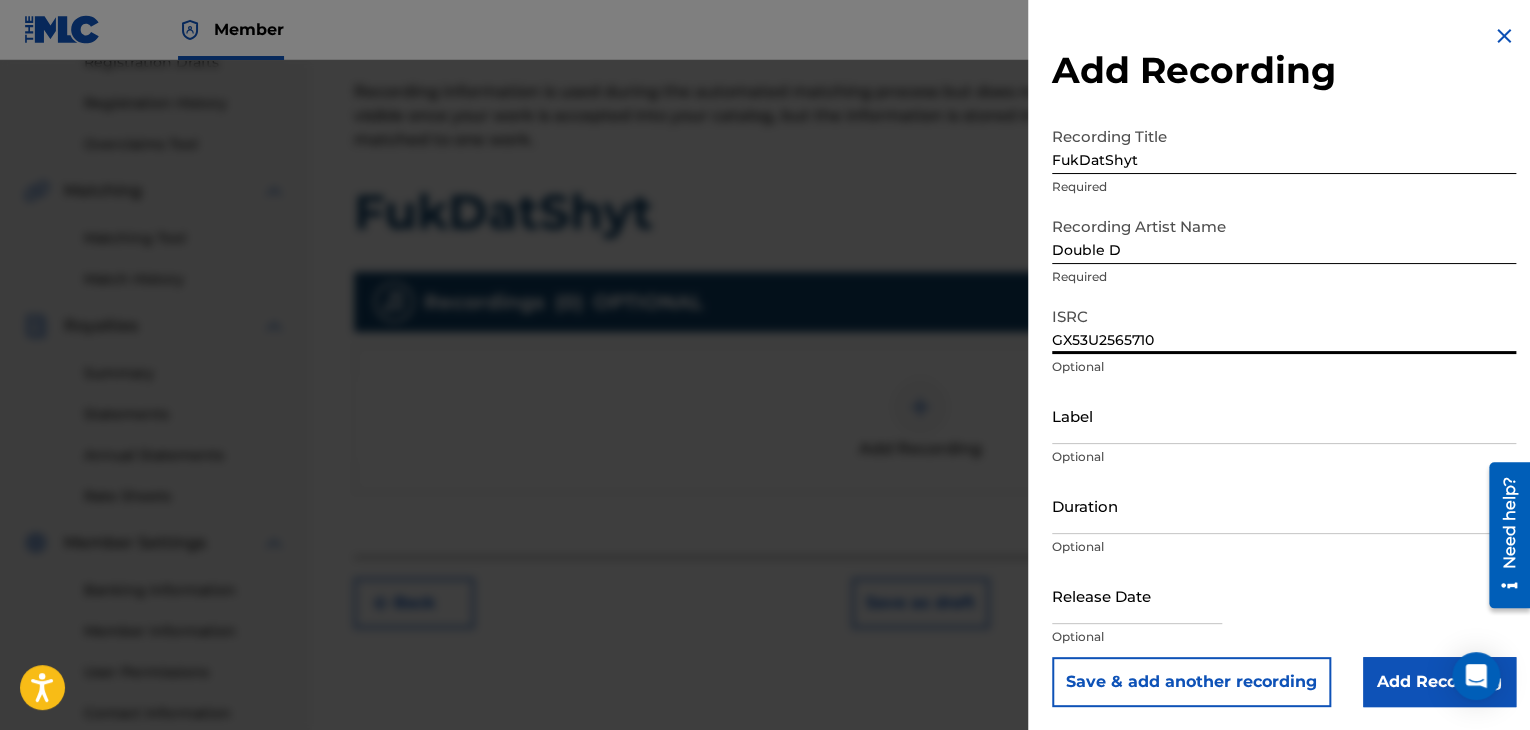 click on "Label" at bounding box center [1284, 415] 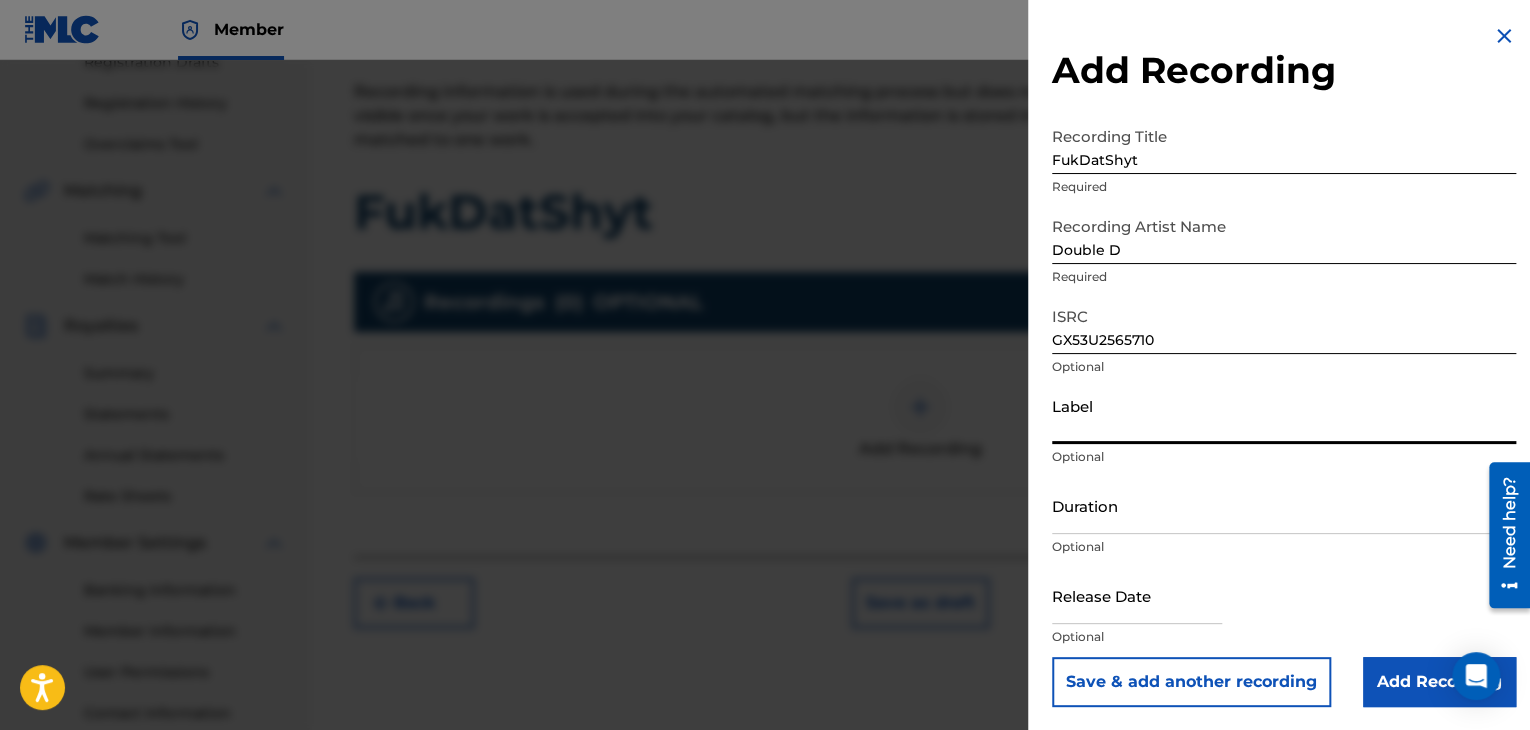 type on "[PERSON_NAME] Boyz Entertainment" 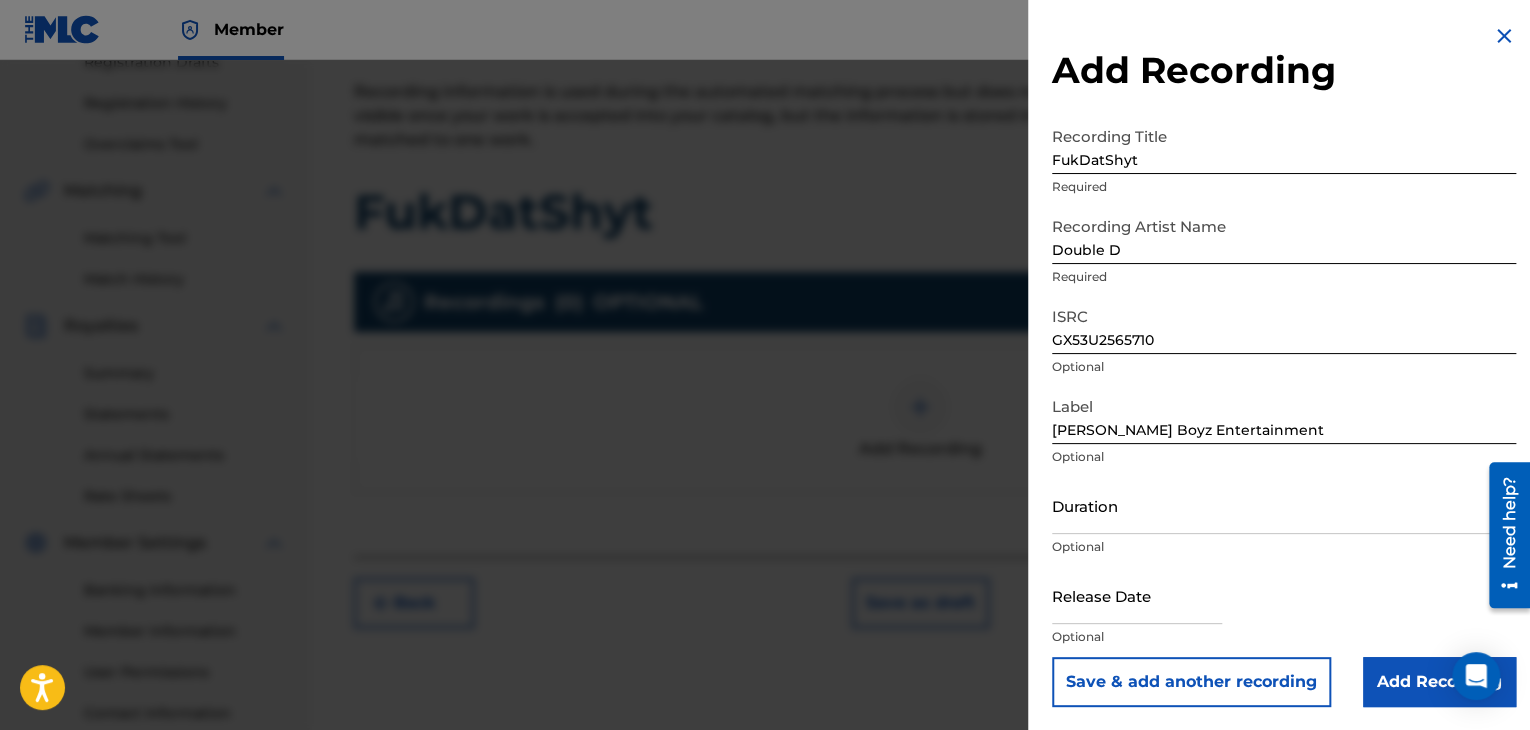 click at bounding box center [1137, 595] 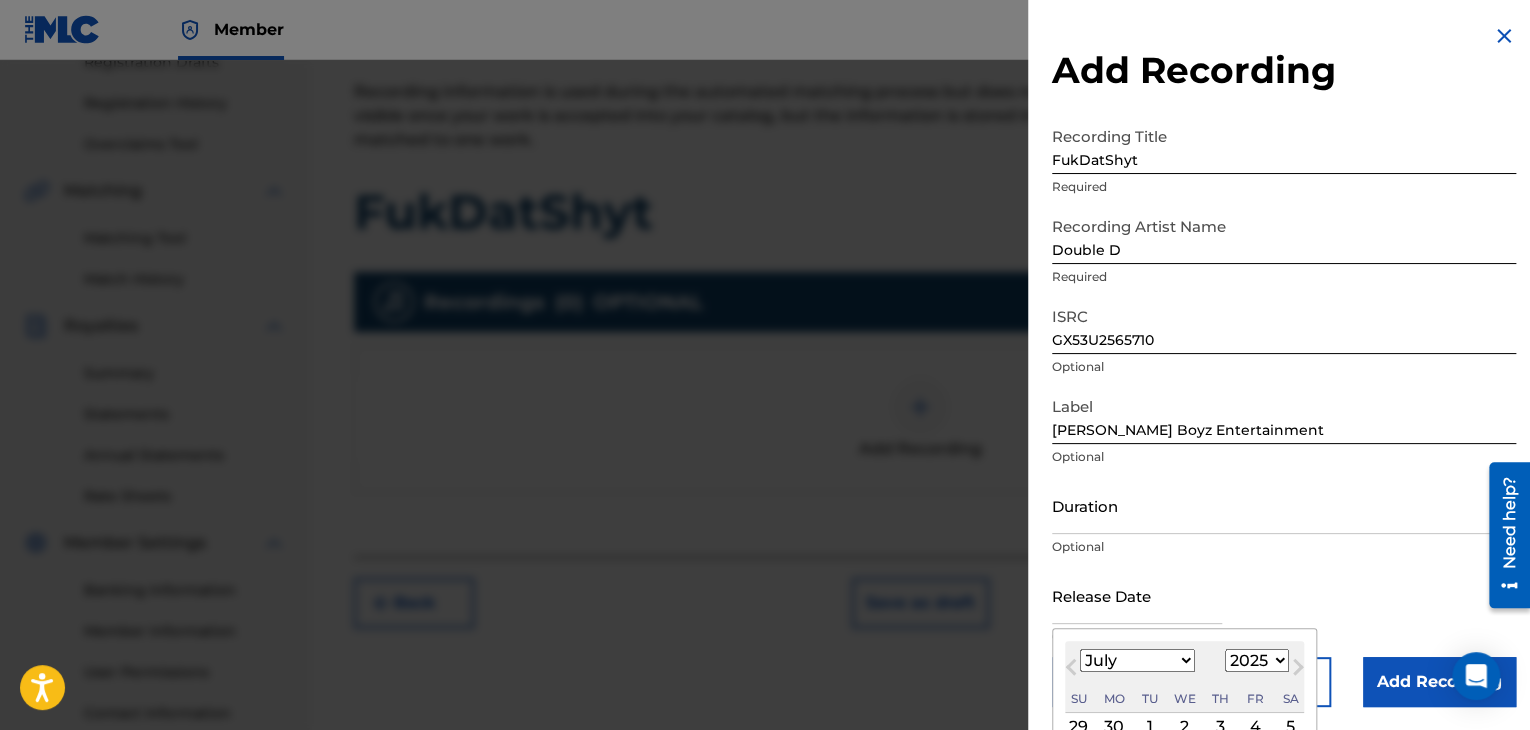 type on "[DATE]" 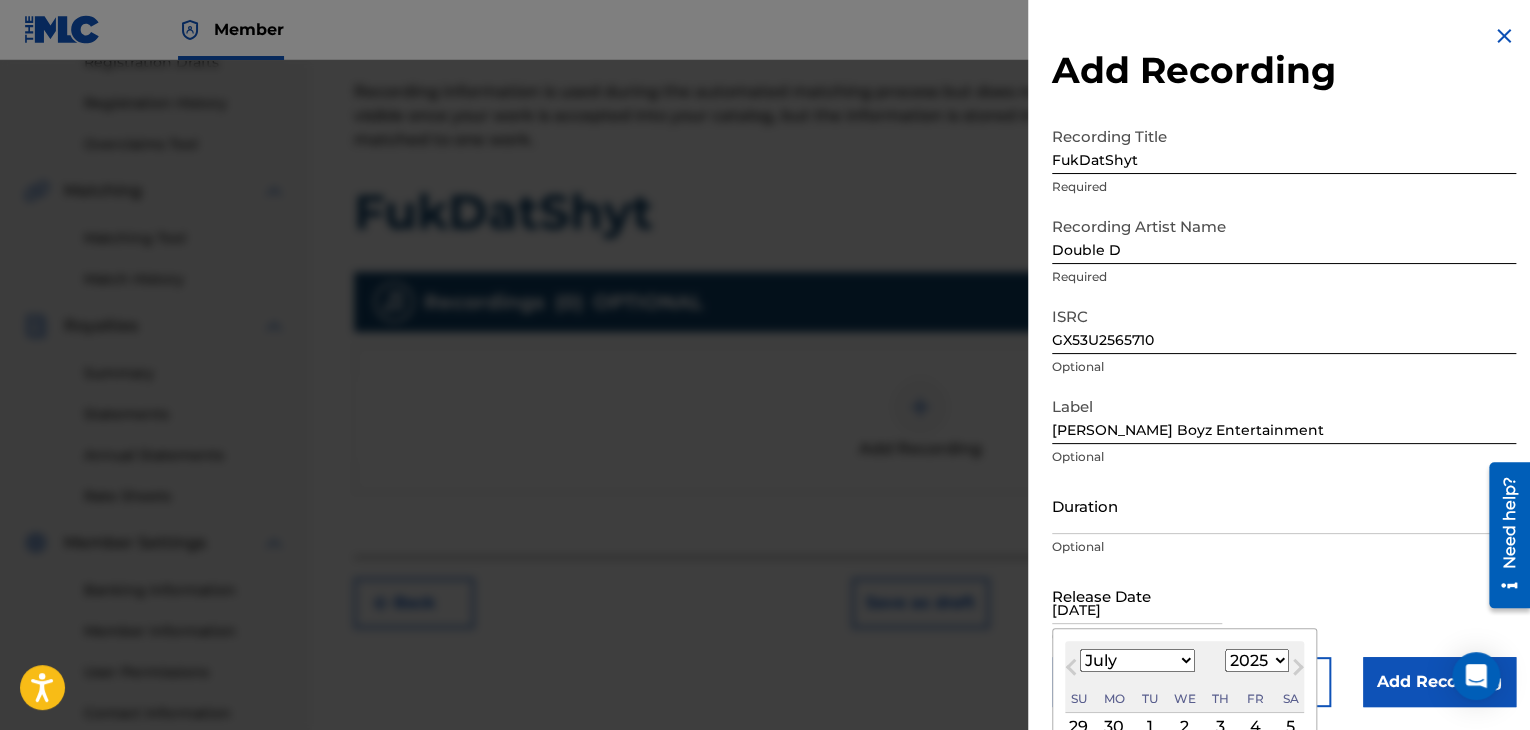 select on "5" 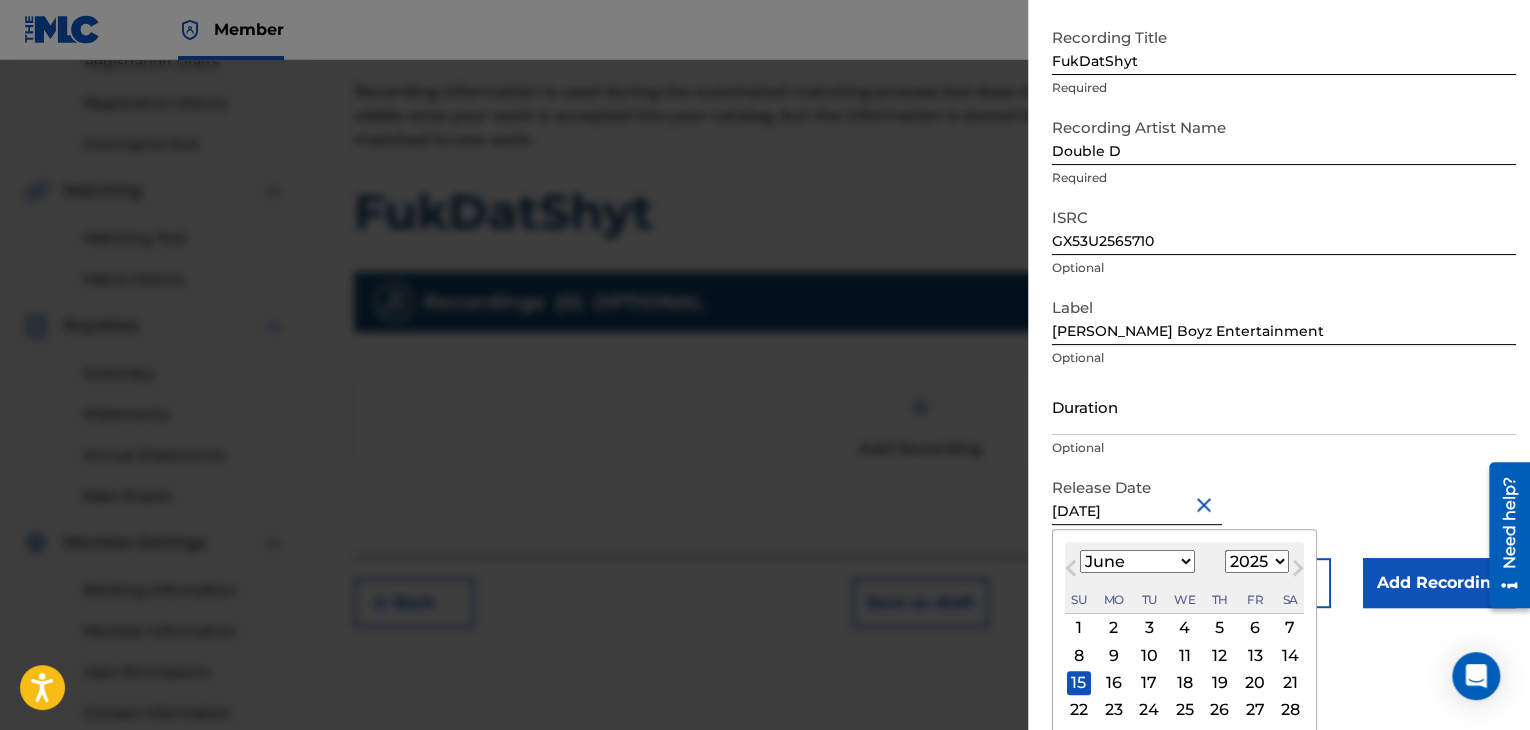 scroll, scrollTop: 120, scrollLeft: 0, axis: vertical 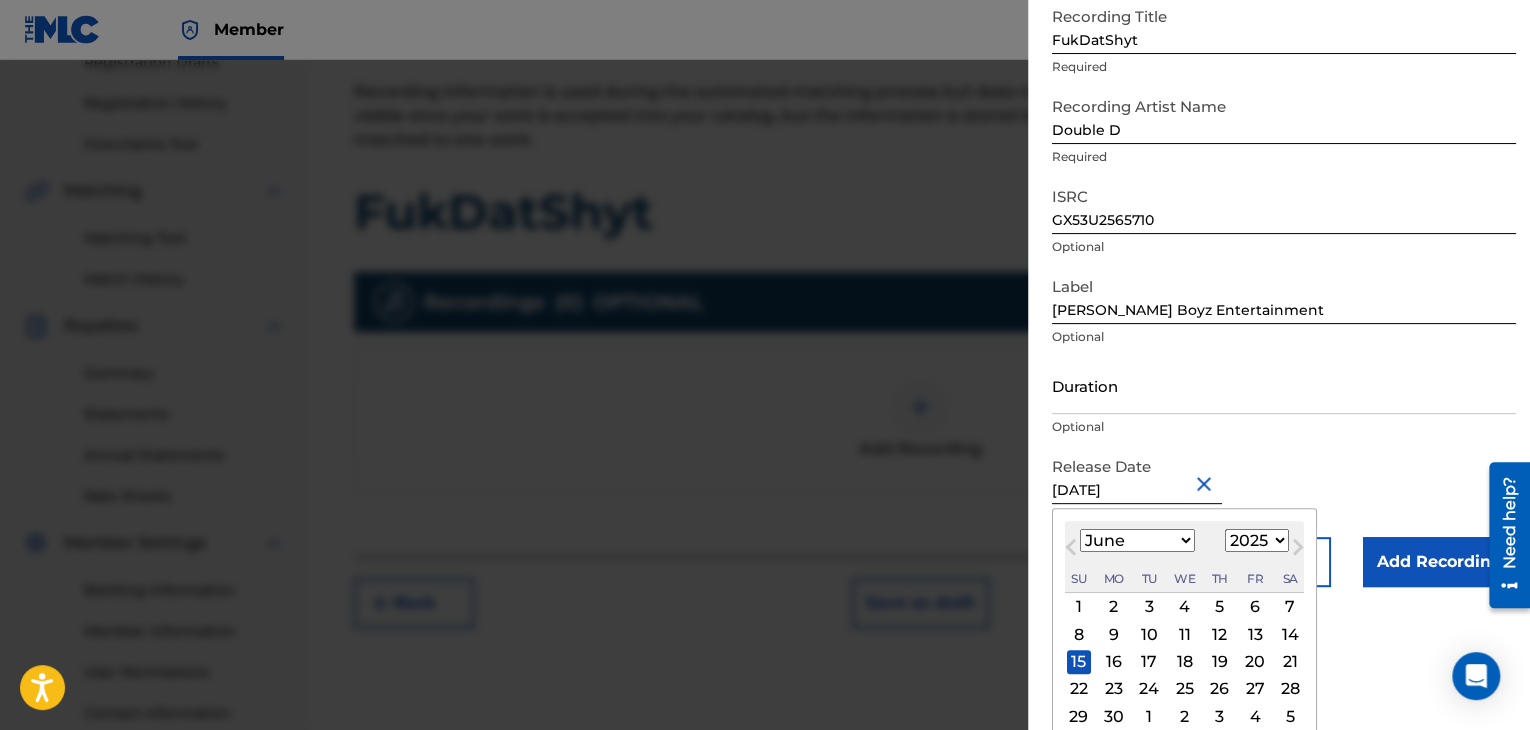 click on "15" at bounding box center [1079, 662] 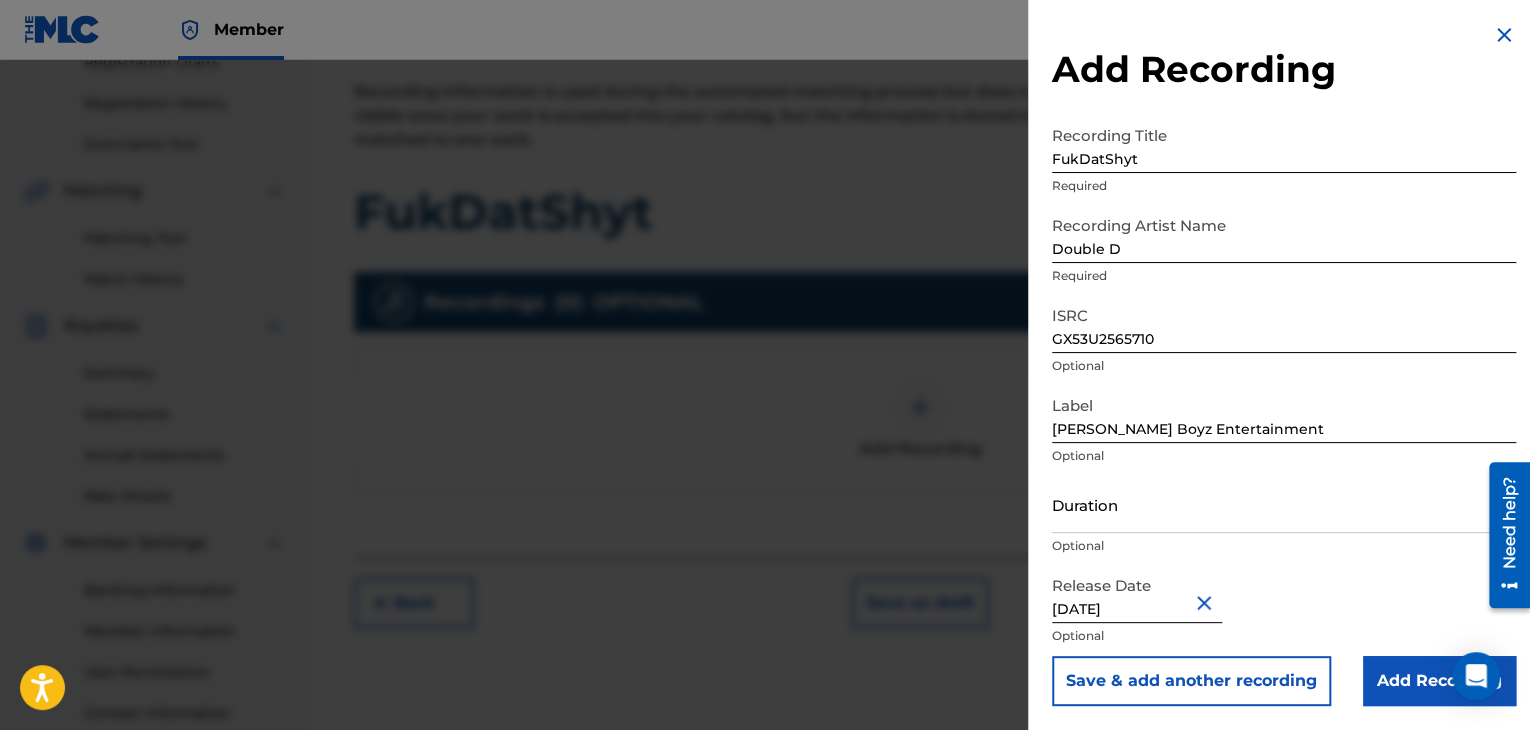 click on "Add Recording" at bounding box center (1439, 681) 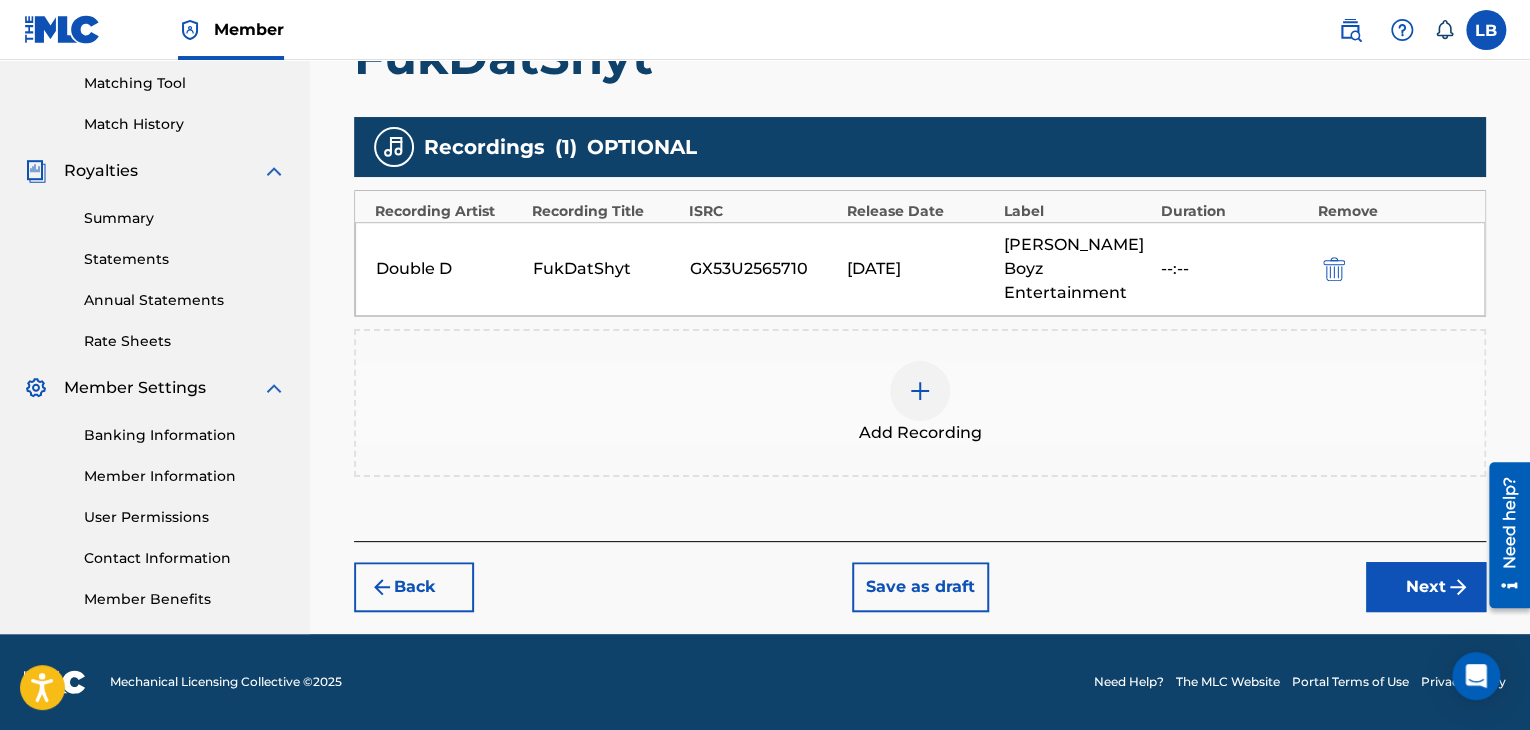 click on "Next" at bounding box center [1426, 587] 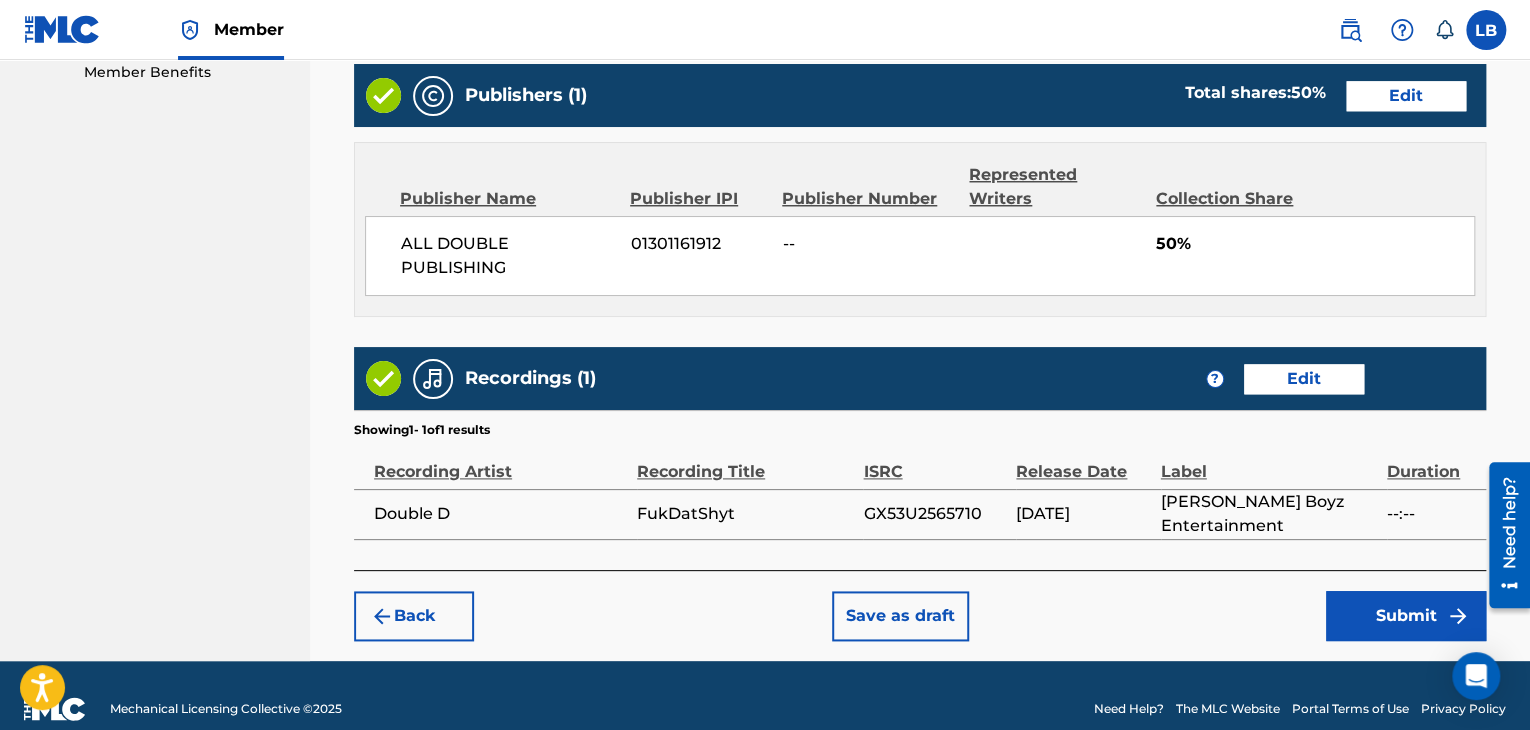 scroll, scrollTop: 1045, scrollLeft: 0, axis: vertical 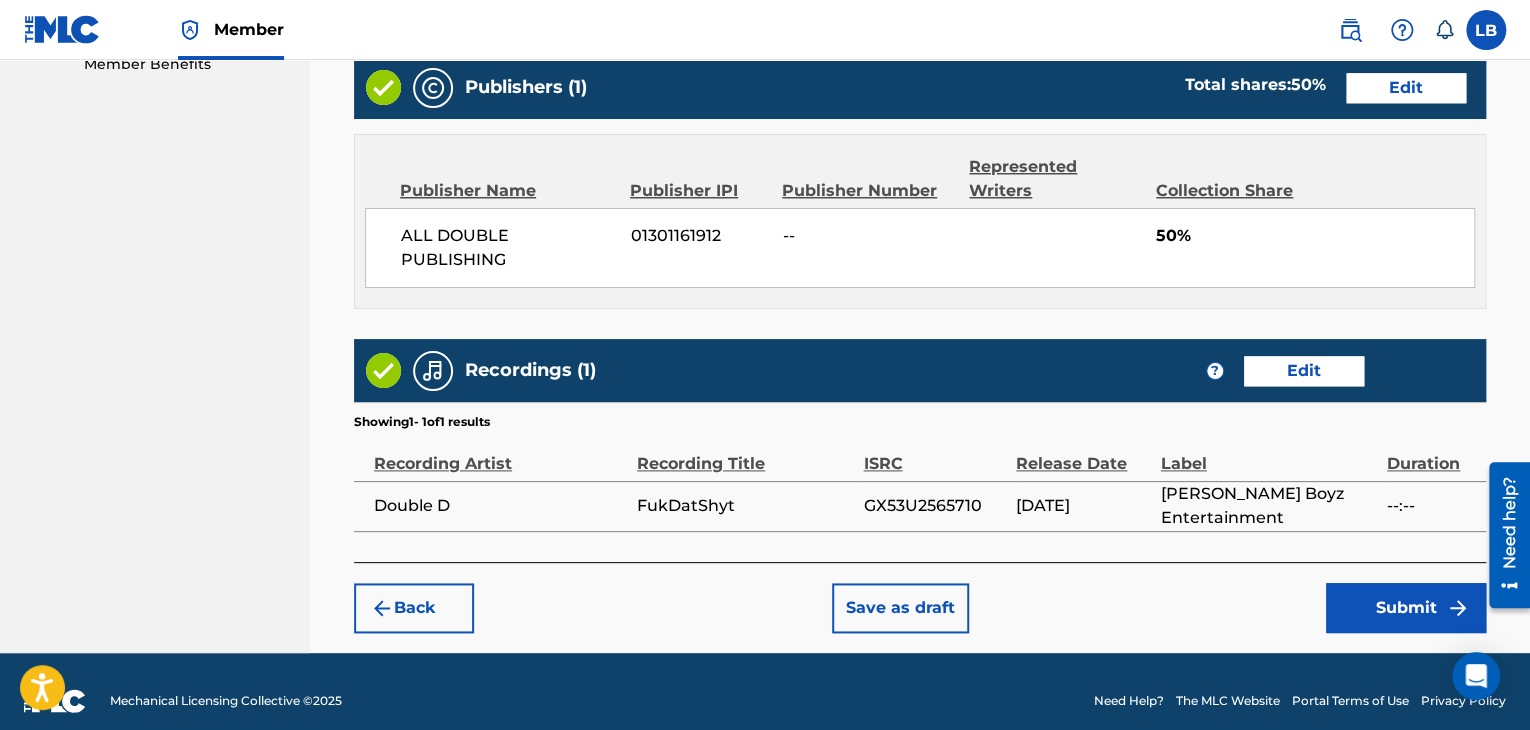 click on "Submit" at bounding box center [1406, 608] 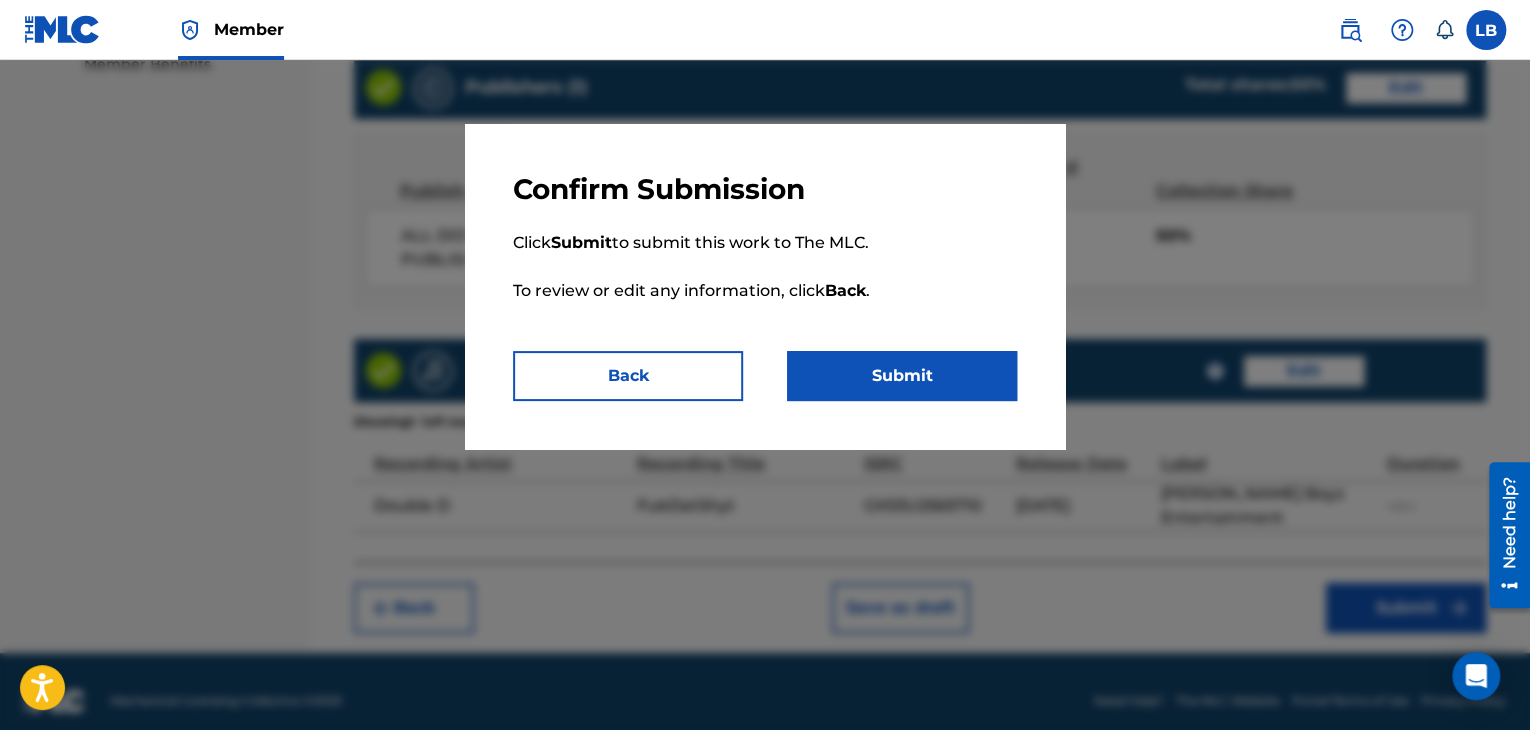 click on "Submit" at bounding box center (902, 376) 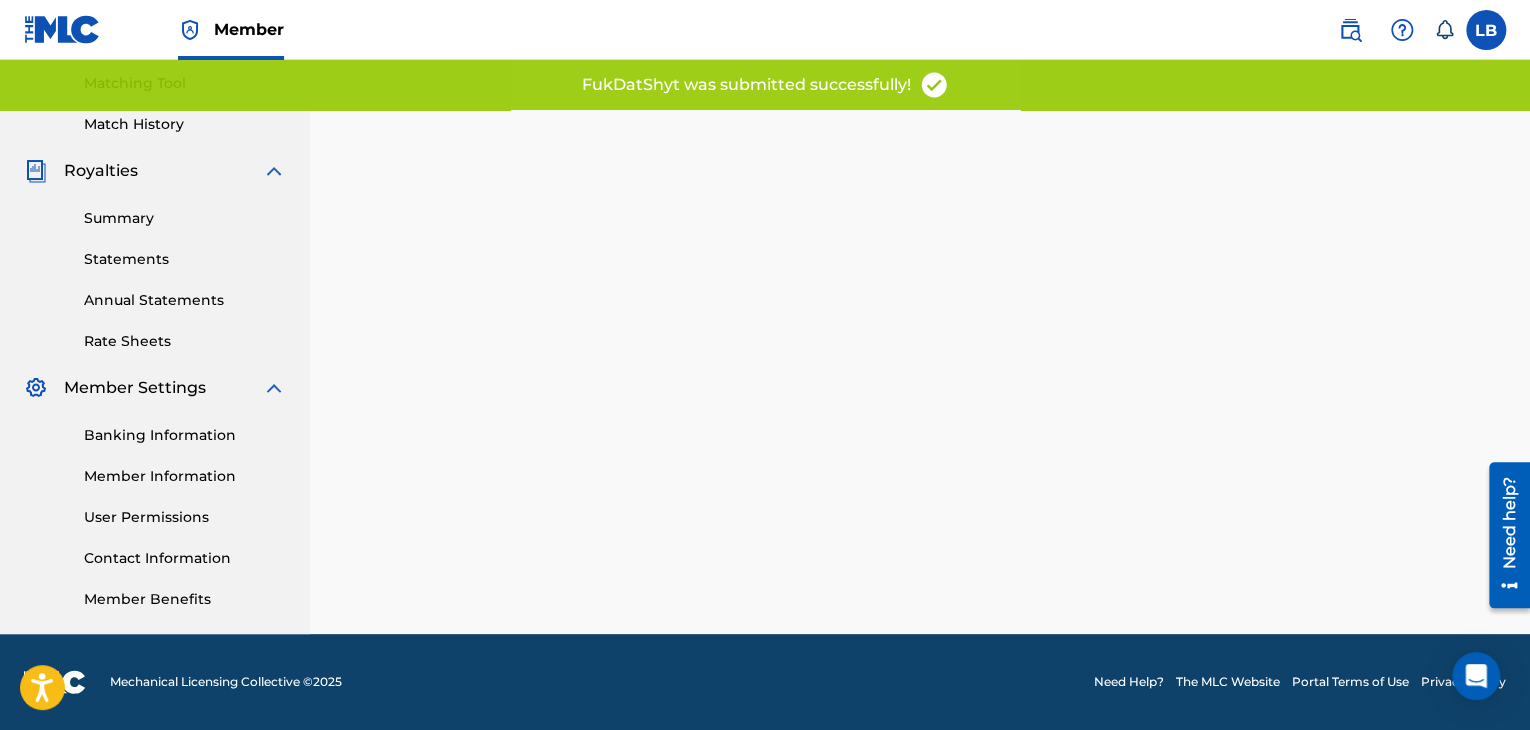 scroll, scrollTop: 0, scrollLeft: 0, axis: both 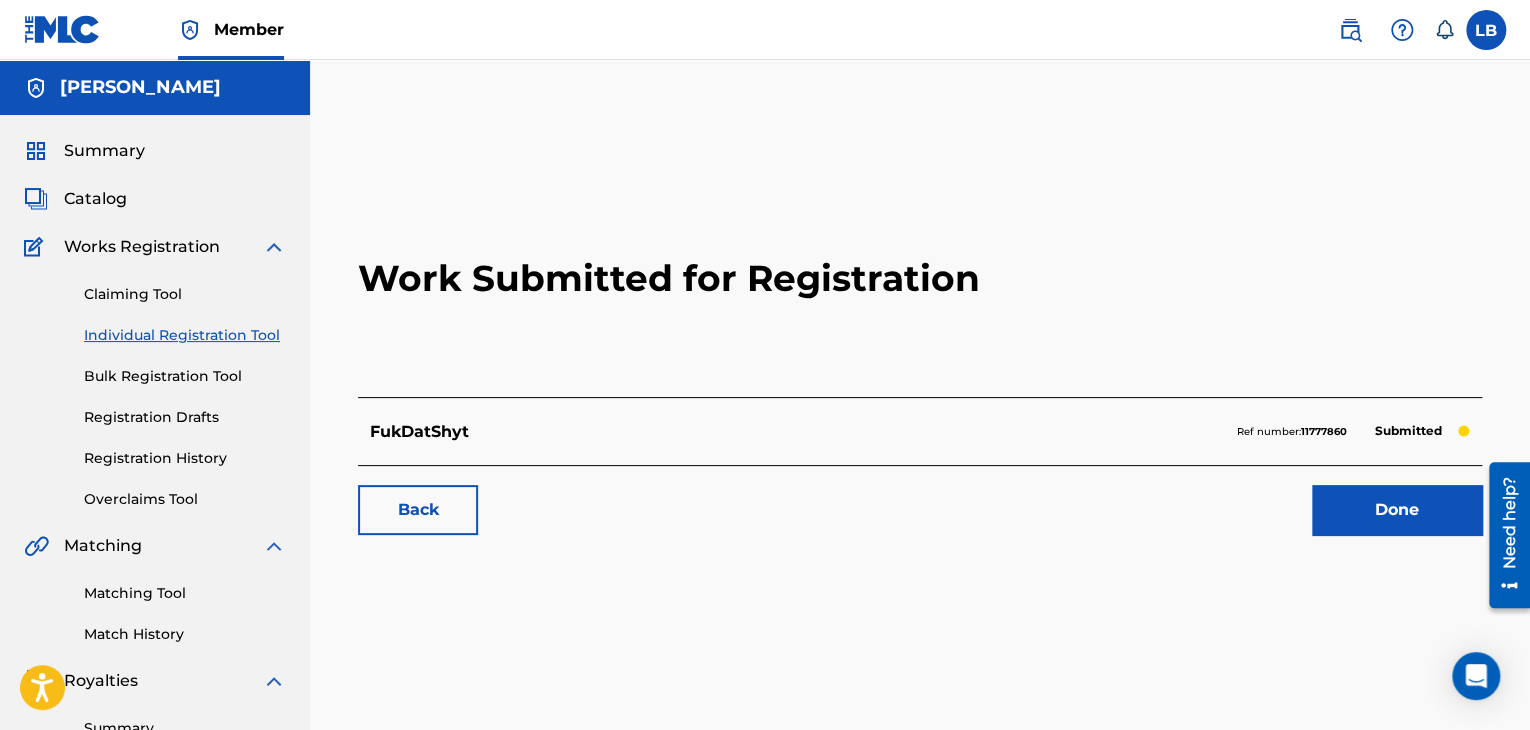 click on "Registration History" at bounding box center (185, 458) 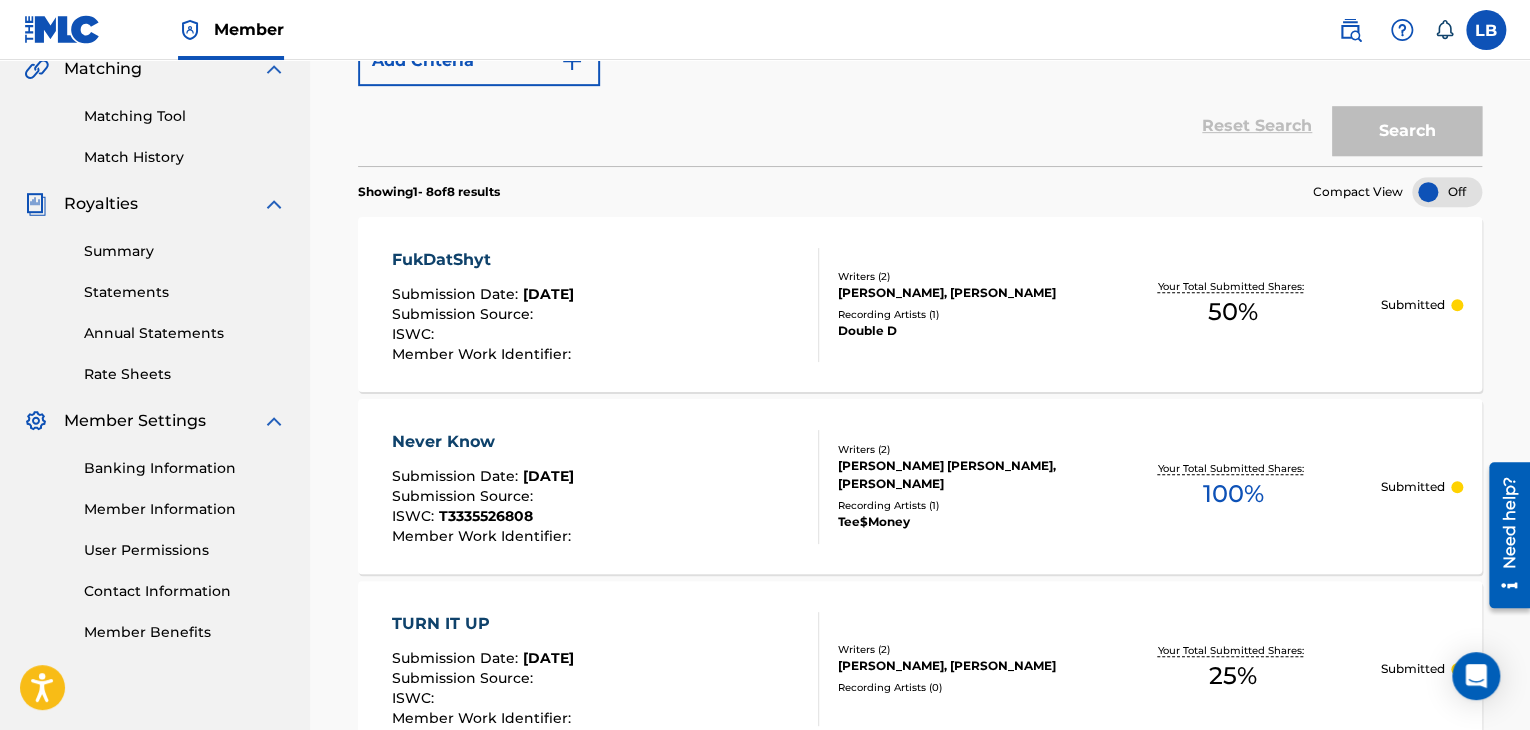scroll, scrollTop: 372, scrollLeft: 0, axis: vertical 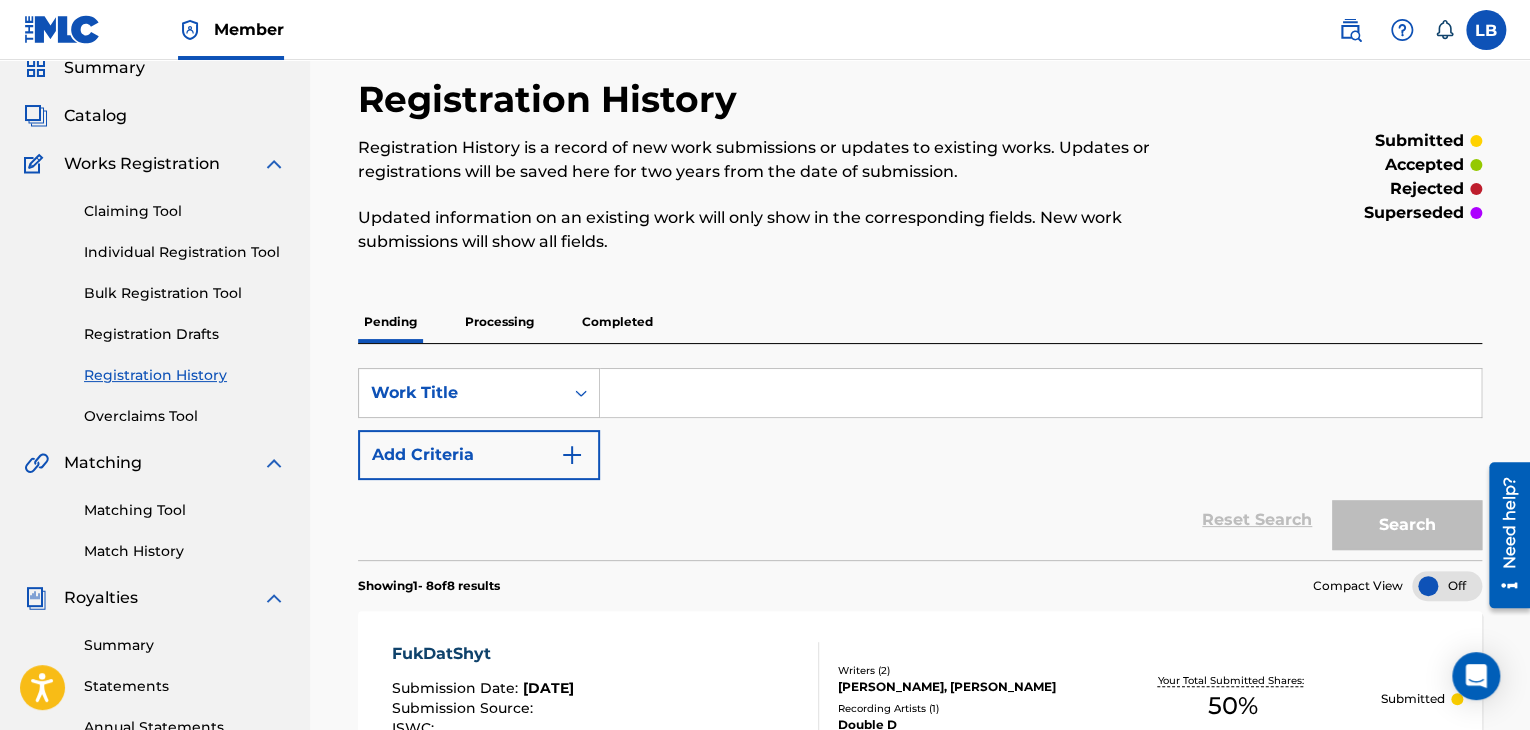 click on "Individual Registration Tool" at bounding box center [185, 252] 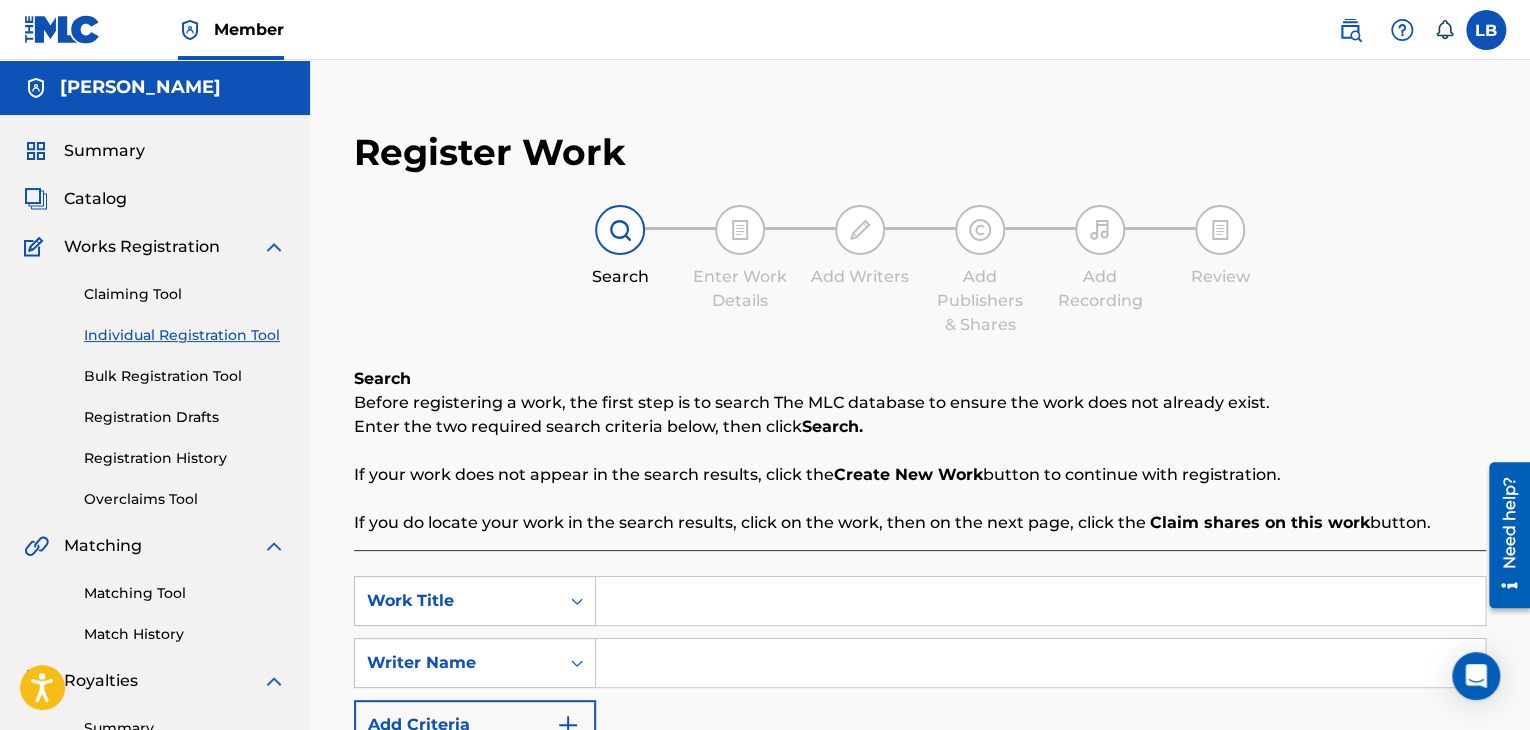 click at bounding box center [1040, 601] 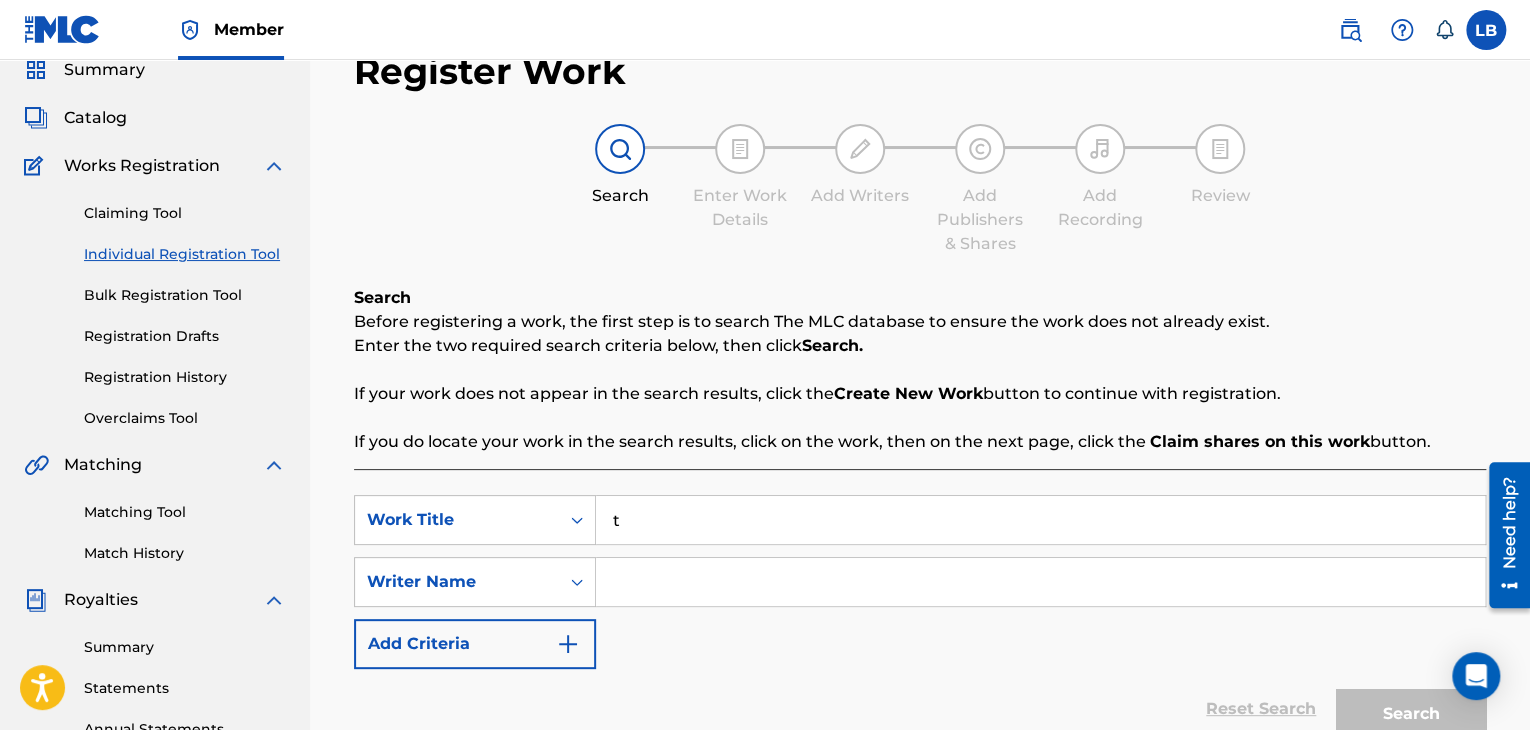 scroll, scrollTop: 87, scrollLeft: 0, axis: vertical 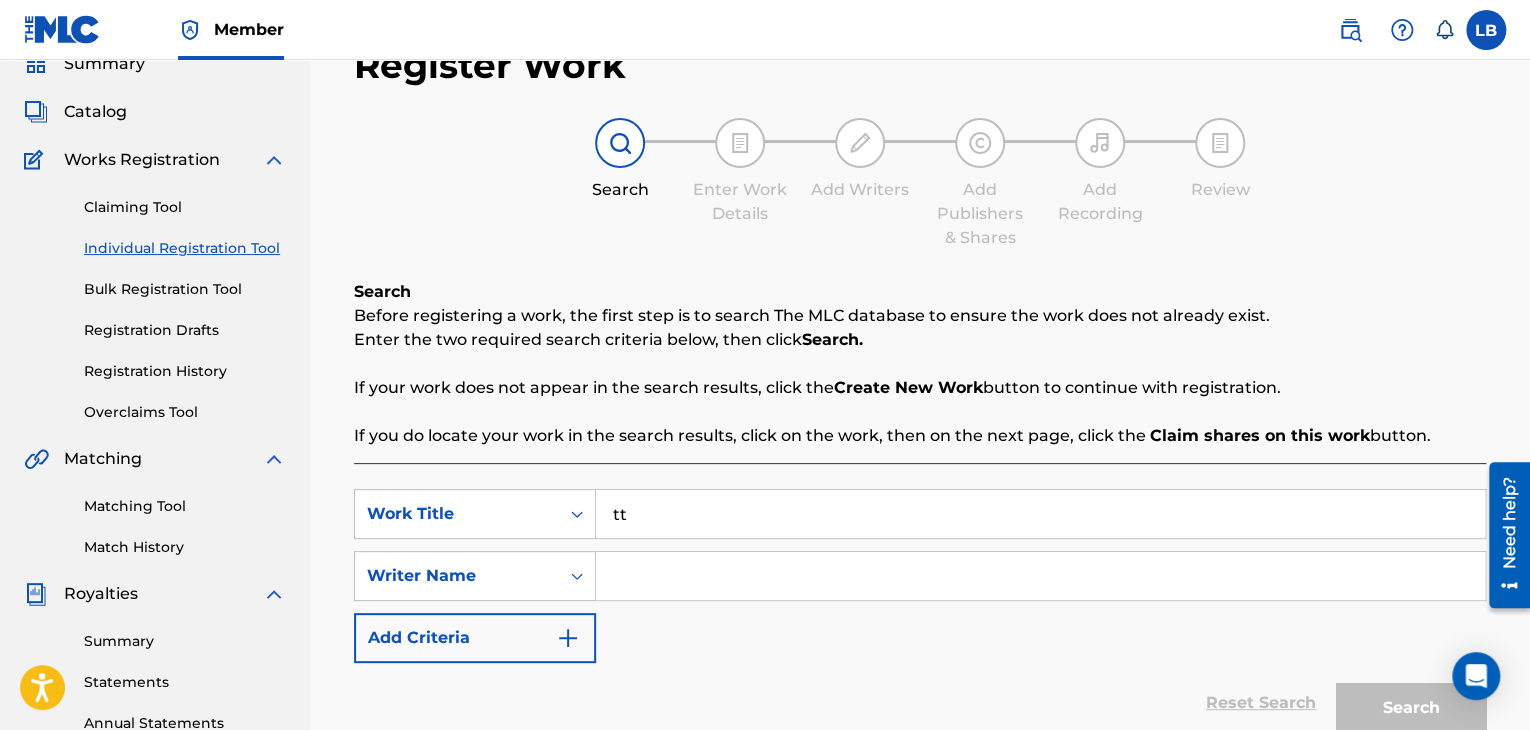 type on "tt" 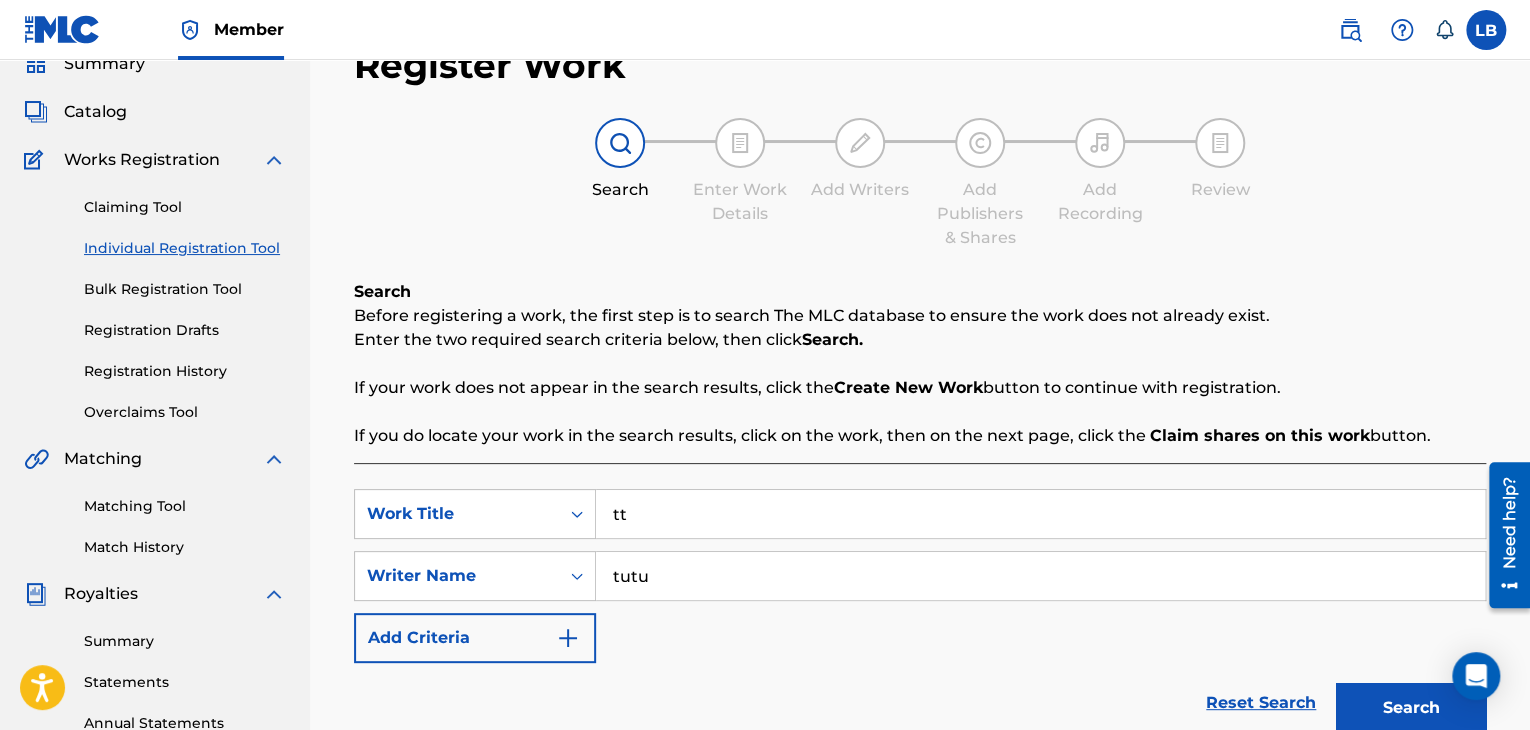 scroll, scrollTop: 374, scrollLeft: 0, axis: vertical 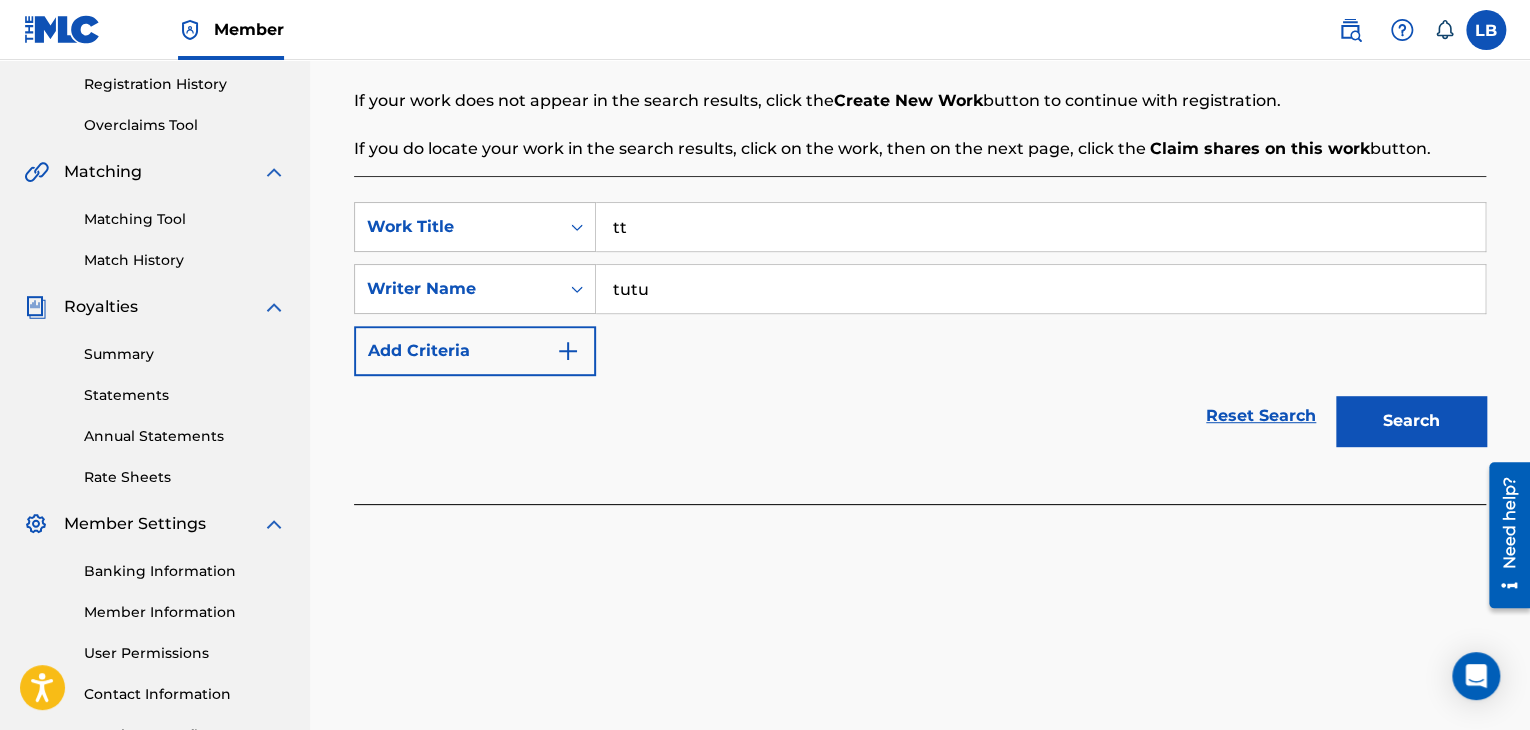 type on "tutu" 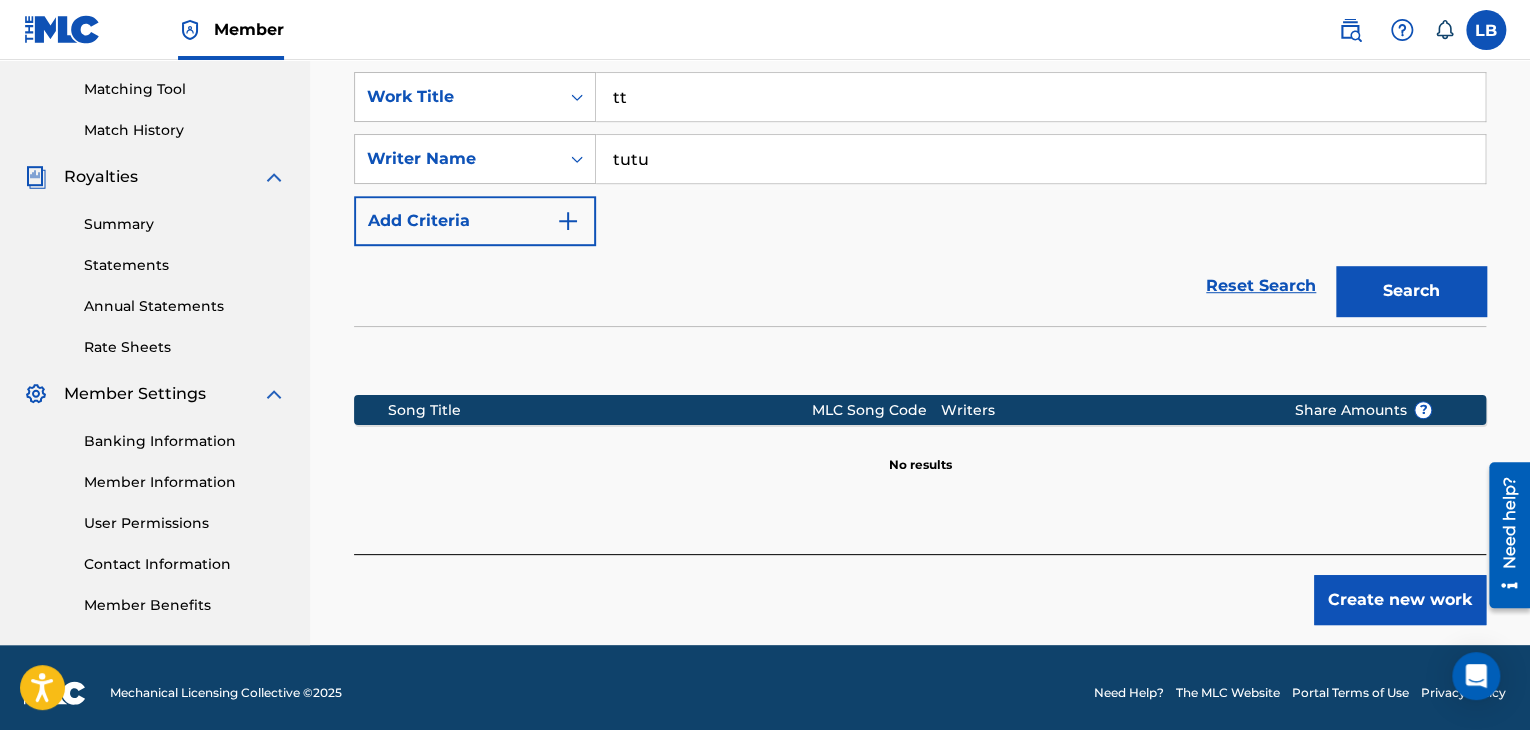 scroll, scrollTop: 515, scrollLeft: 0, axis: vertical 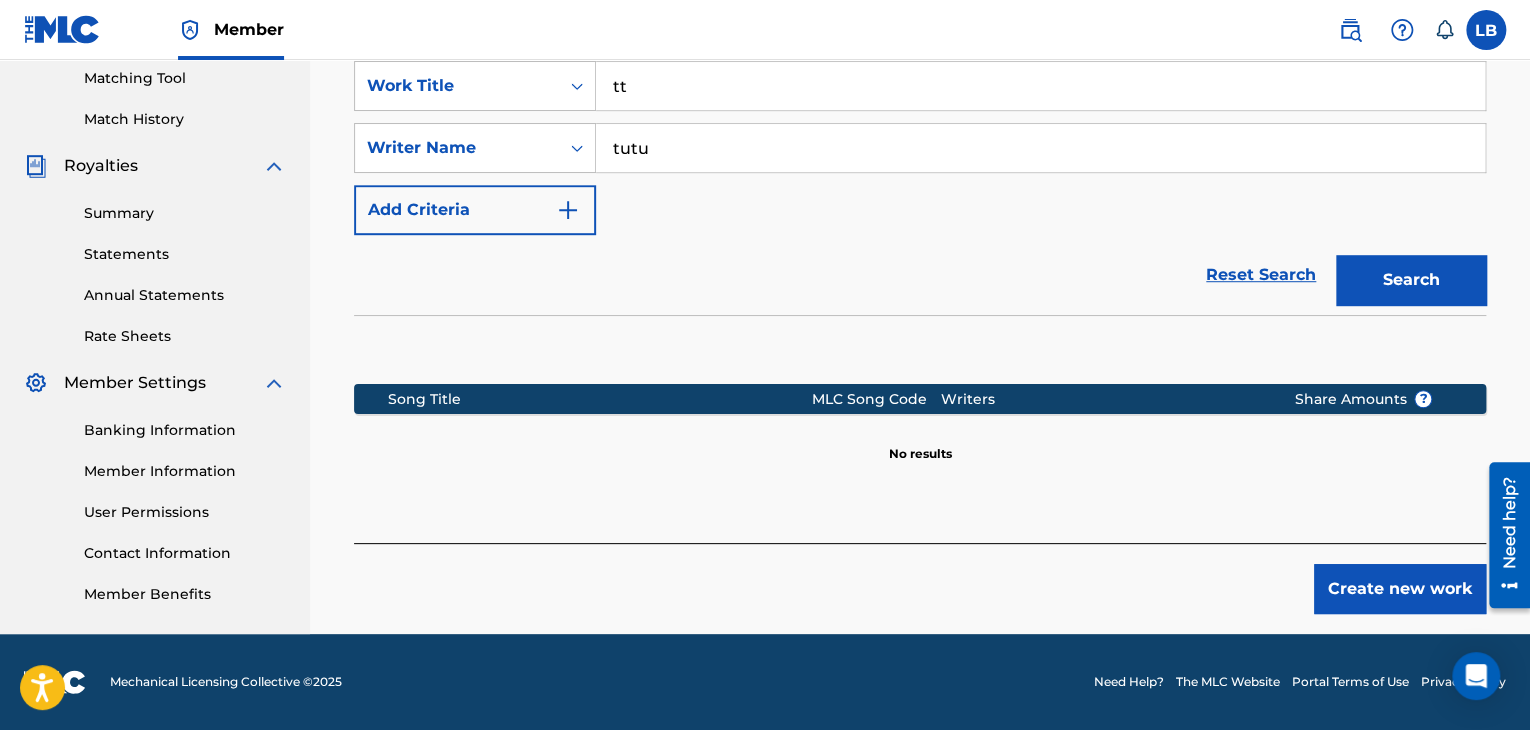 click on "Create new work" at bounding box center (1400, 589) 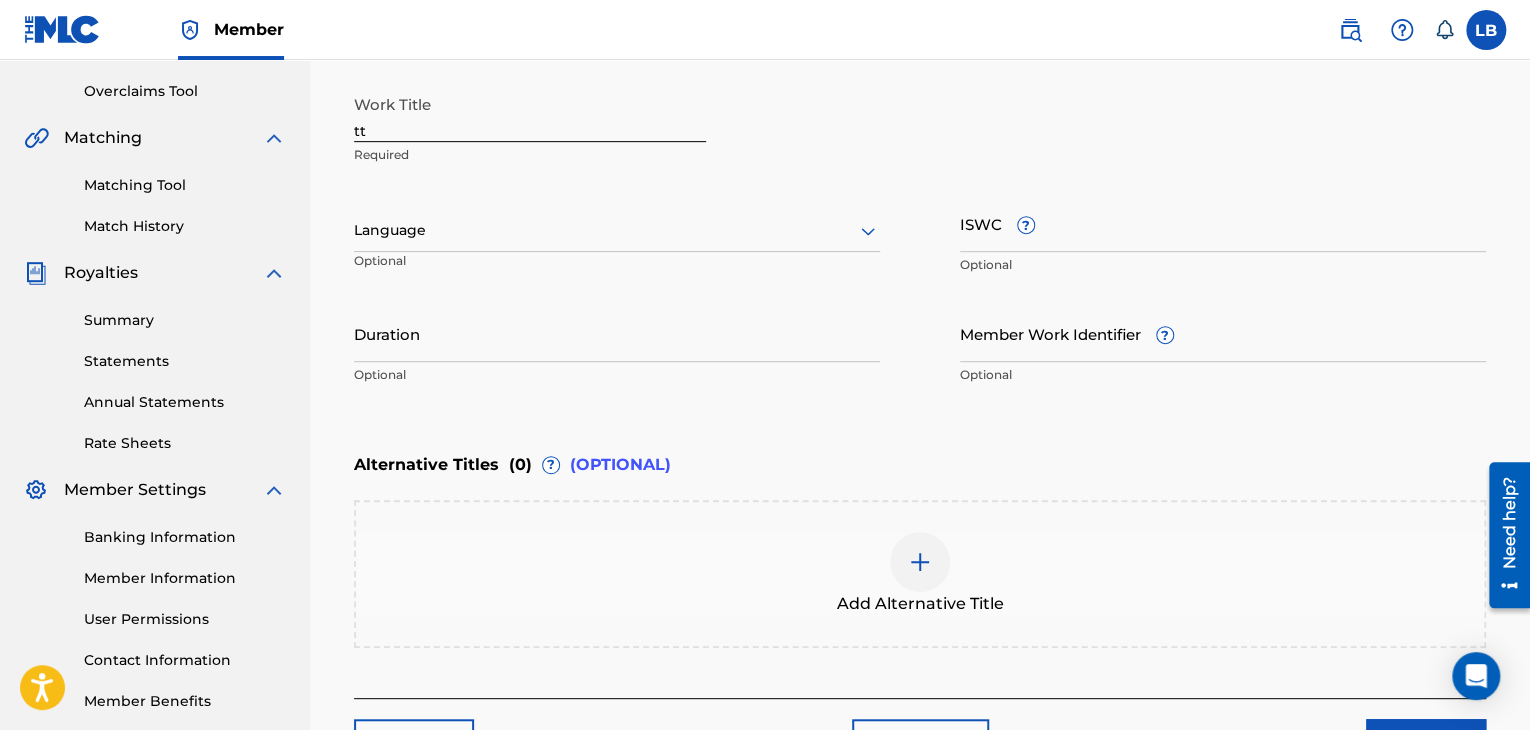 scroll, scrollTop: 230, scrollLeft: 0, axis: vertical 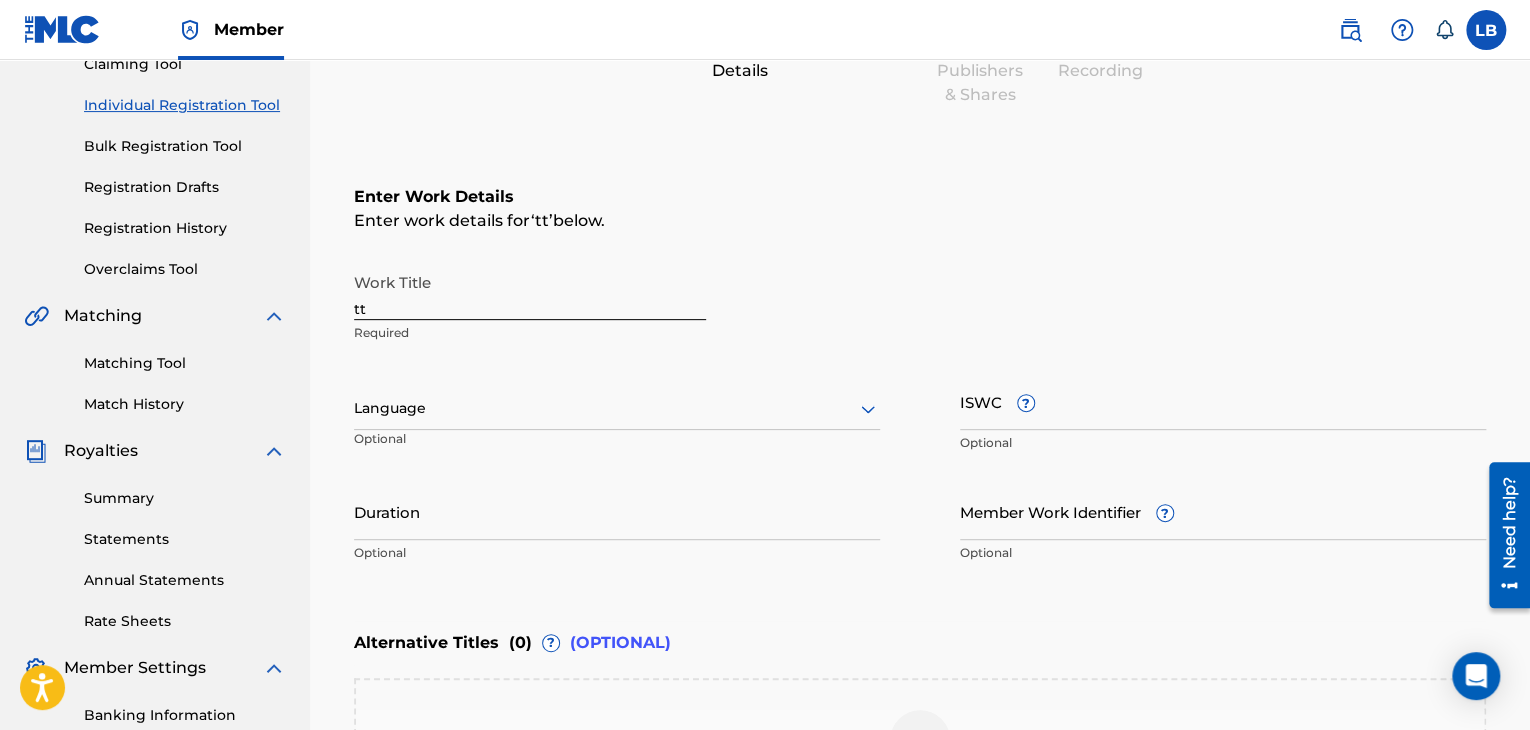 click on "tt" at bounding box center [530, 291] 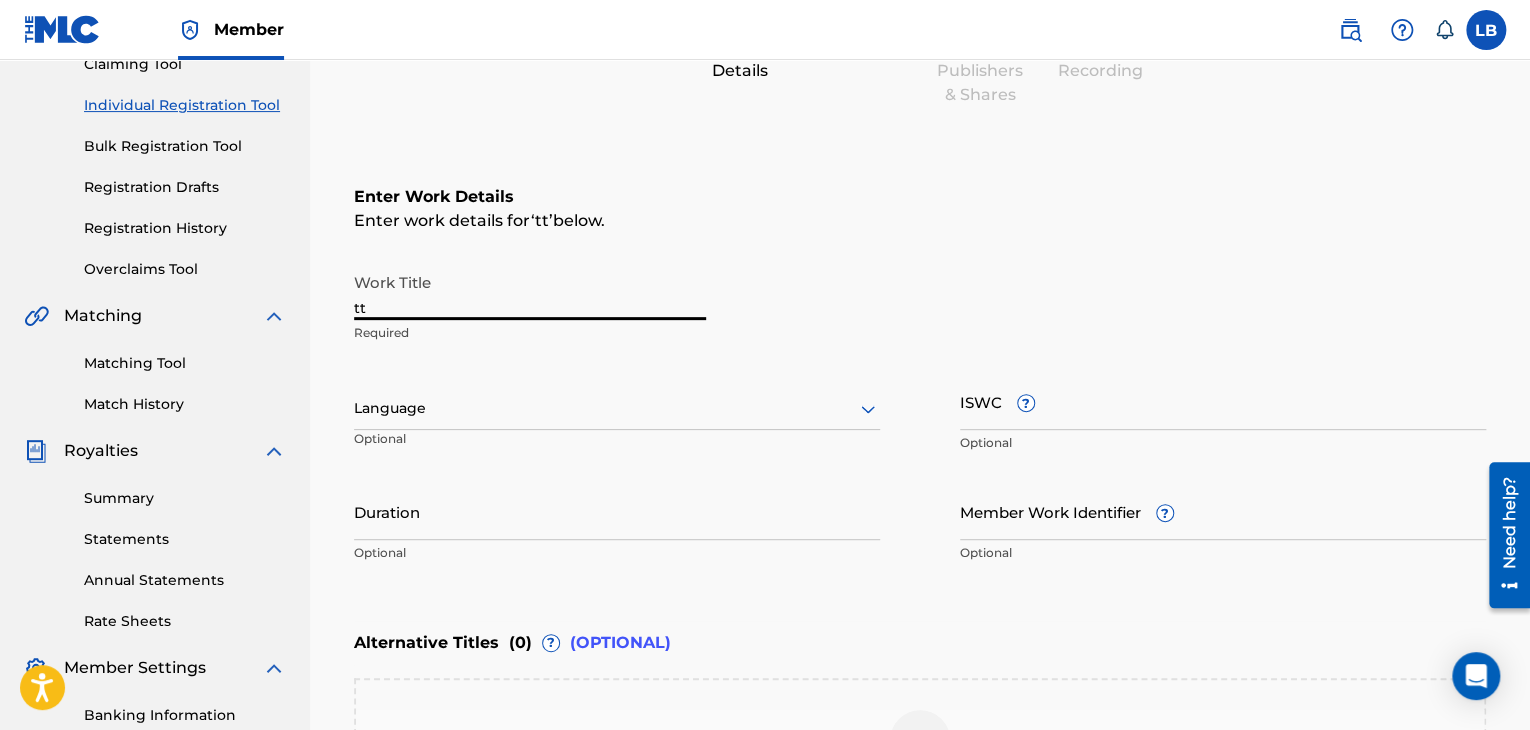 drag, startPoint x: 479, startPoint y: 316, endPoint x: 314, endPoint y: 304, distance: 165.43579 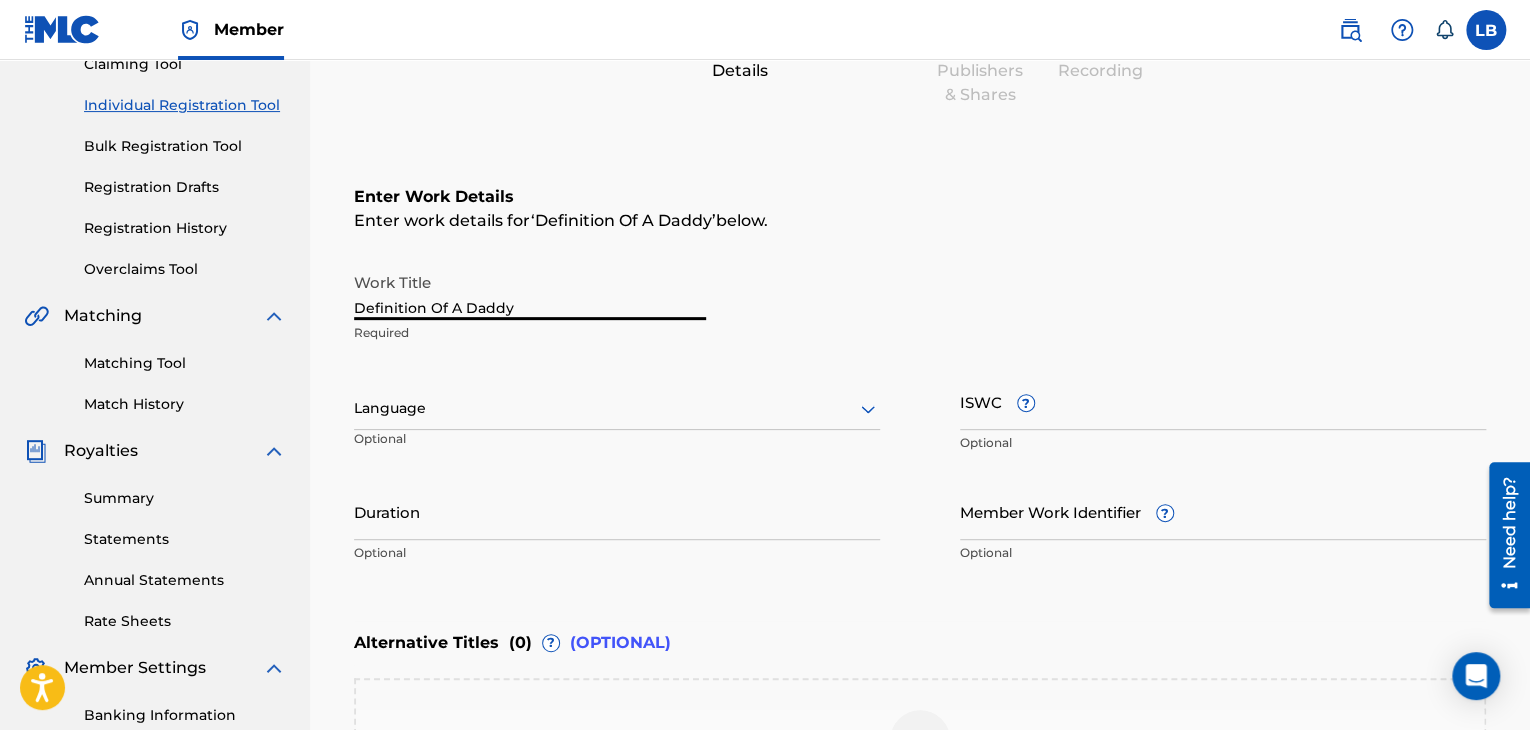 type on "Definition Of A Daddy" 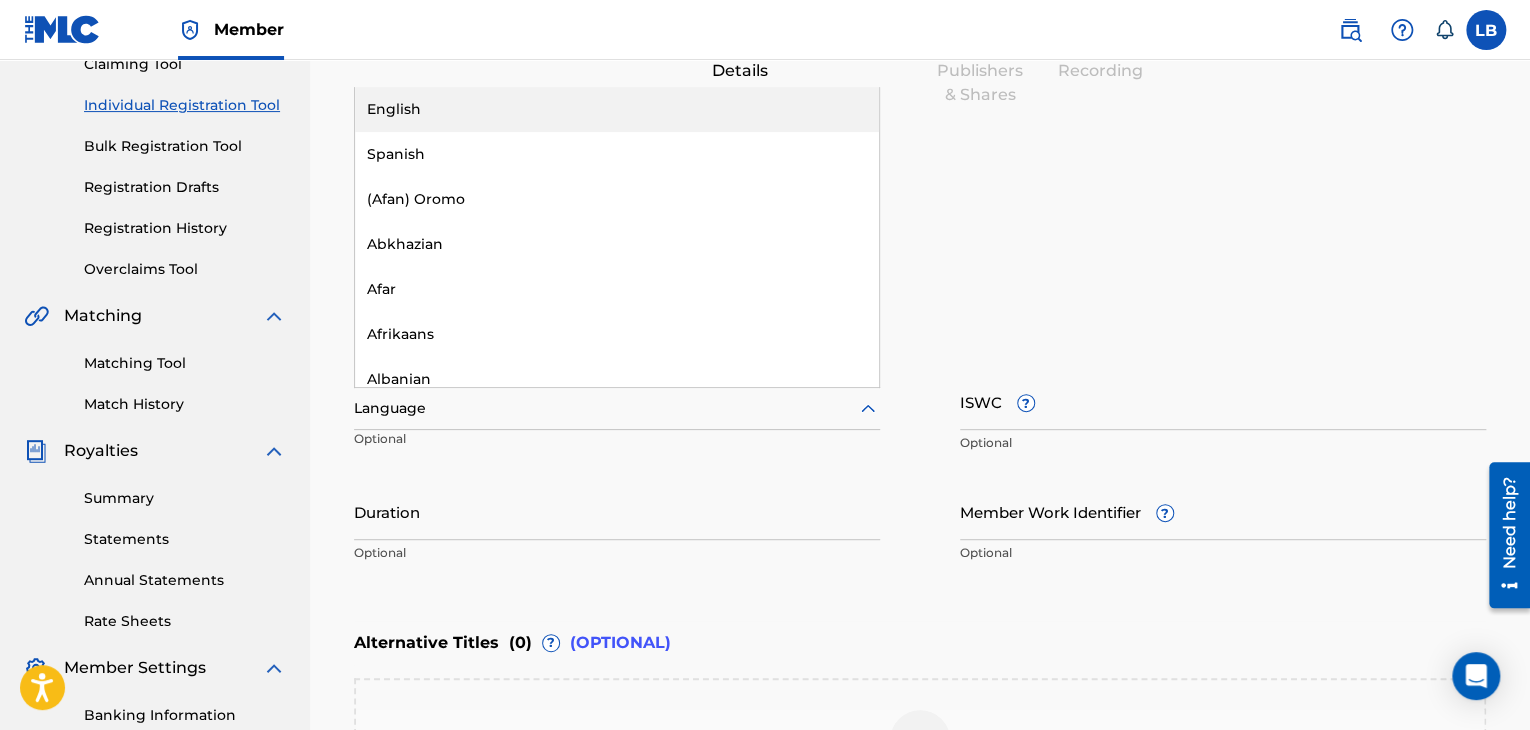 click on "English" at bounding box center [617, 109] 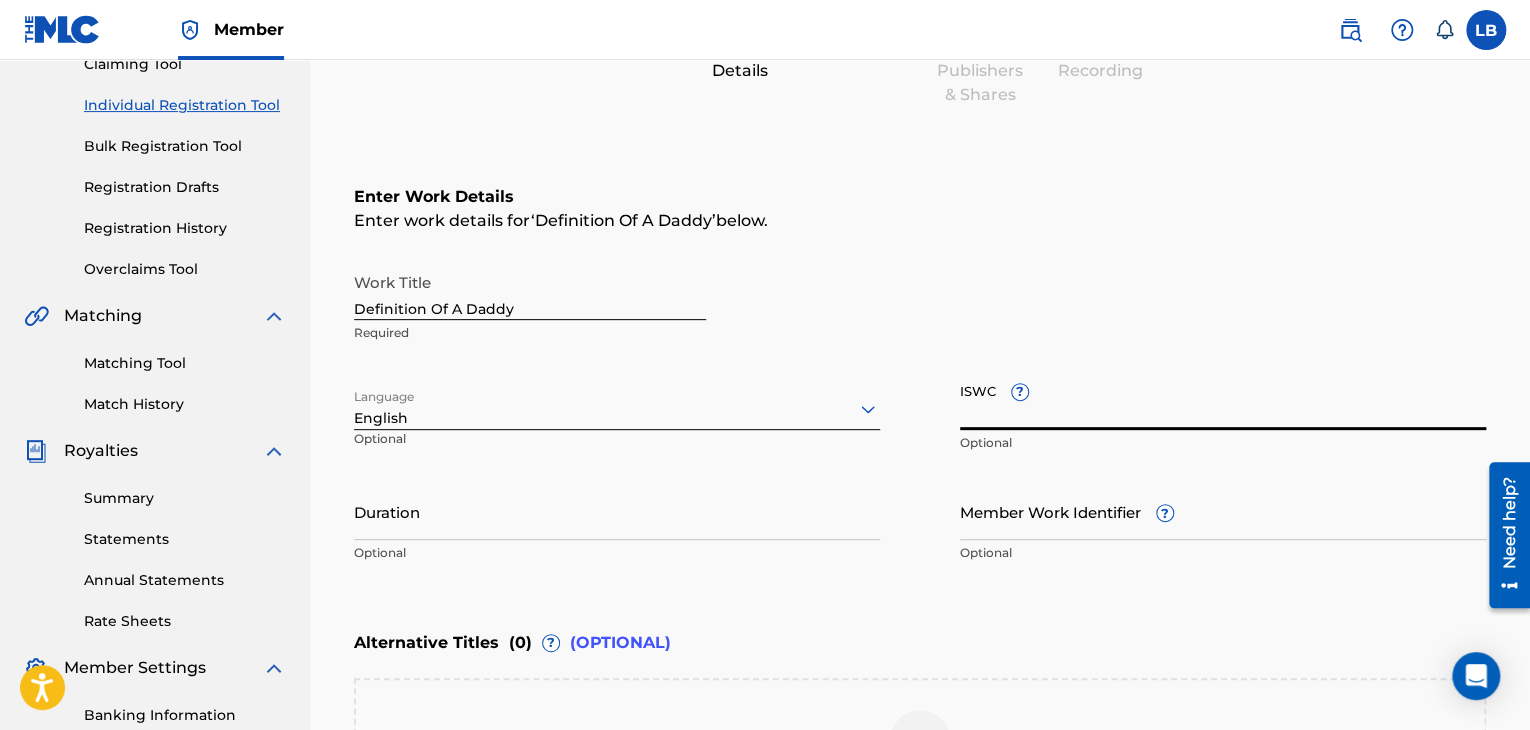 paste on "T3335480683" 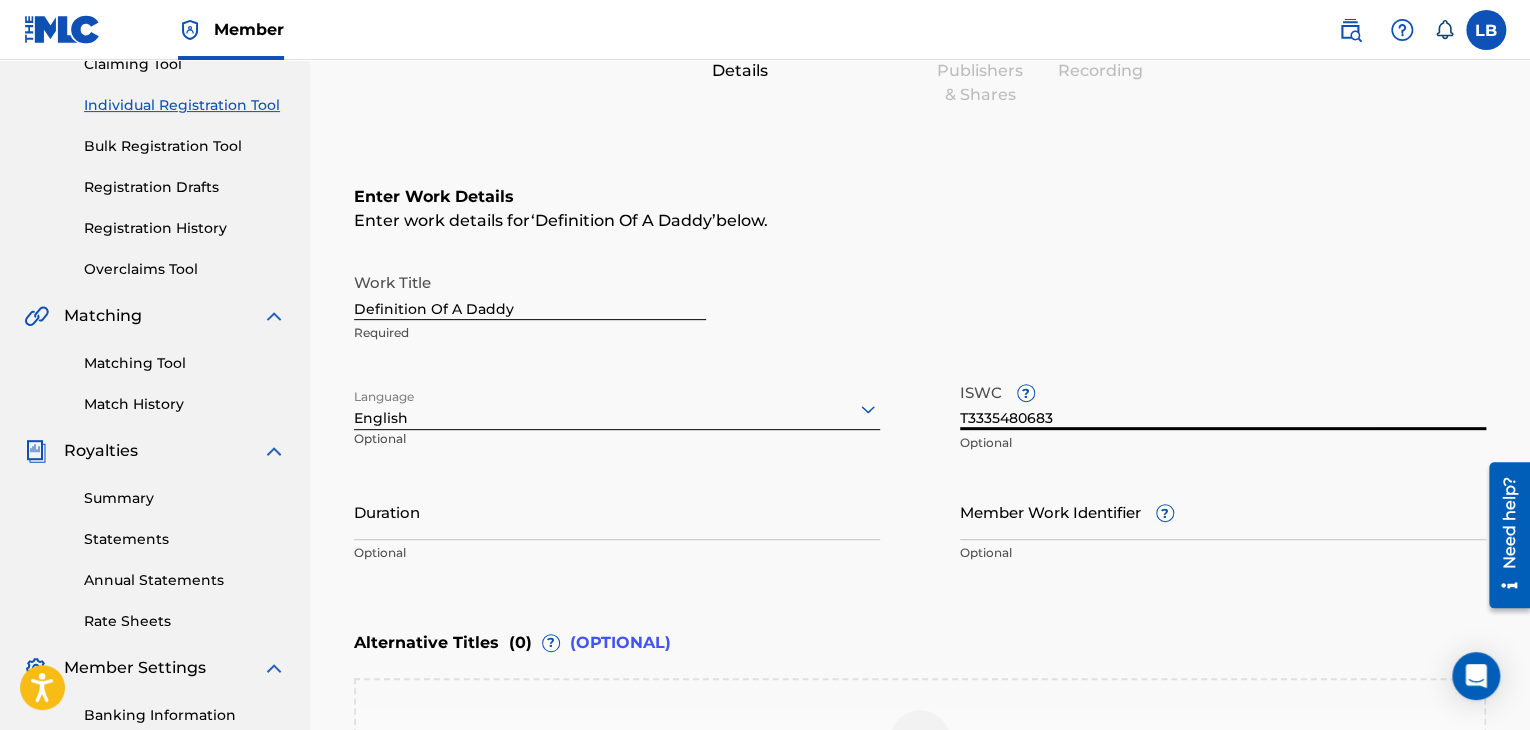 type on "T3335480683" 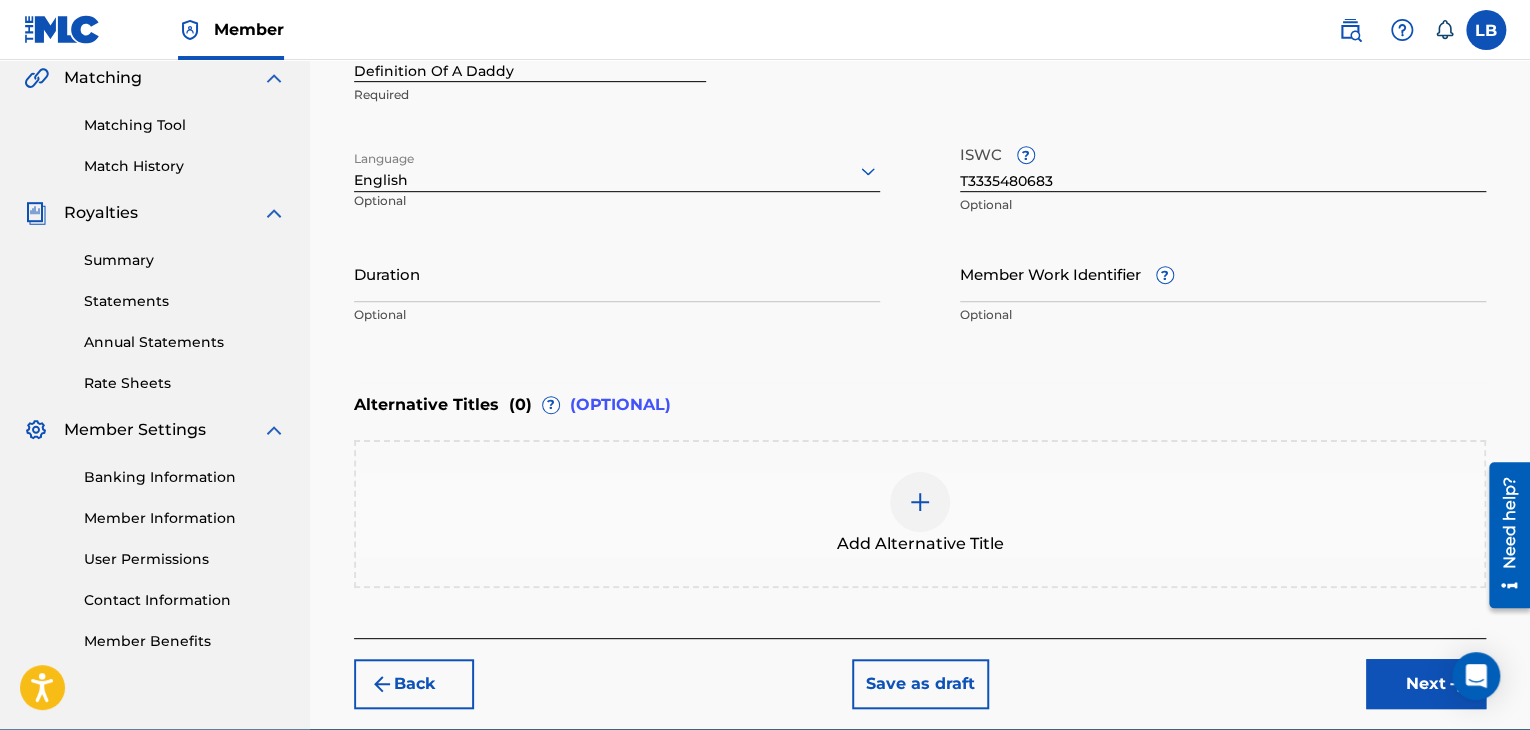 scroll, scrollTop: 506, scrollLeft: 0, axis: vertical 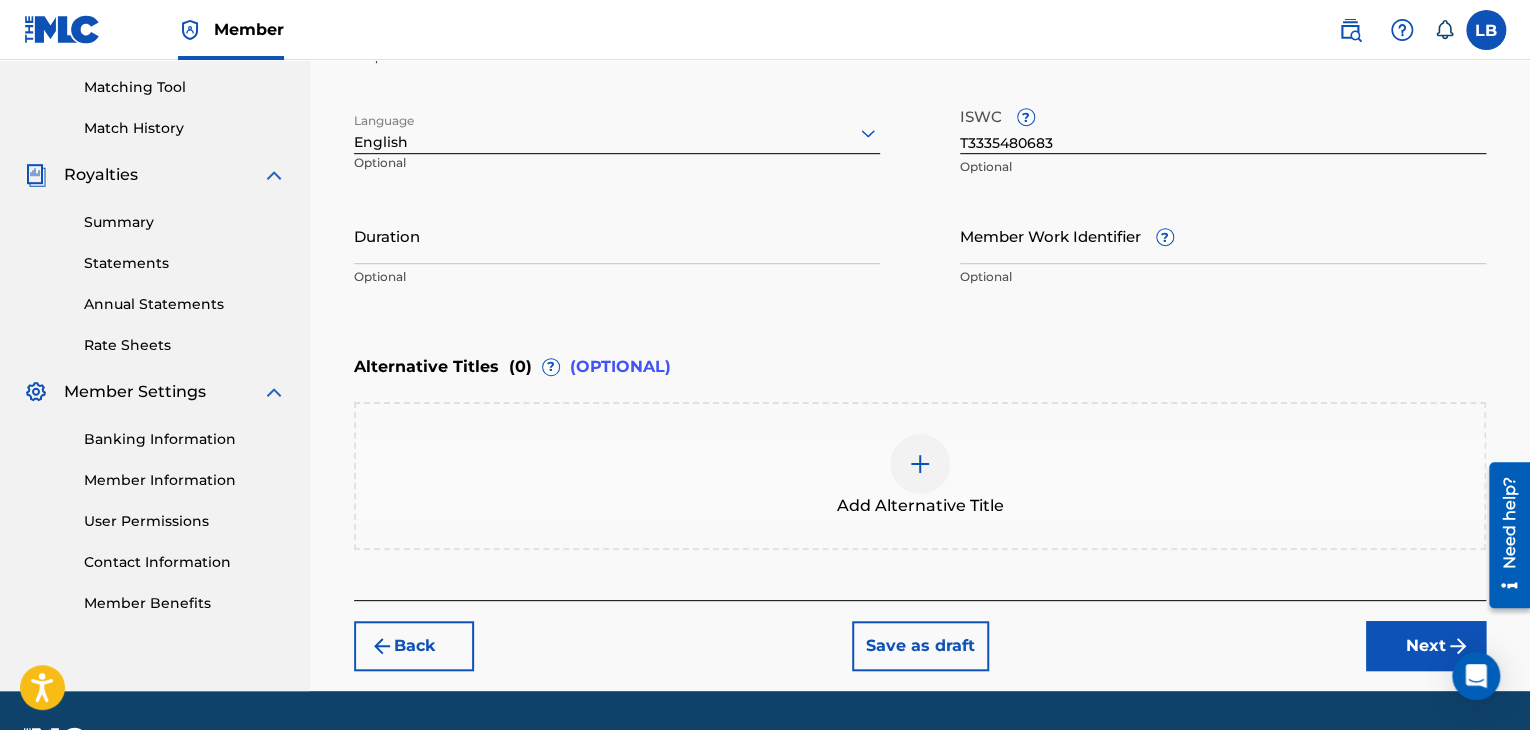click on "Next" at bounding box center [1426, 646] 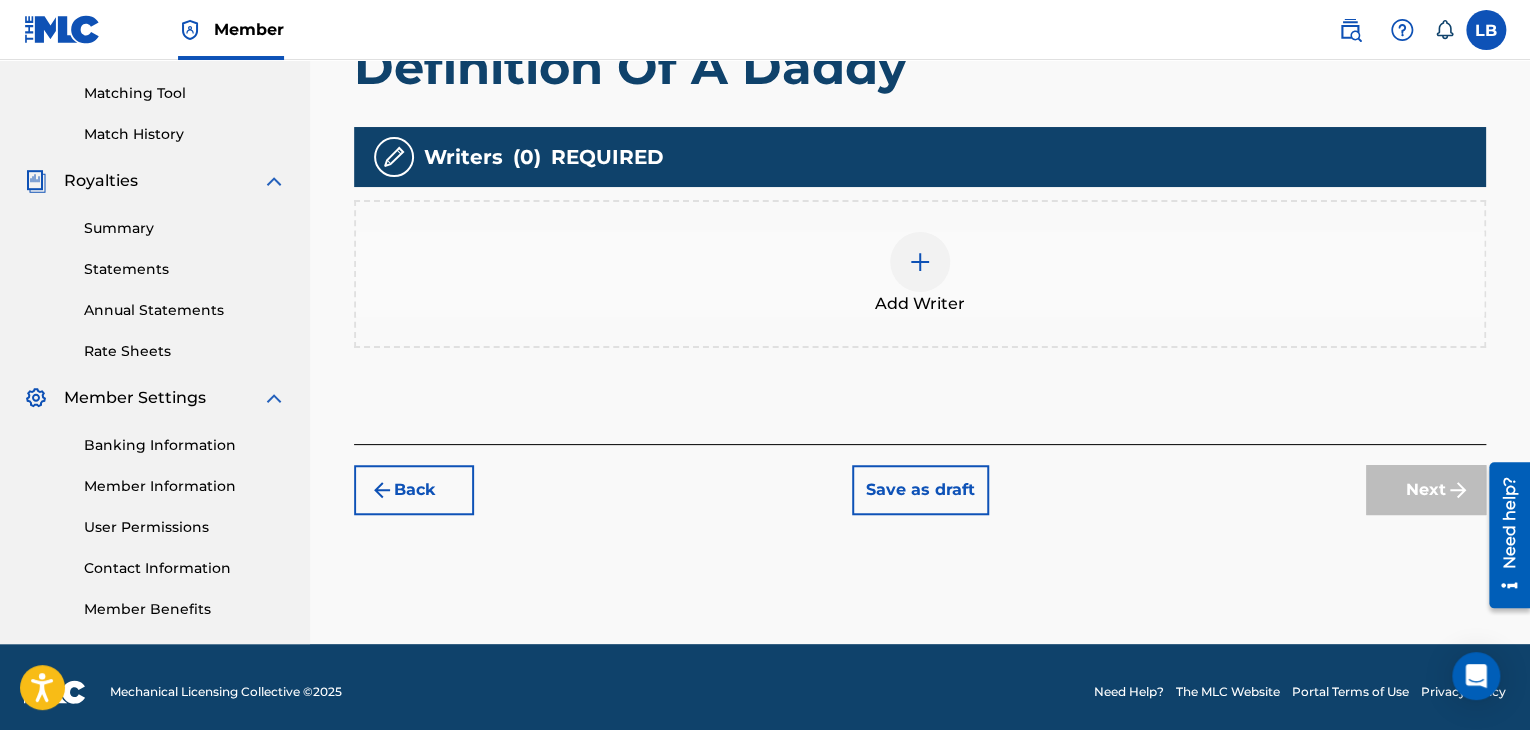 scroll, scrollTop: 509, scrollLeft: 0, axis: vertical 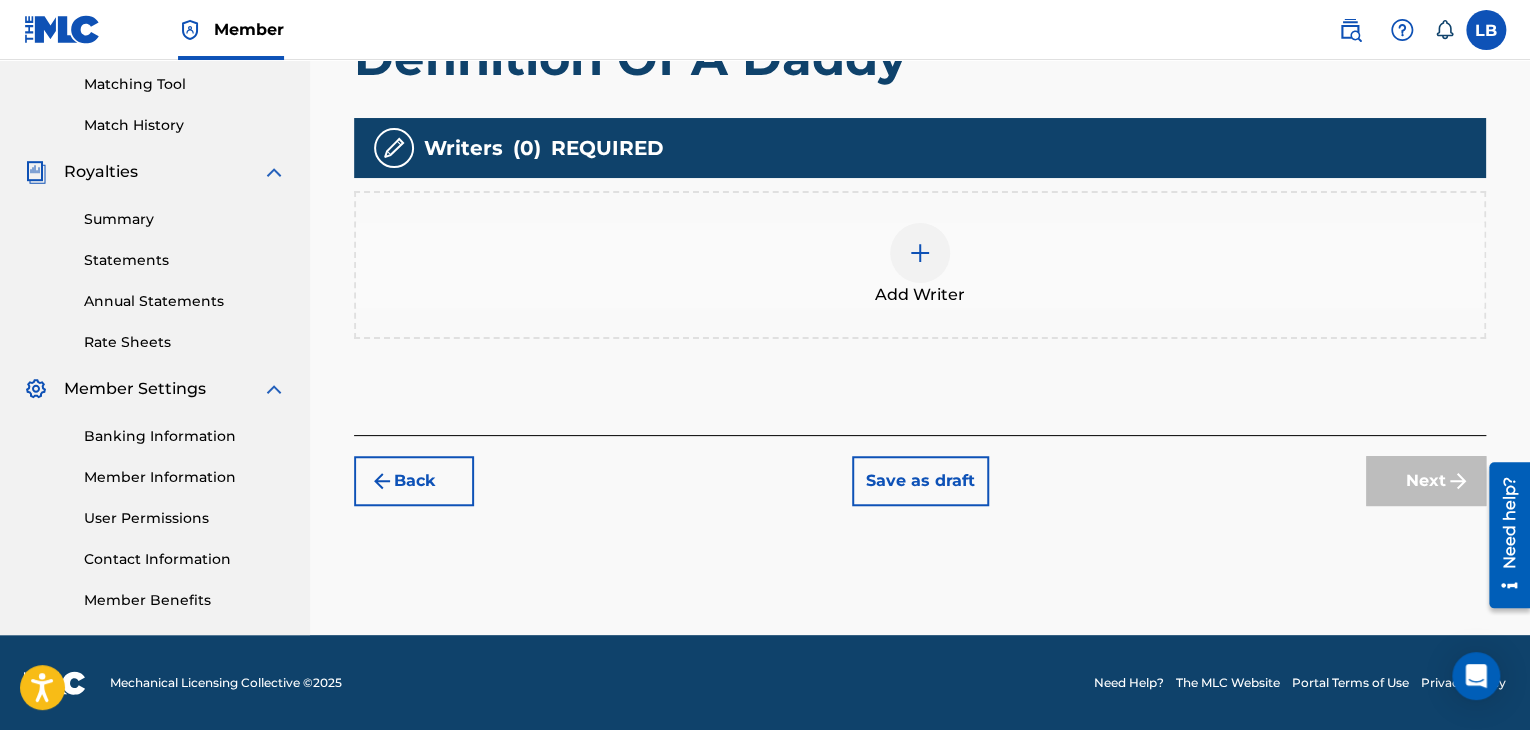 click on "Back" at bounding box center (414, 481) 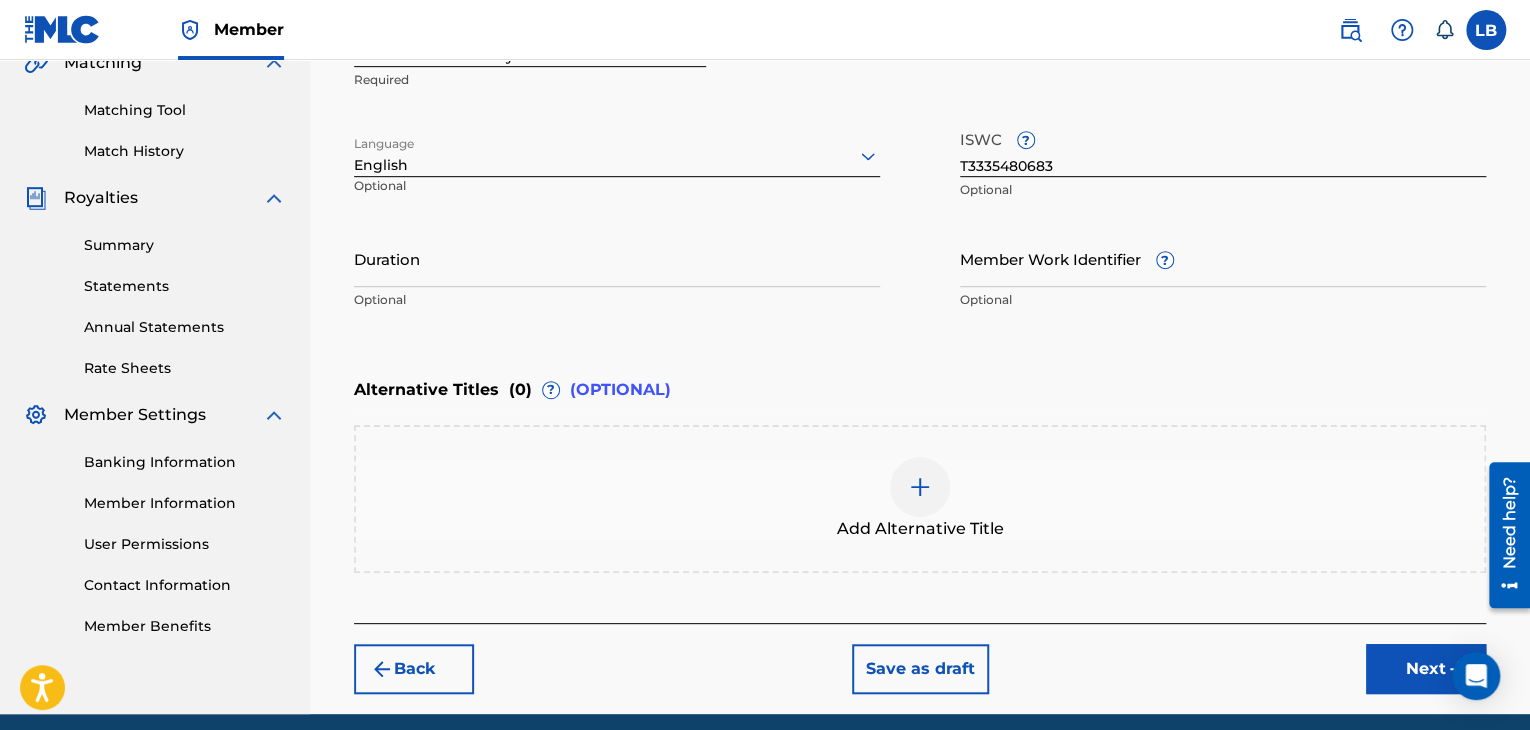 scroll, scrollTop: 478, scrollLeft: 0, axis: vertical 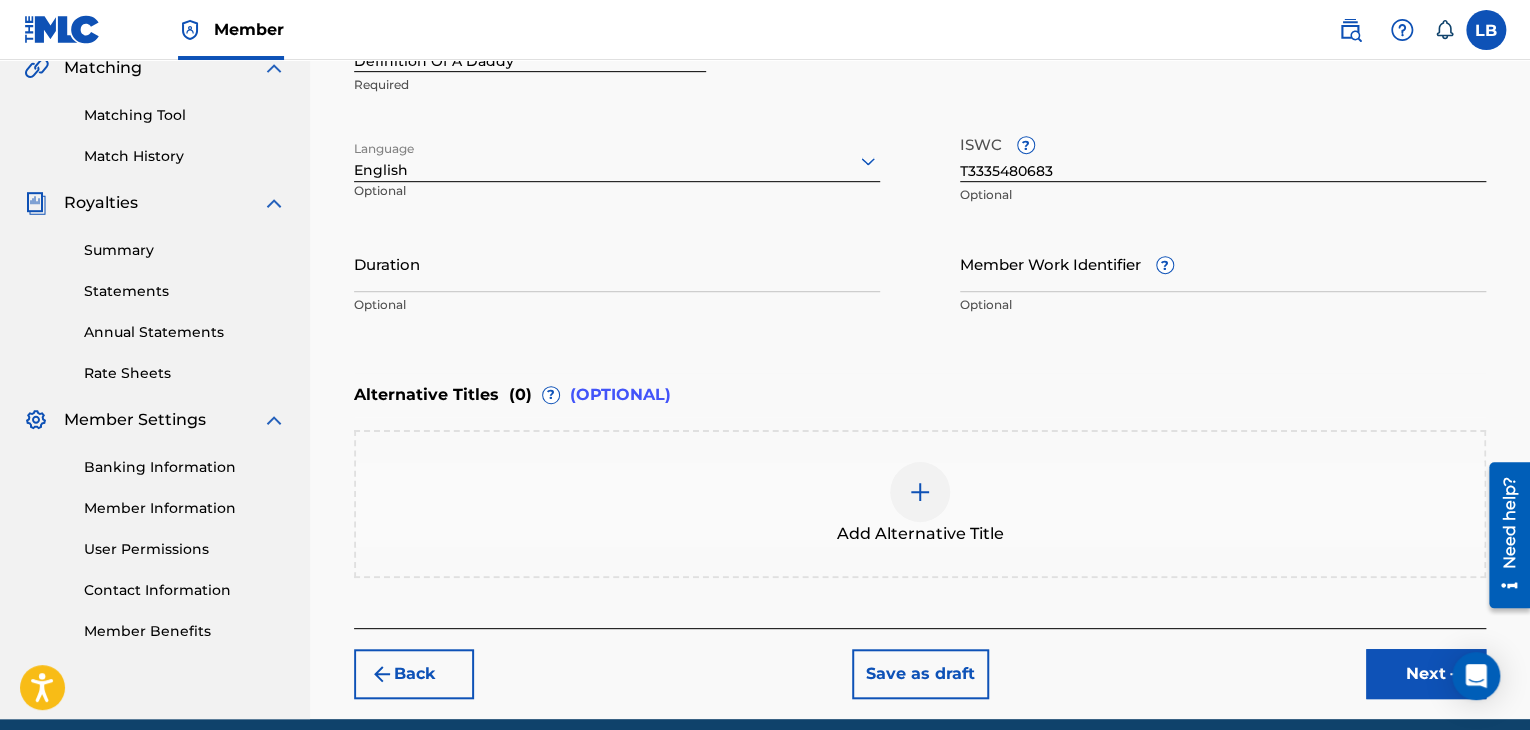 click on "Next" at bounding box center (1426, 674) 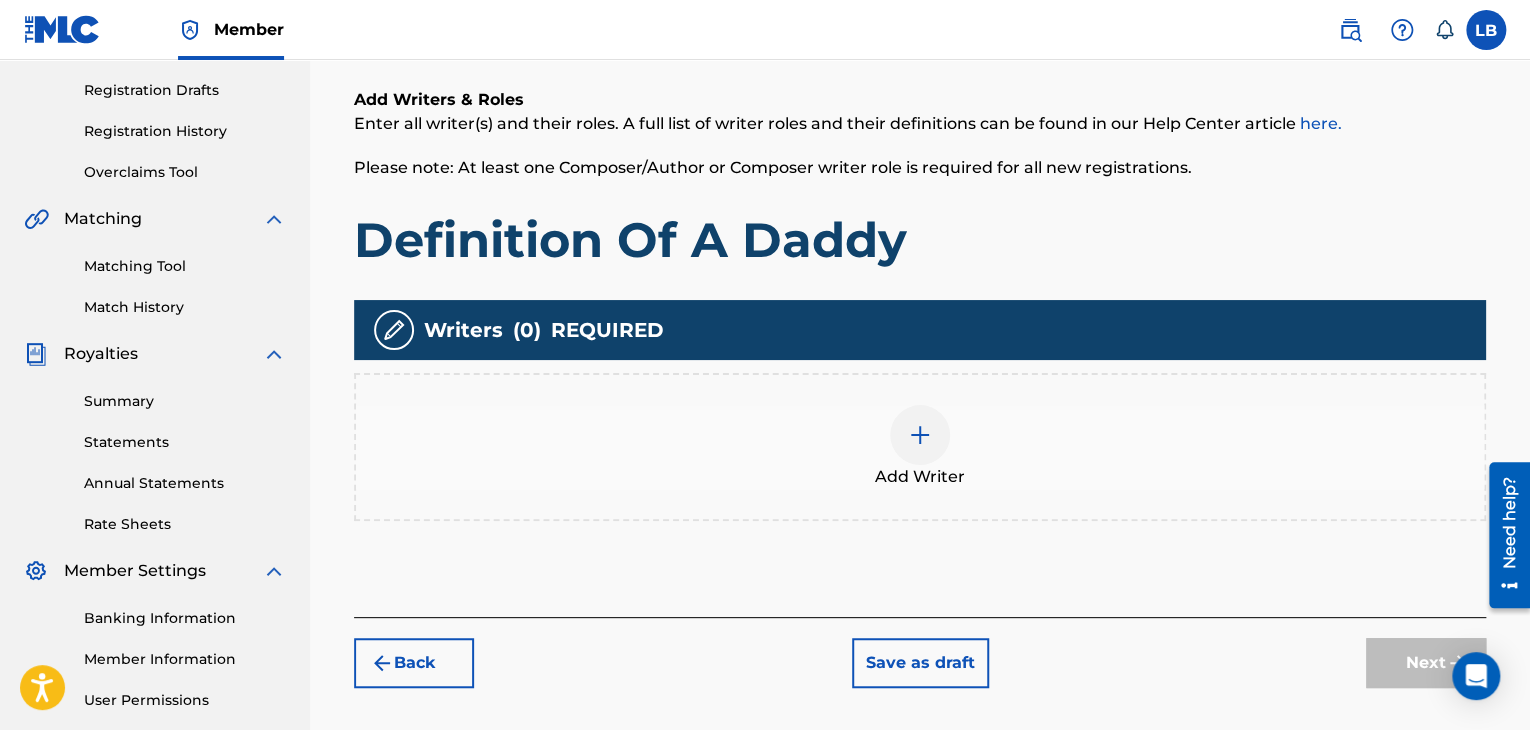 scroll, scrollTop: 348, scrollLeft: 0, axis: vertical 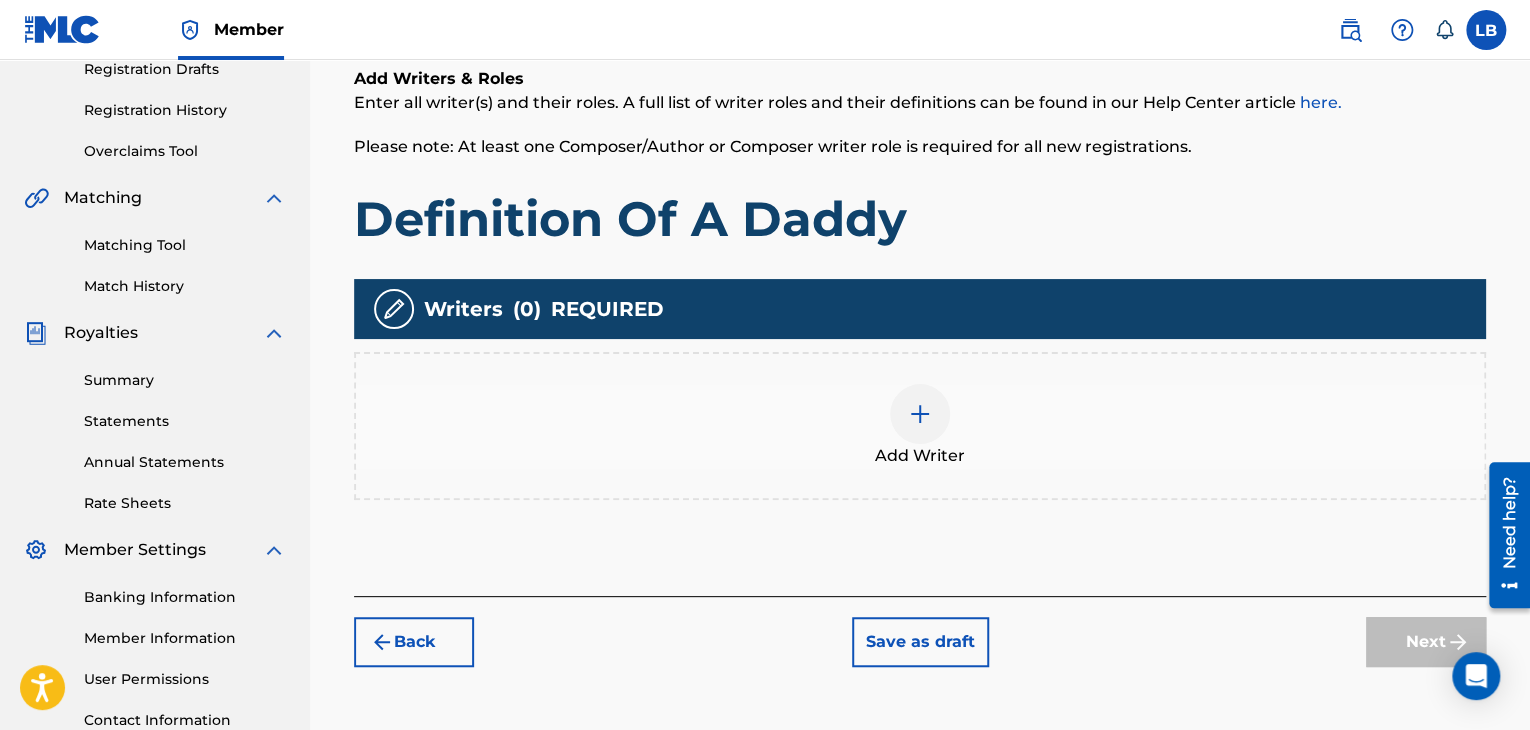 click at bounding box center (920, 414) 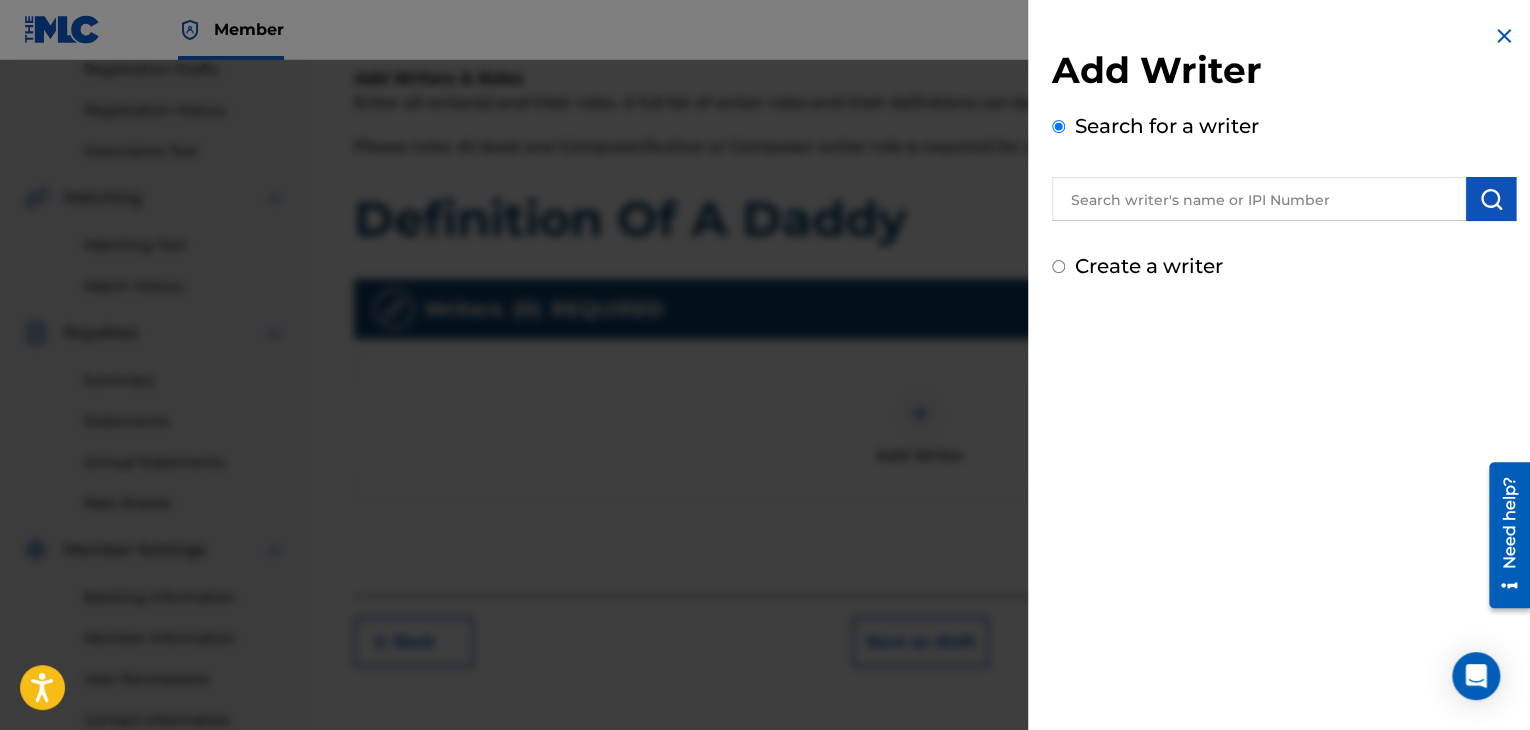 click on "Create a writer" at bounding box center (1058, 266) 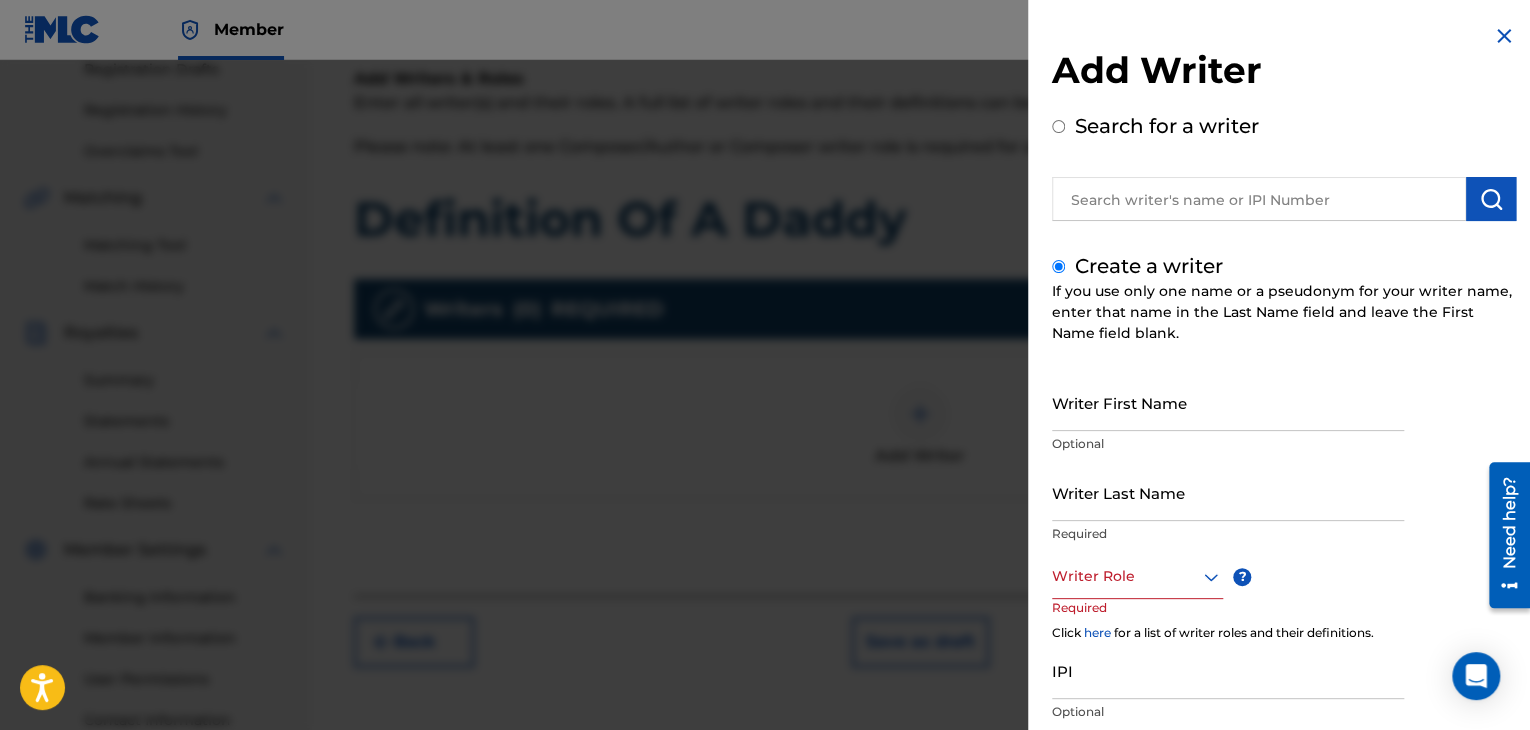 click on "Writer First Name" at bounding box center [1228, 402] 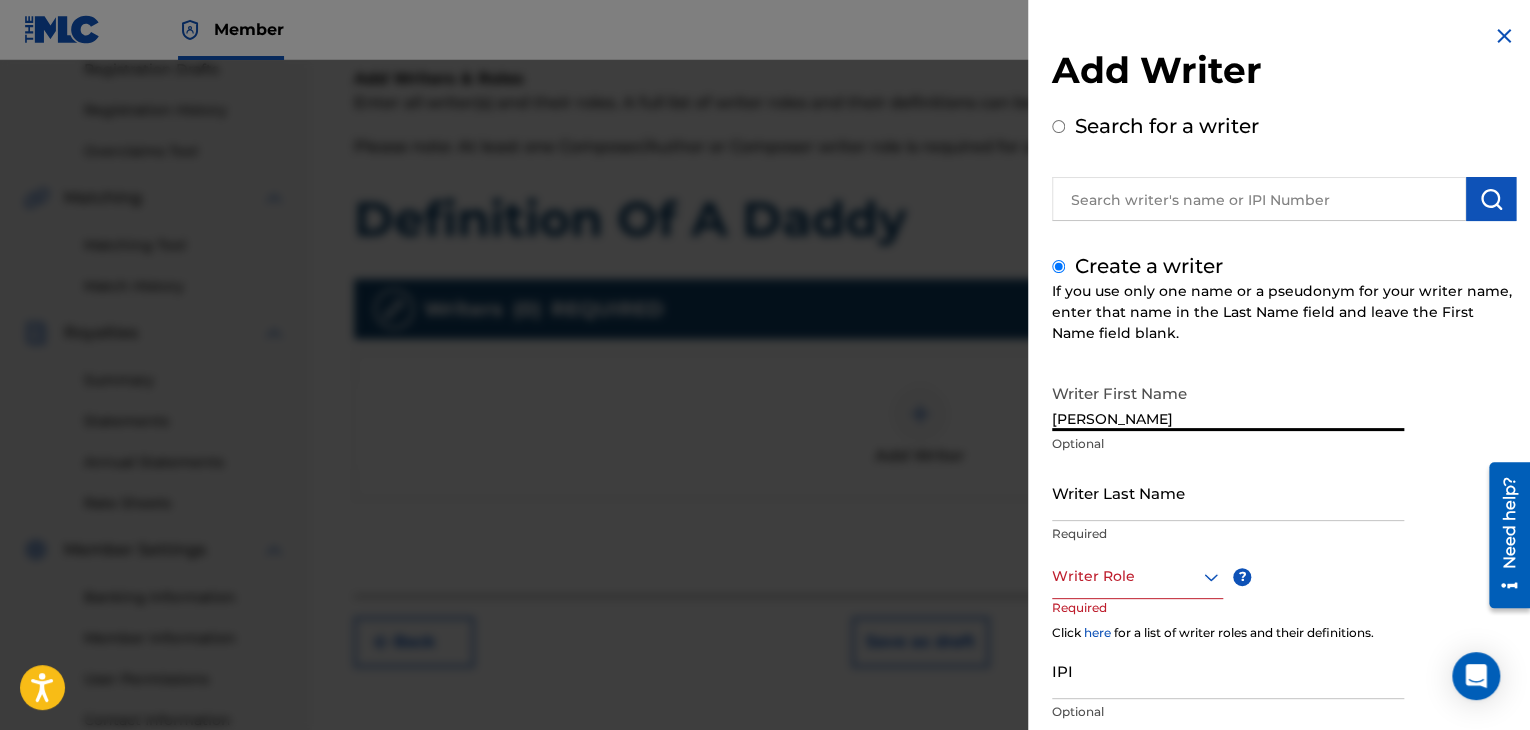 type on "[PERSON_NAME]" 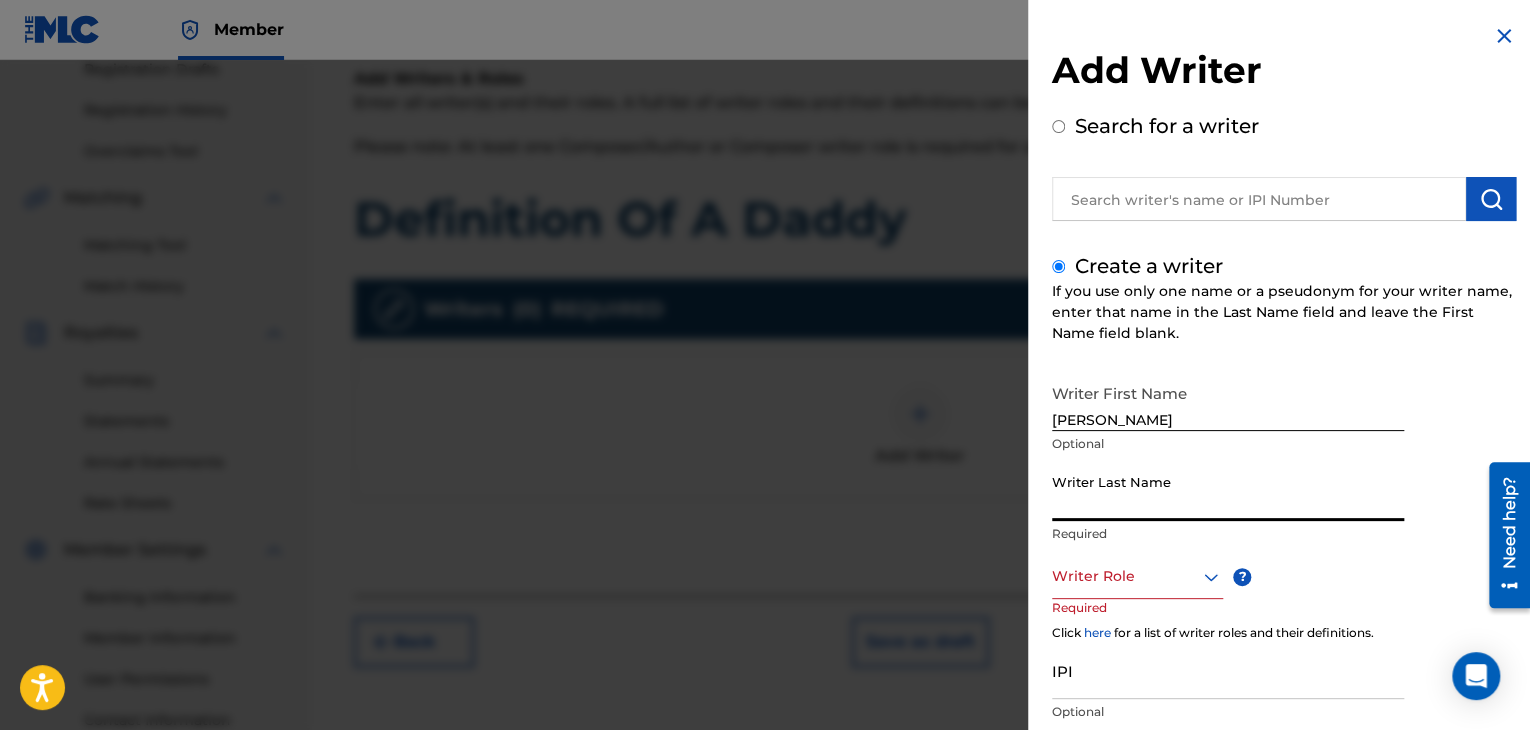 click on "Writer Last Name" at bounding box center (1228, 492) 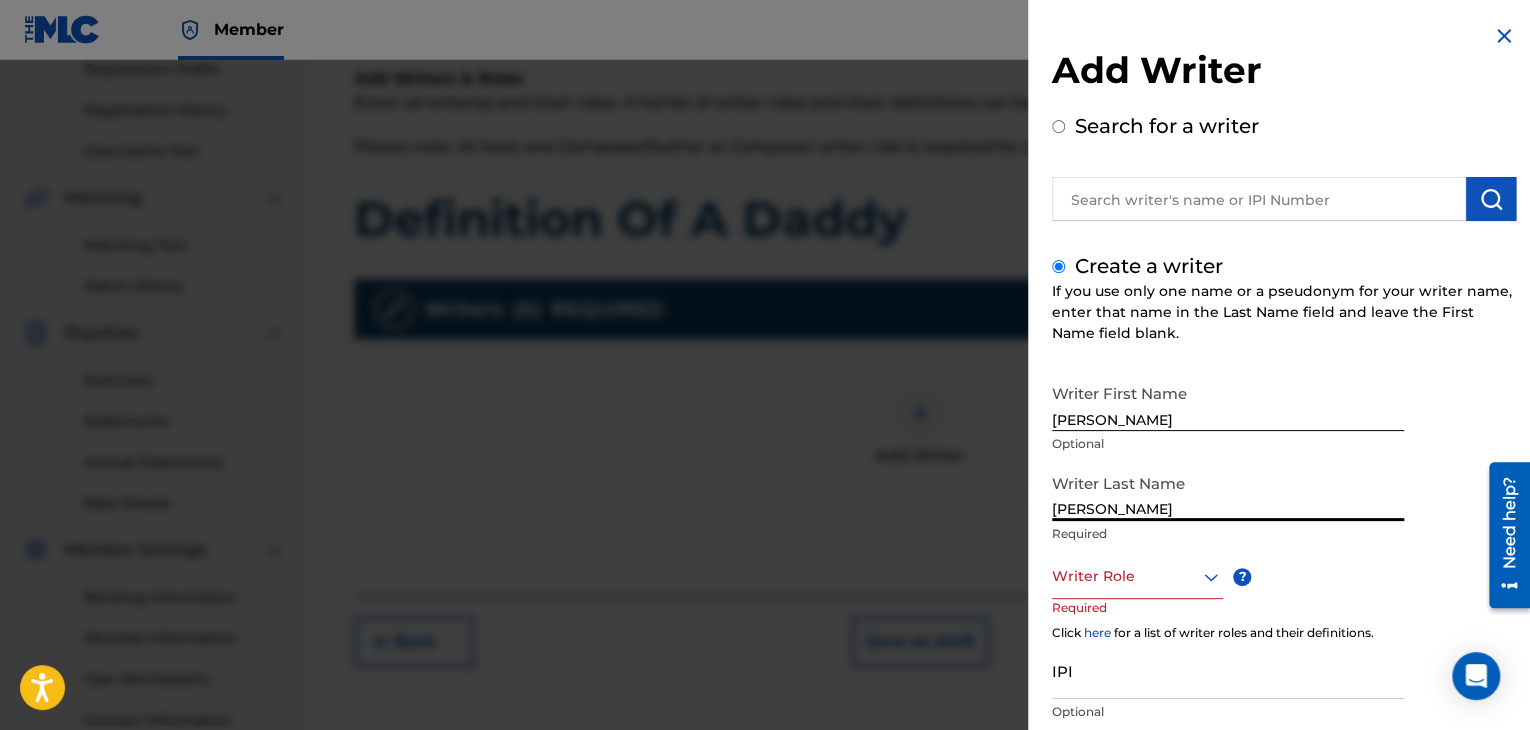 type on "[PERSON_NAME]" 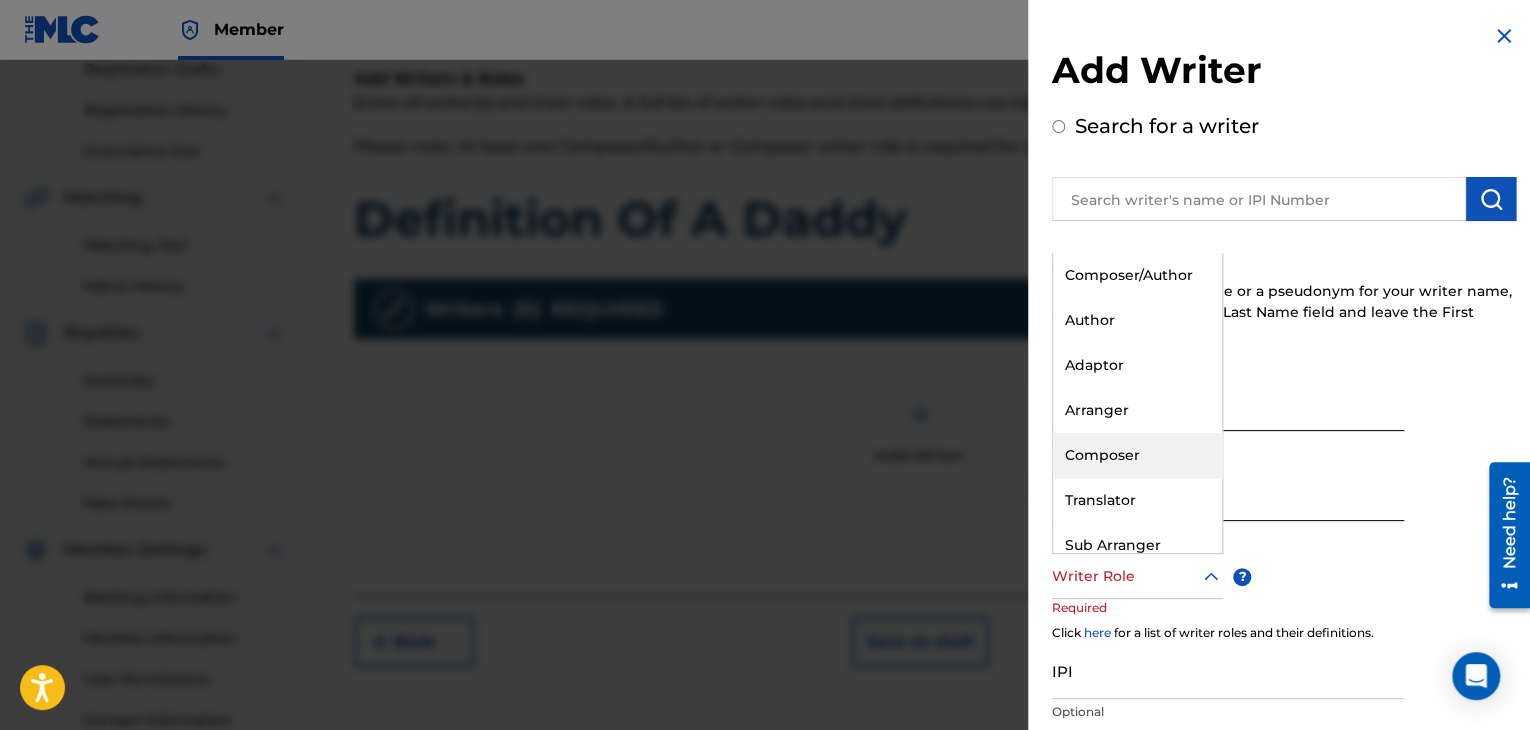 click on "Composer" at bounding box center (1137, 455) 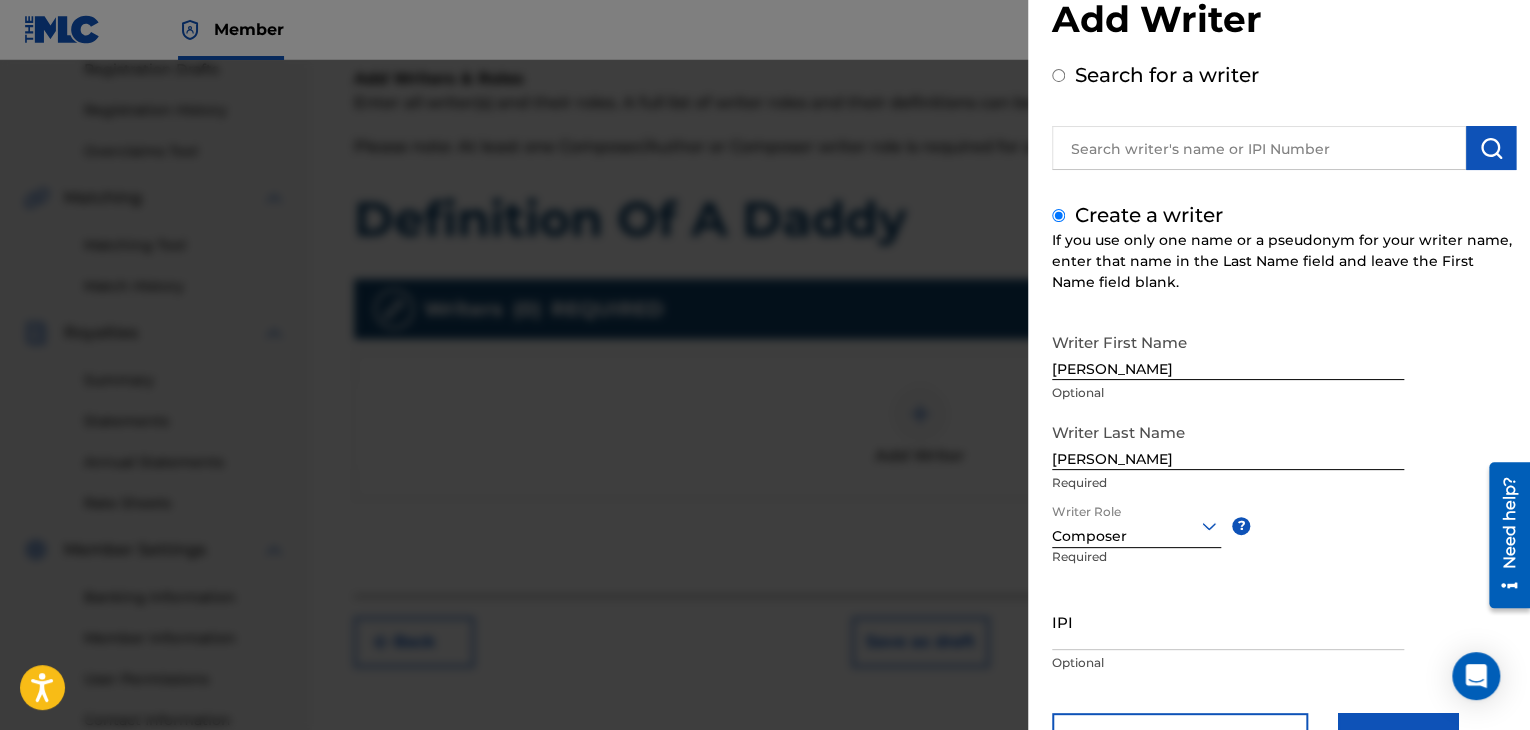 scroll, scrollTop: 62, scrollLeft: 0, axis: vertical 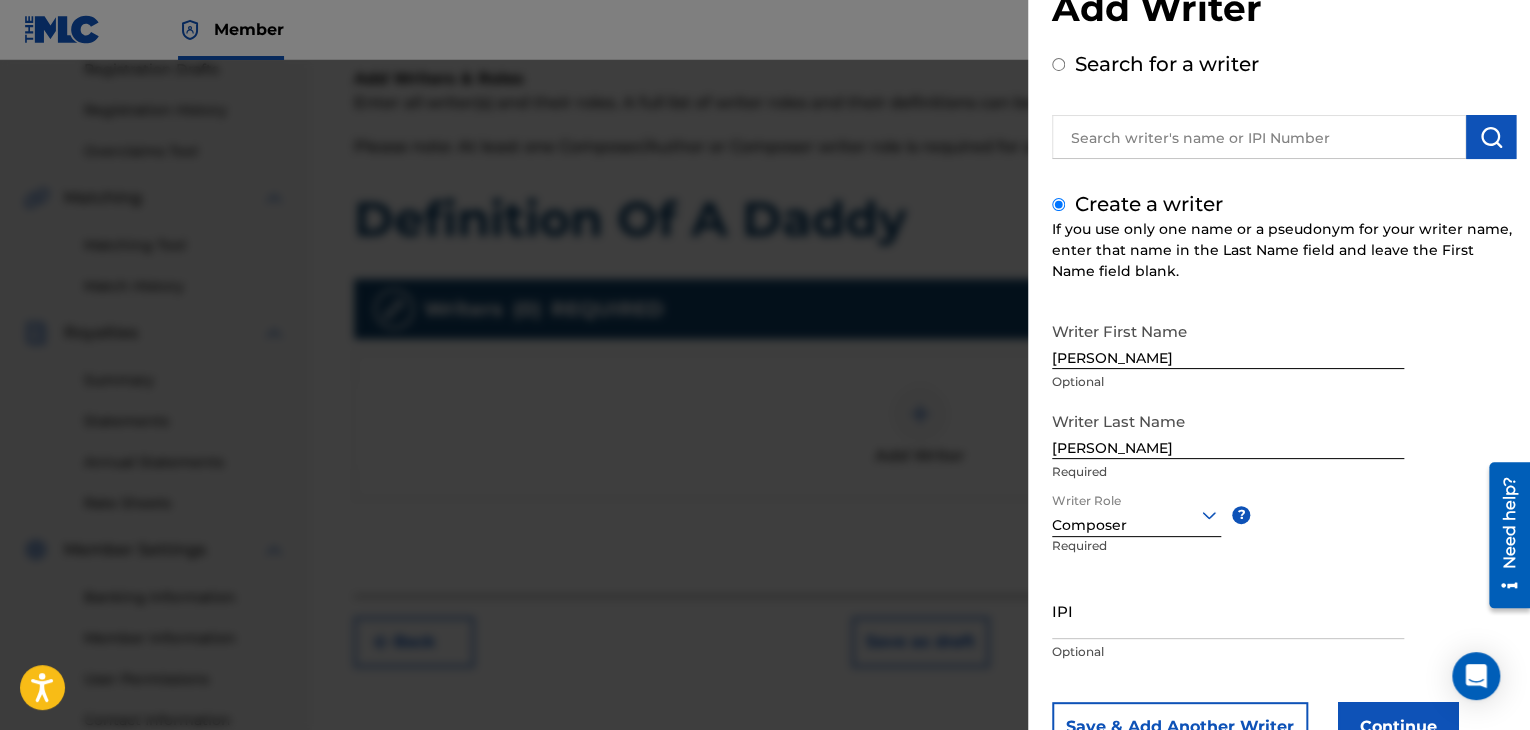 click on "IPI" at bounding box center [1228, 610] 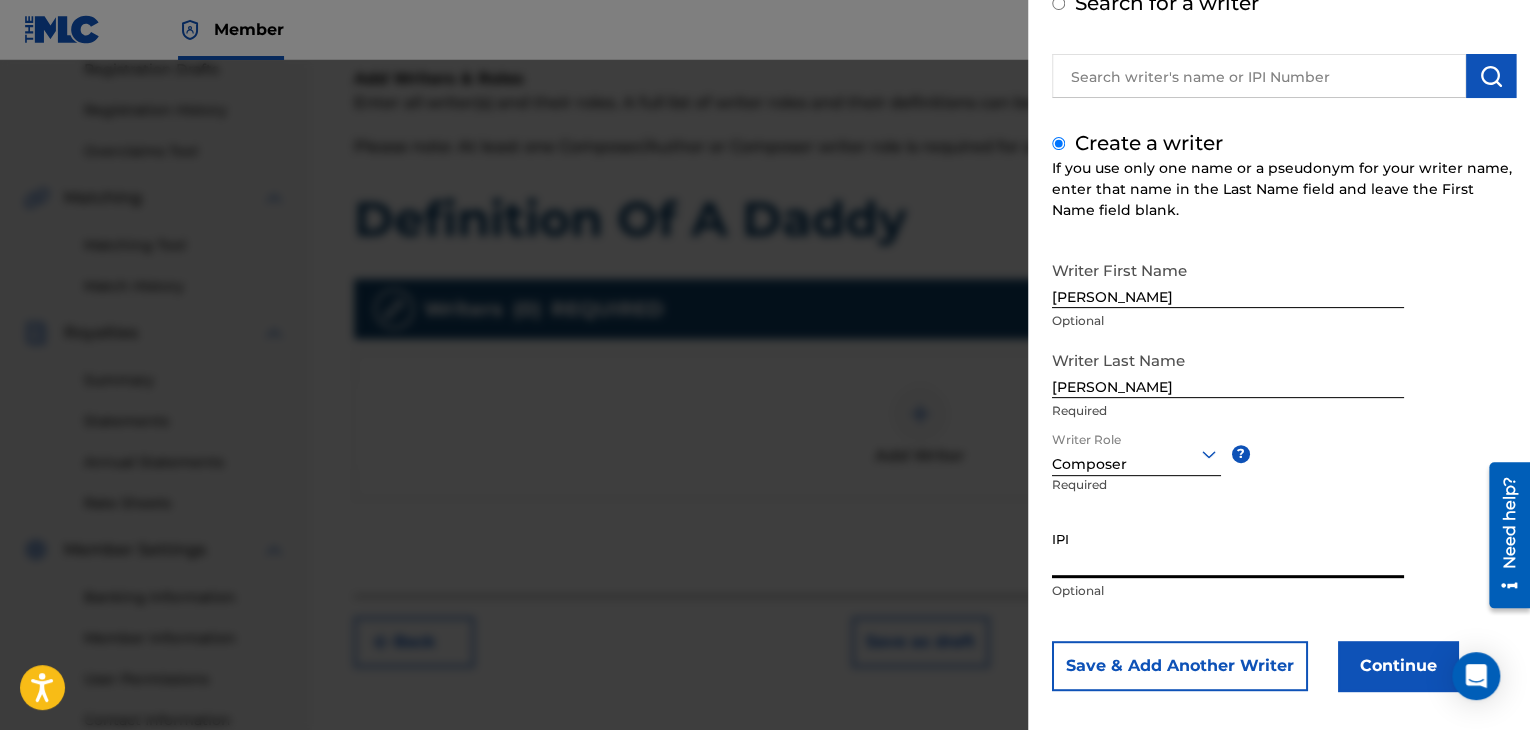 scroll, scrollTop: 138, scrollLeft: 0, axis: vertical 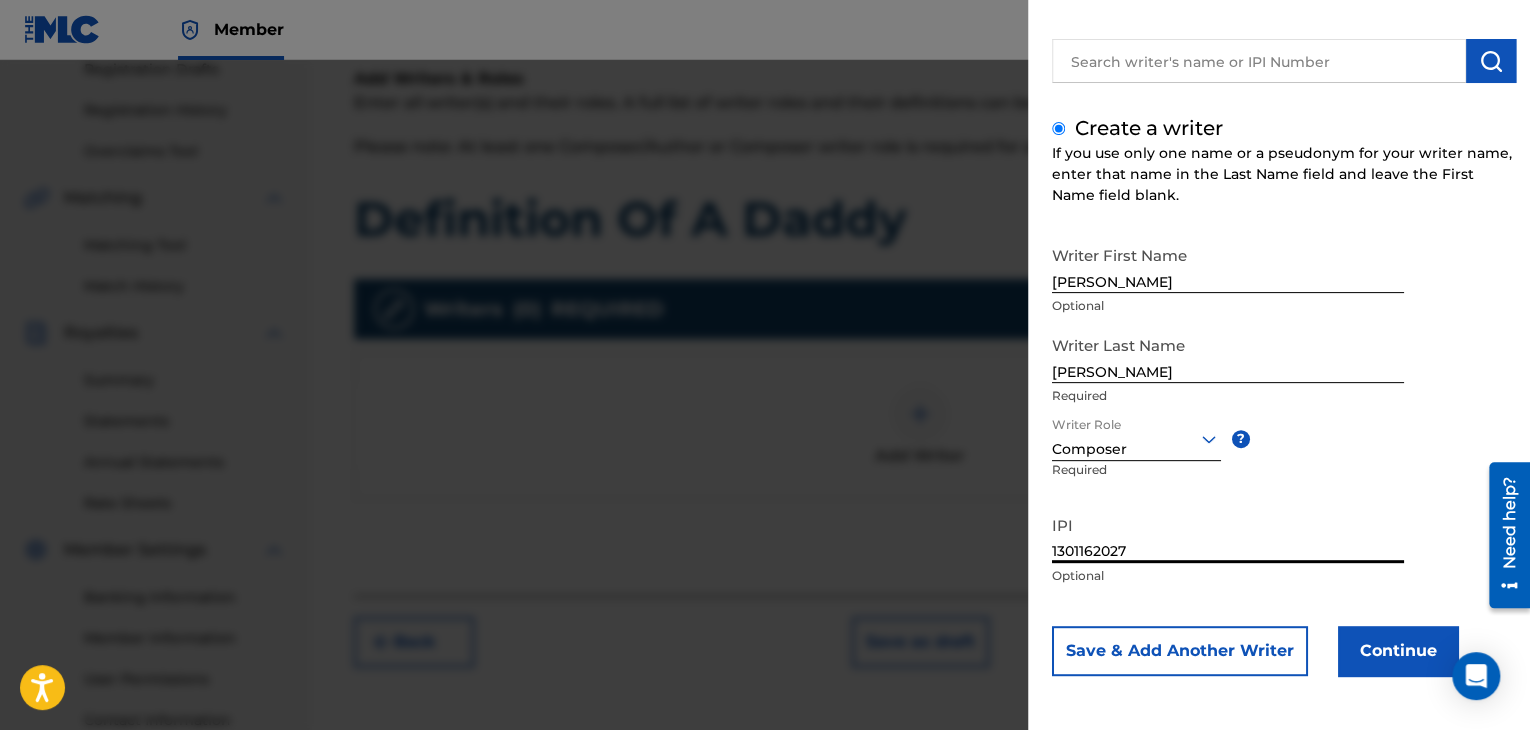 type on "1301162027" 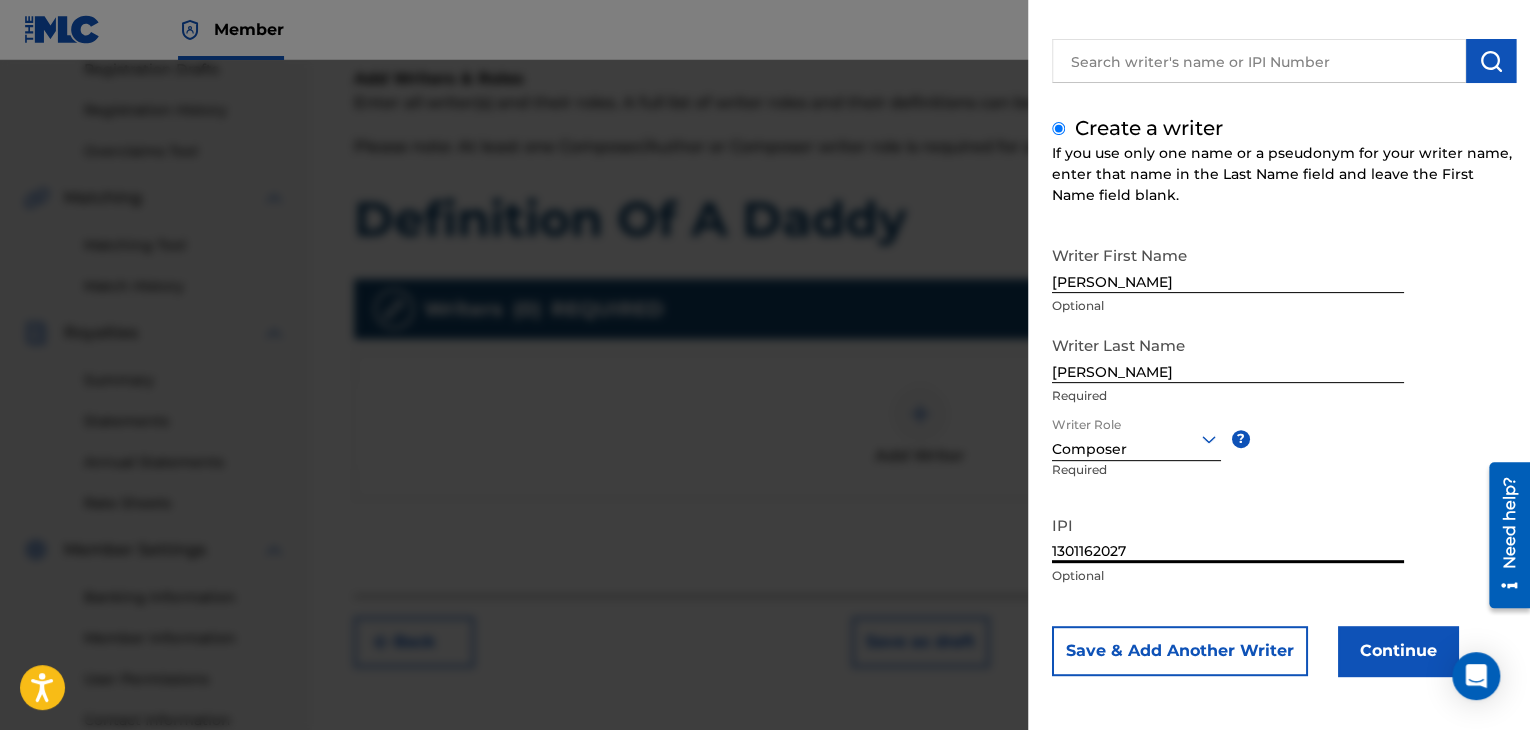 click on "Continue" at bounding box center [1398, 651] 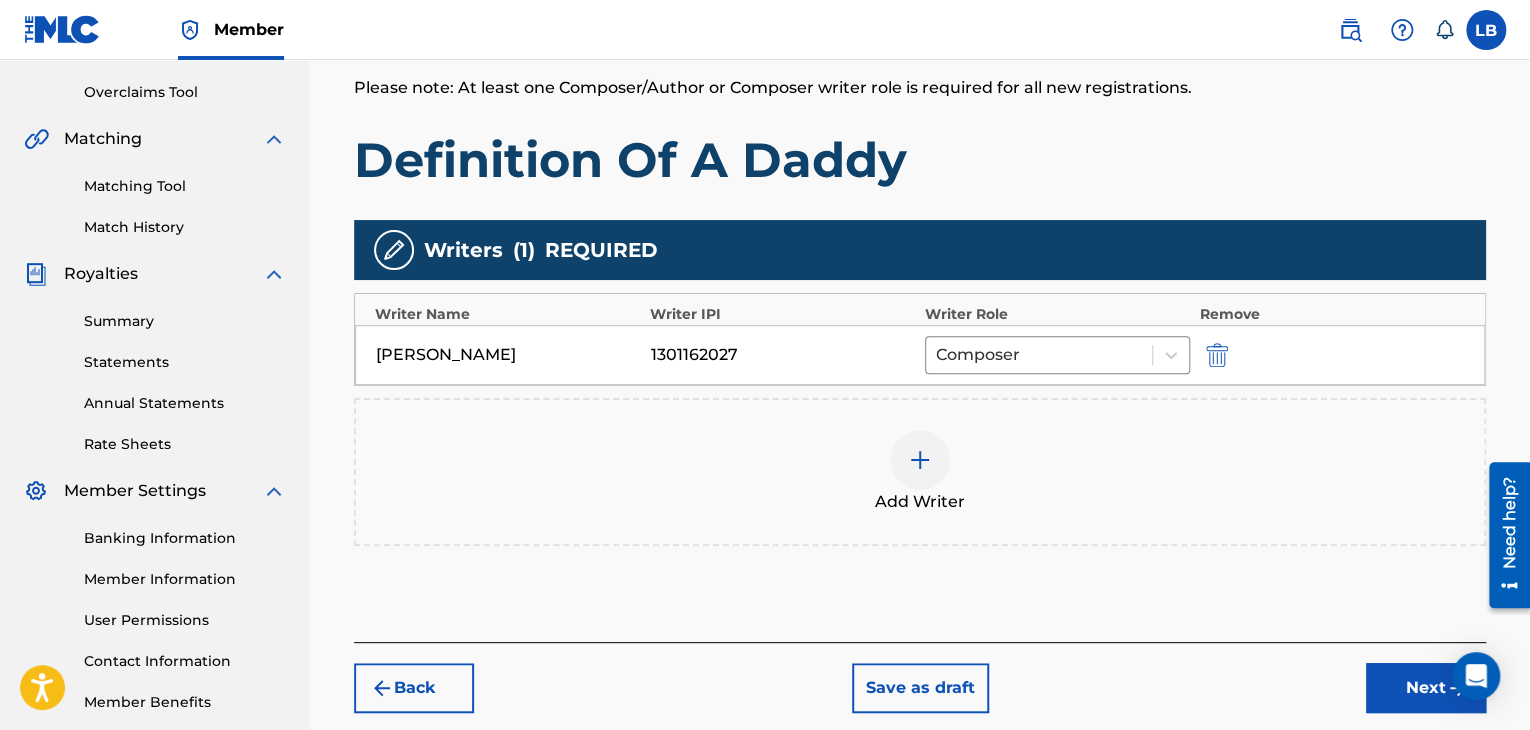 scroll, scrollTop: 417, scrollLeft: 0, axis: vertical 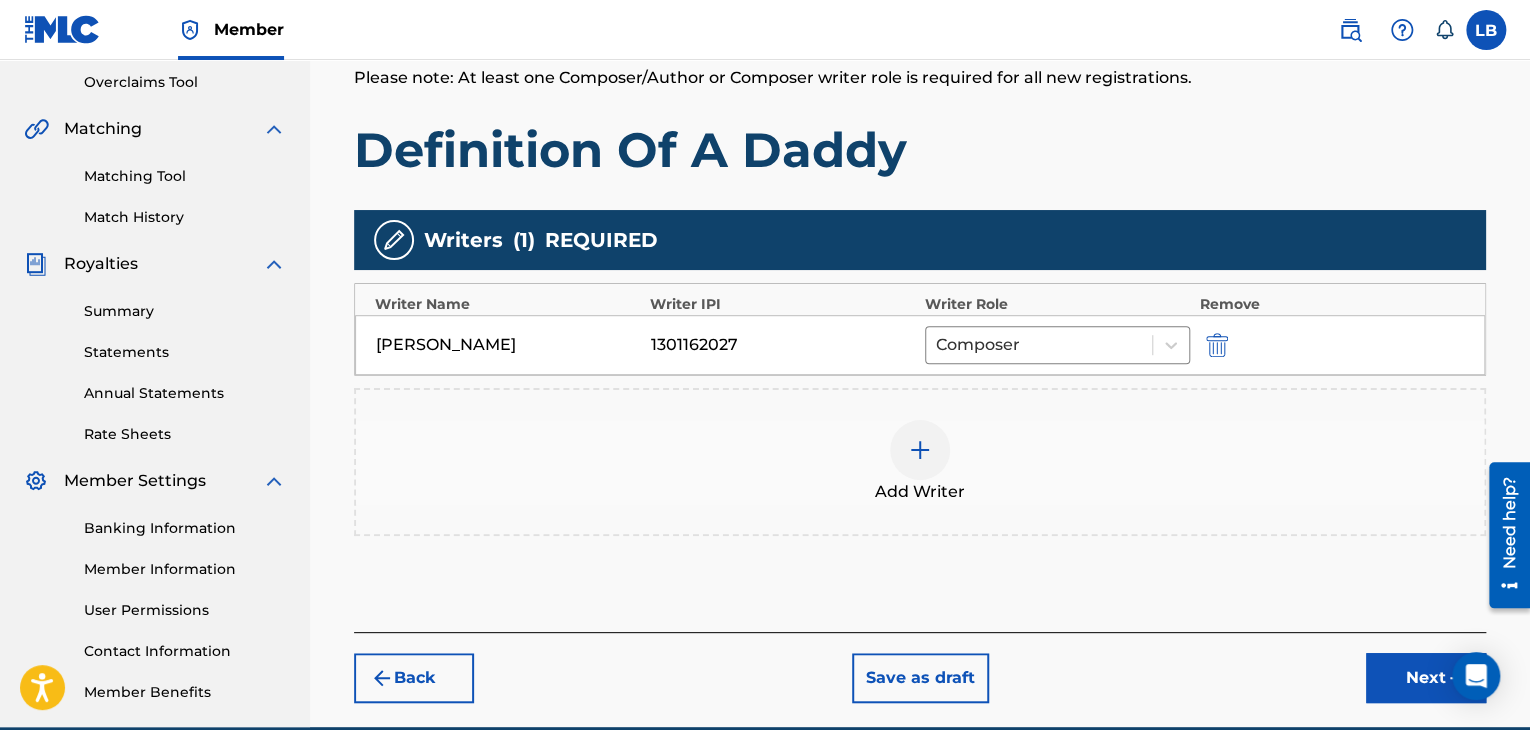 click at bounding box center (920, 450) 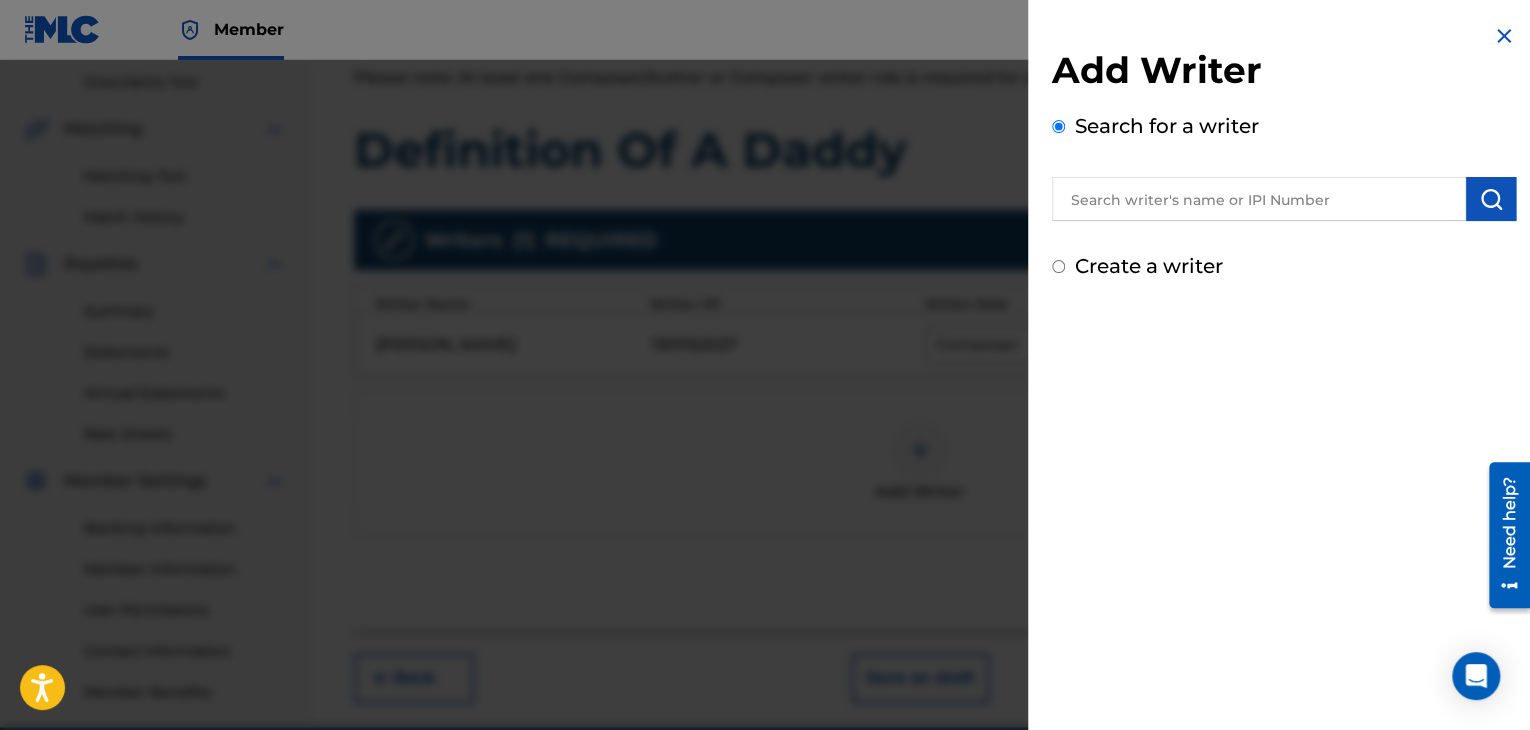 click on "Create a writer" at bounding box center (1058, 266) 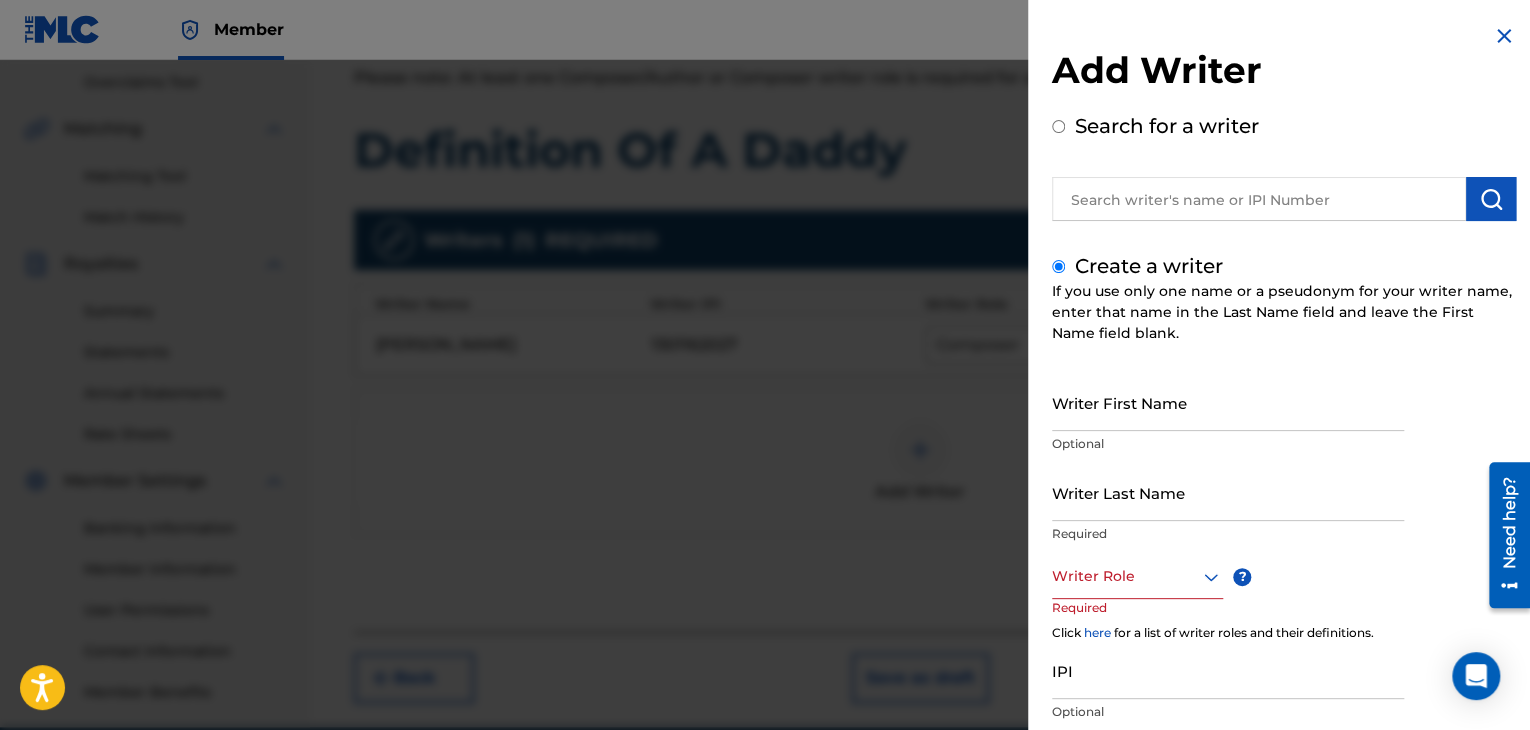 click on "Writer First Name" at bounding box center [1228, 402] 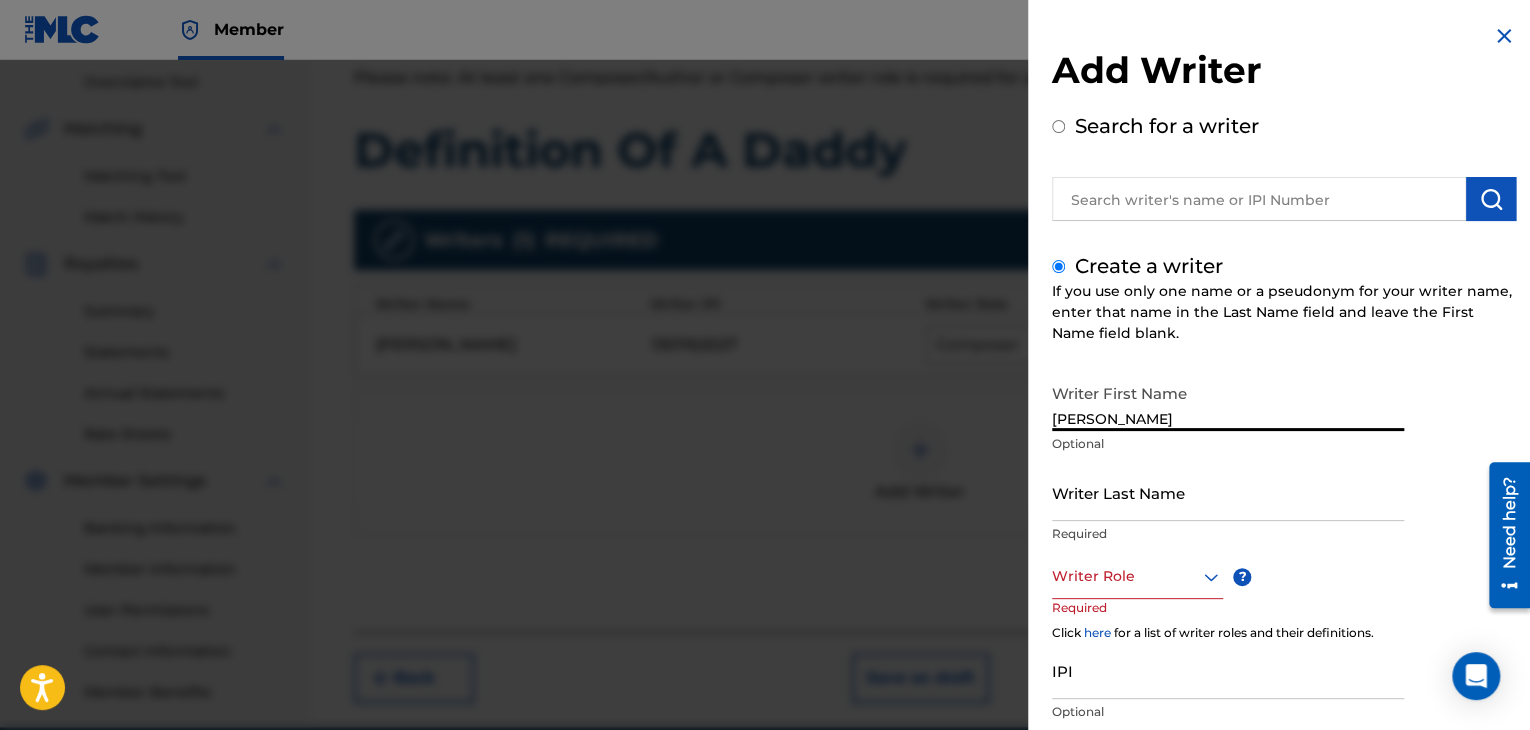 type on "[PERSON_NAME]" 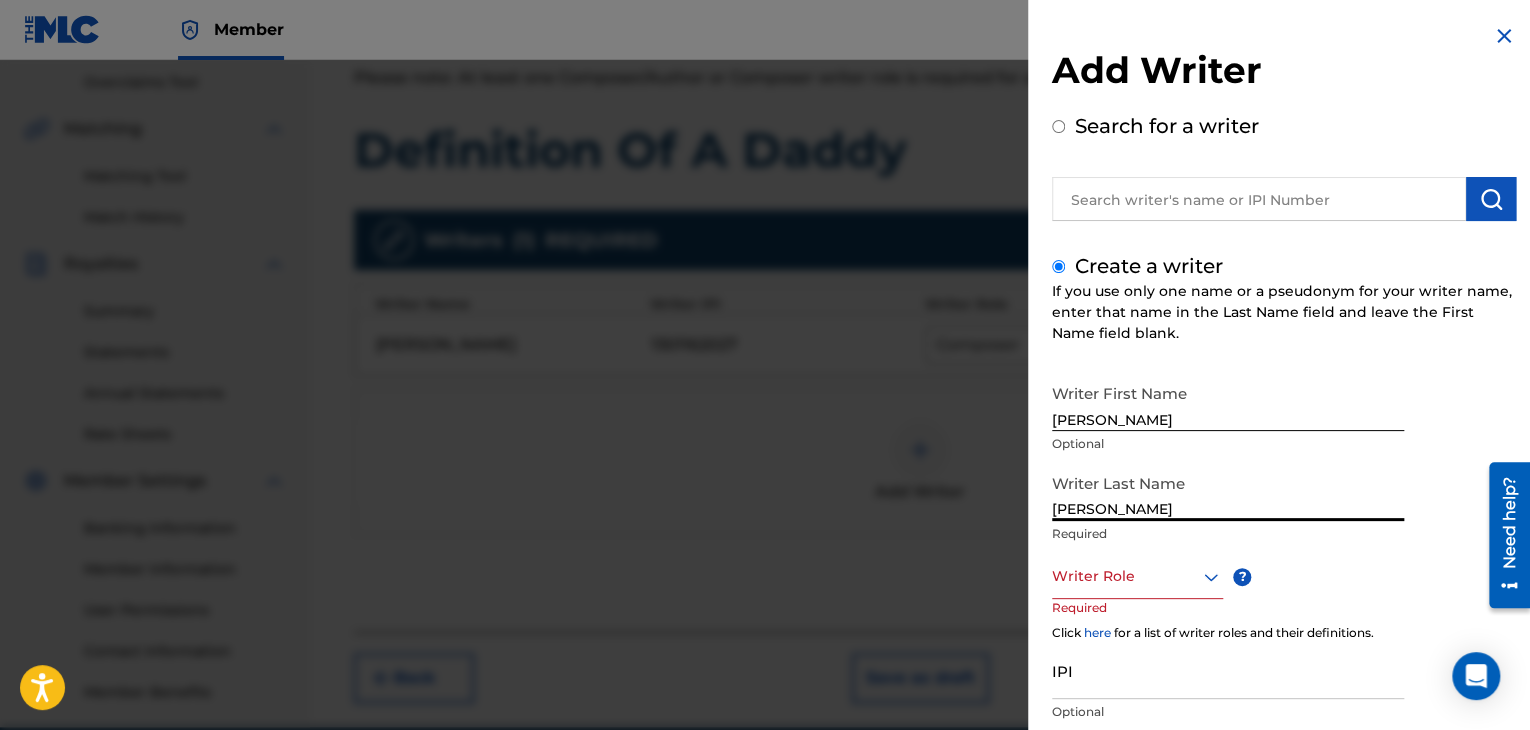type on "[PERSON_NAME]" 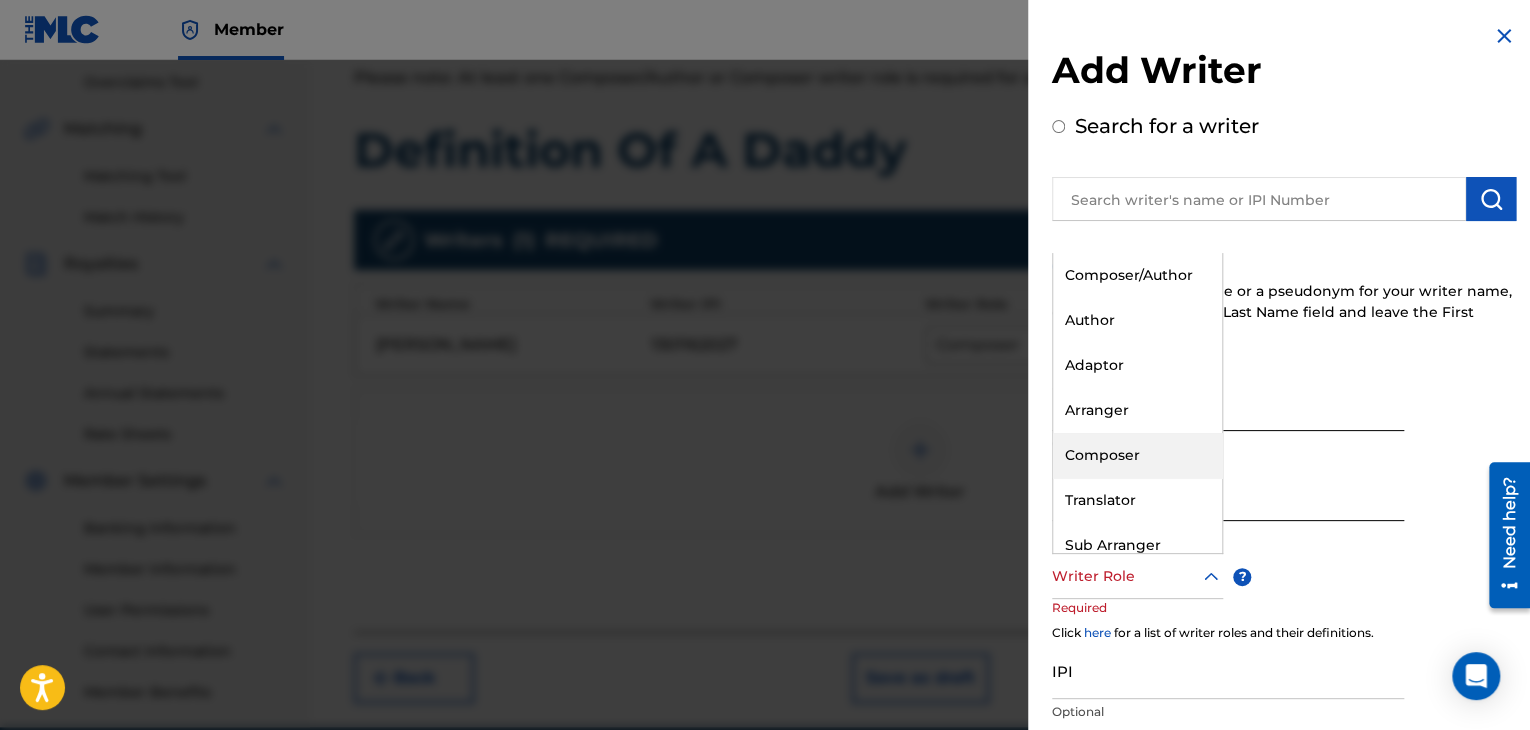 click on "Composer" at bounding box center (1137, 455) 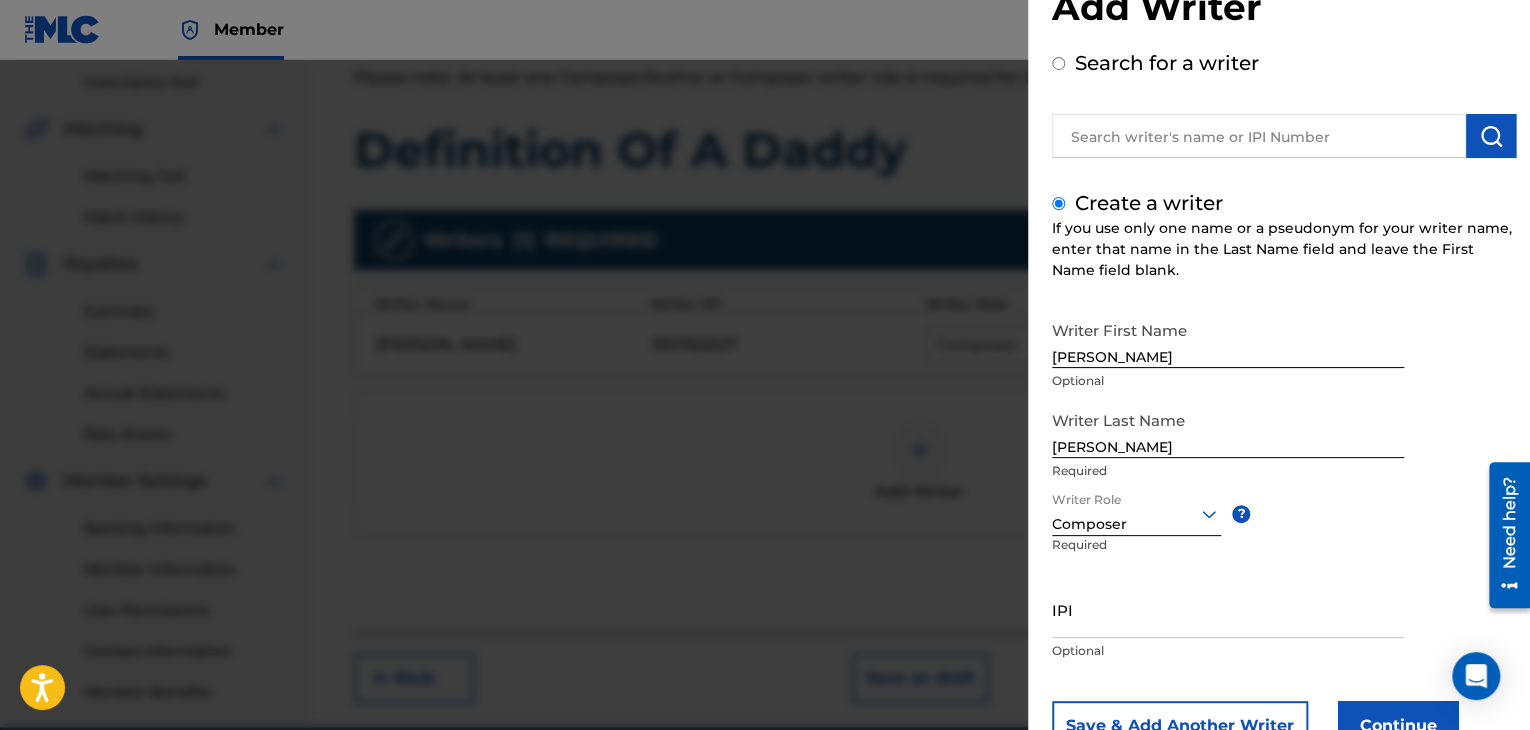 scroll, scrollTop: 80, scrollLeft: 0, axis: vertical 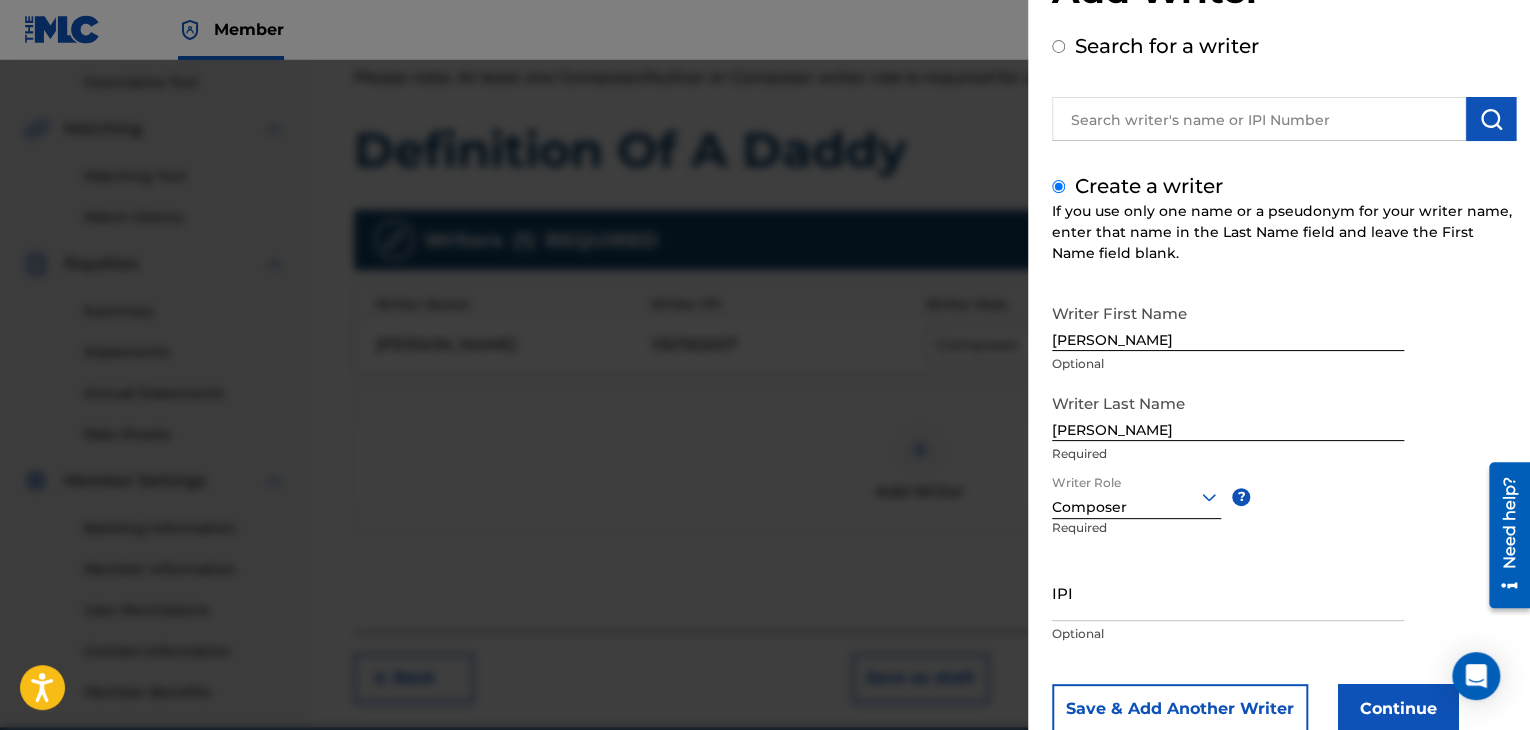 click on "IPI" at bounding box center [1228, 592] 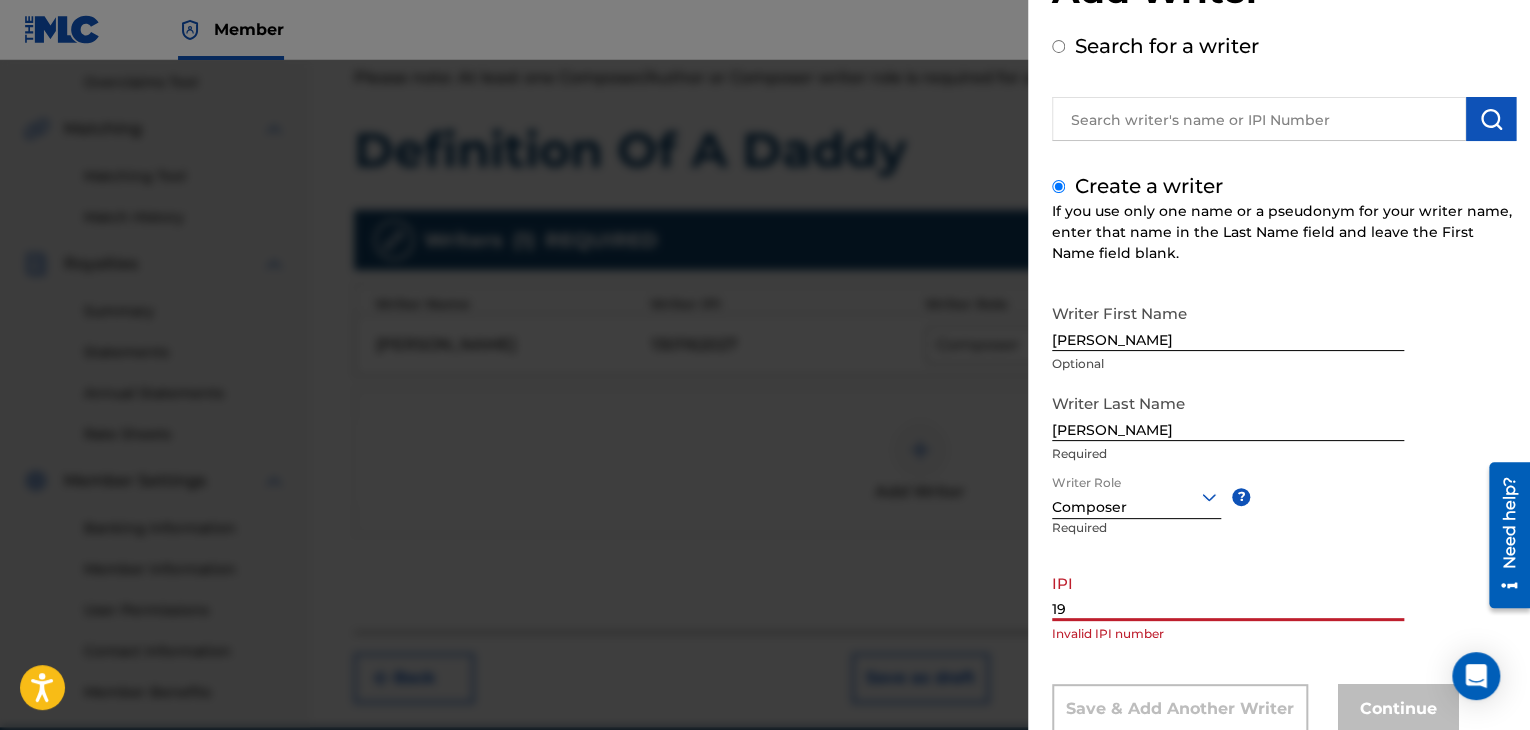 type on "1" 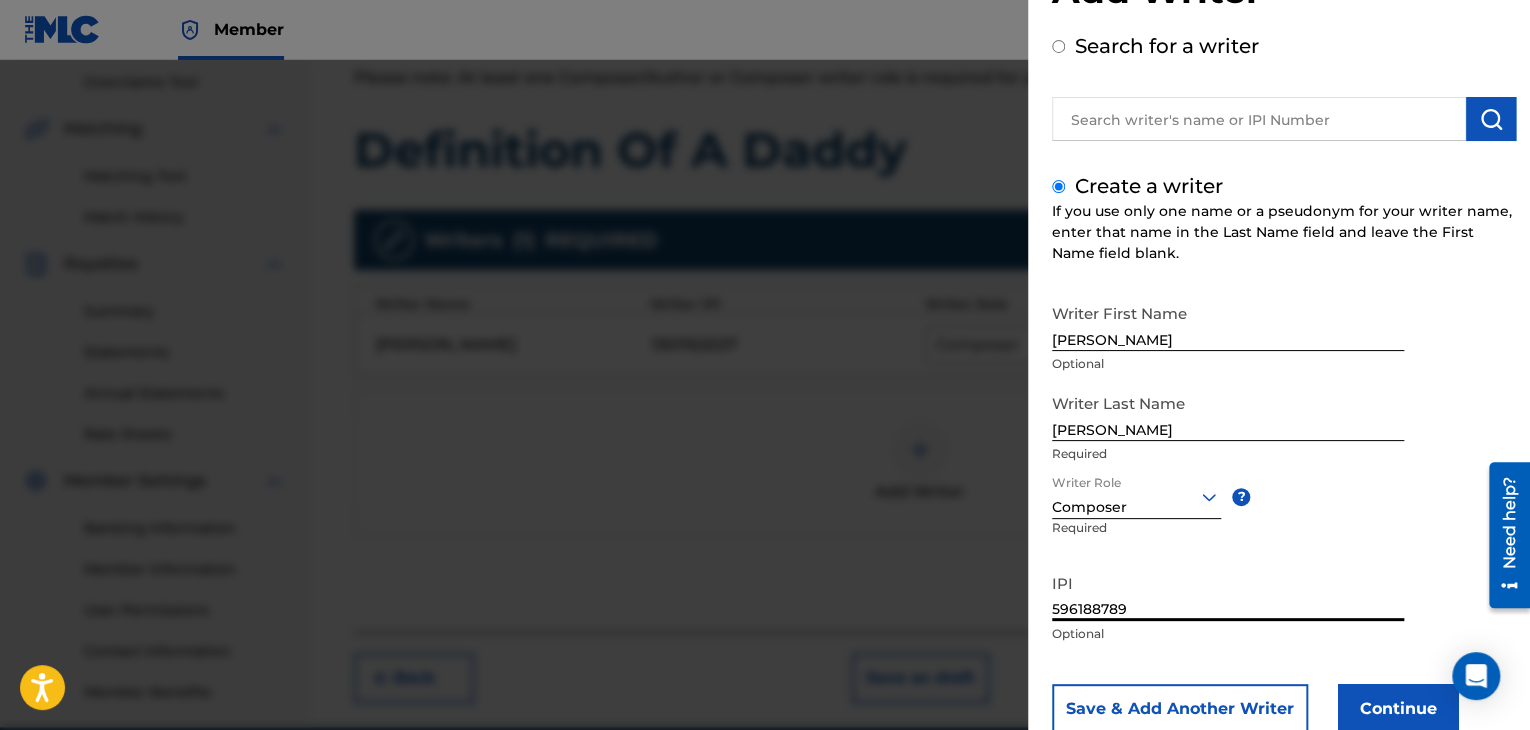 type on "596188789" 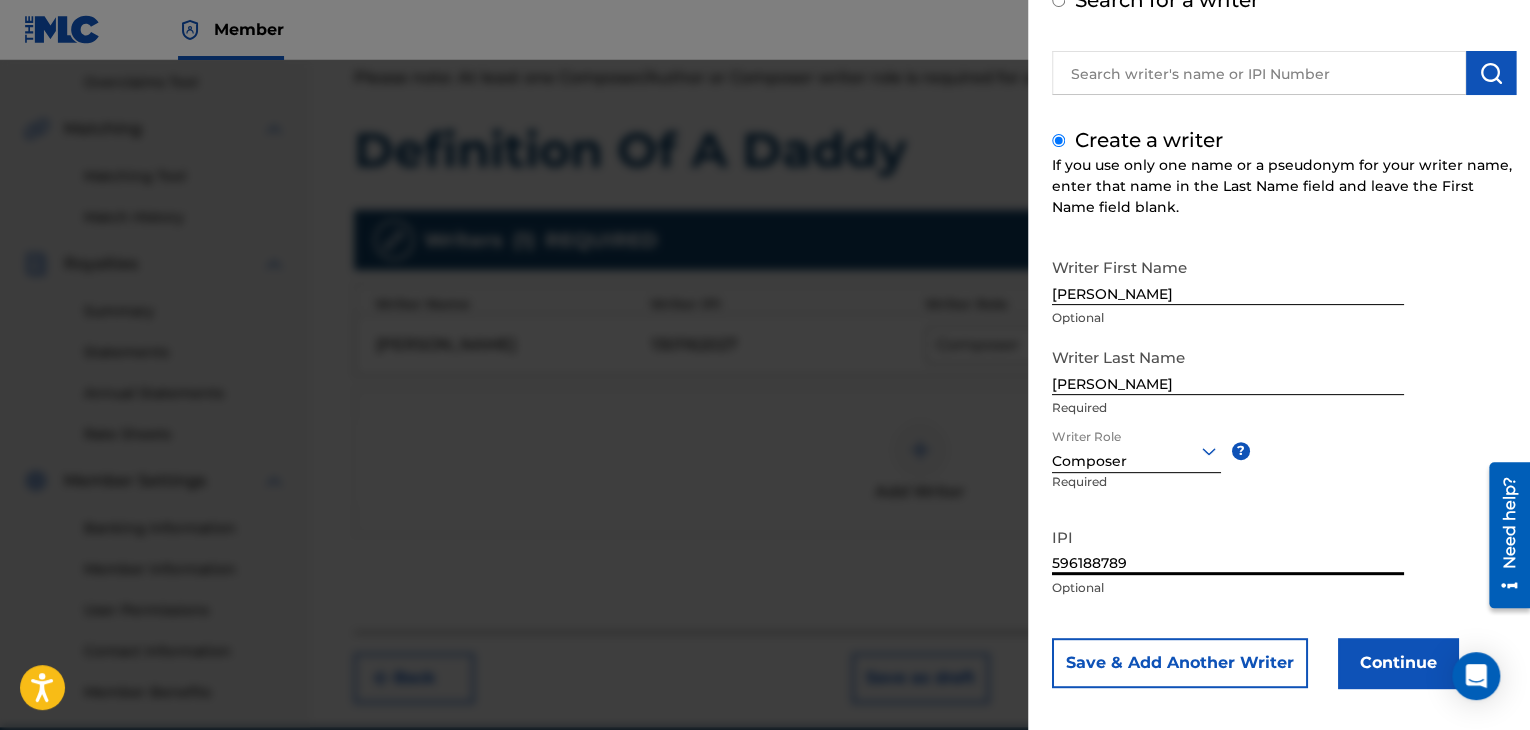 scroll, scrollTop: 138, scrollLeft: 0, axis: vertical 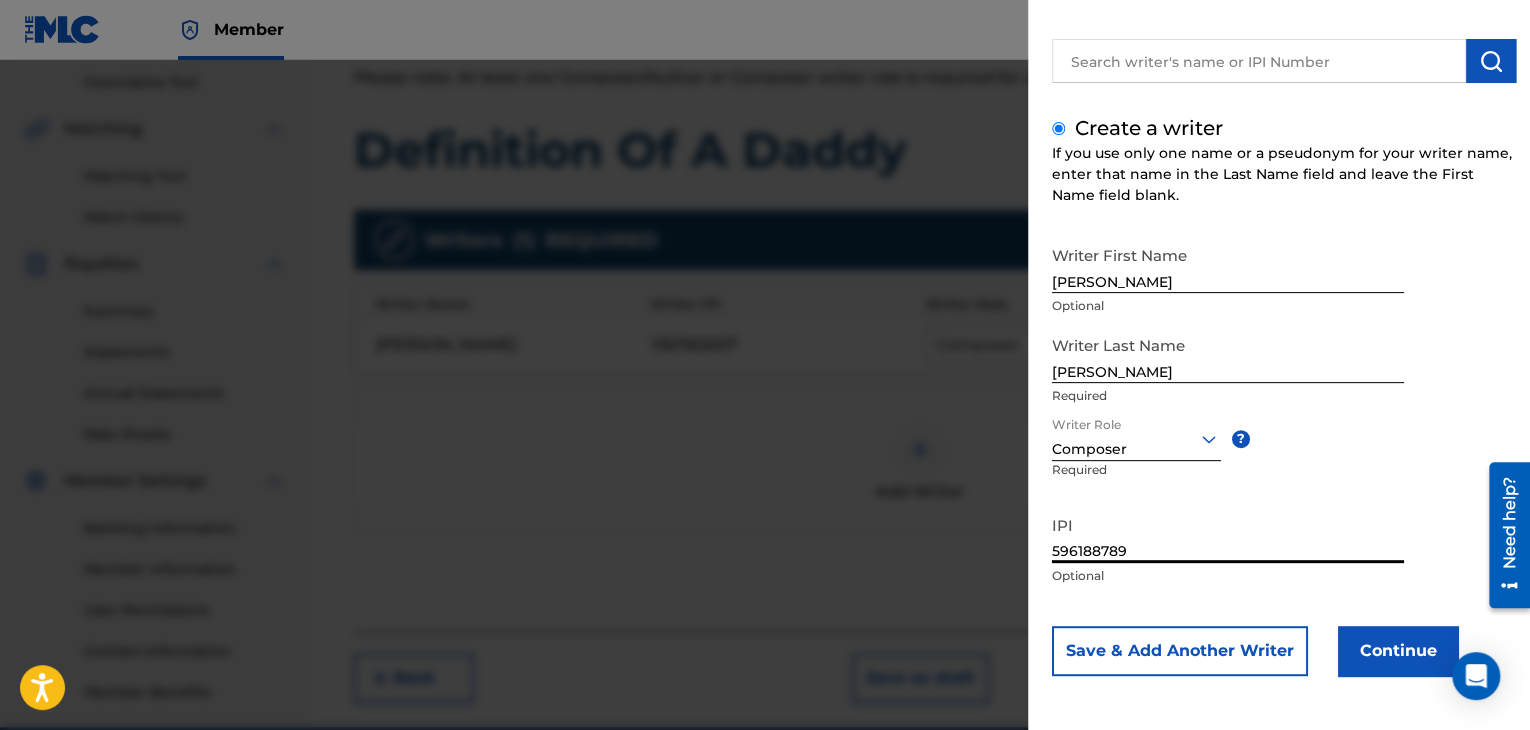 click on "Continue" at bounding box center (1398, 651) 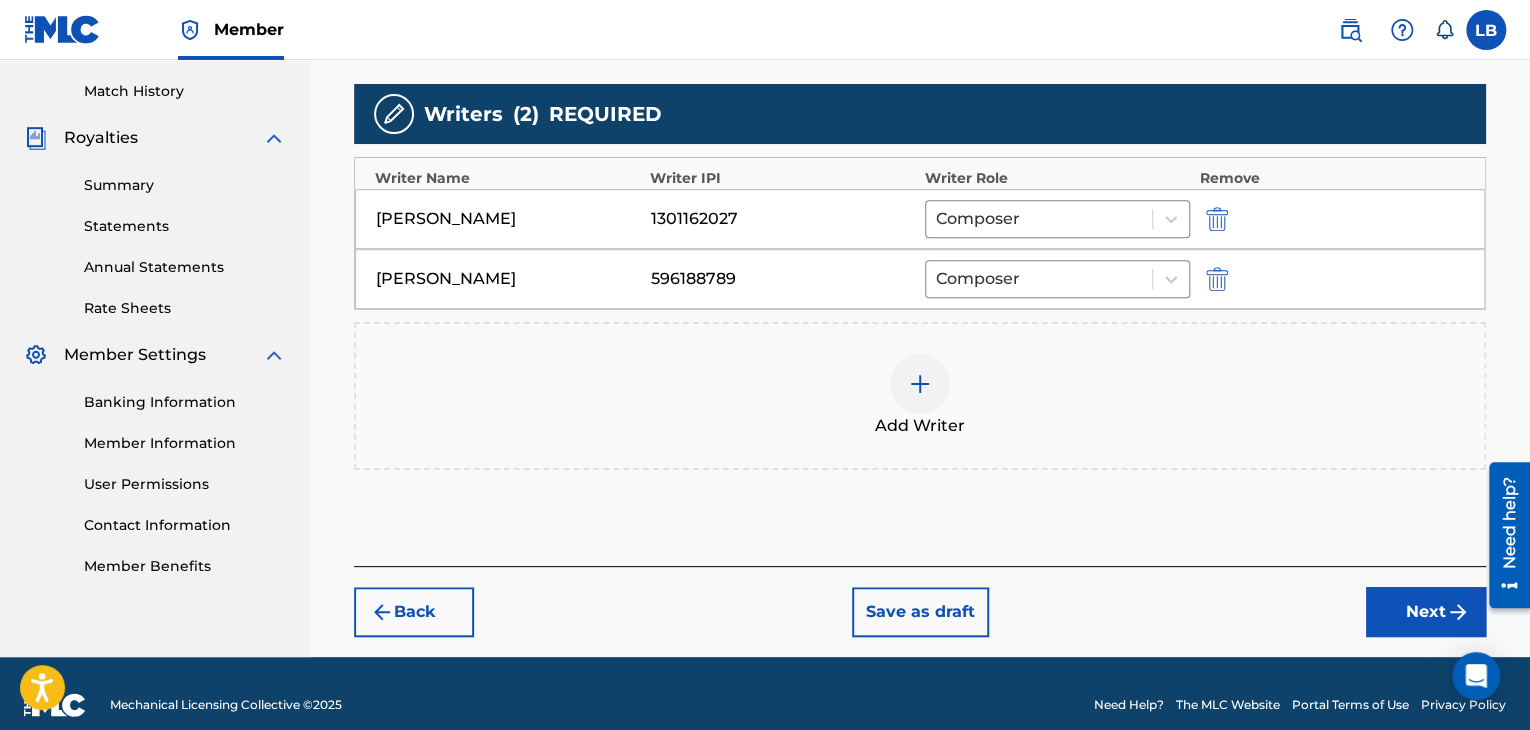 click on "Next" at bounding box center (1426, 612) 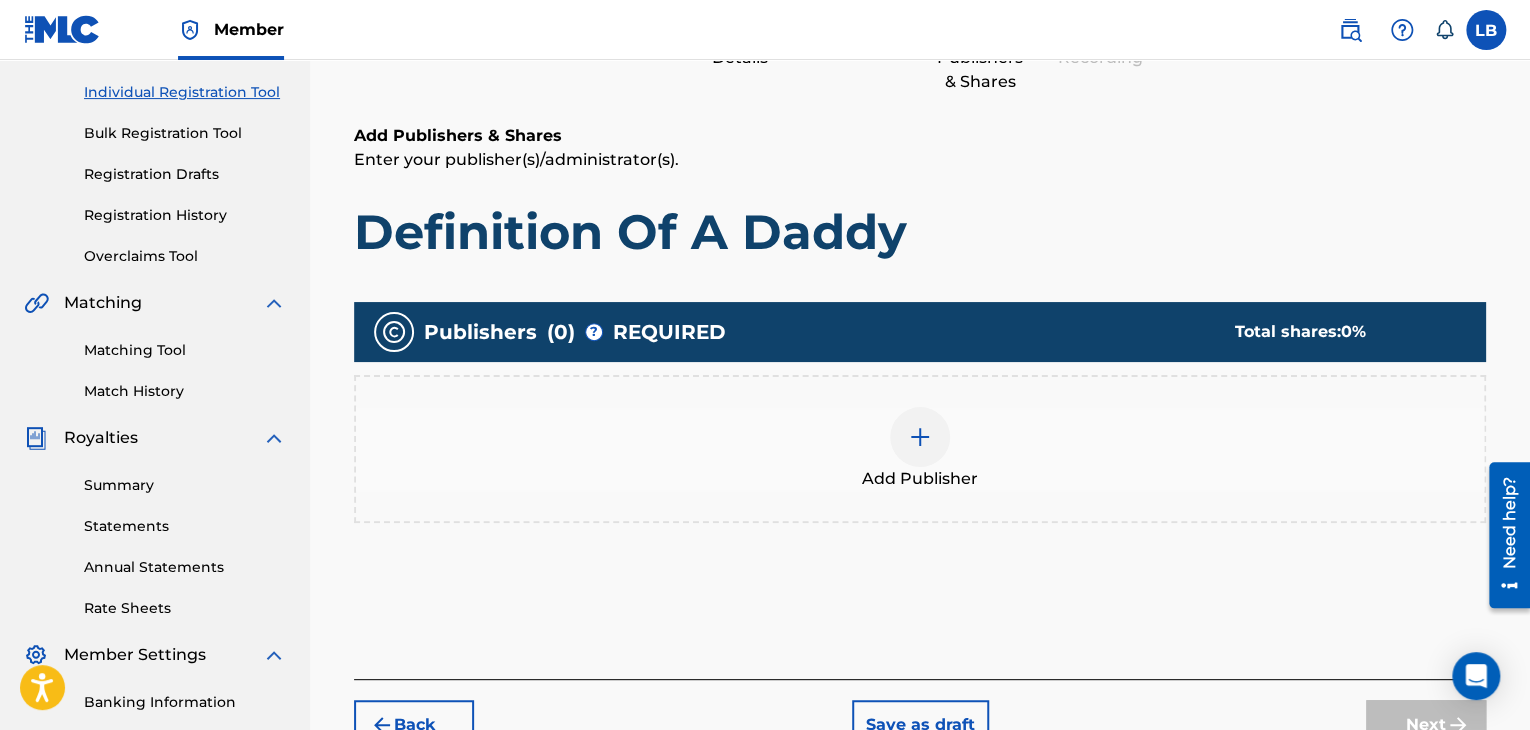 scroll, scrollTop: 244, scrollLeft: 0, axis: vertical 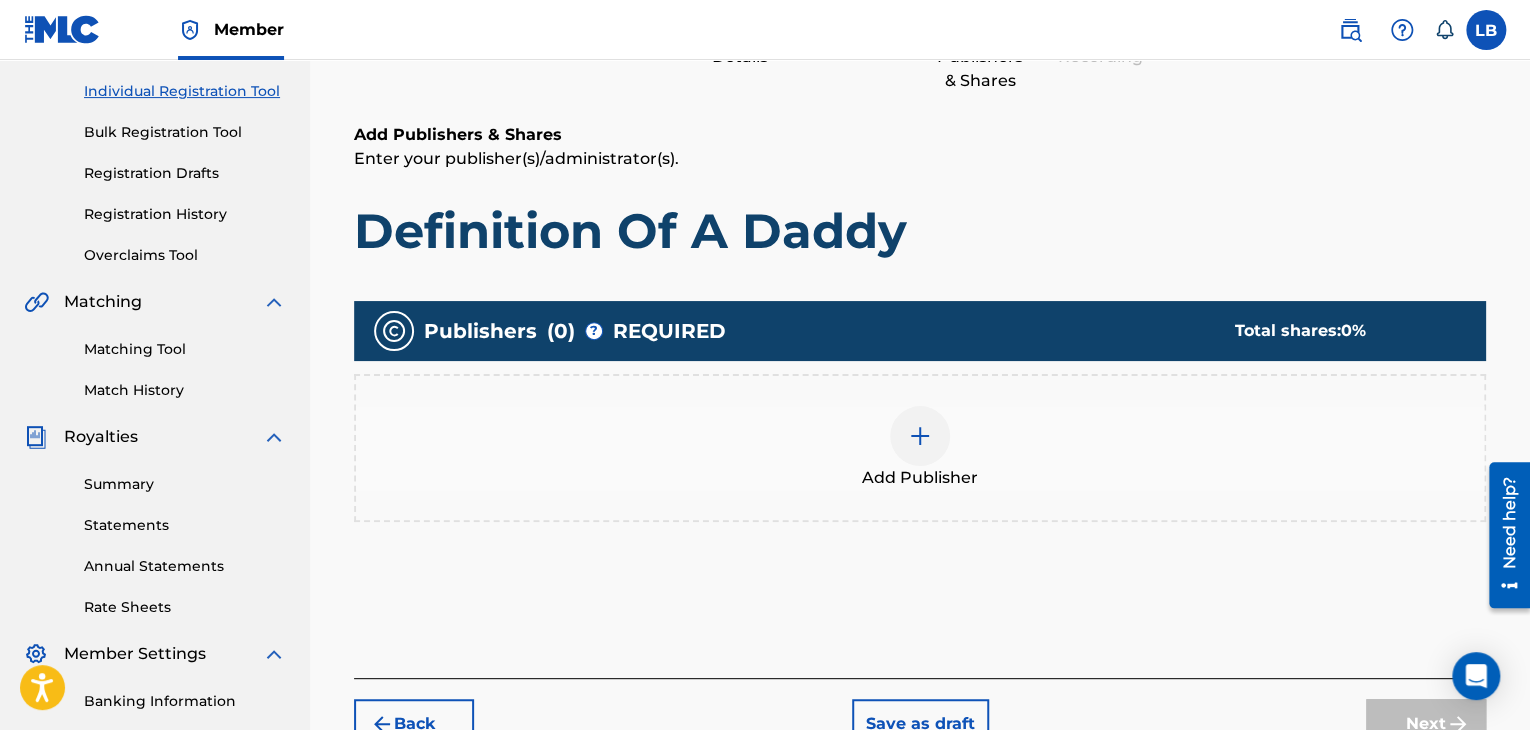 click at bounding box center (920, 436) 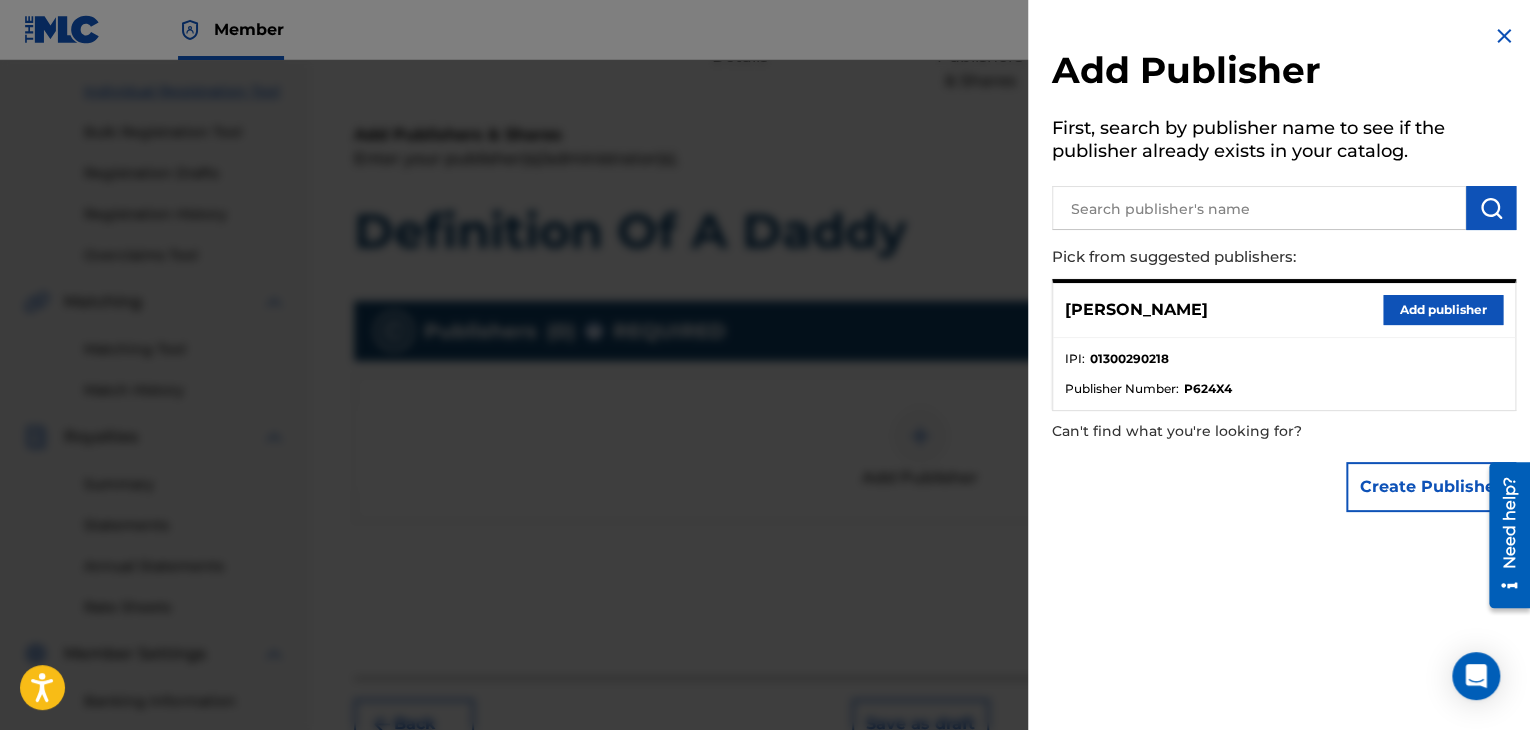 click on "Create Publisher" at bounding box center (1431, 487) 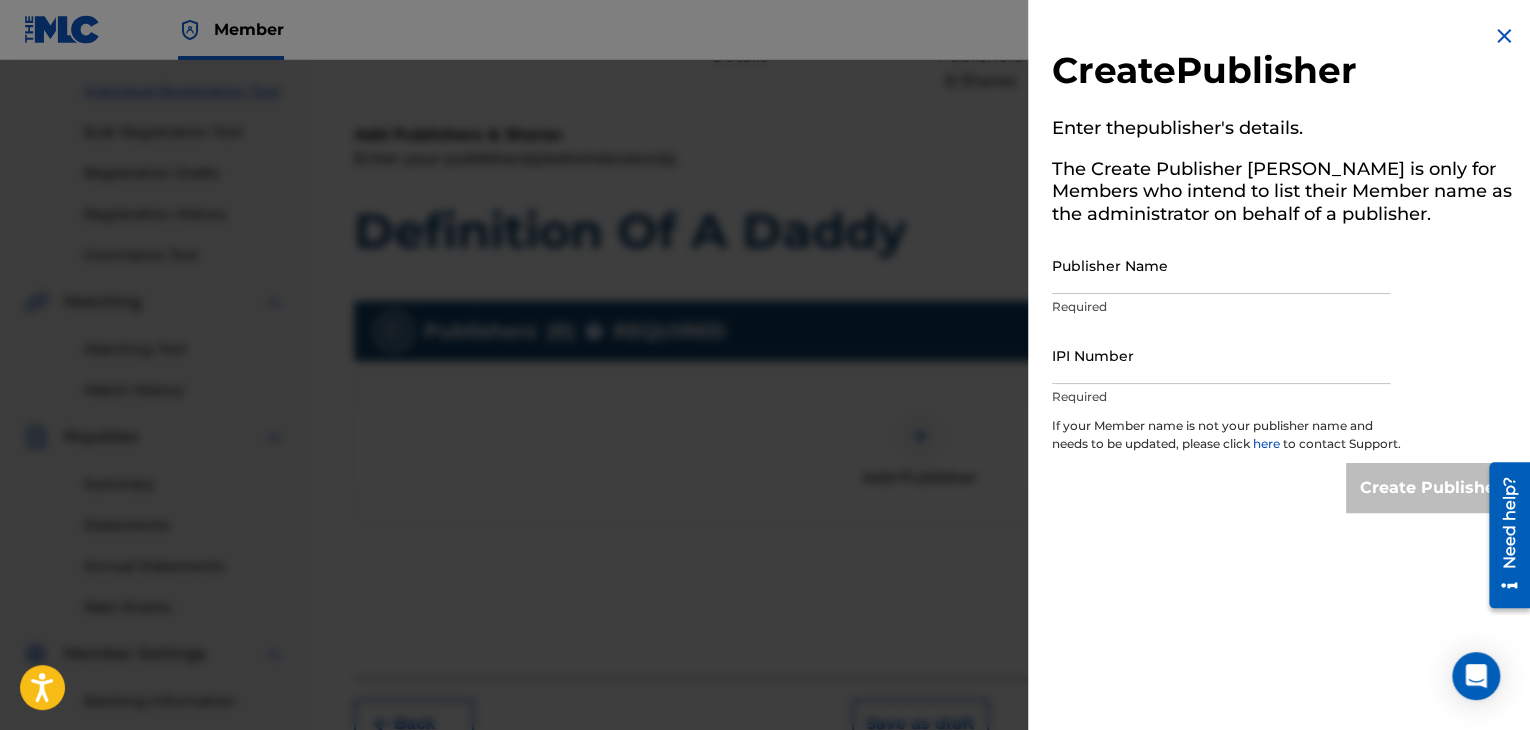 click on "Publisher Name" at bounding box center (1221, 265) 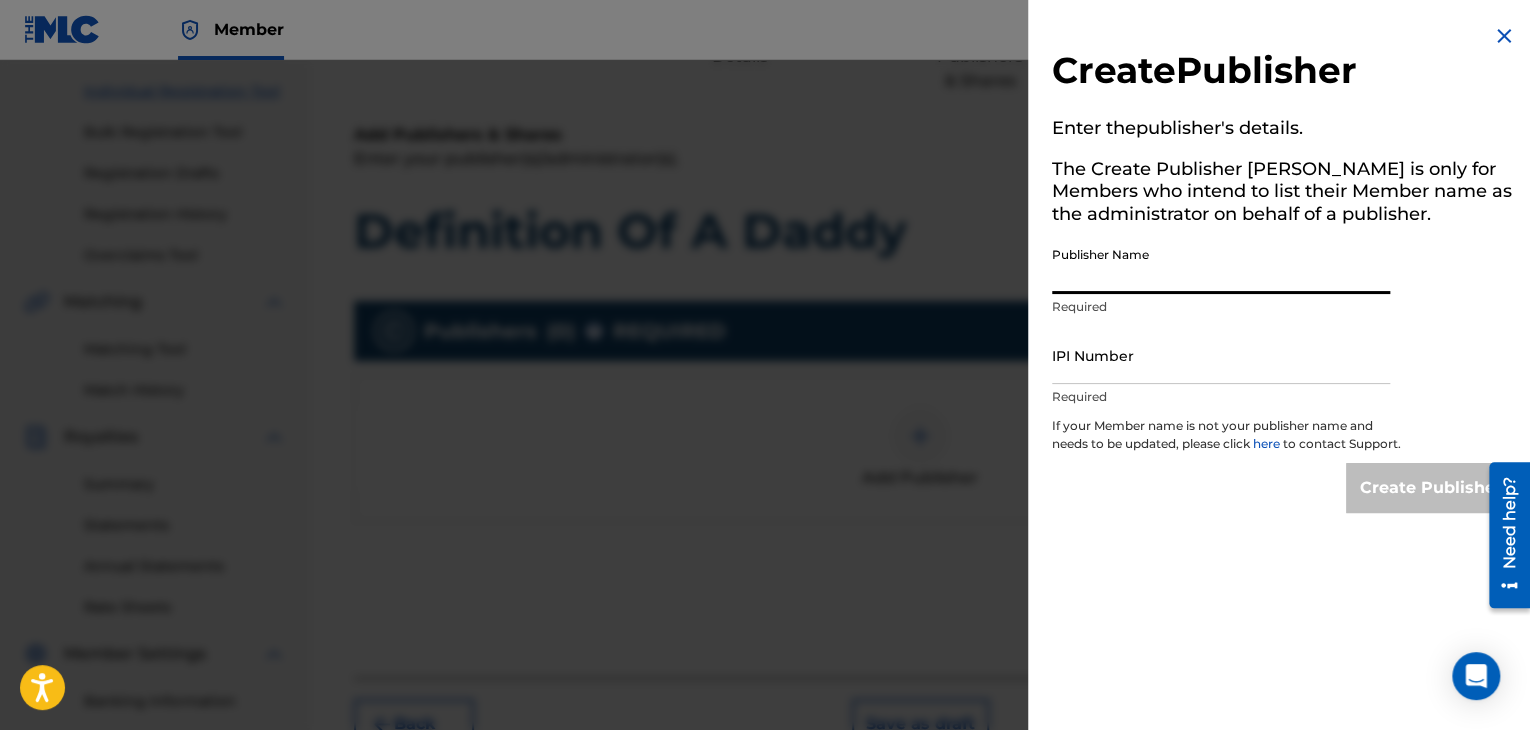 type on "ALL DOUBLE PUBLISHING" 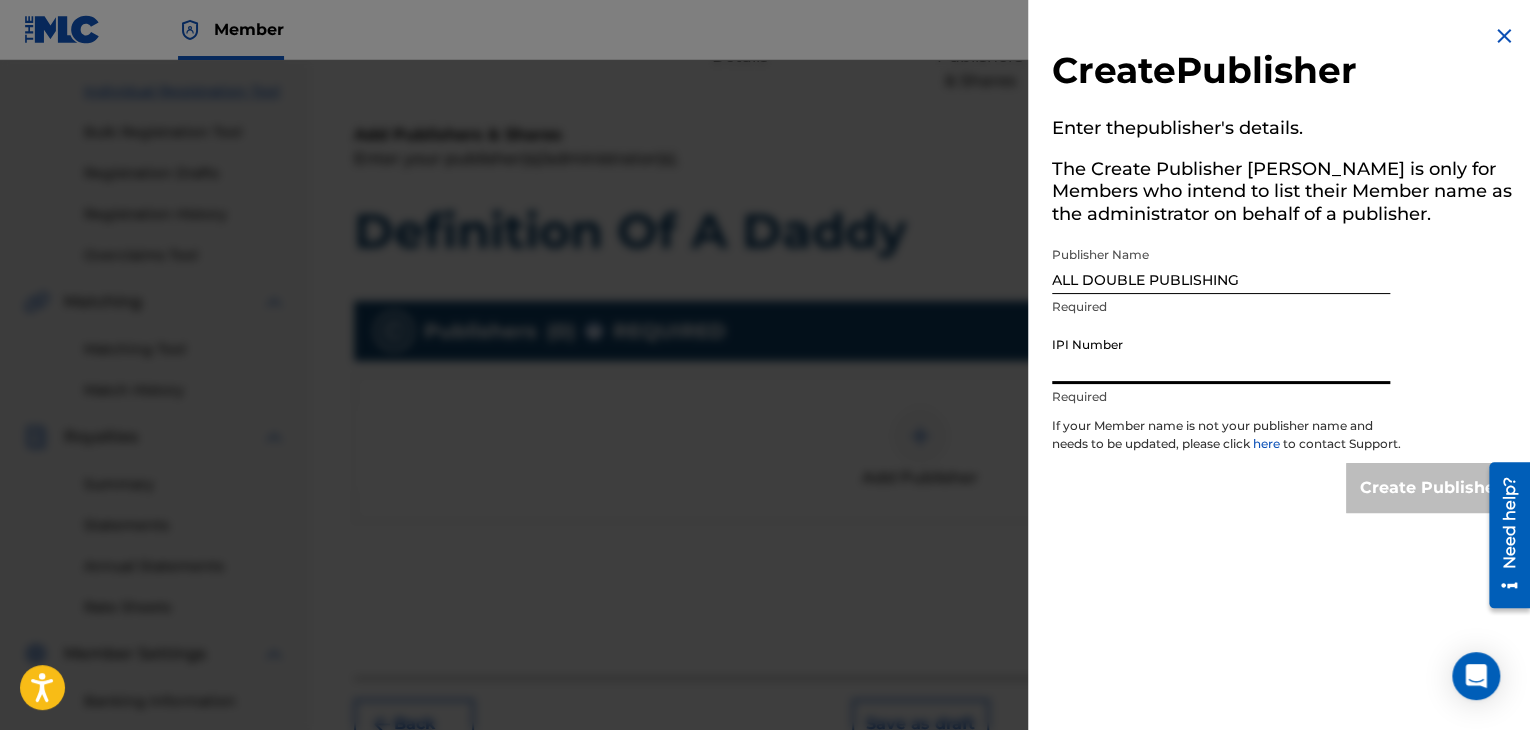 click on "IPI Number" at bounding box center [1221, 355] 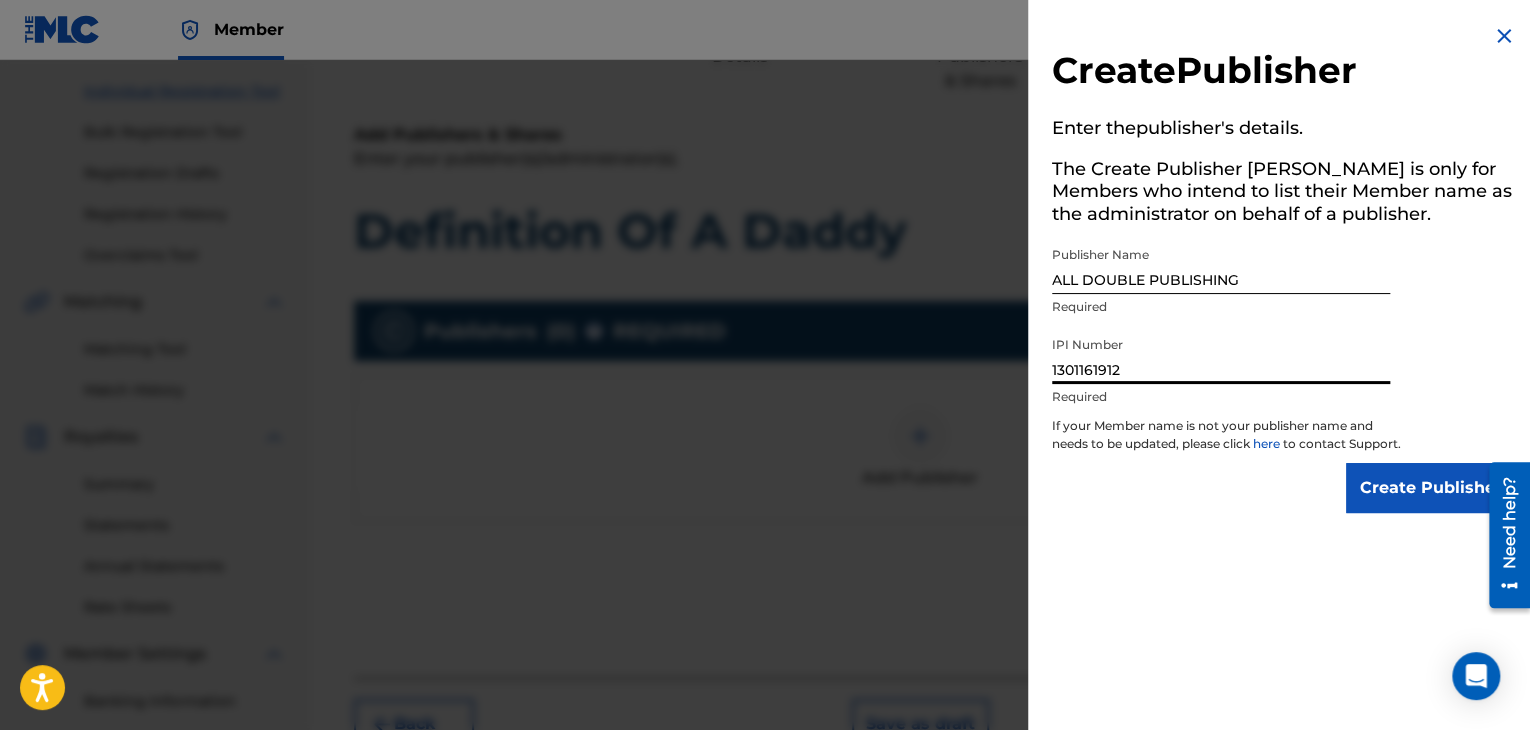 click on "Create Publisher" at bounding box center (1431, 488) 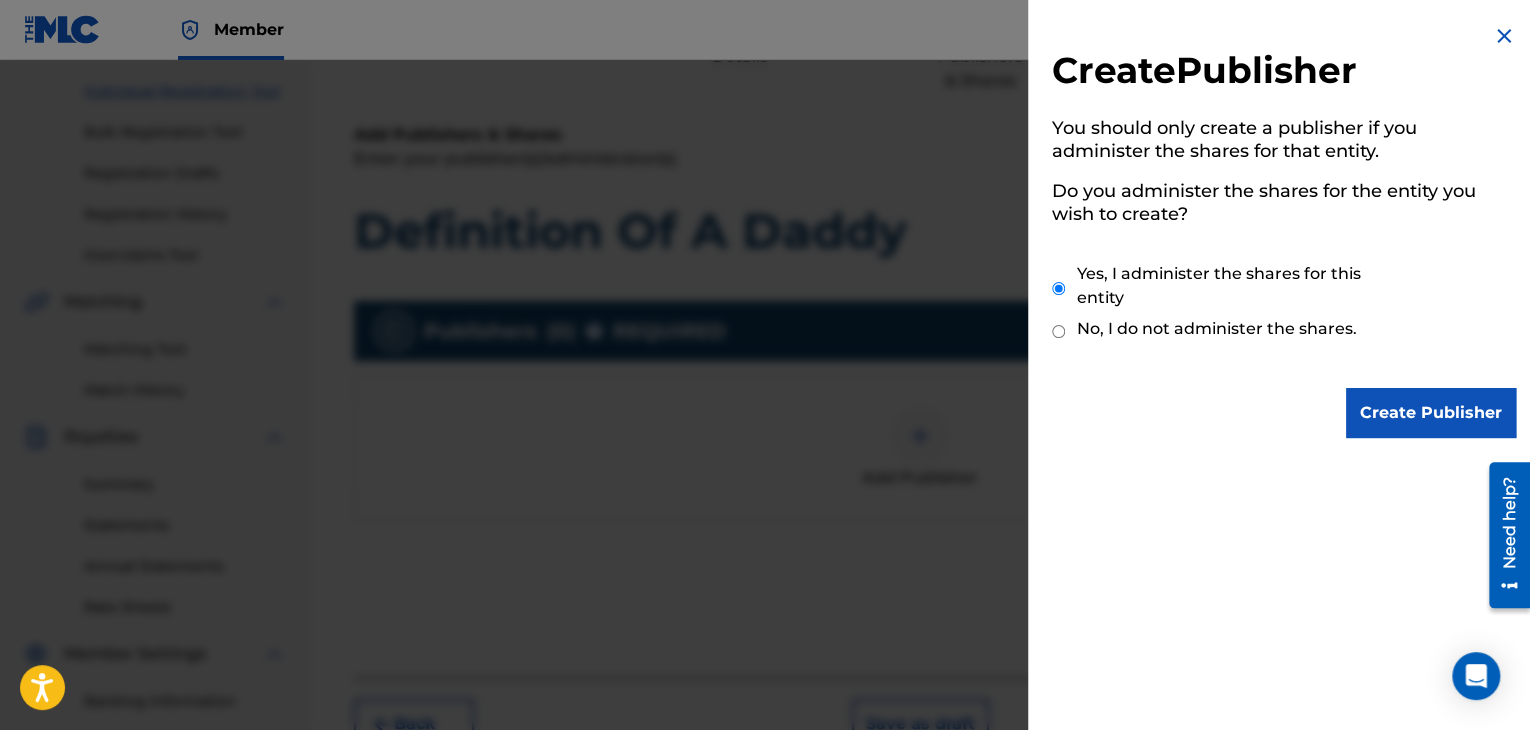 click on "Create Publisher" at bounding box center [1431, 413] 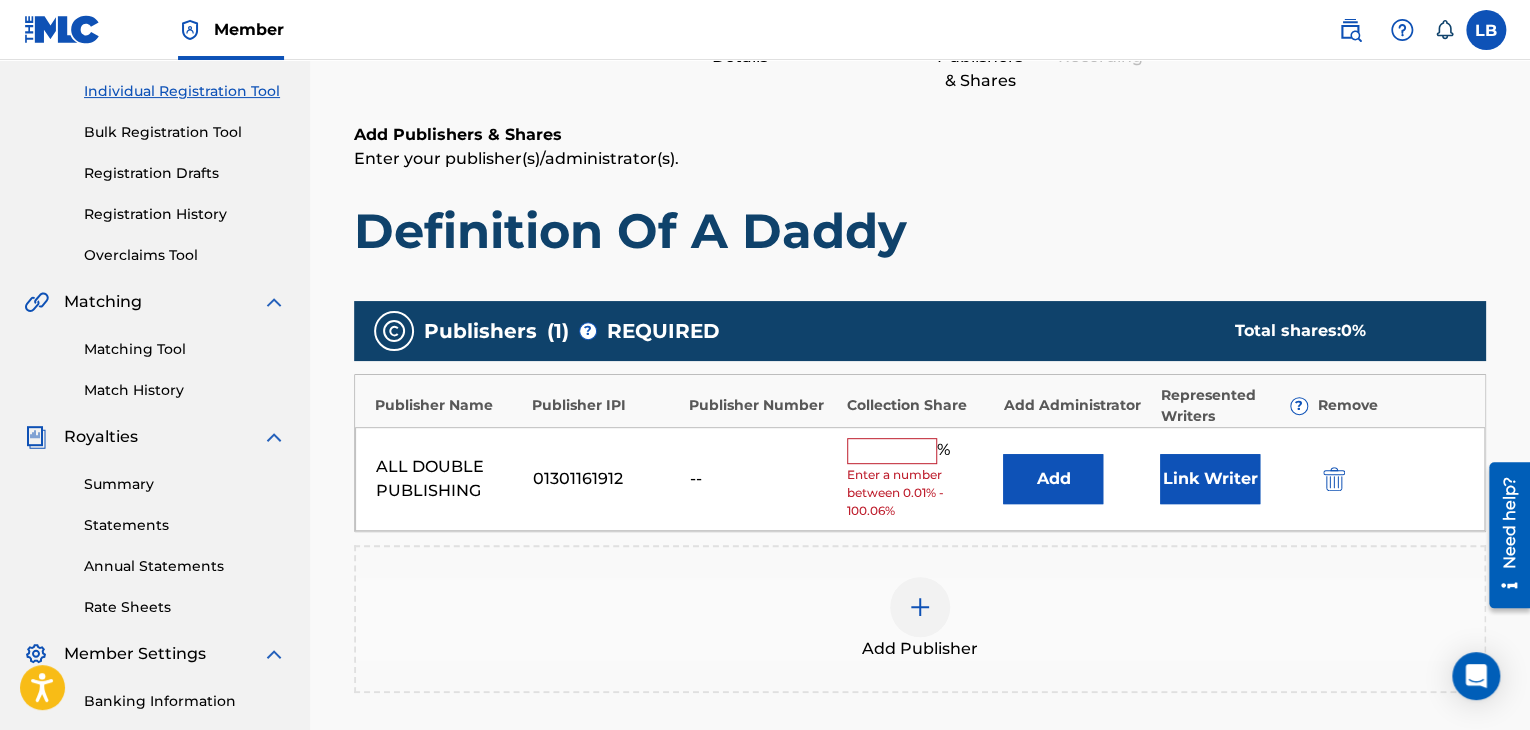 click at bounding box center [892, 451] 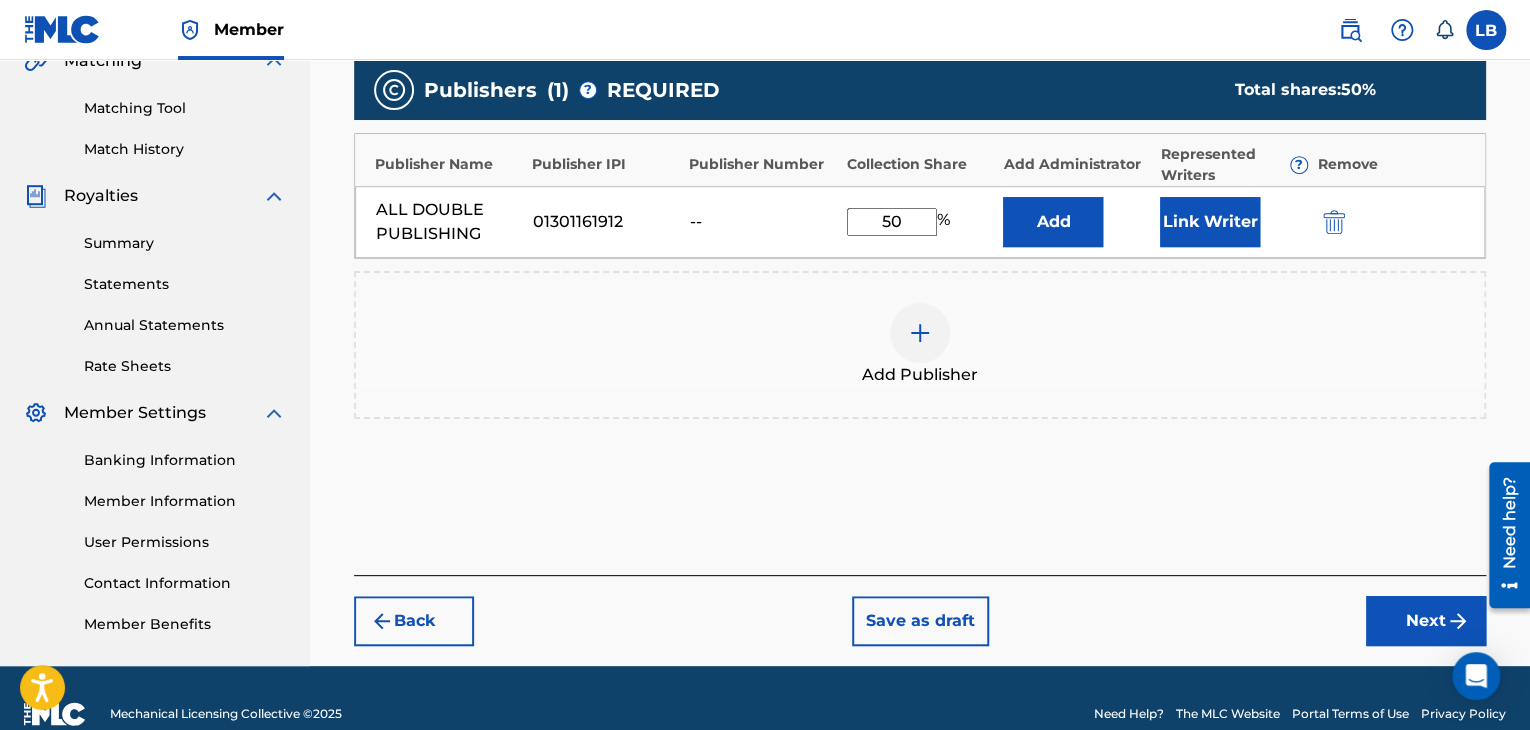 type on "50" 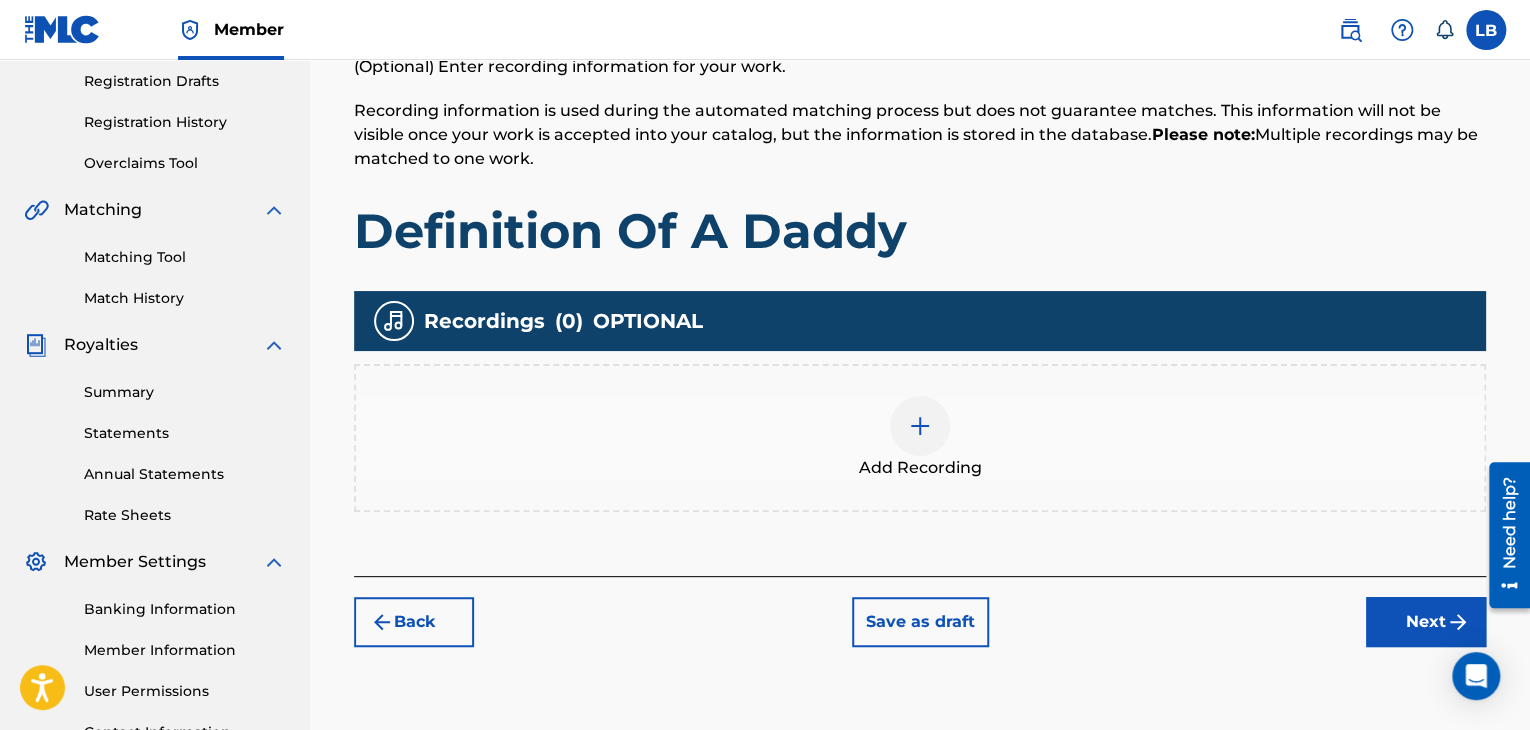 scroll, scrollTop: 409, scrollLeft: 0, axis: vertical 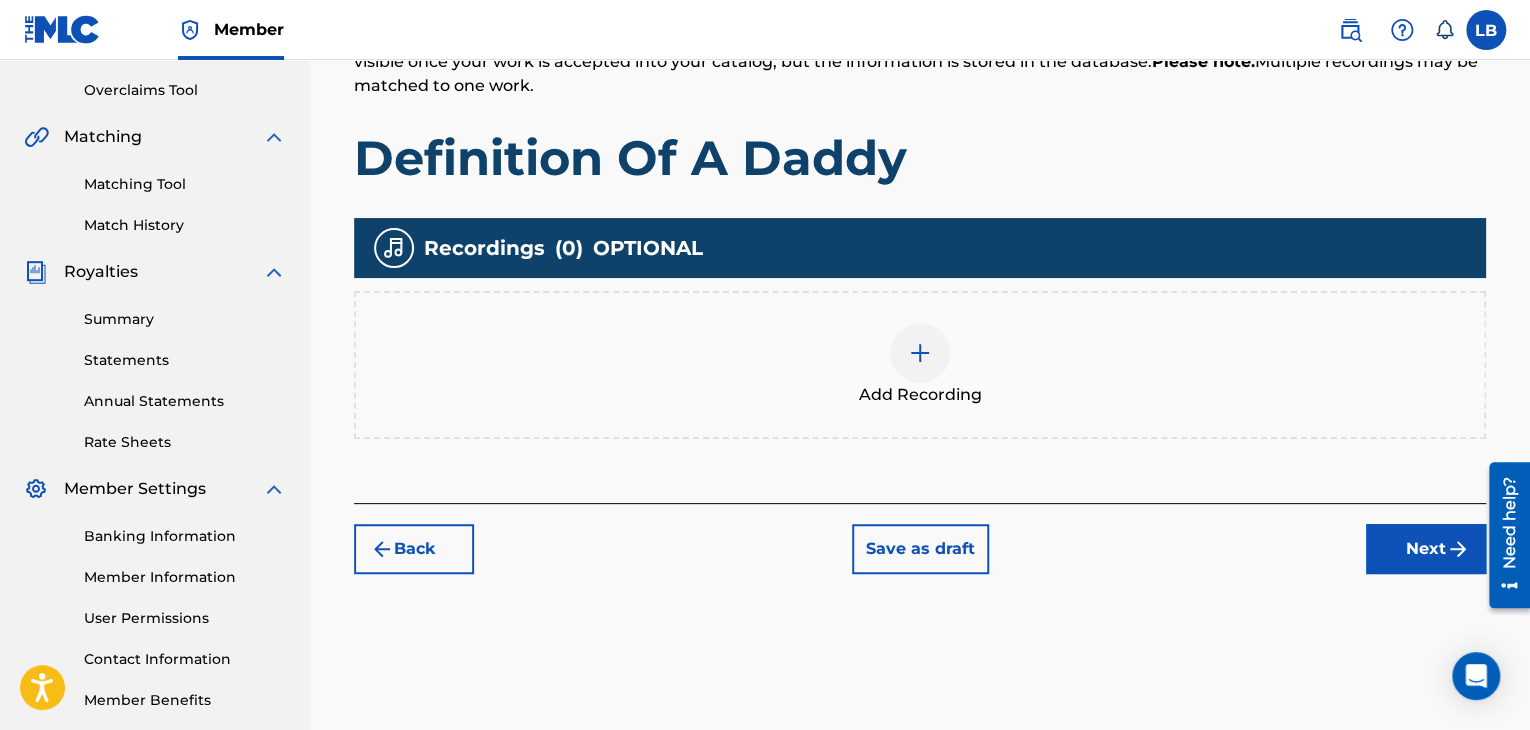 click at bounding box center [920, 353] 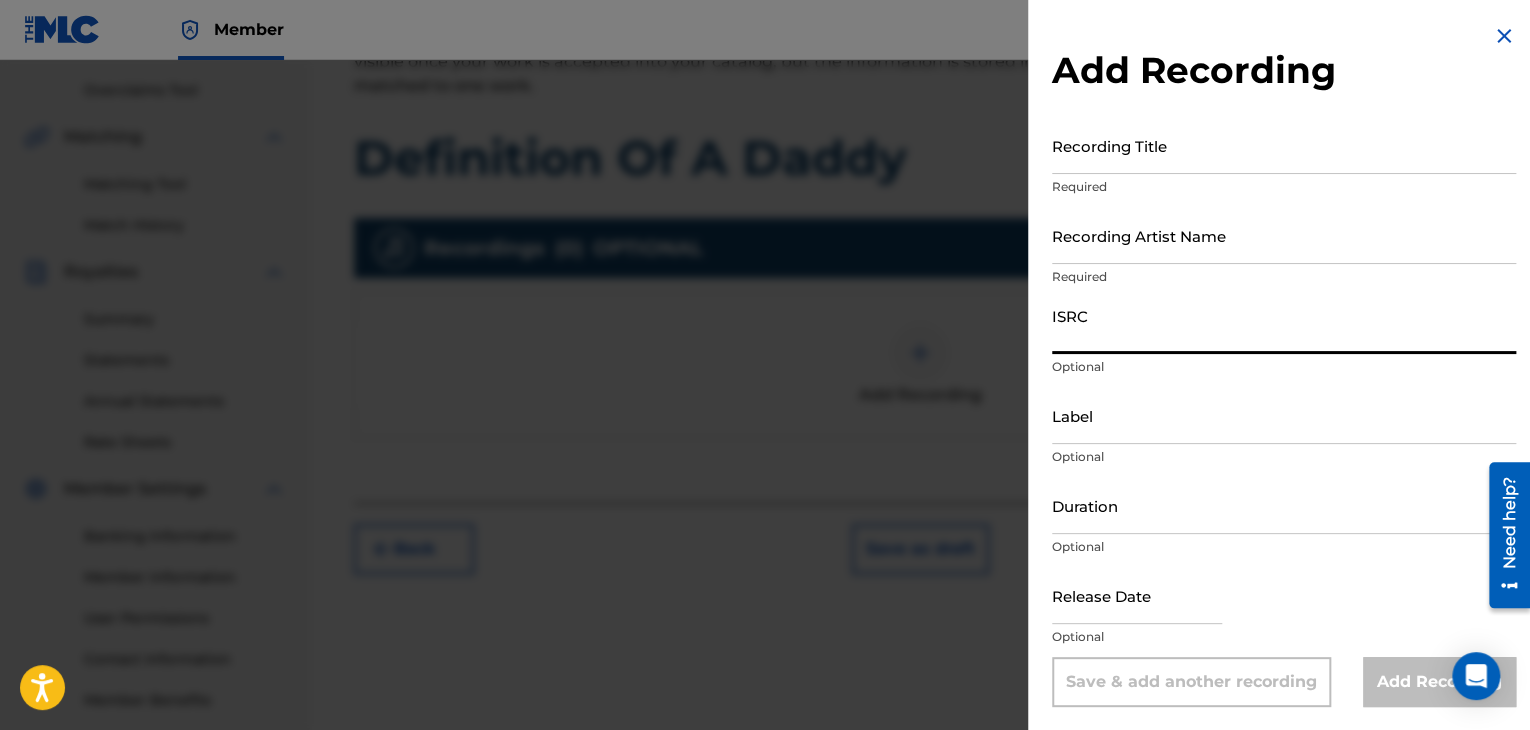 paste on "GXH2J2556121" 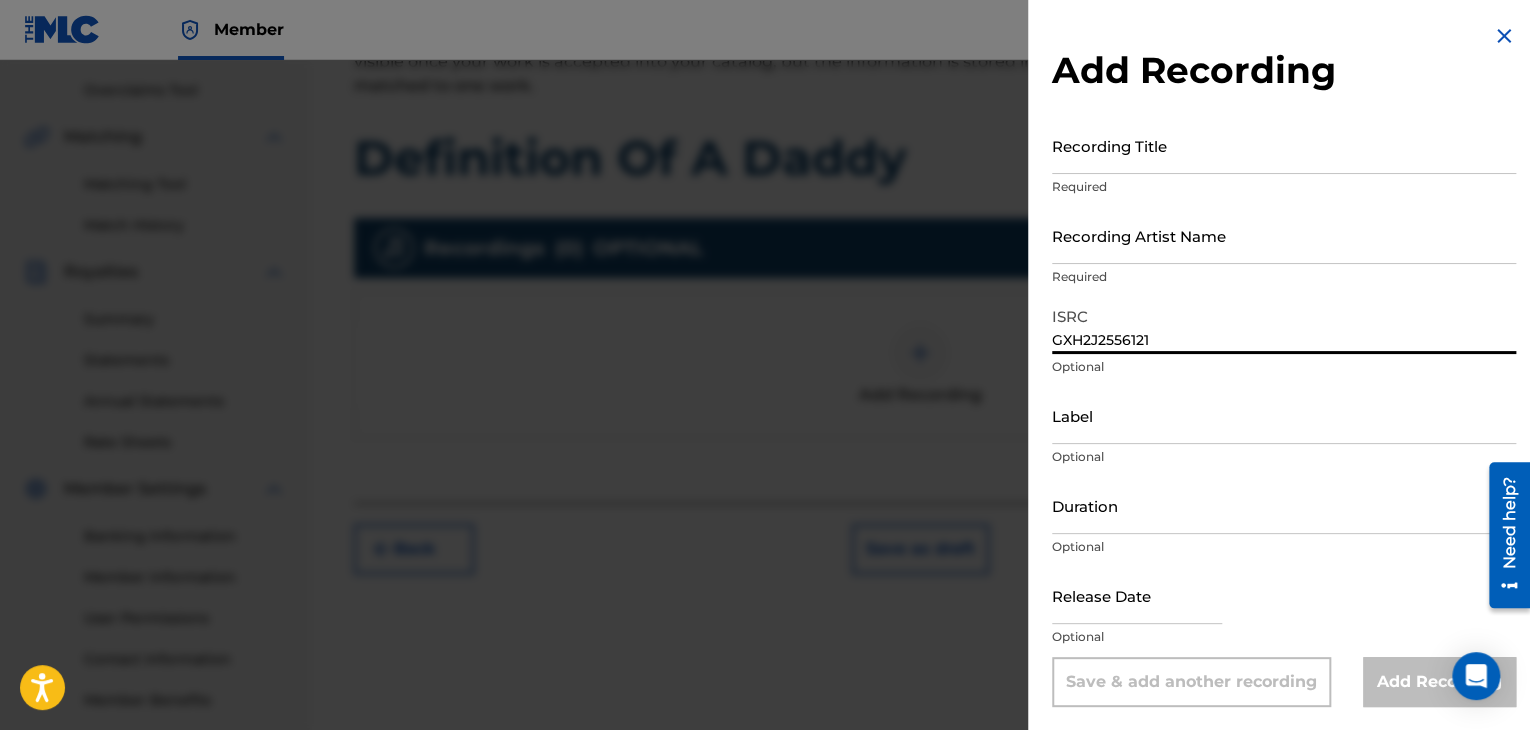 type on "GXH2J2556121" 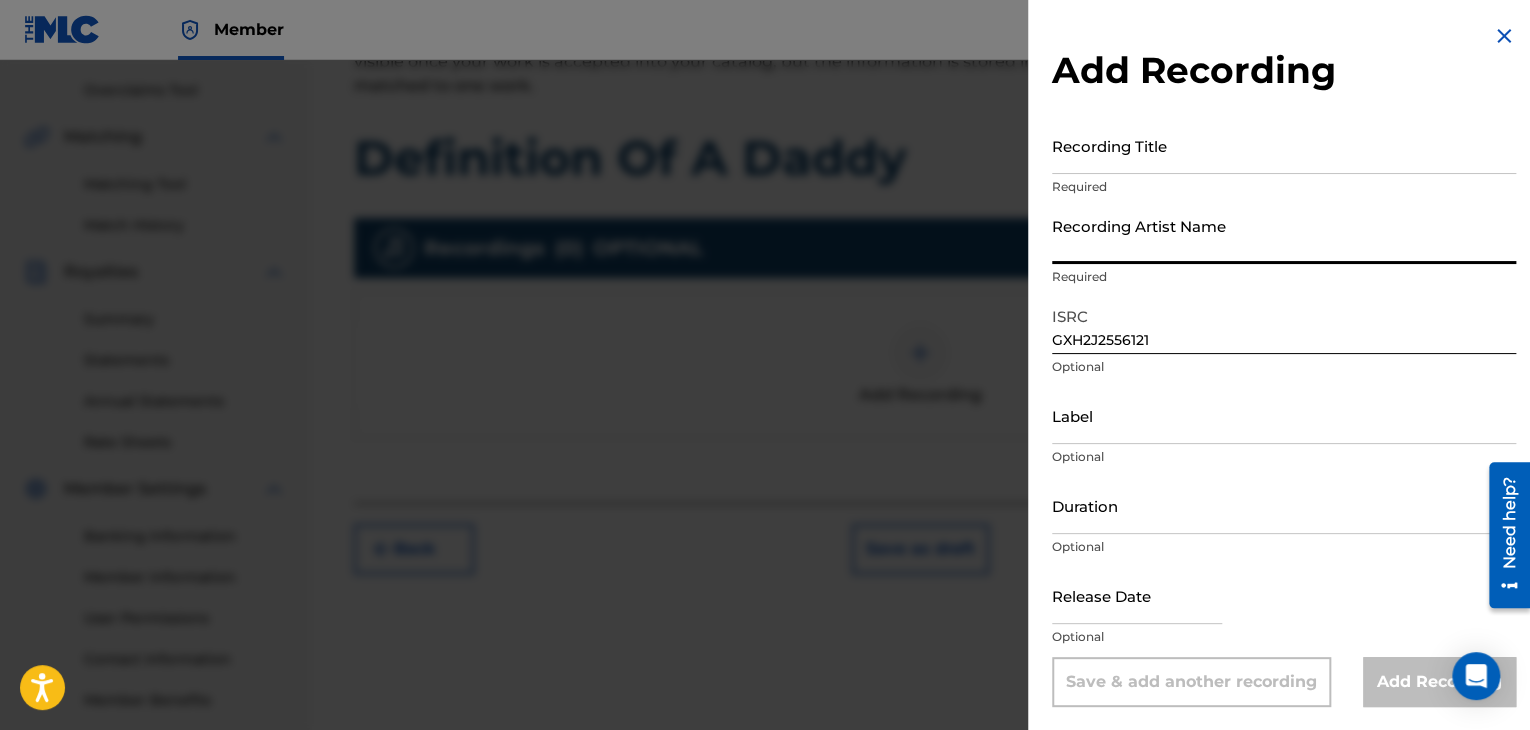 click on "Recording Artist Name" at bounding box center (1284, 235) 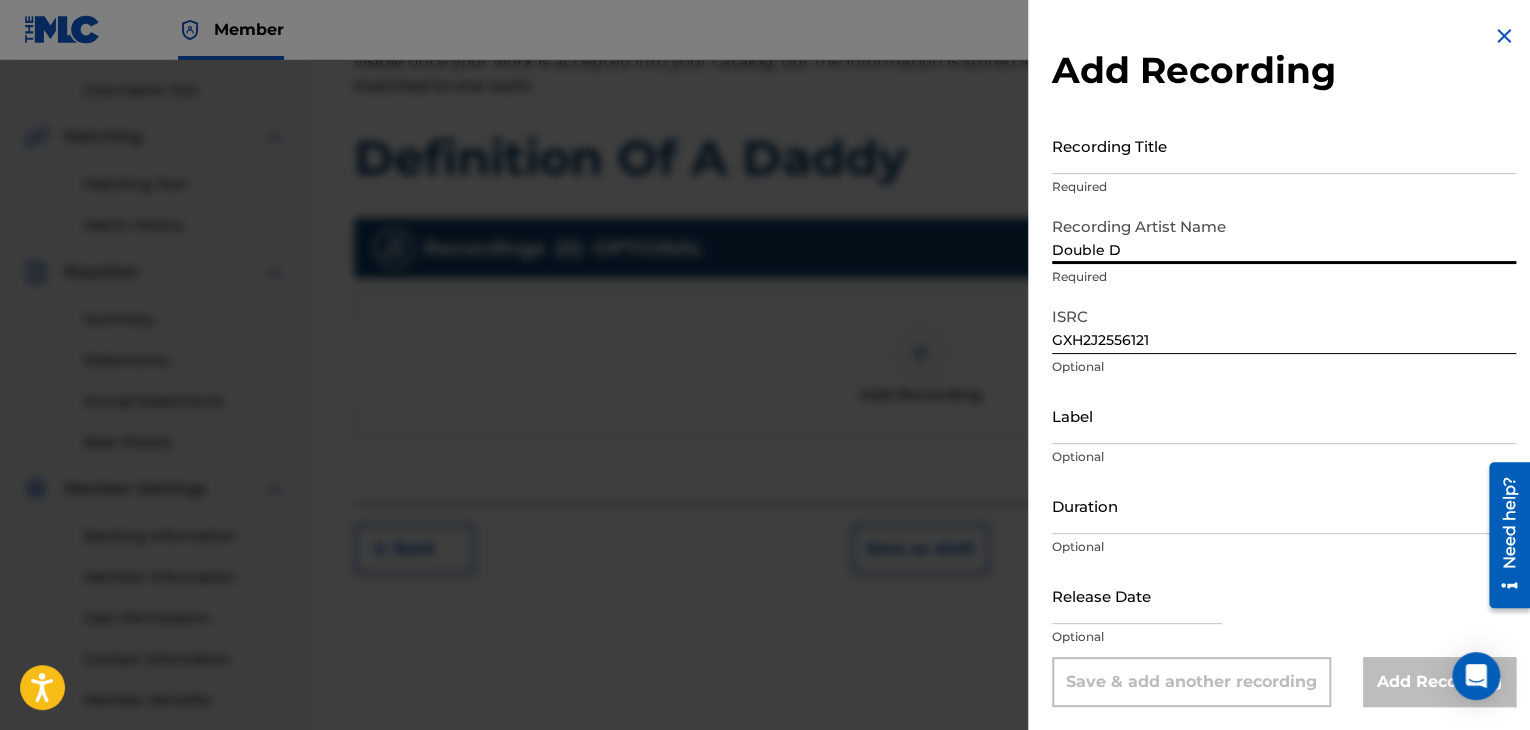 click on "Recording Title" at bounding box center [1284, 145] 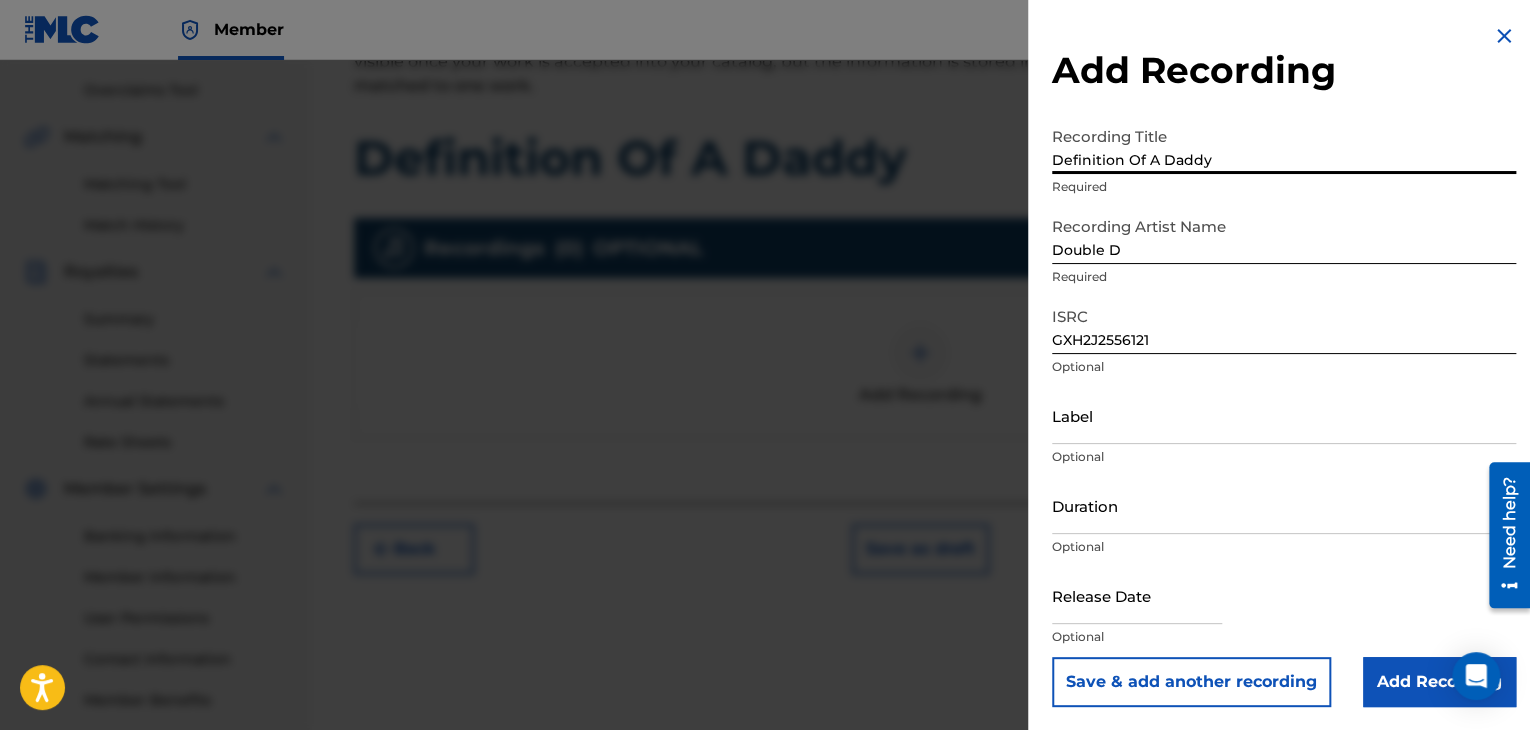 type on "Definition Of A Daddy" 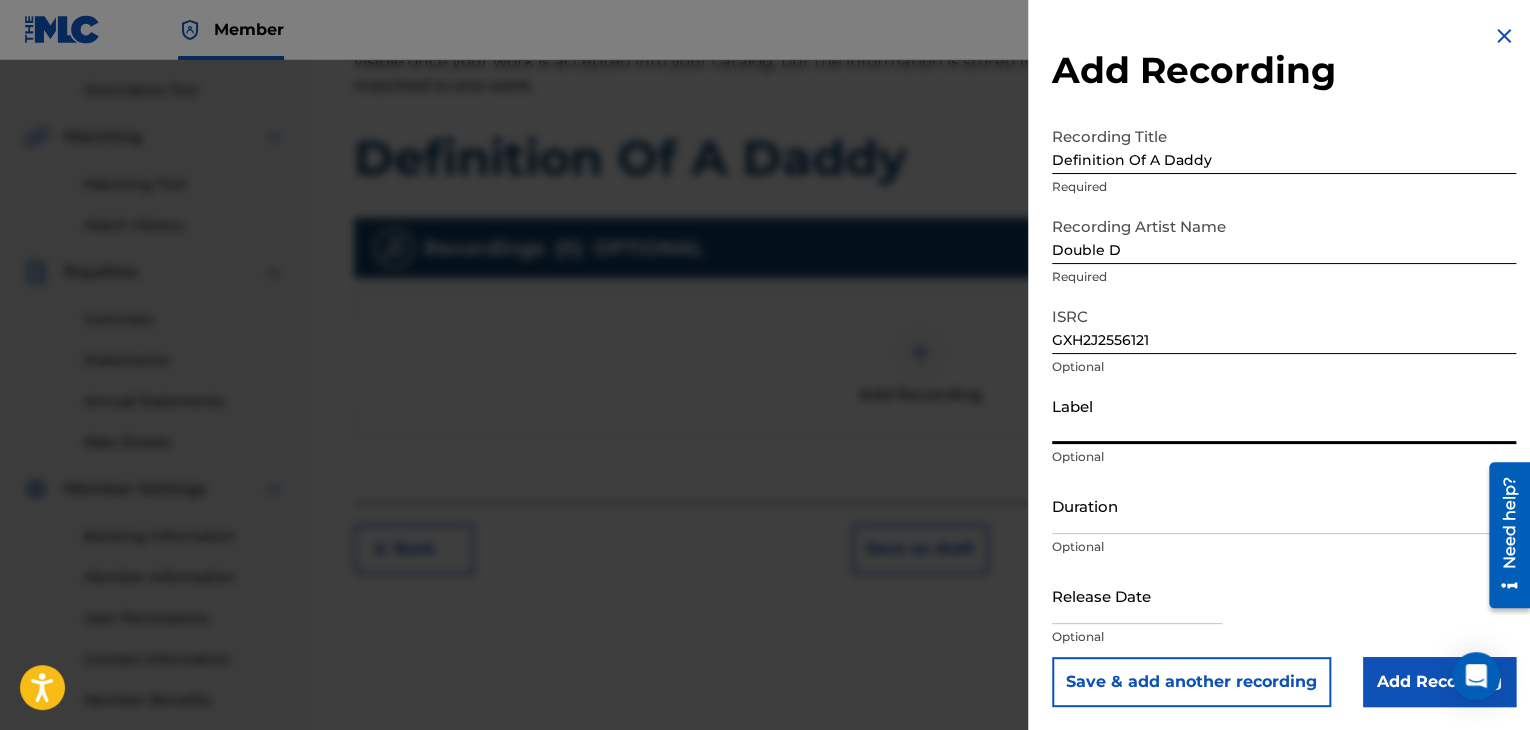 type on "[PERSON_NAME] Boyz Entertainment" 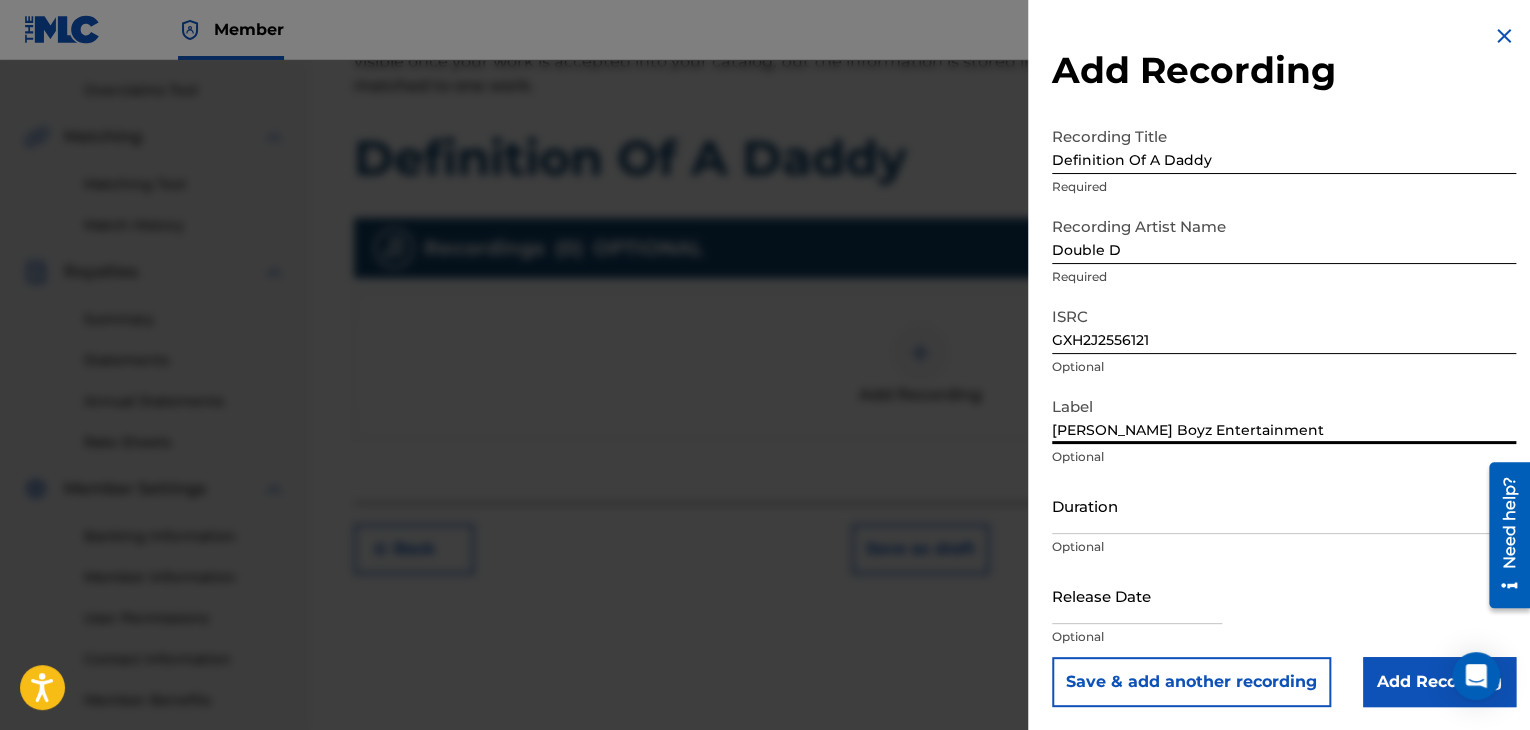 click at bounding box center [1137, 595] 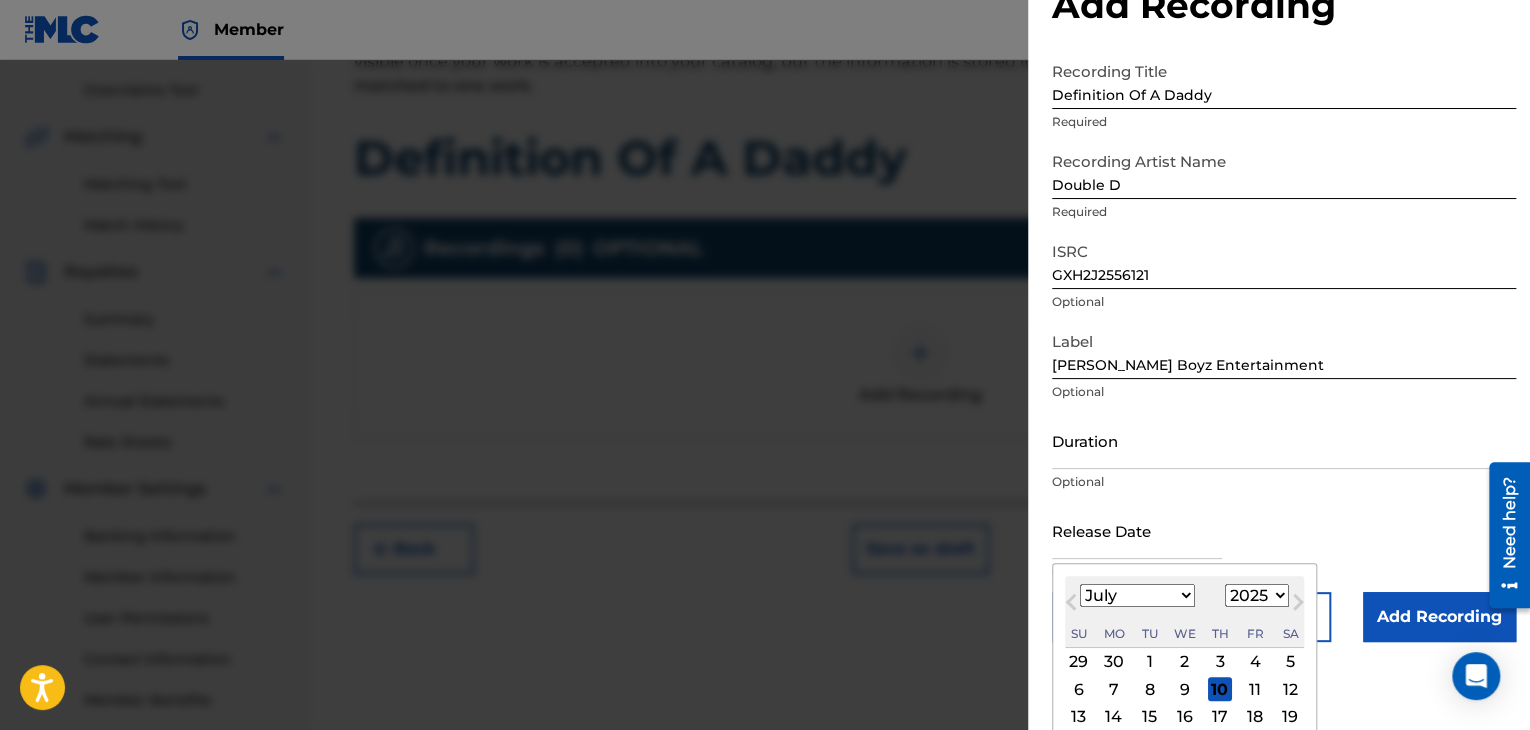 scroll, scrollTop: 160, scrollLeft: 0, axis: vertical 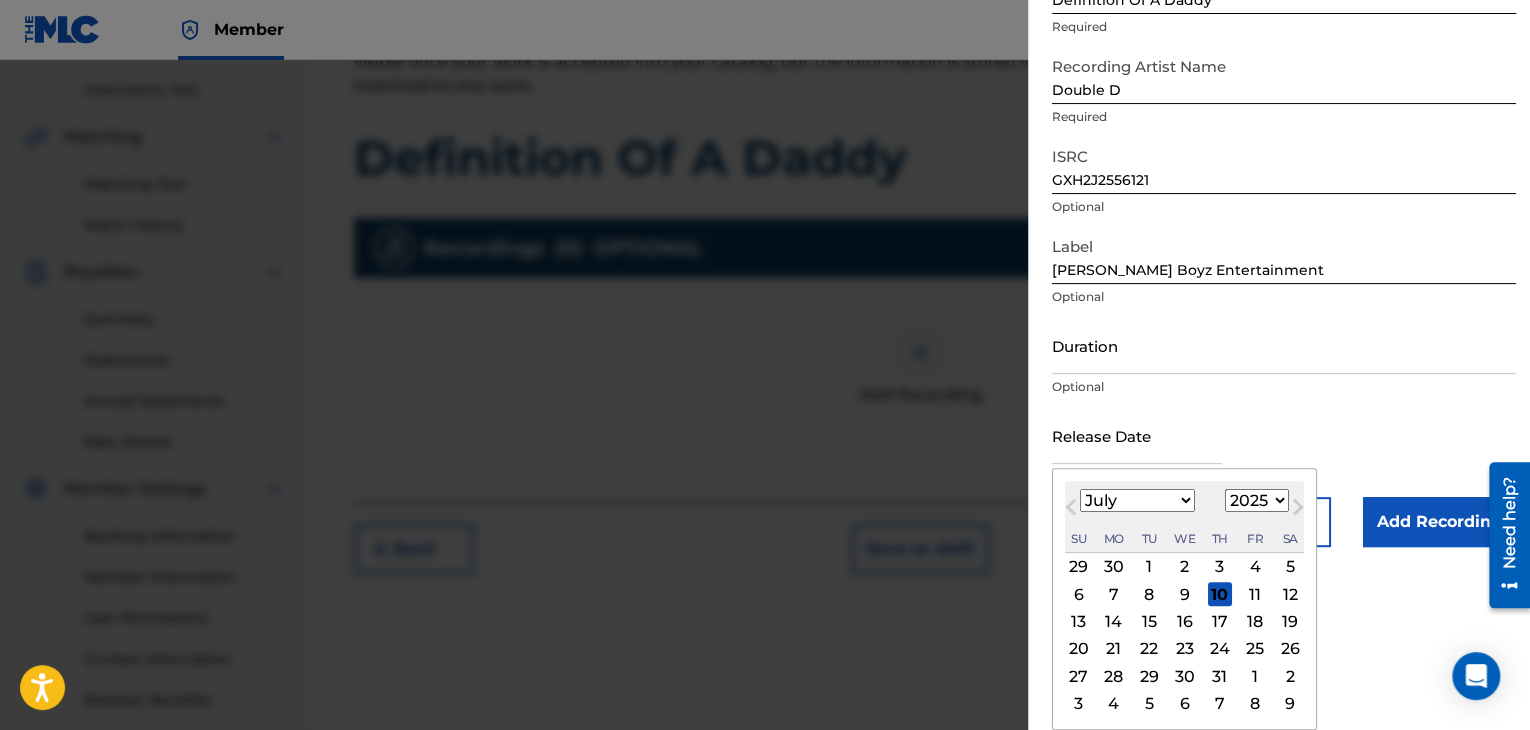 click on "8" at bounding box center [1149, 594] 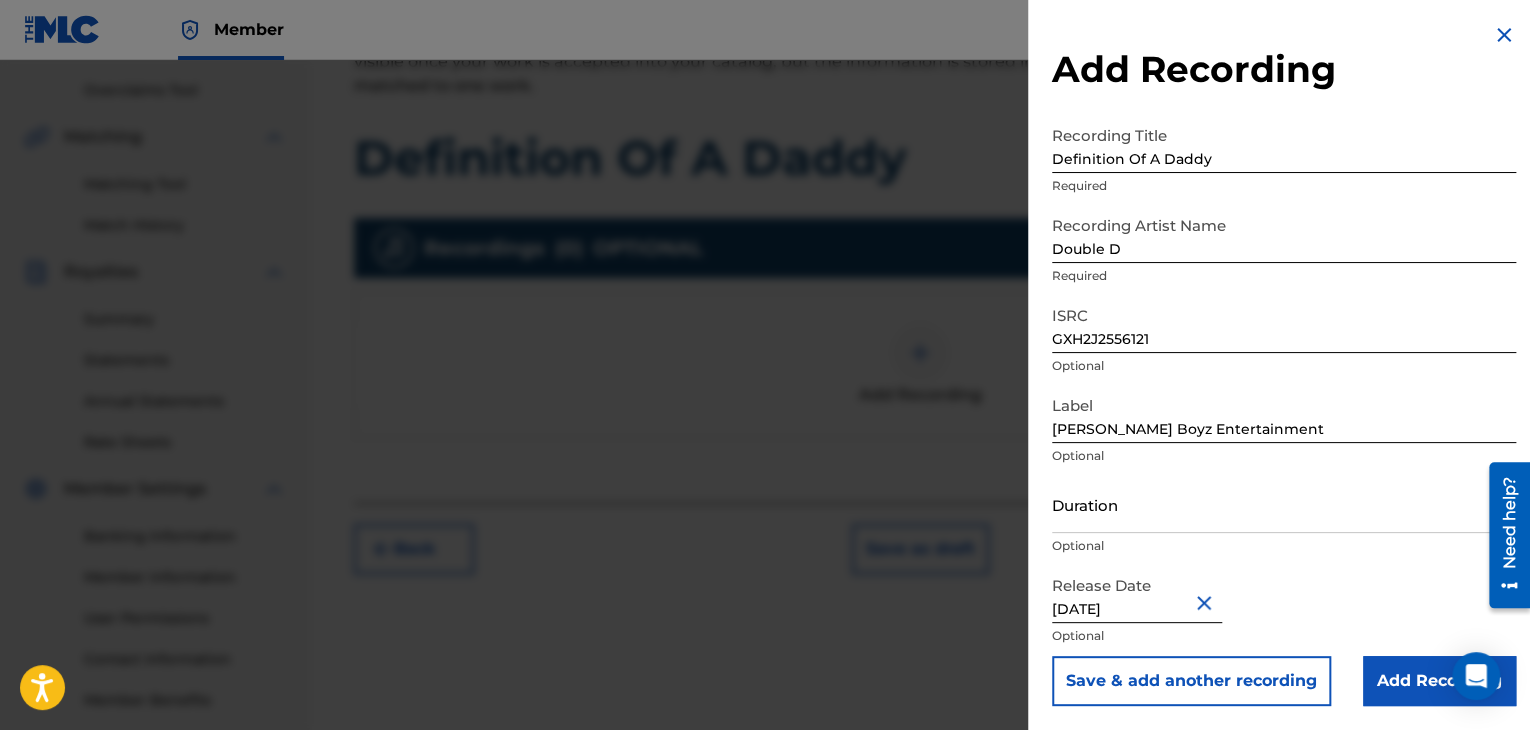scroll, scrollTop: 1, scrollLeft: 0, axis: vertical 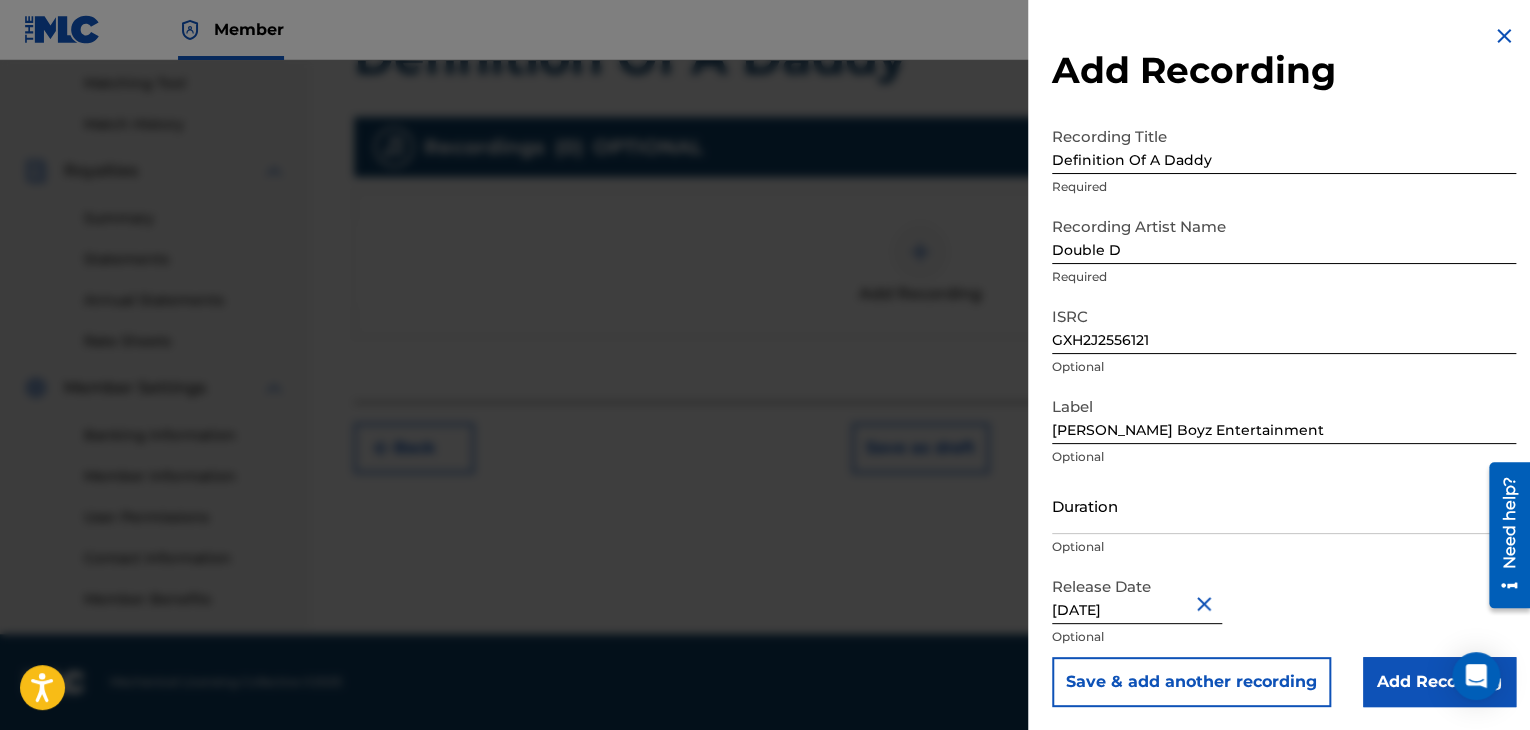 click on "Add Recording" at bounding box center (1439, 682) 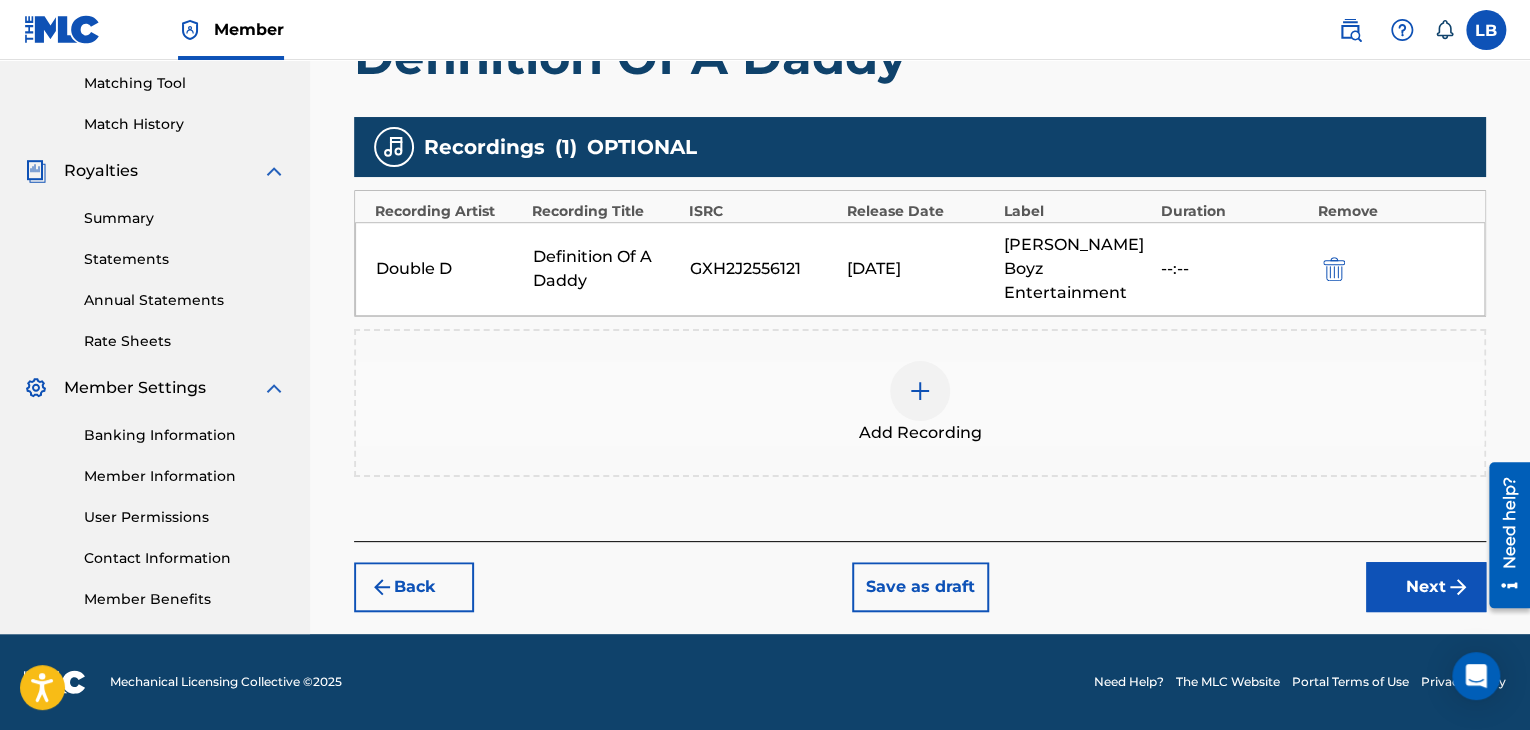 click on "Next" at bounding box center [1426, 587] 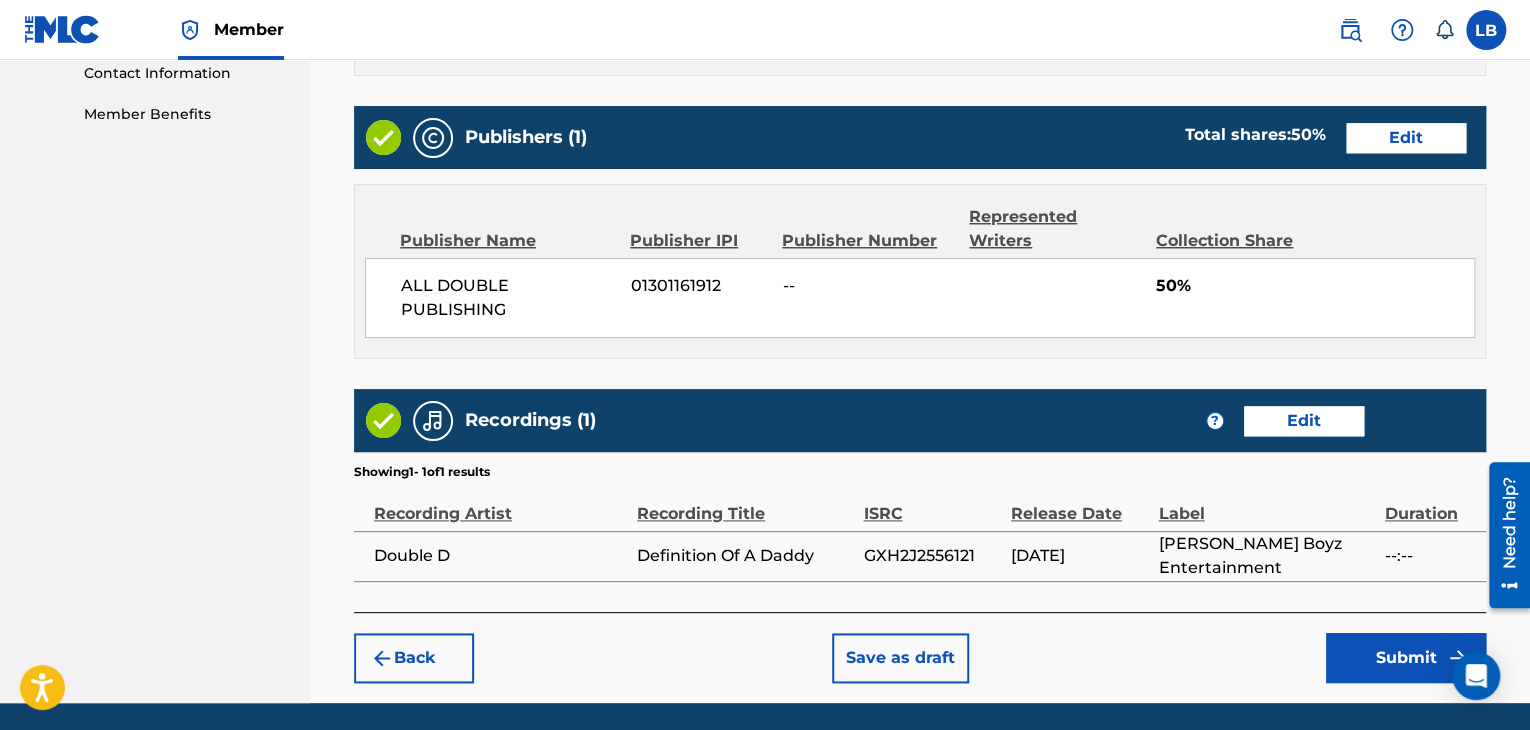 scroll, scrollTop: 998, scrollLeft: 0, axis: vertical 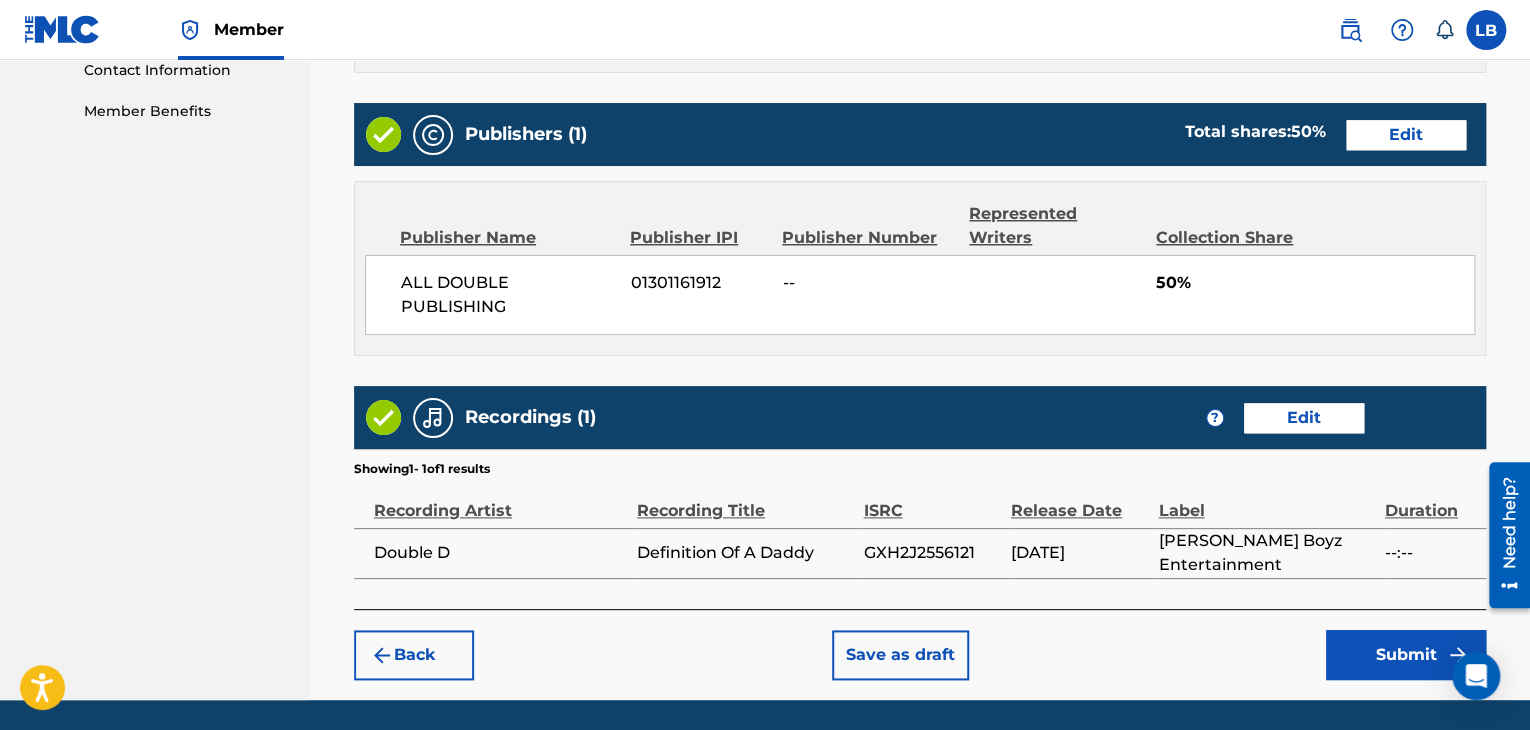 click on "Submit" at bounding box center [1406, 655] 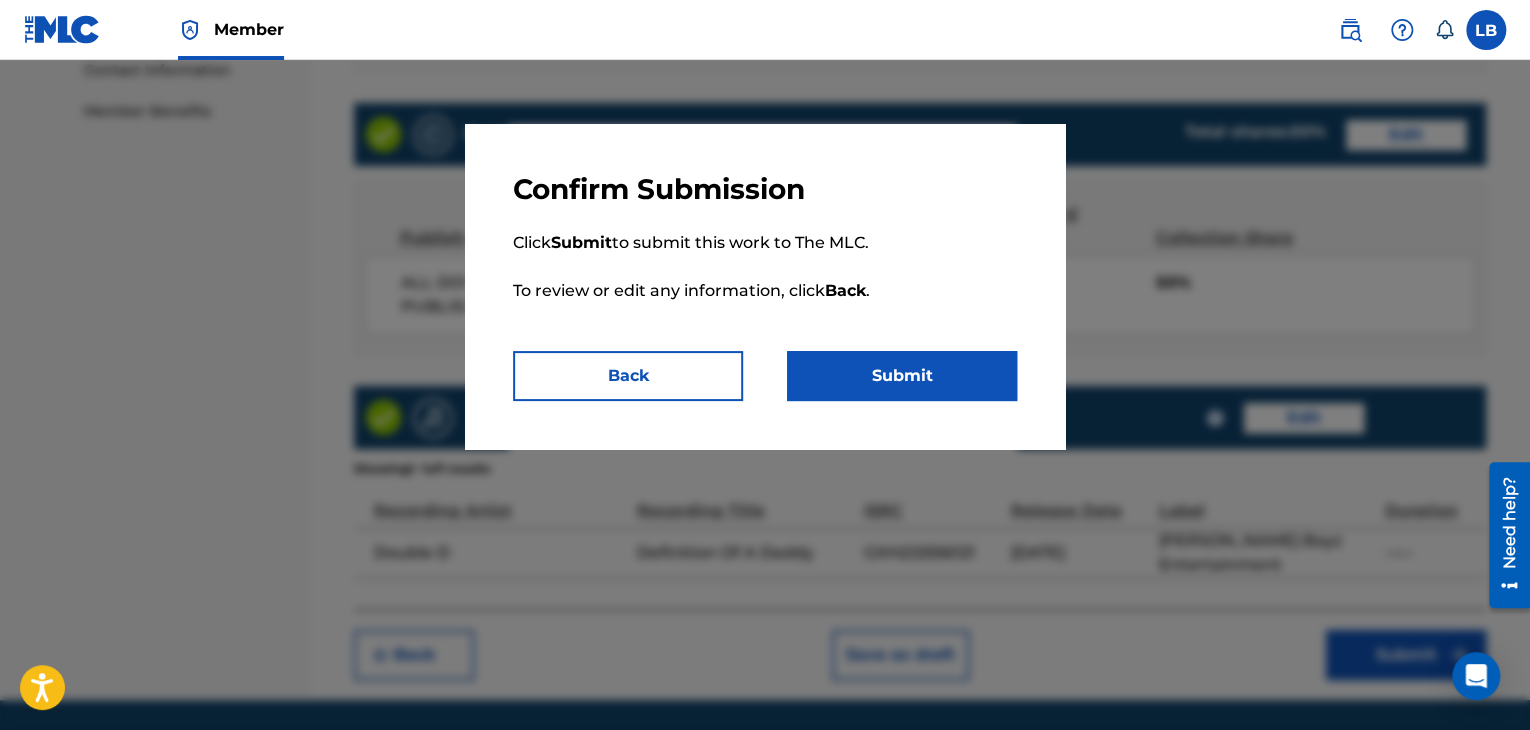 click on "Submit" at bounding box center (902, 376) 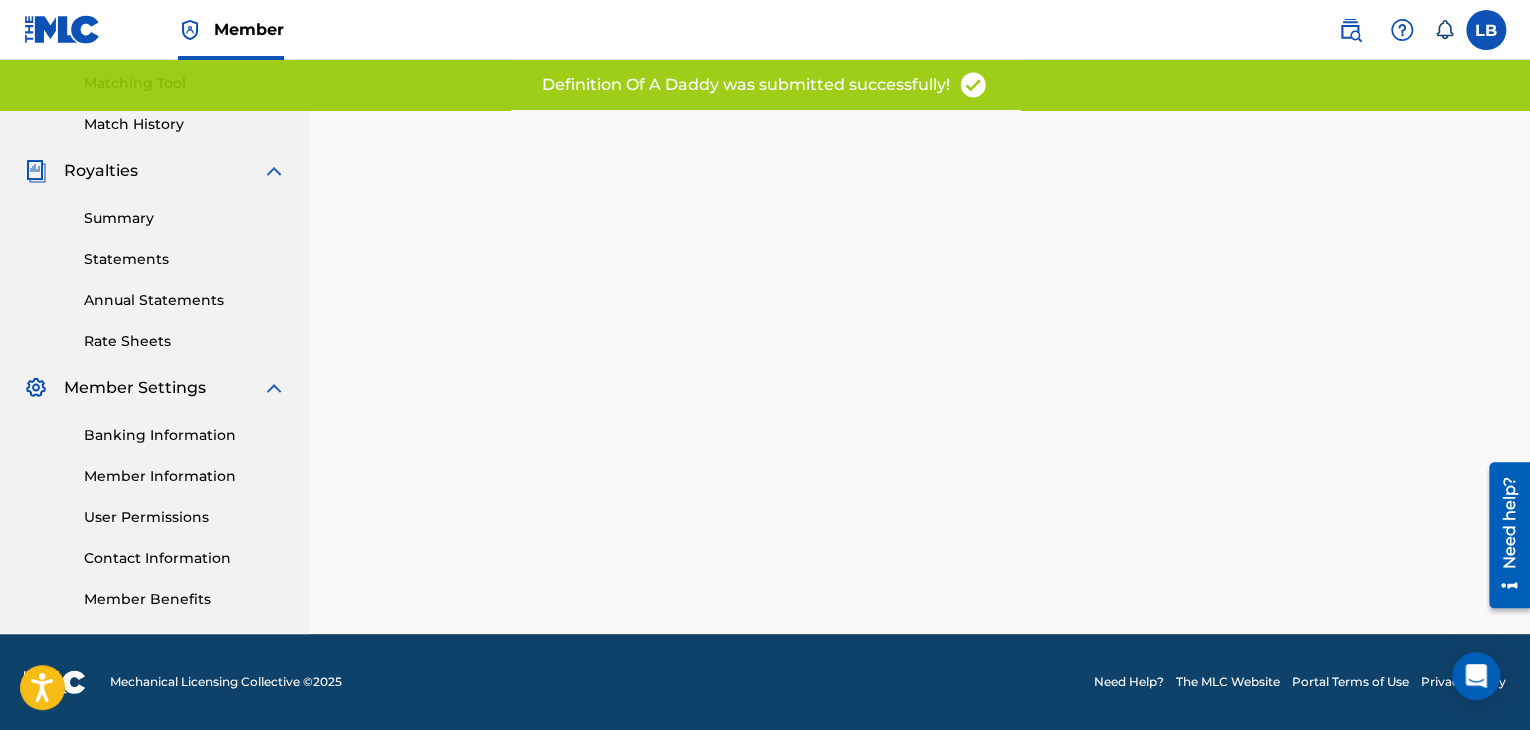 scroll, scrollTop: 0, scrollLeft: 0, axis: both 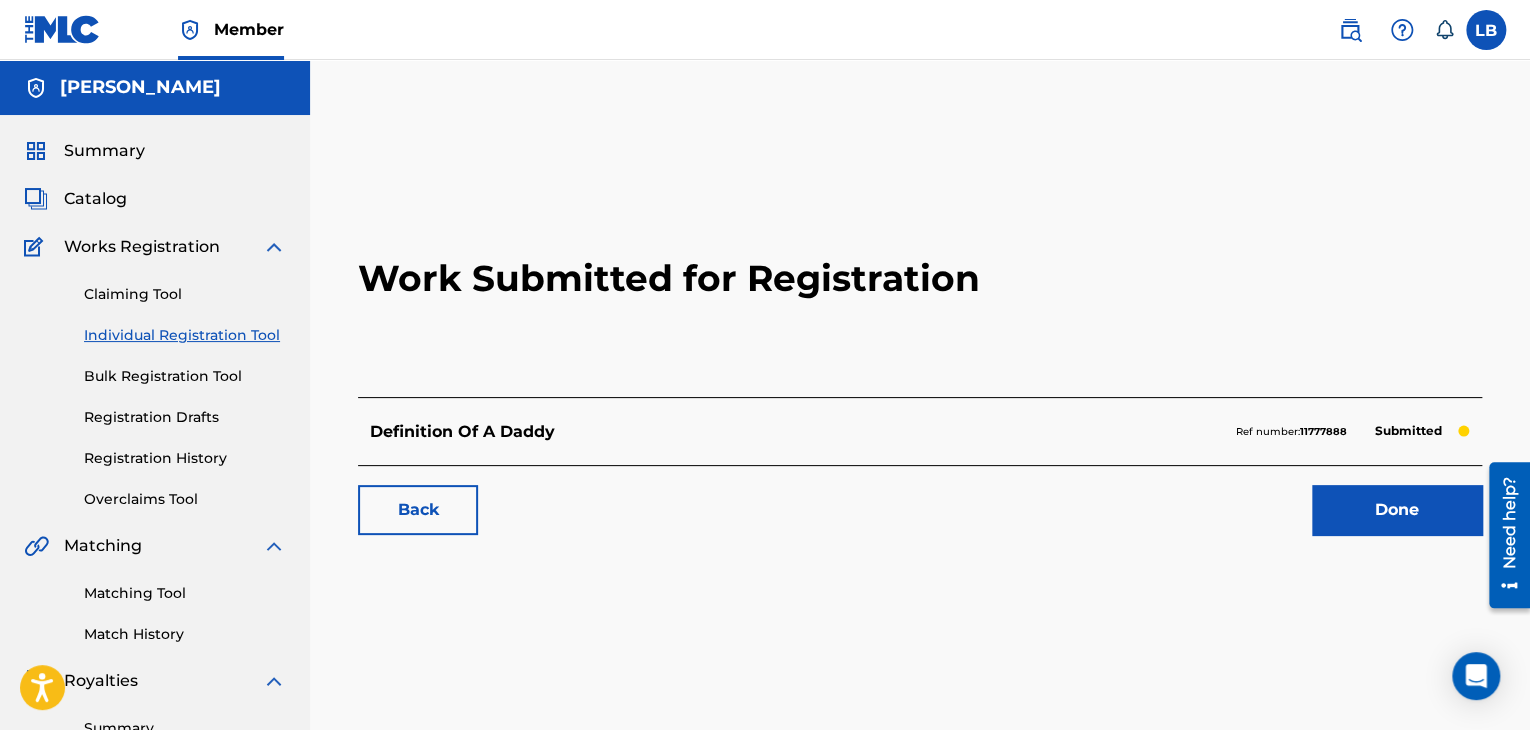 click on "Registration History" at bounding box center [185, 458] 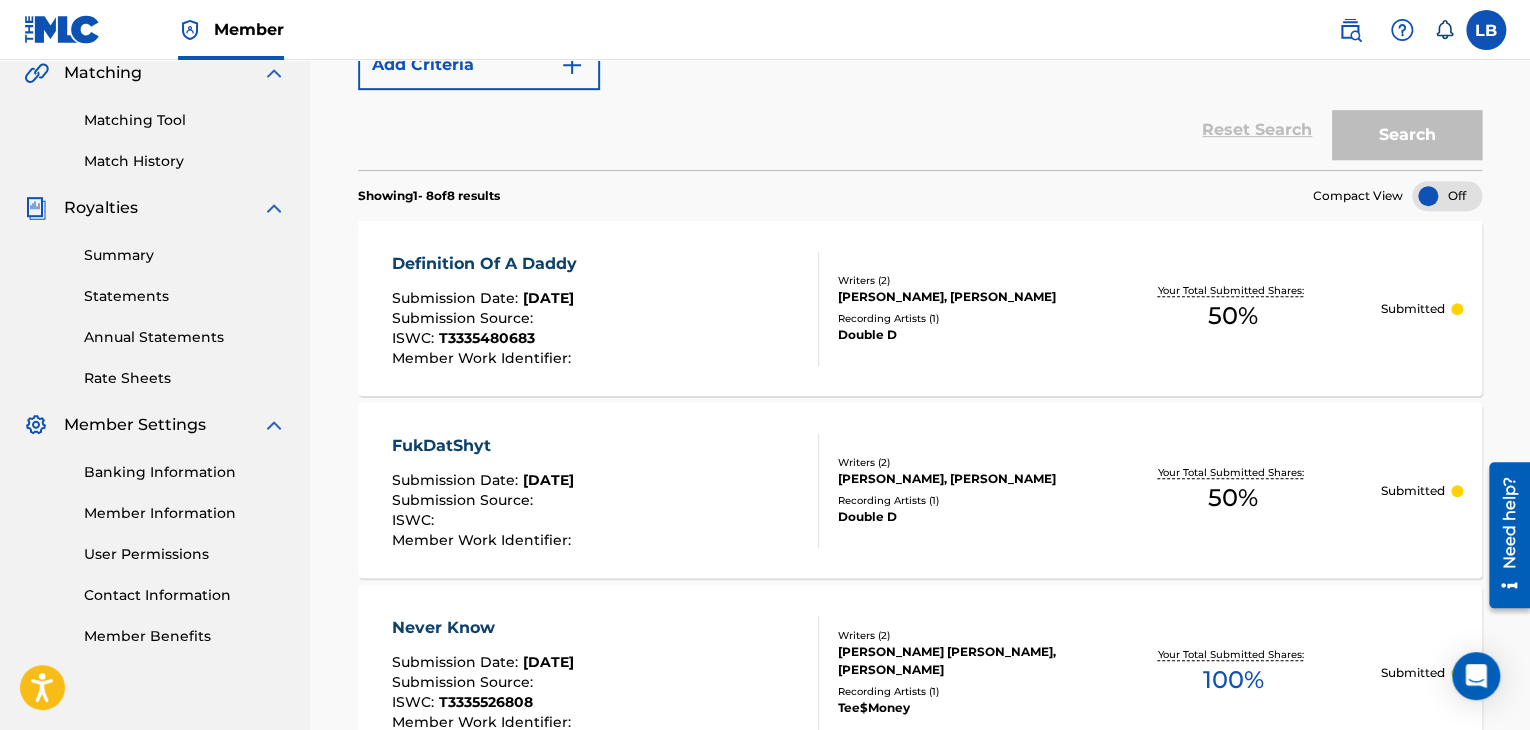 scroll, scrollTop: 477, scrollLeft: 0, axis: vertical 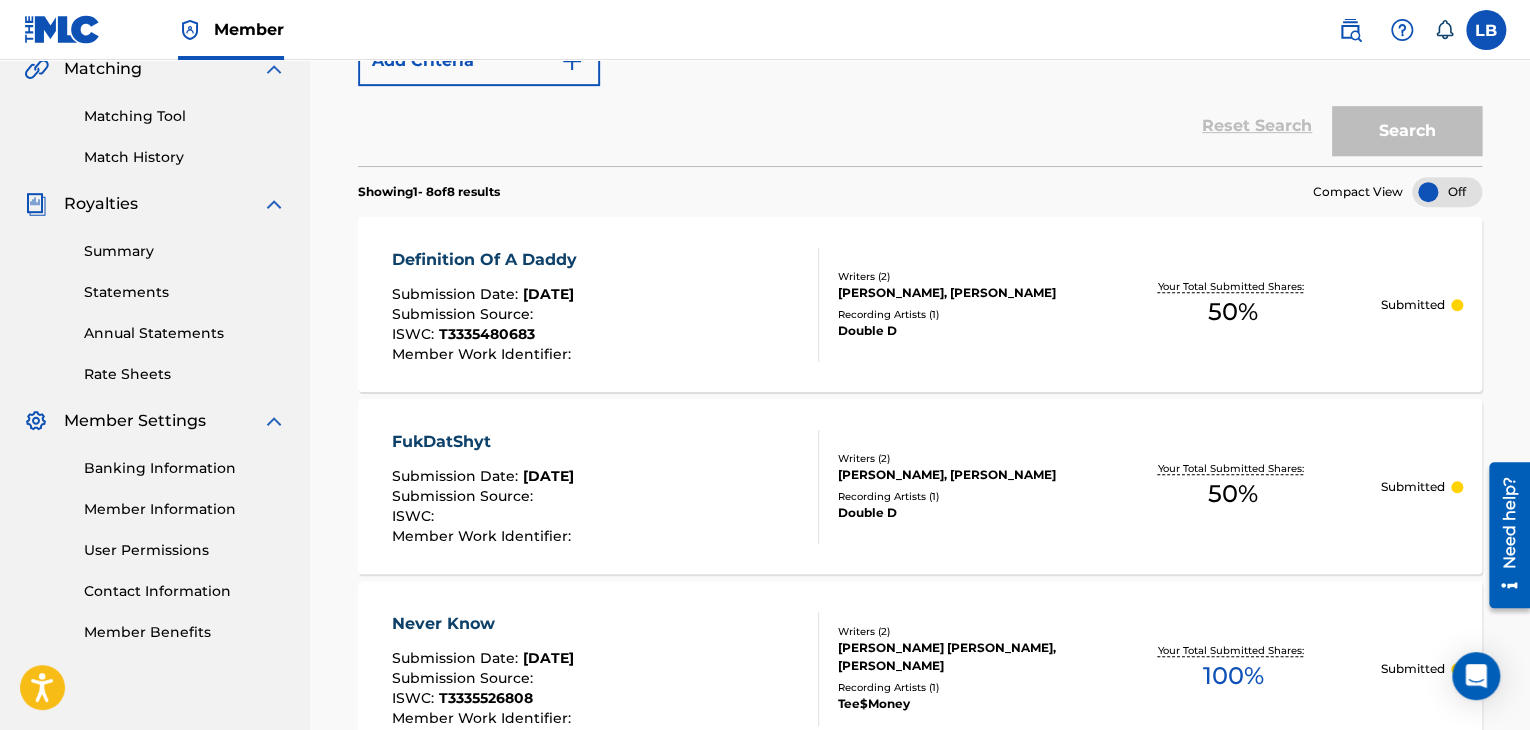 click on "FukDatShyt" at bounding box center [484, 442] 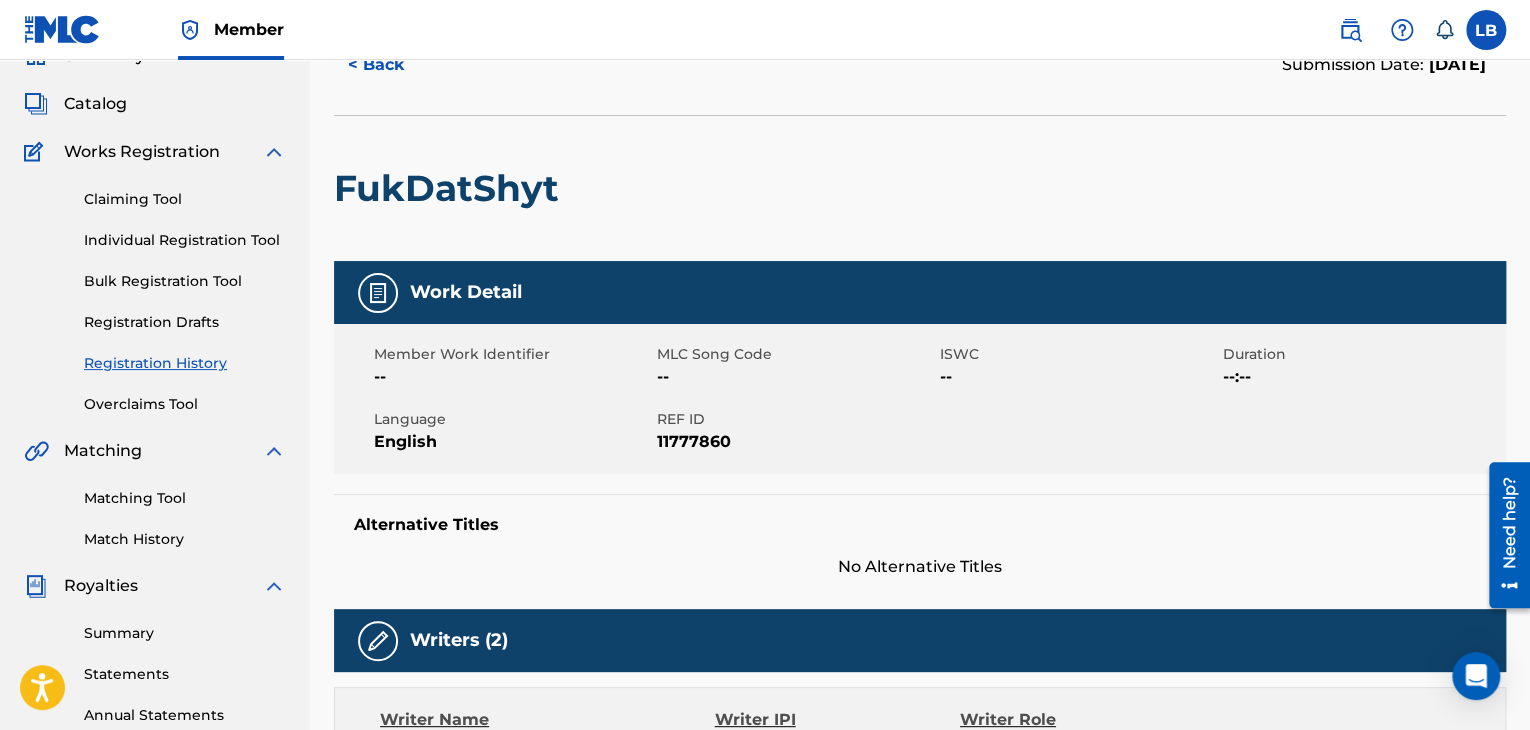scroll, scrollTop: 0, scrollLeft: 0, axis: both 